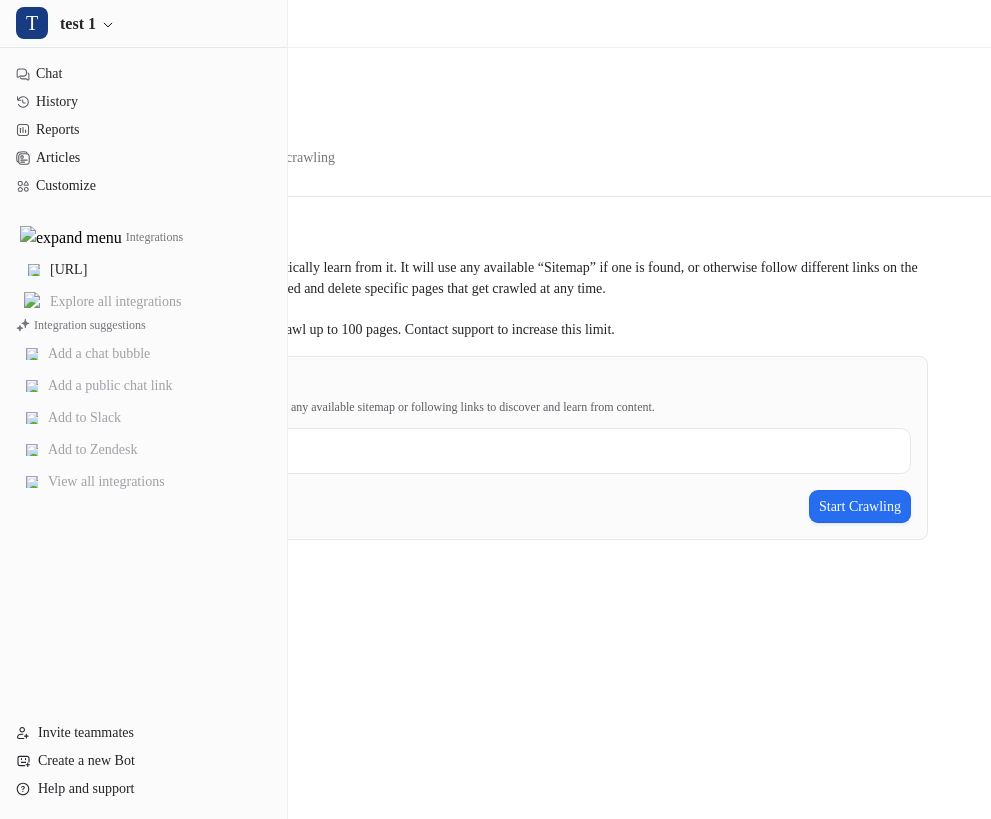 scroll, scrollTop: 0, scrollLeft: 0, axis: both 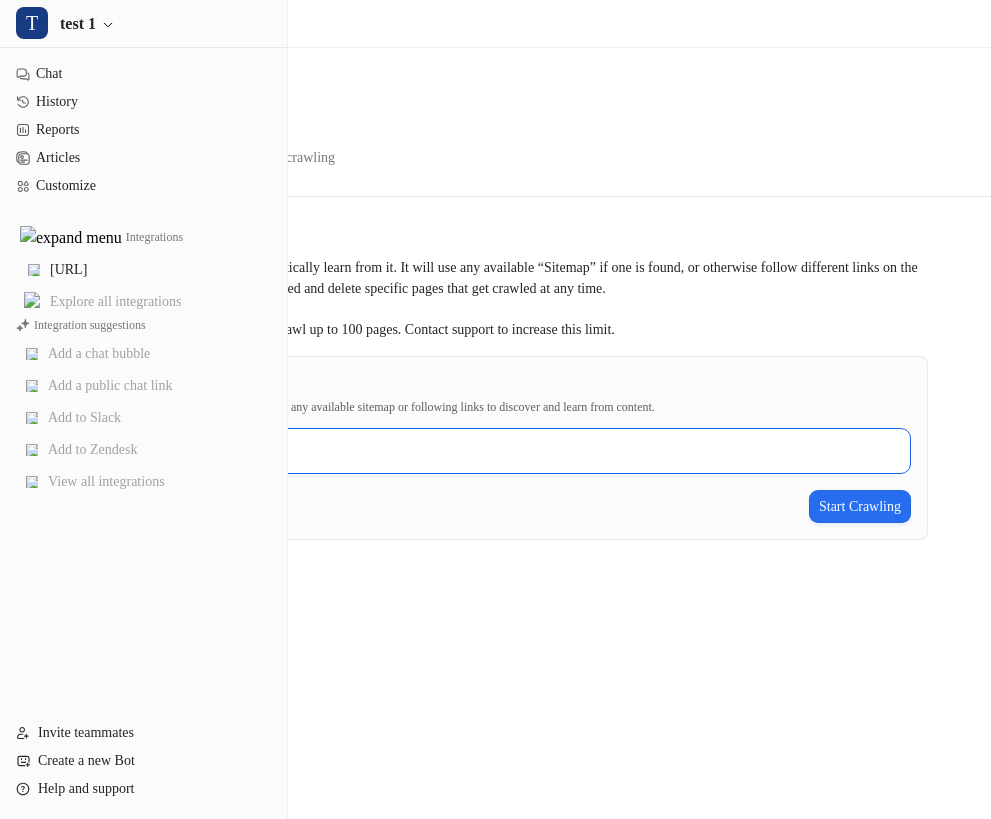 click on "Start crawling from" at bounding box center (480, 451) 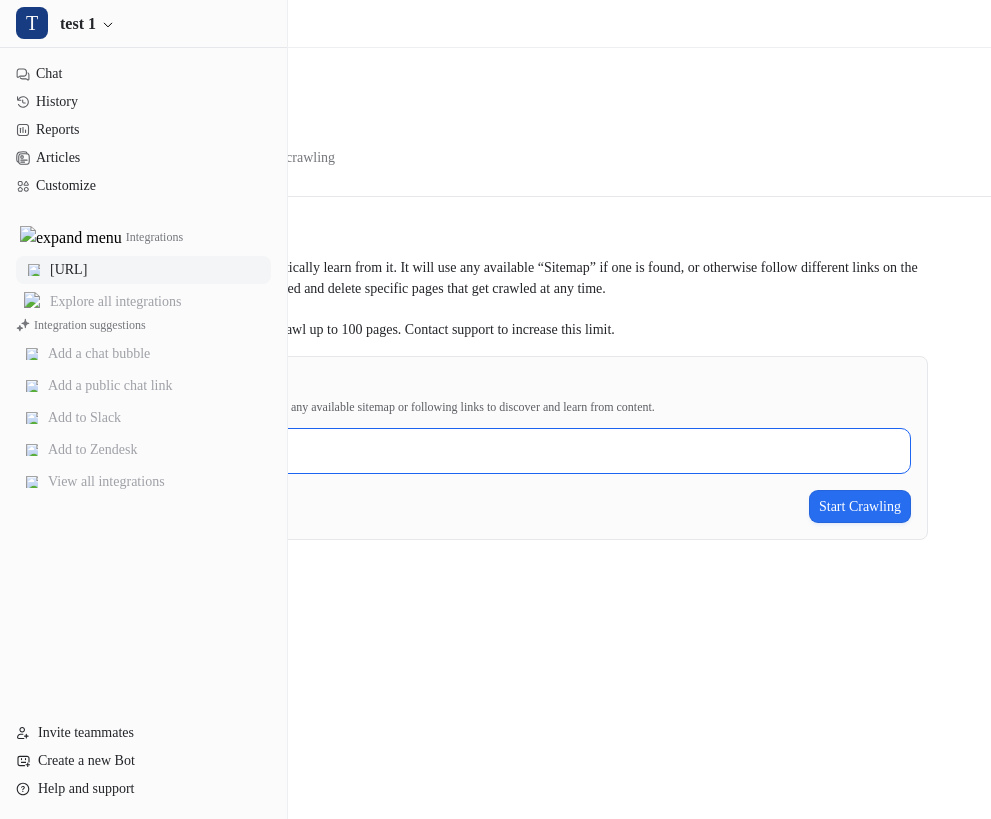 type on "**********" 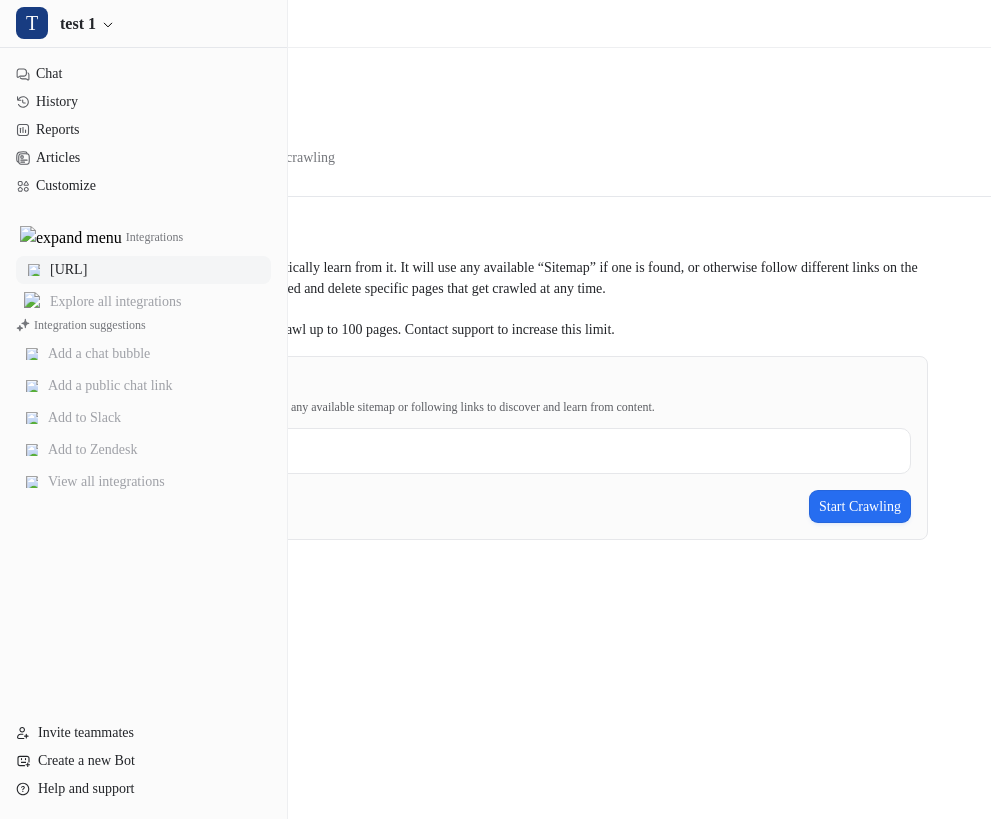click on "[URL]" at bounding box center [143, 270] 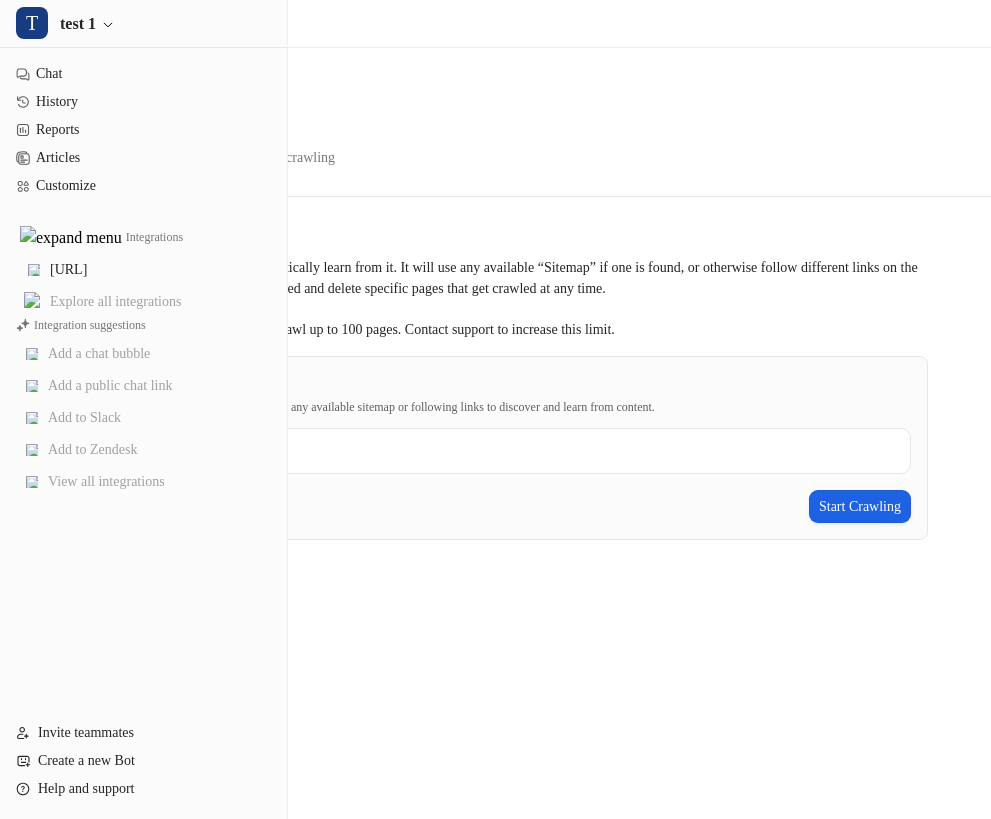 click on "Start Crawling" at bounding box center [860, 506] 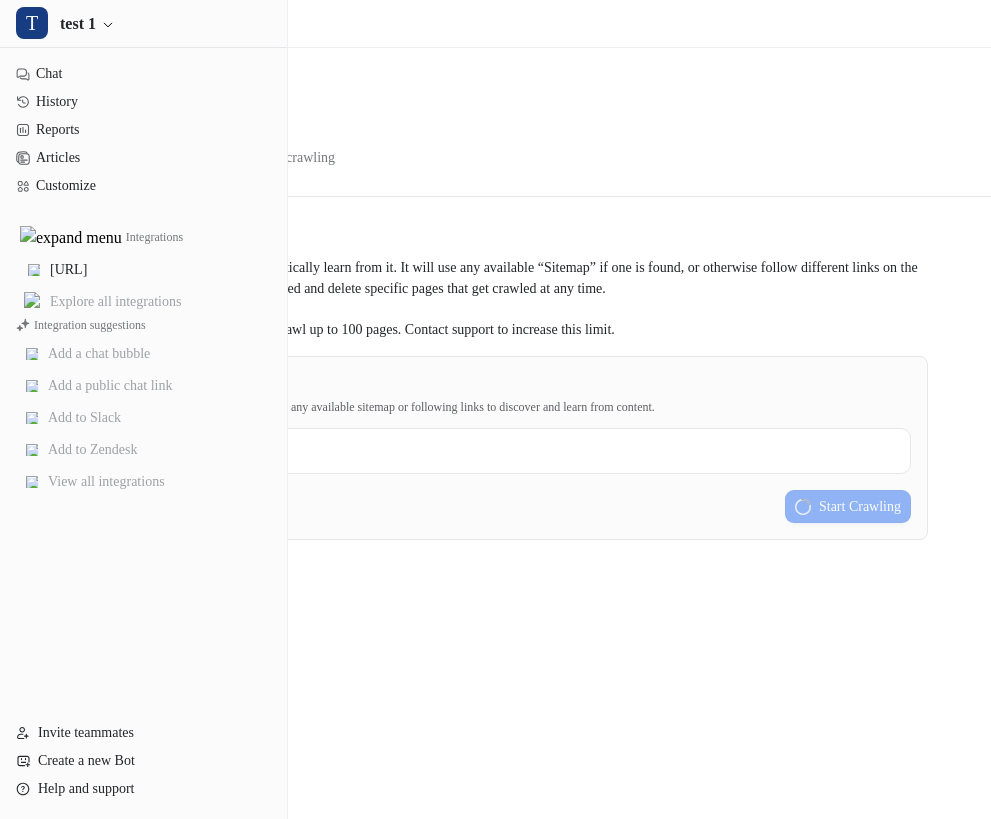 type 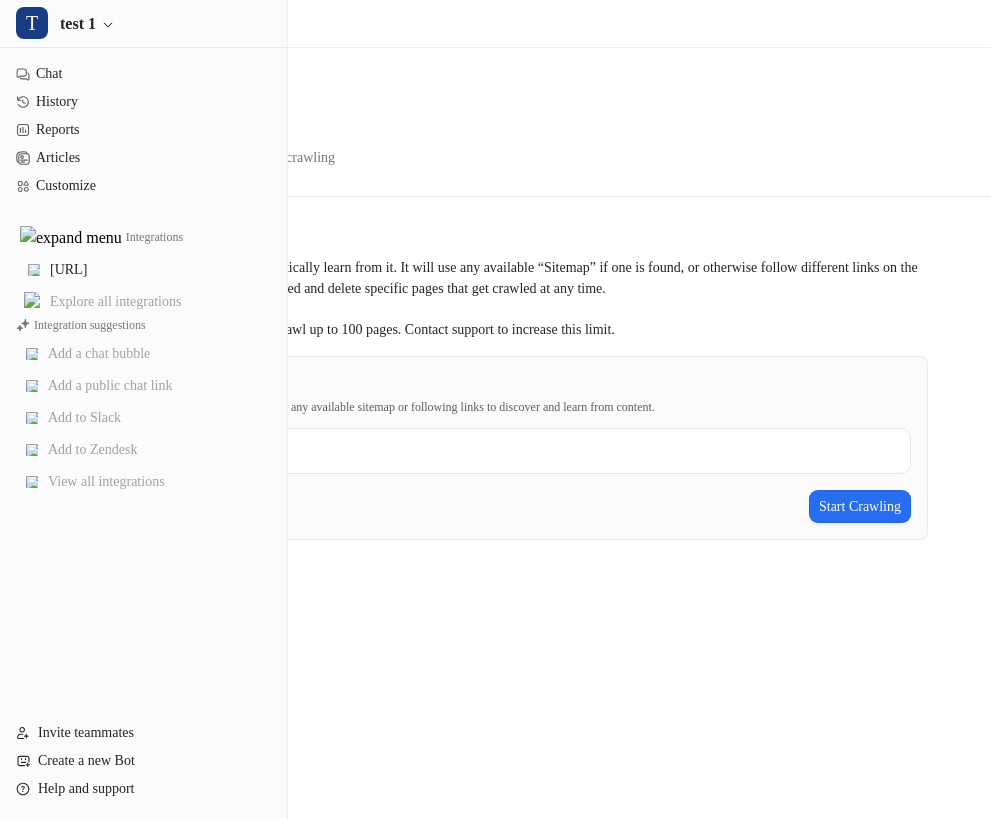 click on "Integrations" at bounding box center [65, 23] 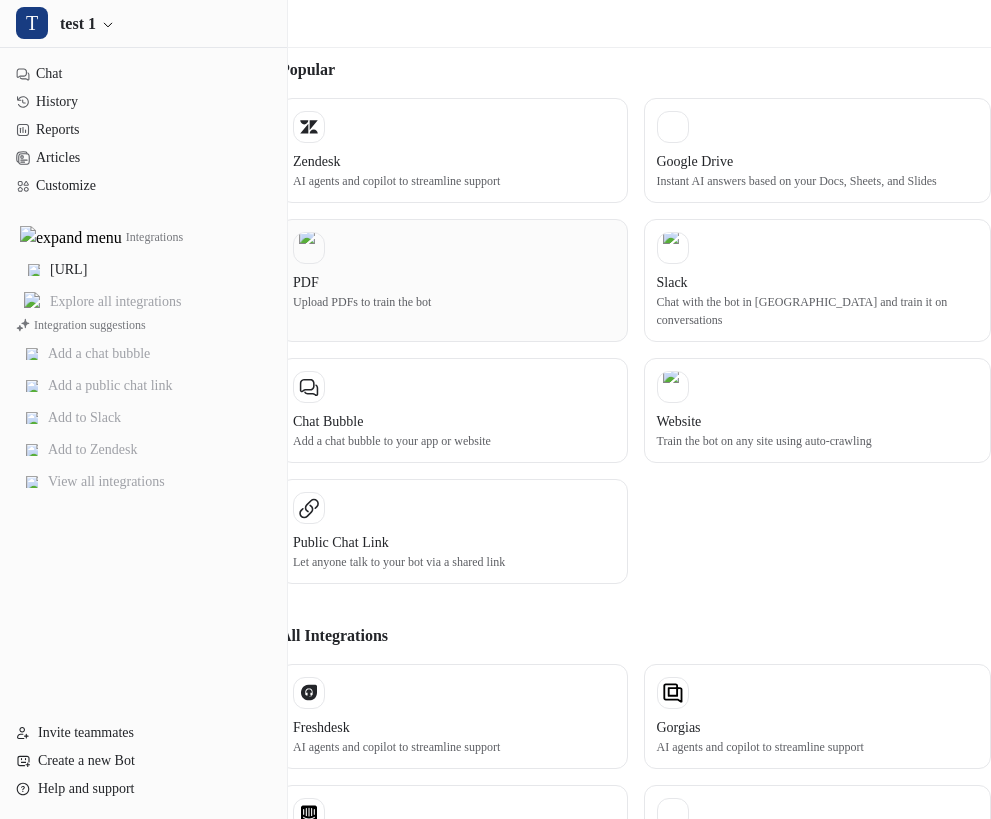 click on "PDF" at bounding box center [454, 282] 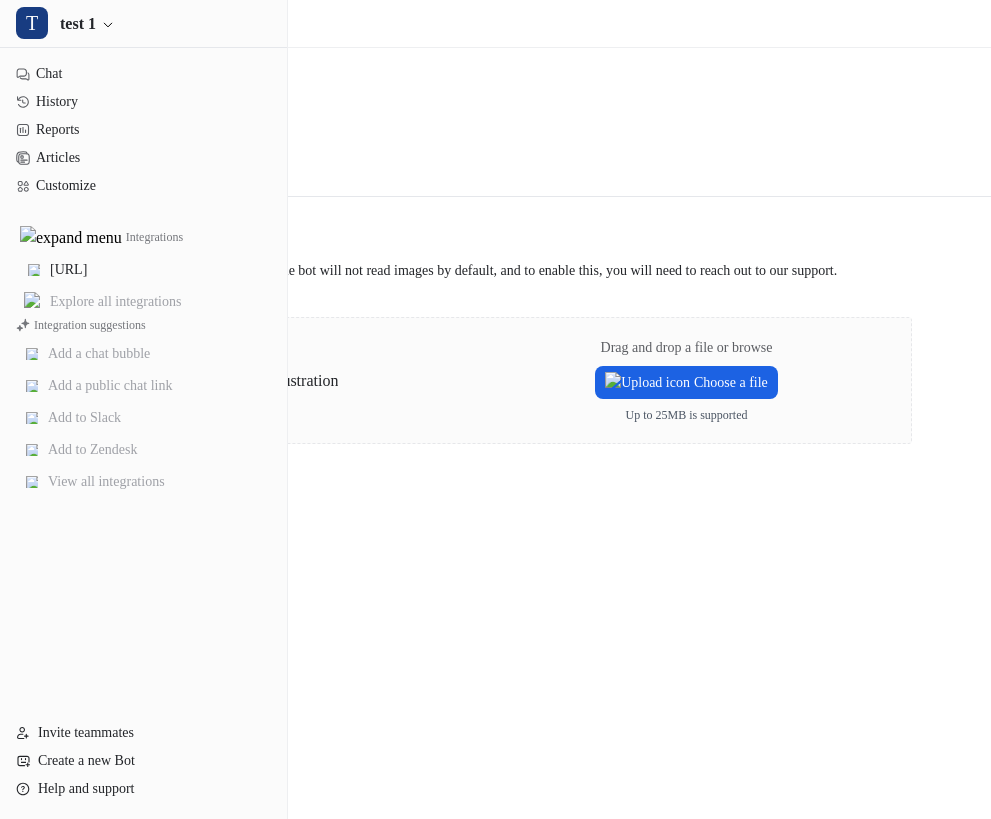 click on "Choose a file" at bounding box center (686, 382) 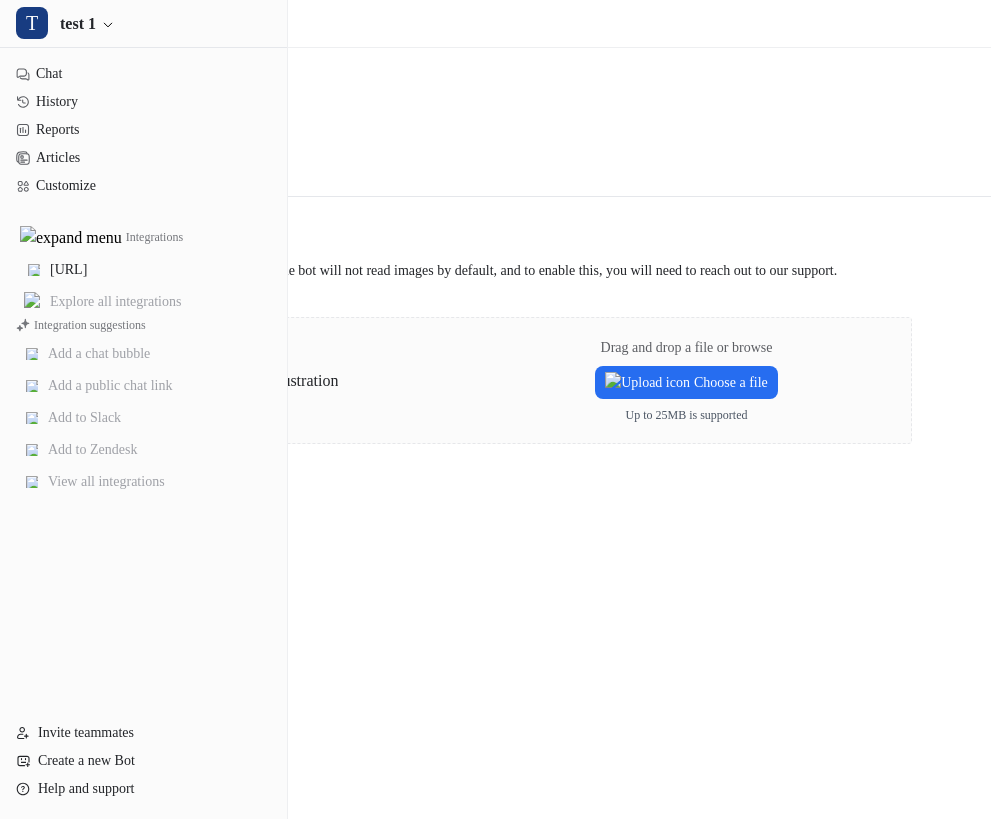 click on "Integrations / PDF Back to integrations PDF Upload a PDF to train the bot Overview Upload PDF files to train the bot. Note that the bot will not read images by default, and to enable this, you will need to reach out to our support. Drag and drop a file or browse Choose a file Up to 25MB is supported" at bounding box center (495, 409) 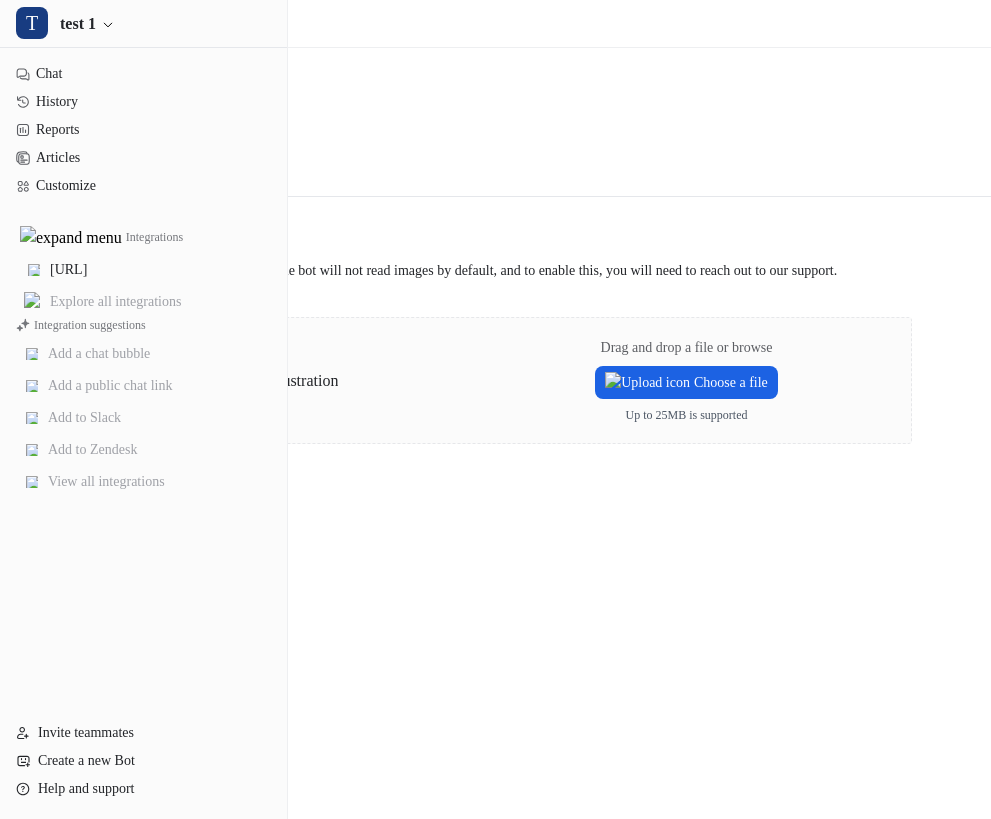 click on "Choose a file" at bounding box center (686, 382) 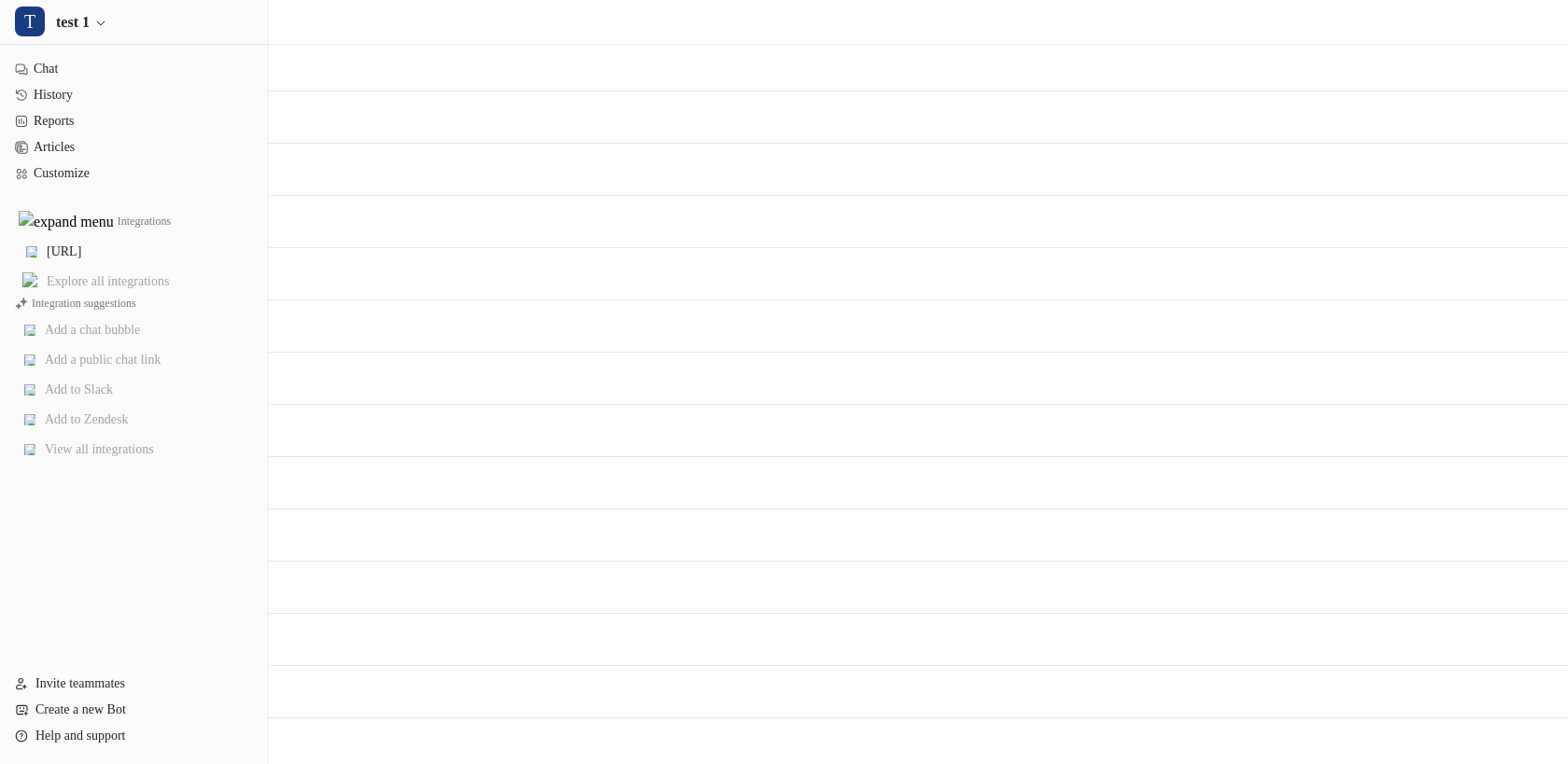 scroll, scrollTop: 0, scrollLeft: 0, axis: both 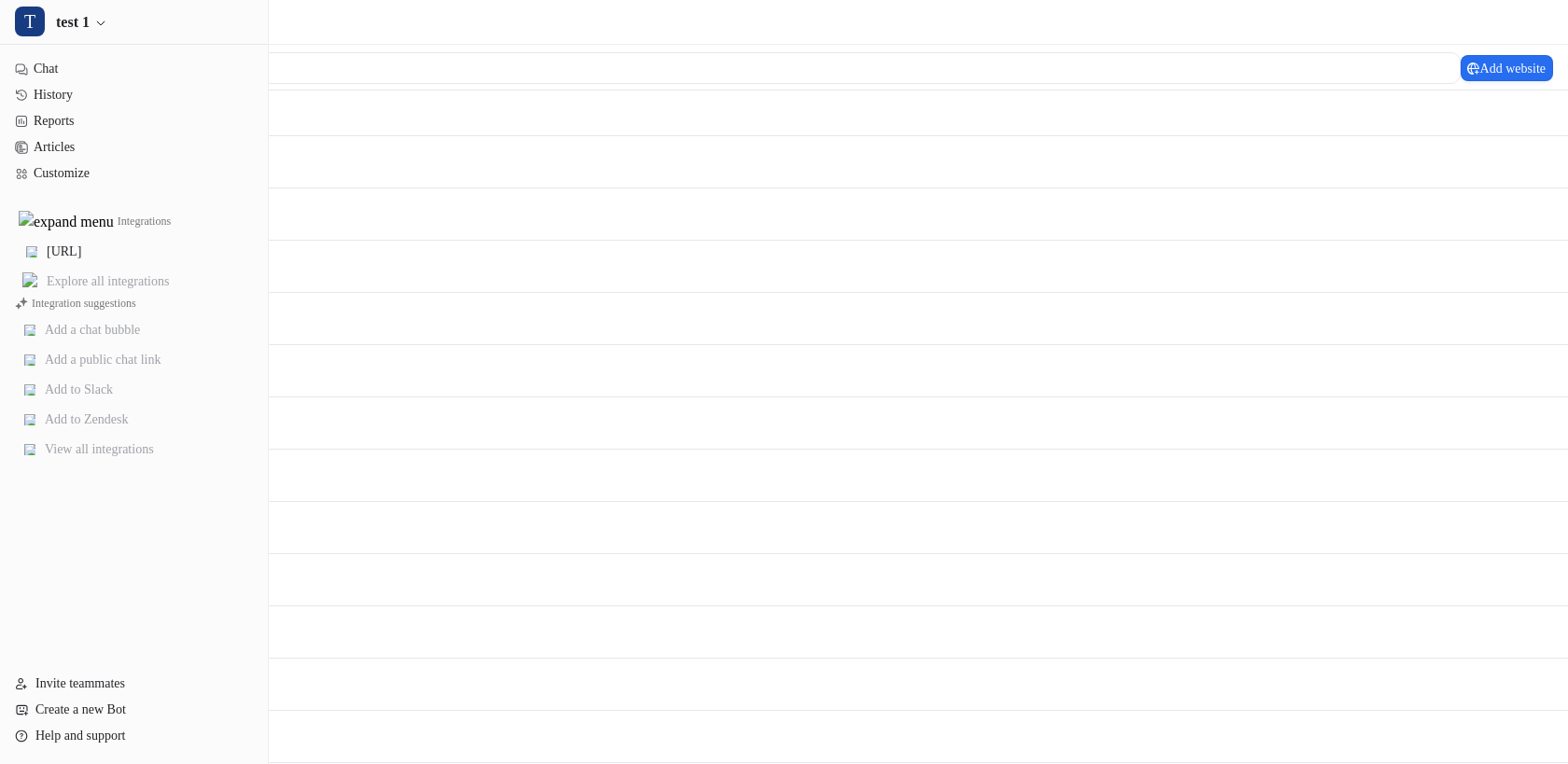 click on "Links" at bounding box center (37, 117) 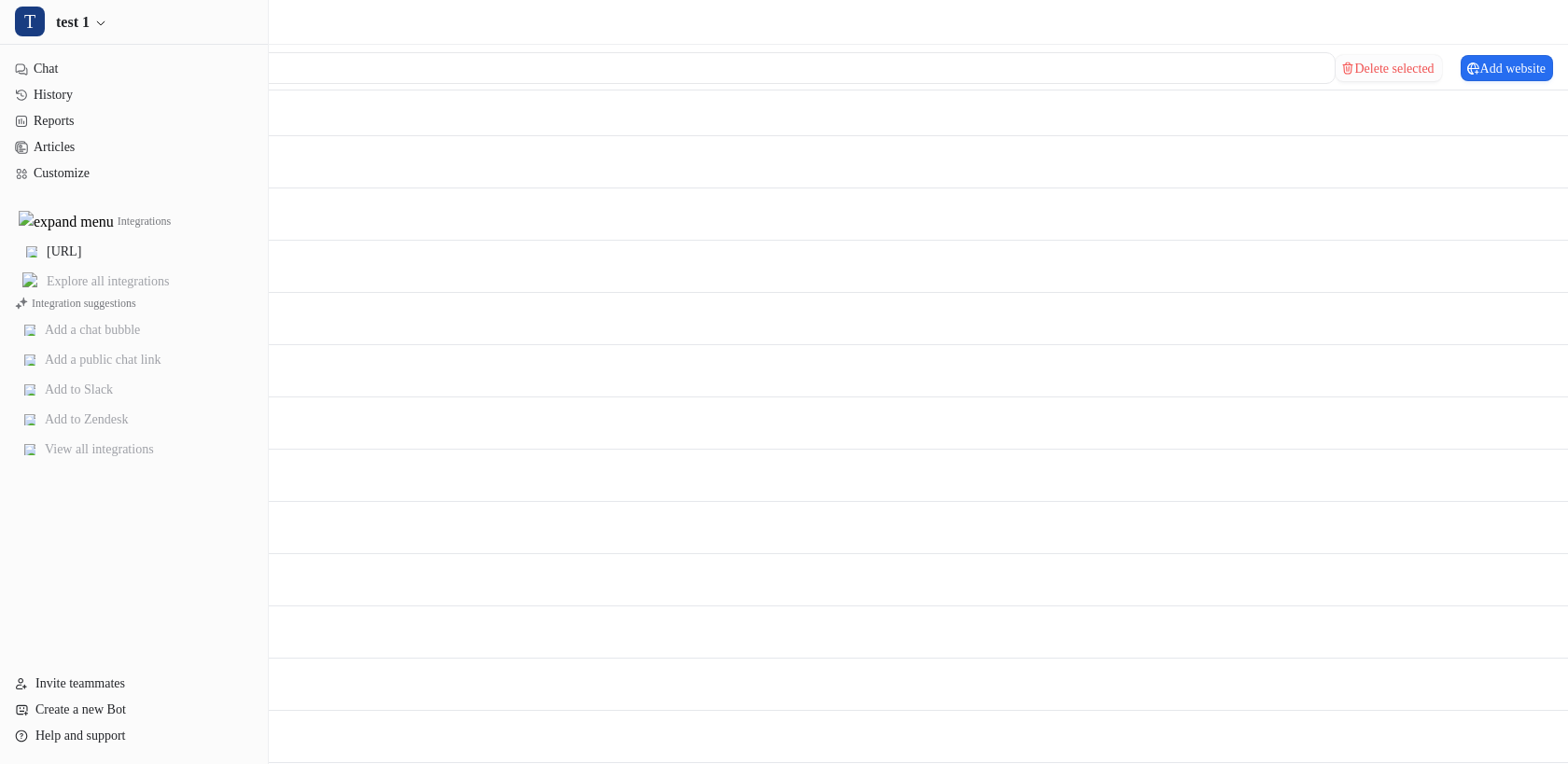 click on "Delete selected" at bounding box center (1388, 68) 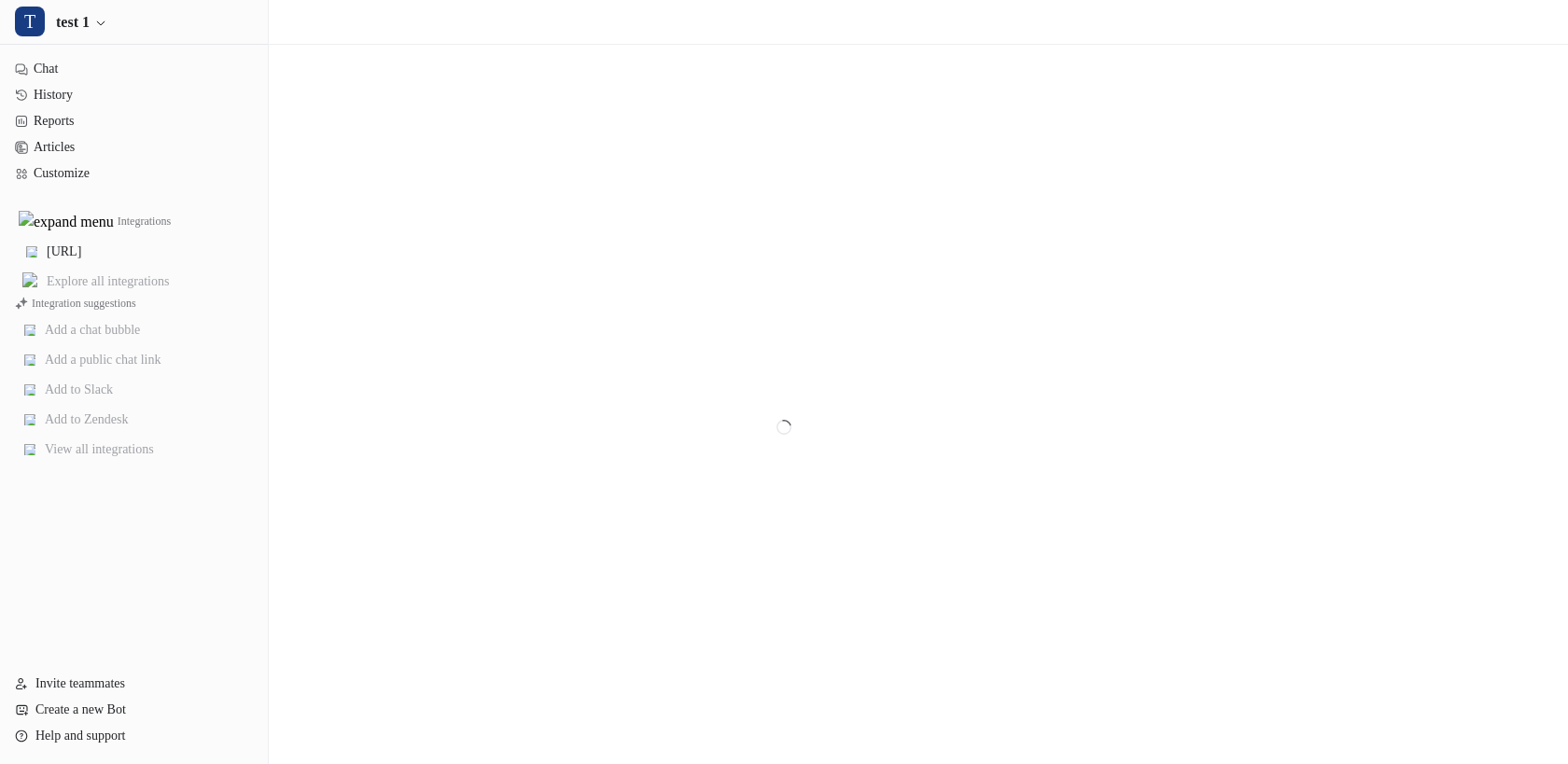 click at bounding box center (784, 426) 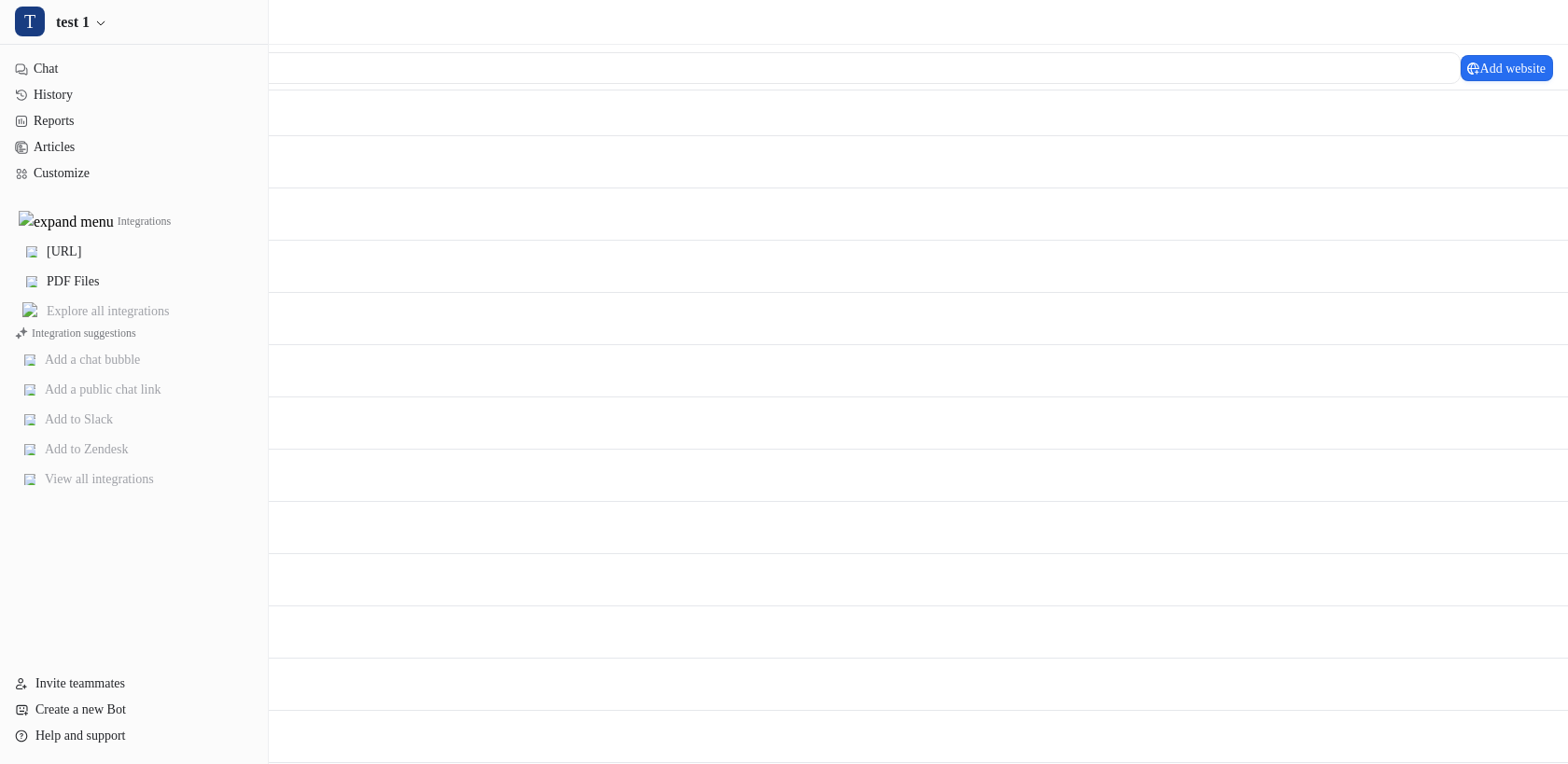 scroll, scrollTop: 0, scrollLeft: 0, axis: both 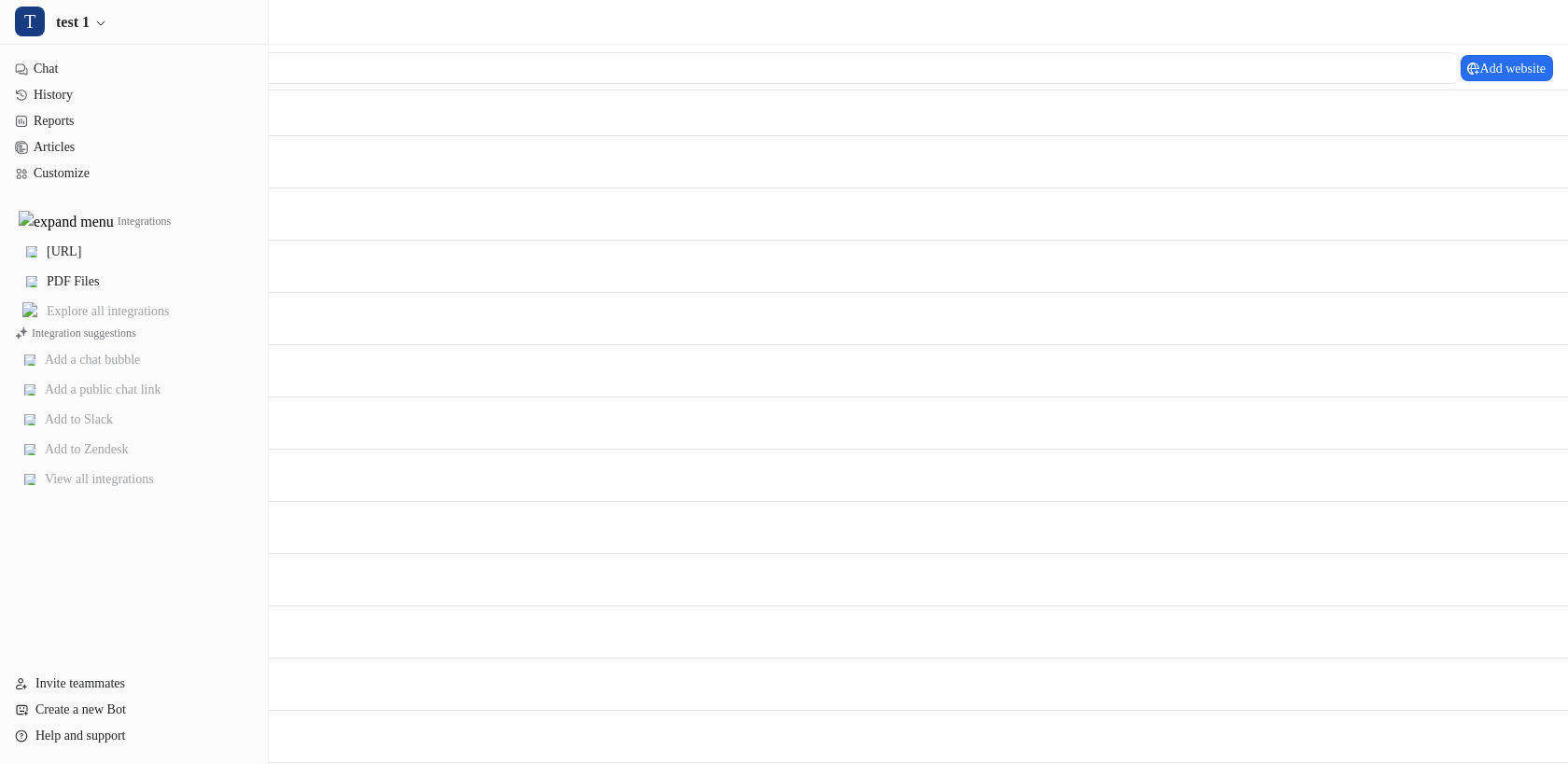 click on "PDF Files" at bounding box center (133, 282) 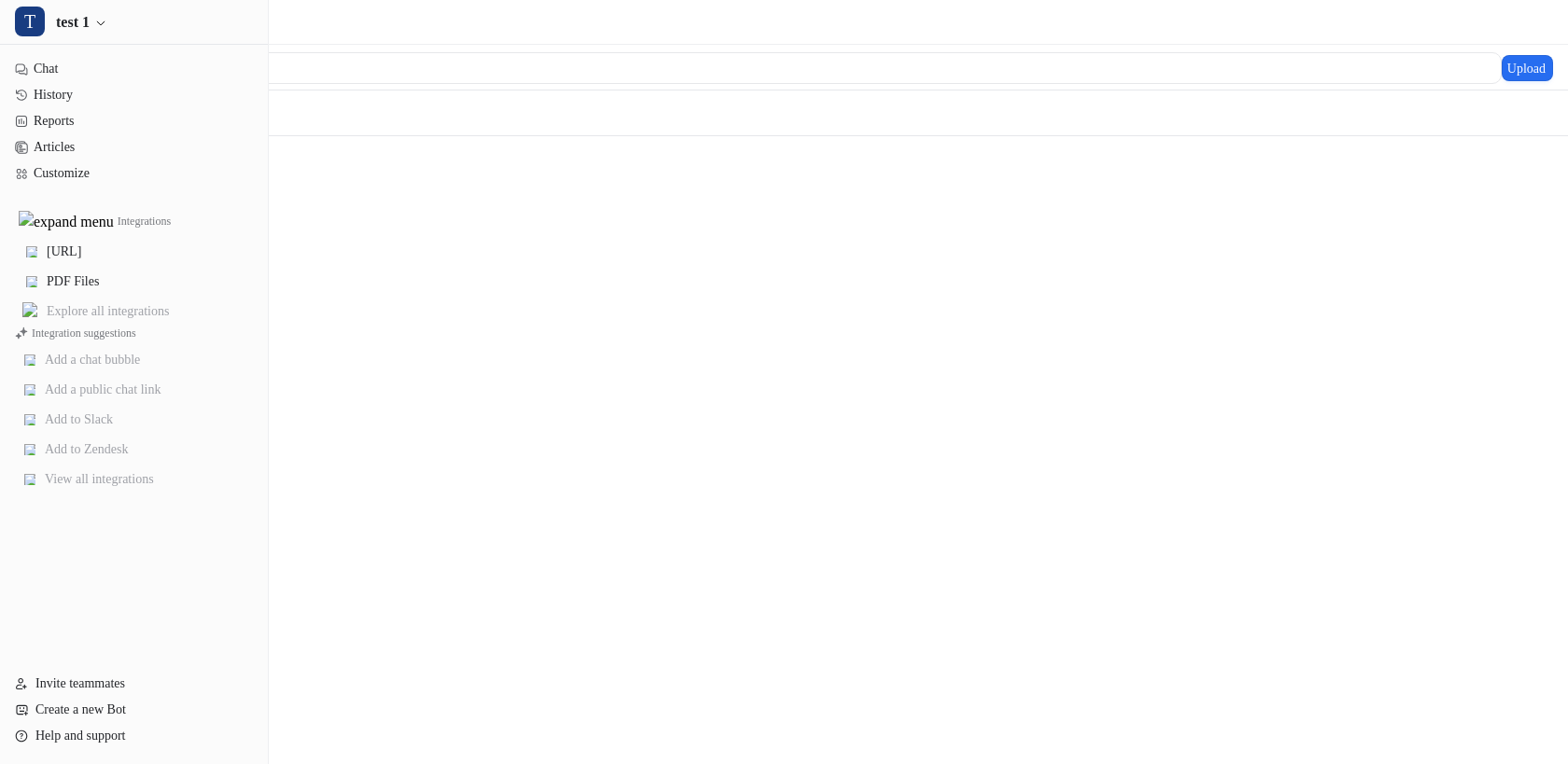 click on "PDF Files" at bounding box center (133, 282) 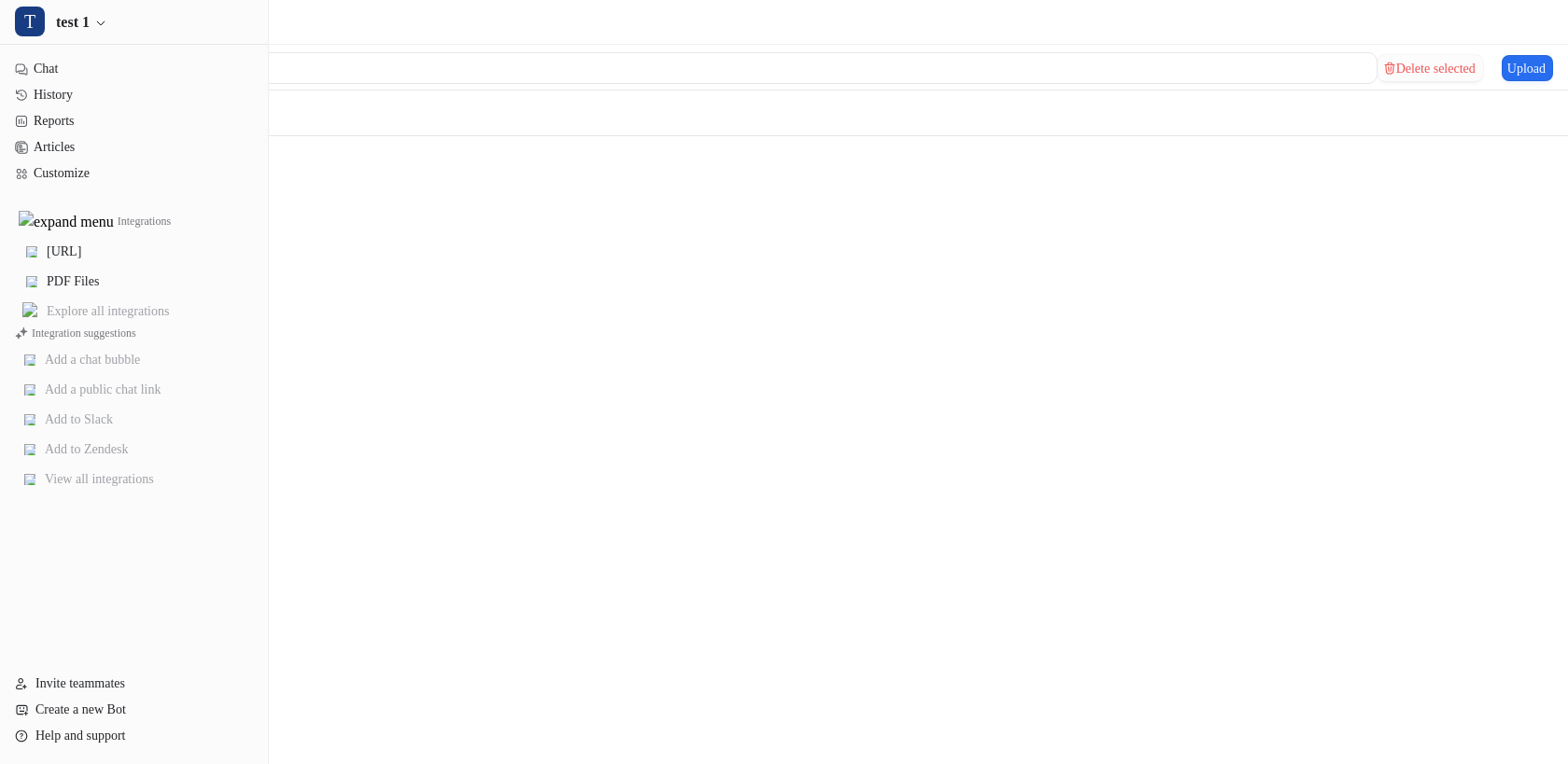 click on "Delete selected" at bounding box center (1430, 68) 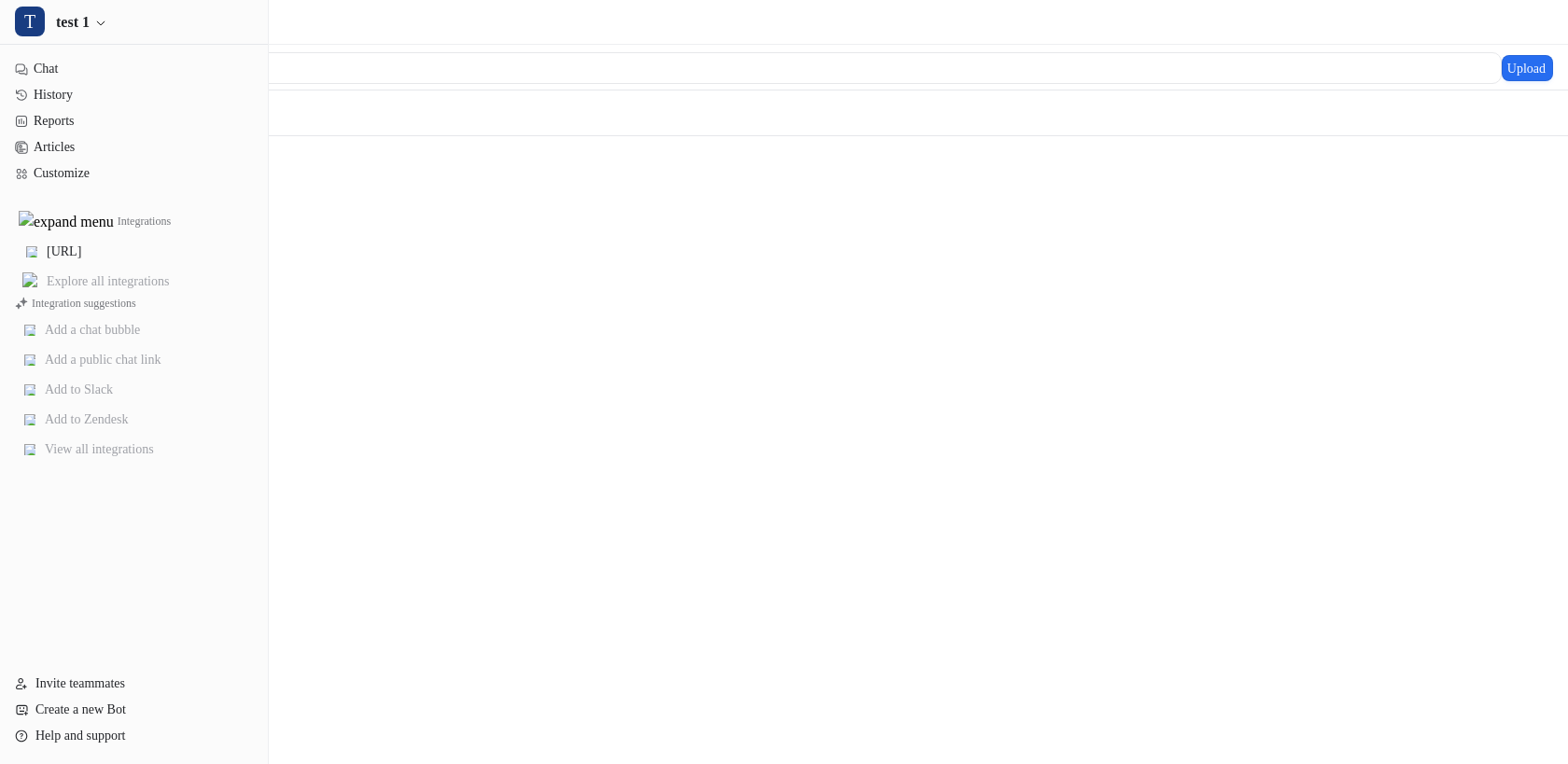scroll, scrollTop: 0, scrollLeft: 0, axis: both 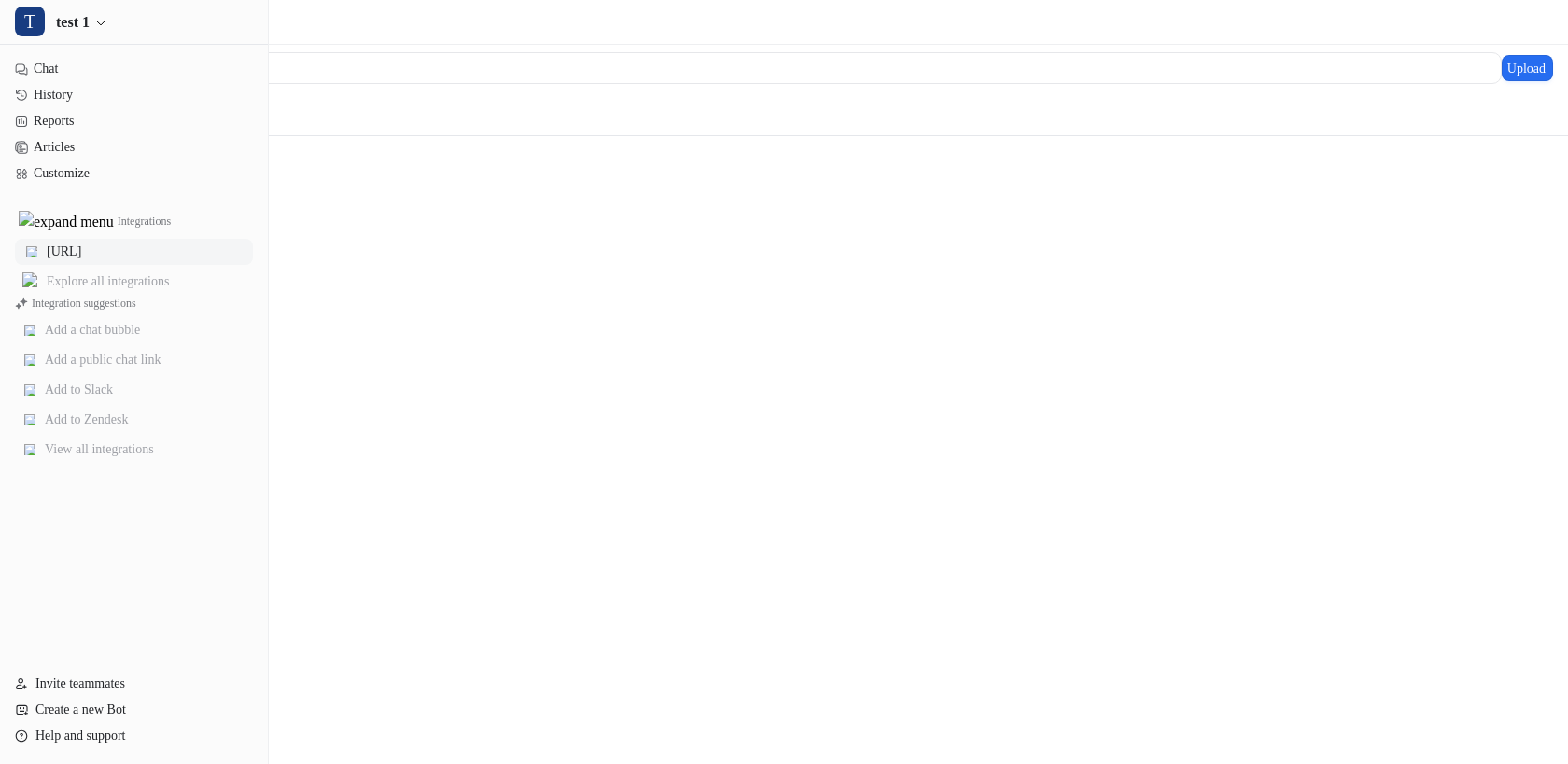 click on "[URL]" at bounding box center [63, 252] 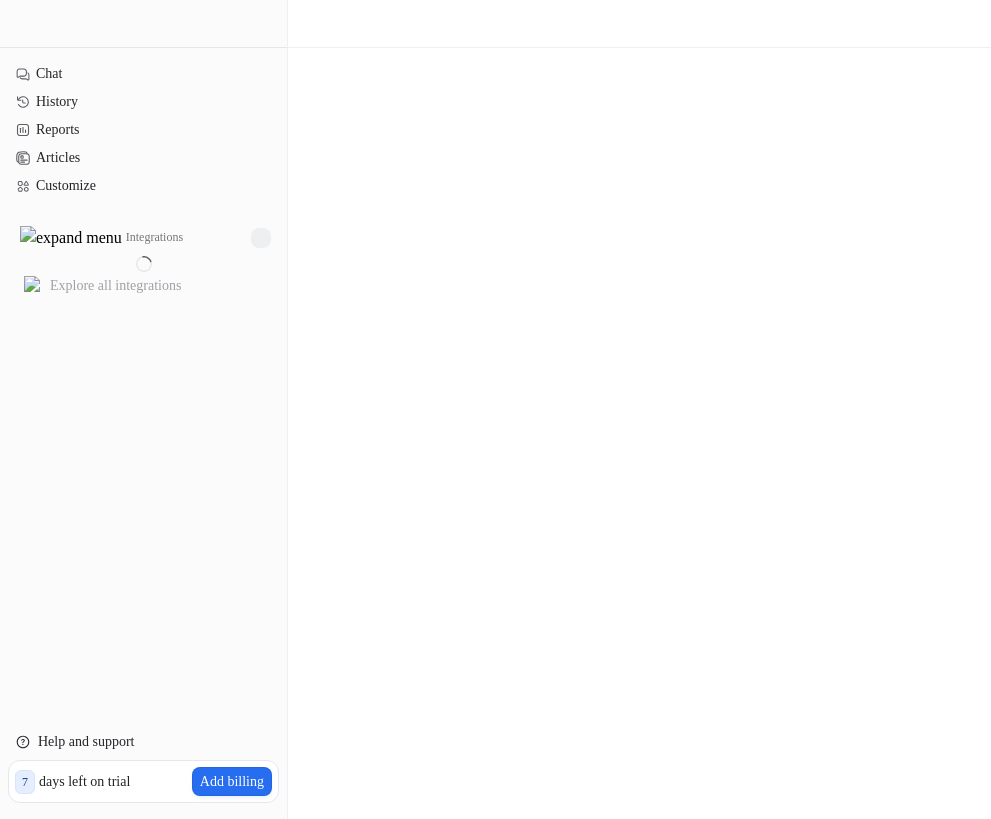 scroll, scrollTop: 0, scrollLeft: 0, axis: both 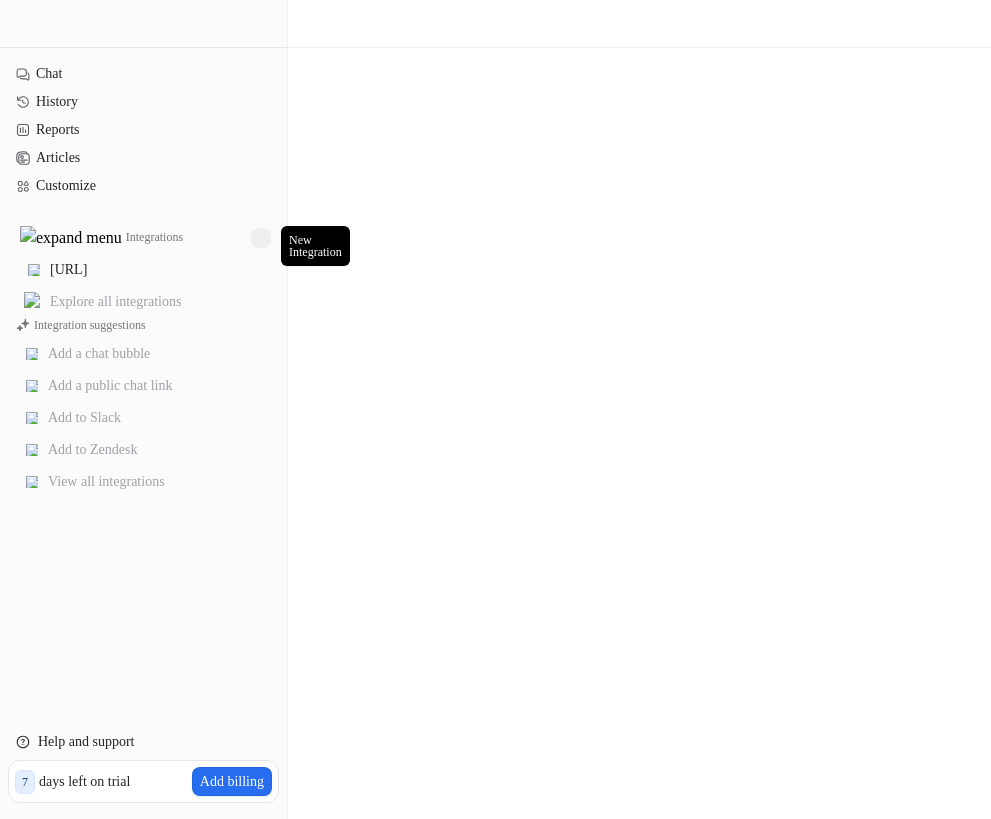 click at bounding box center (261, 238) 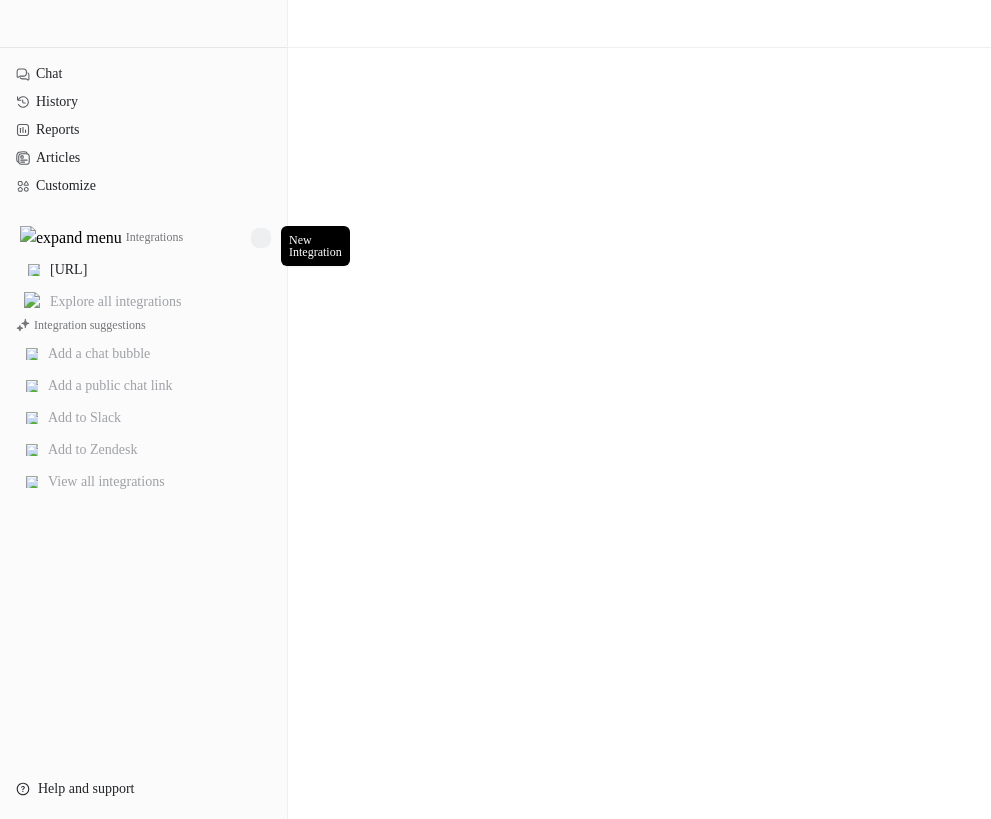 click at bounding box center (261, 238) 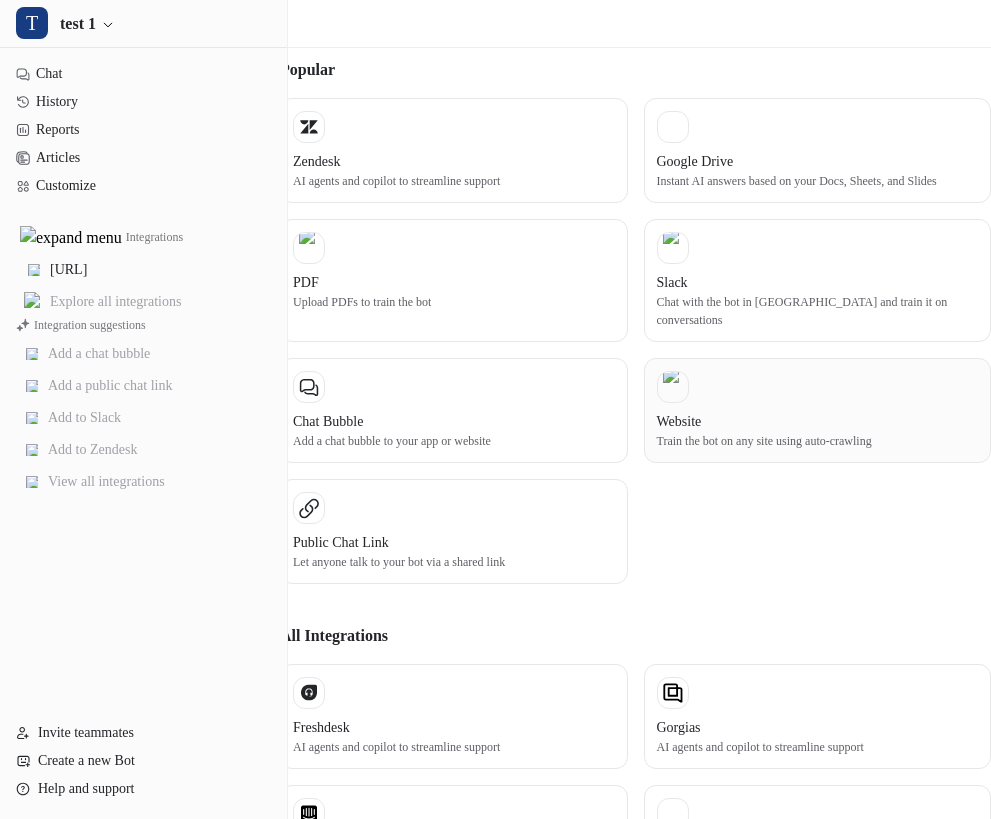 scroll, scrollTop: 0, scrollLeft: 0, axis: both 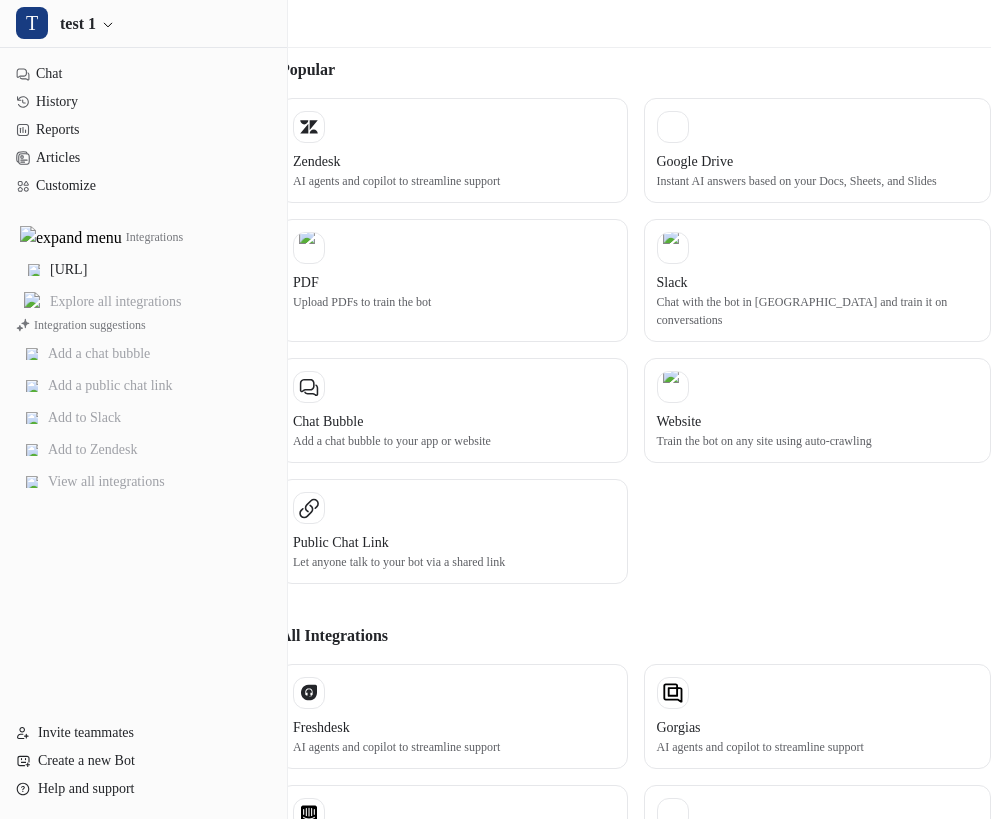 click at bounding box center (127, 98) 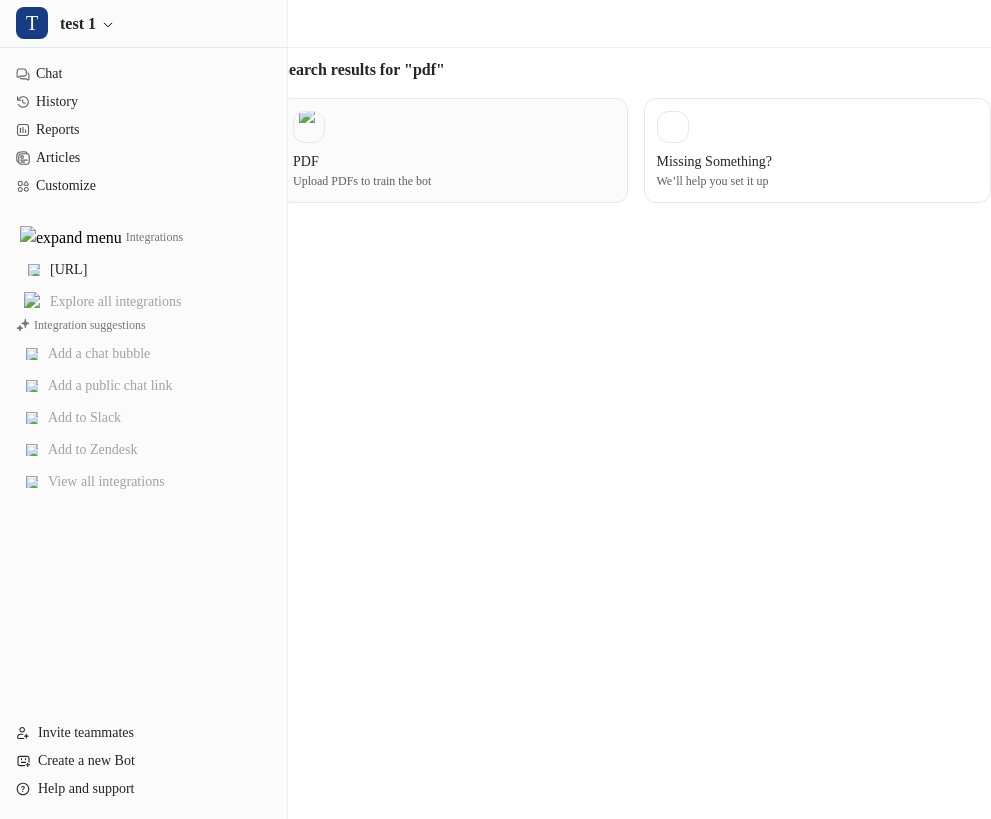 type on "***" 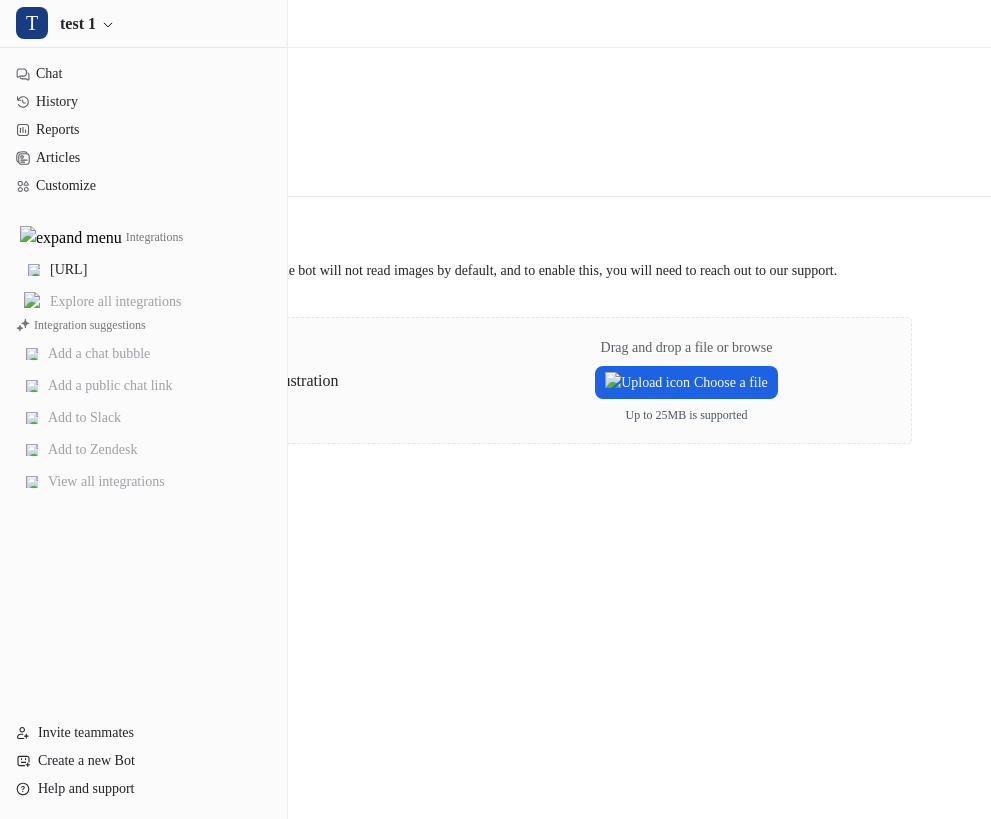 click on "Choose a file" at bounding box center (686, 382) 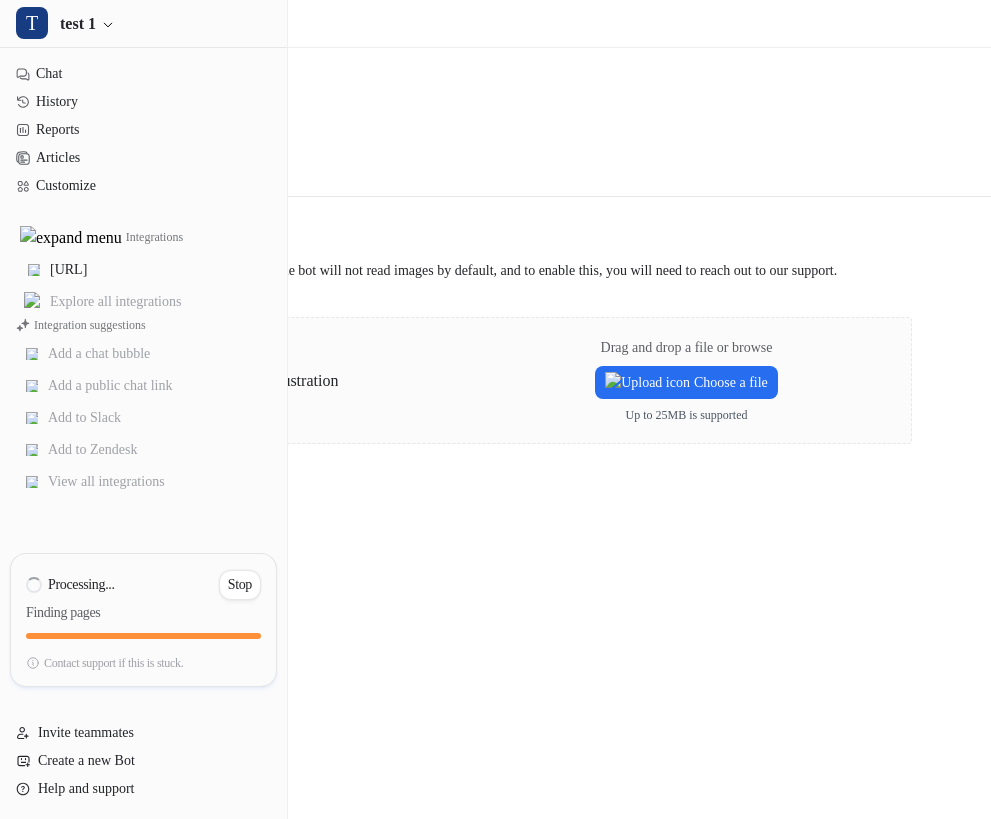 click on "Integrations / PDF Back to integrations PDF Upload a PDF to train the bot Overview Upload PDF files to train the bot. Note that the bot will not read images by default, and to enable this, you will need to reach out to our support. Drag and drop a file or browse Choose a file Up to 25MB is supported" at bounding box center [495, 409] 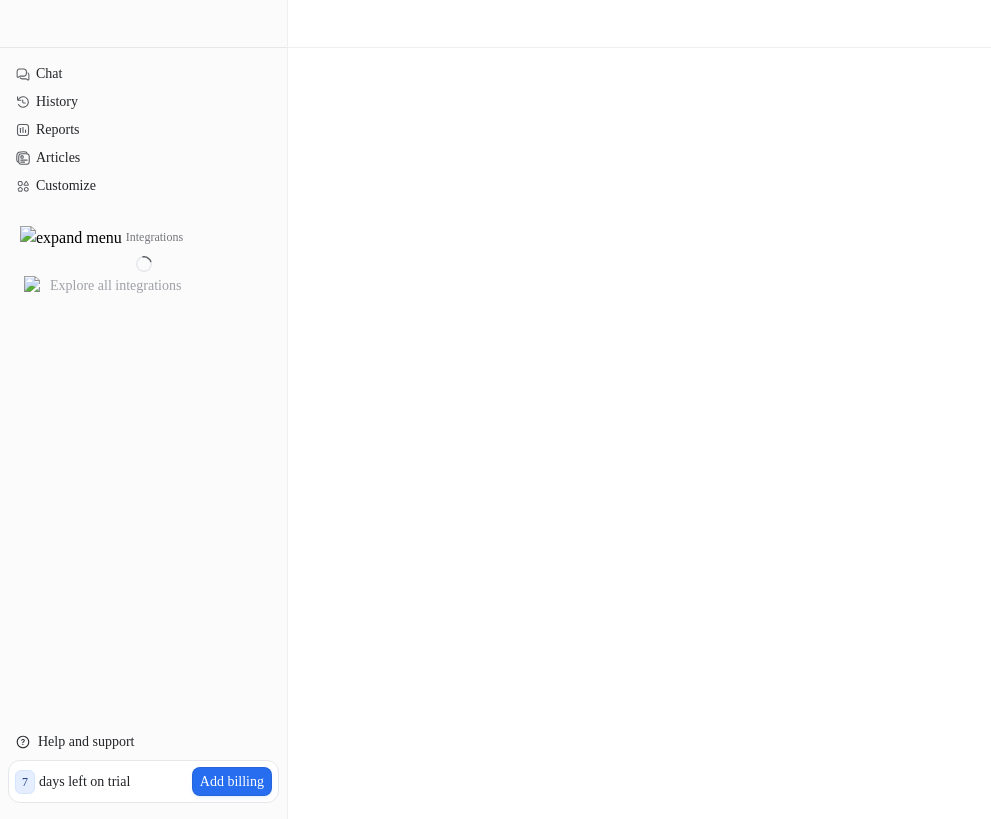 scroll, scrollTop: 0, scrollLeft: 0, axis: both 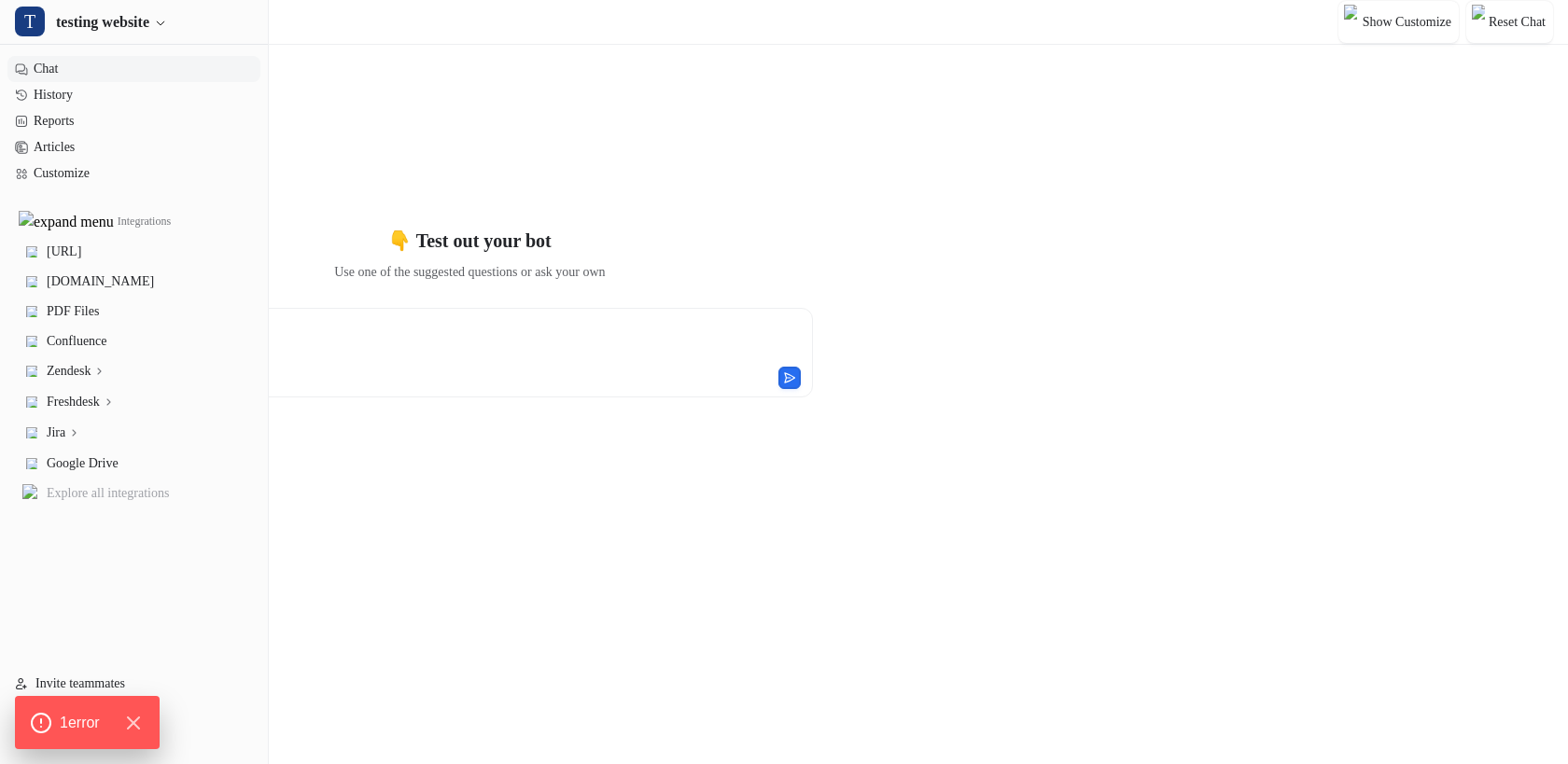 type on "**********" 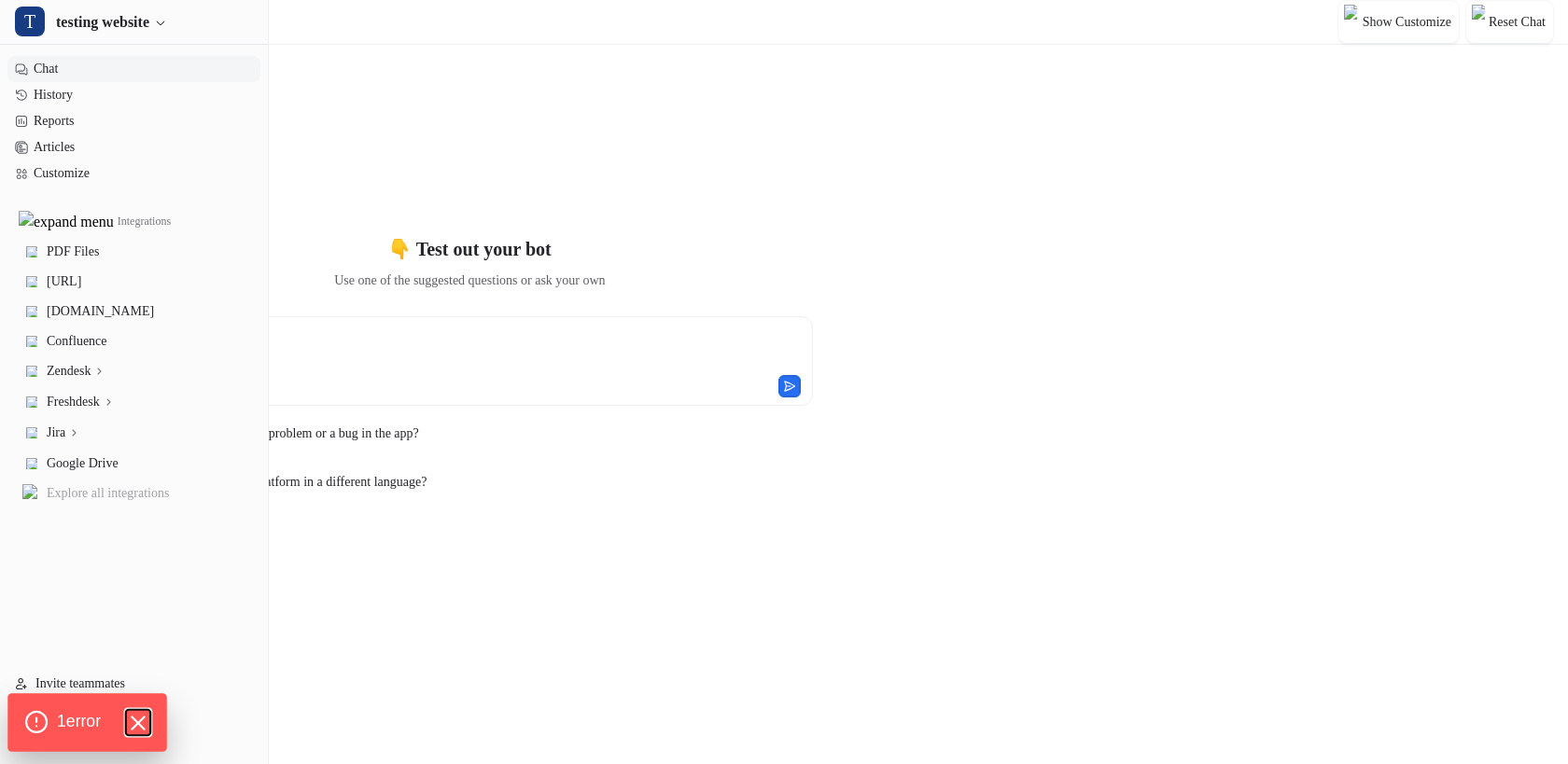 click 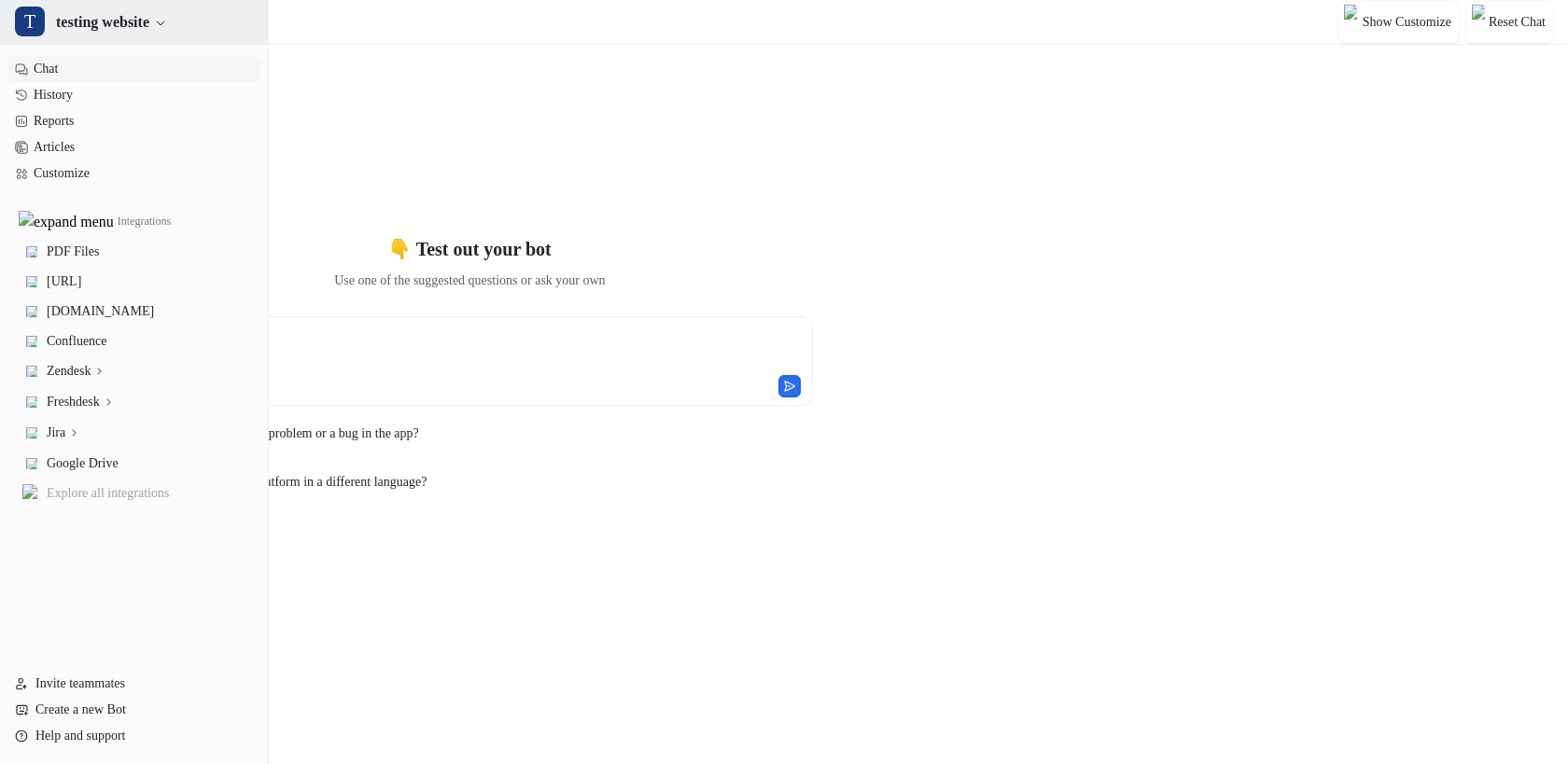click on "testing website" at bounding box center (103, 22) 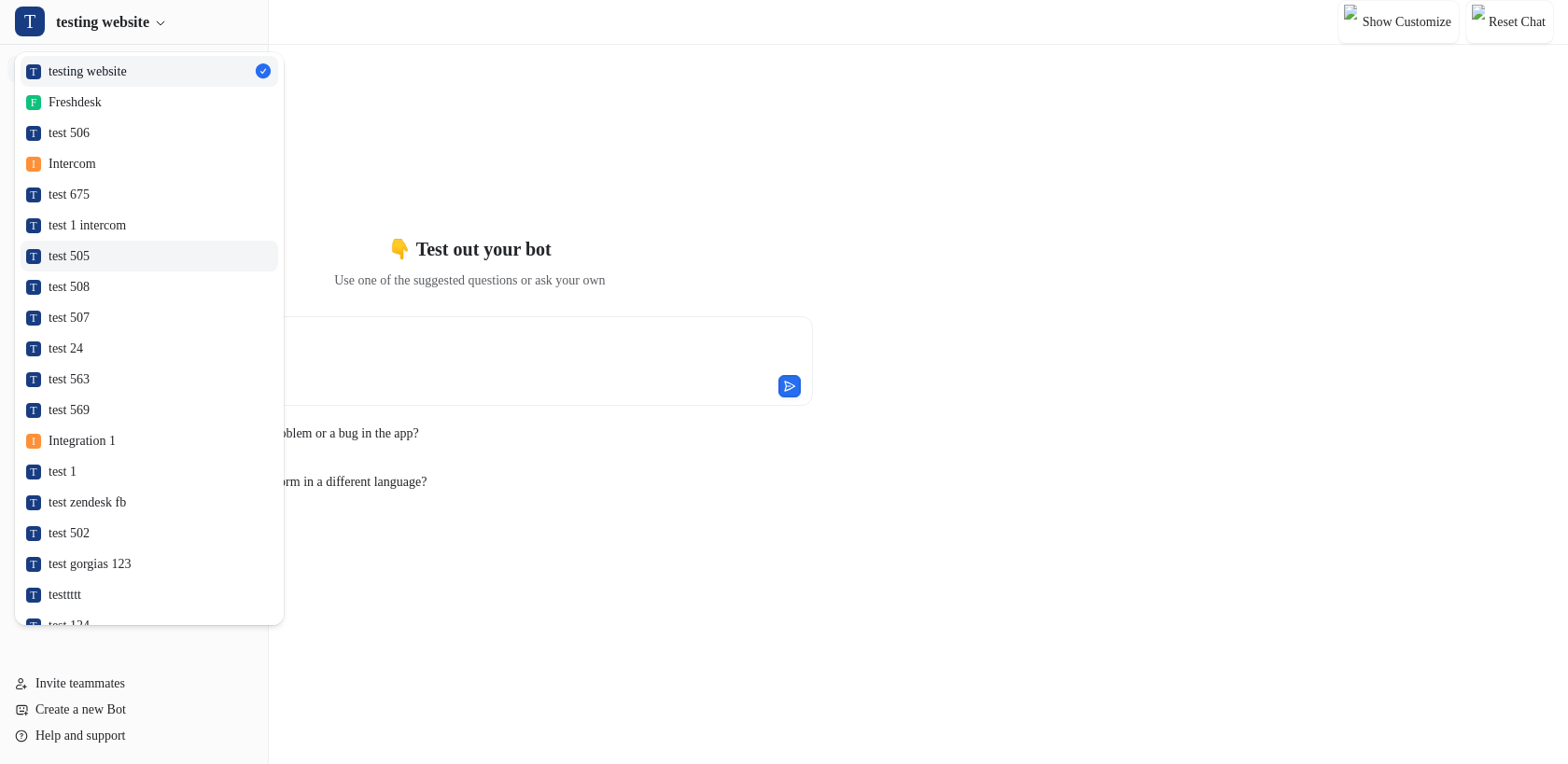 click on "T   test 505" at bounding box center (58, 256) 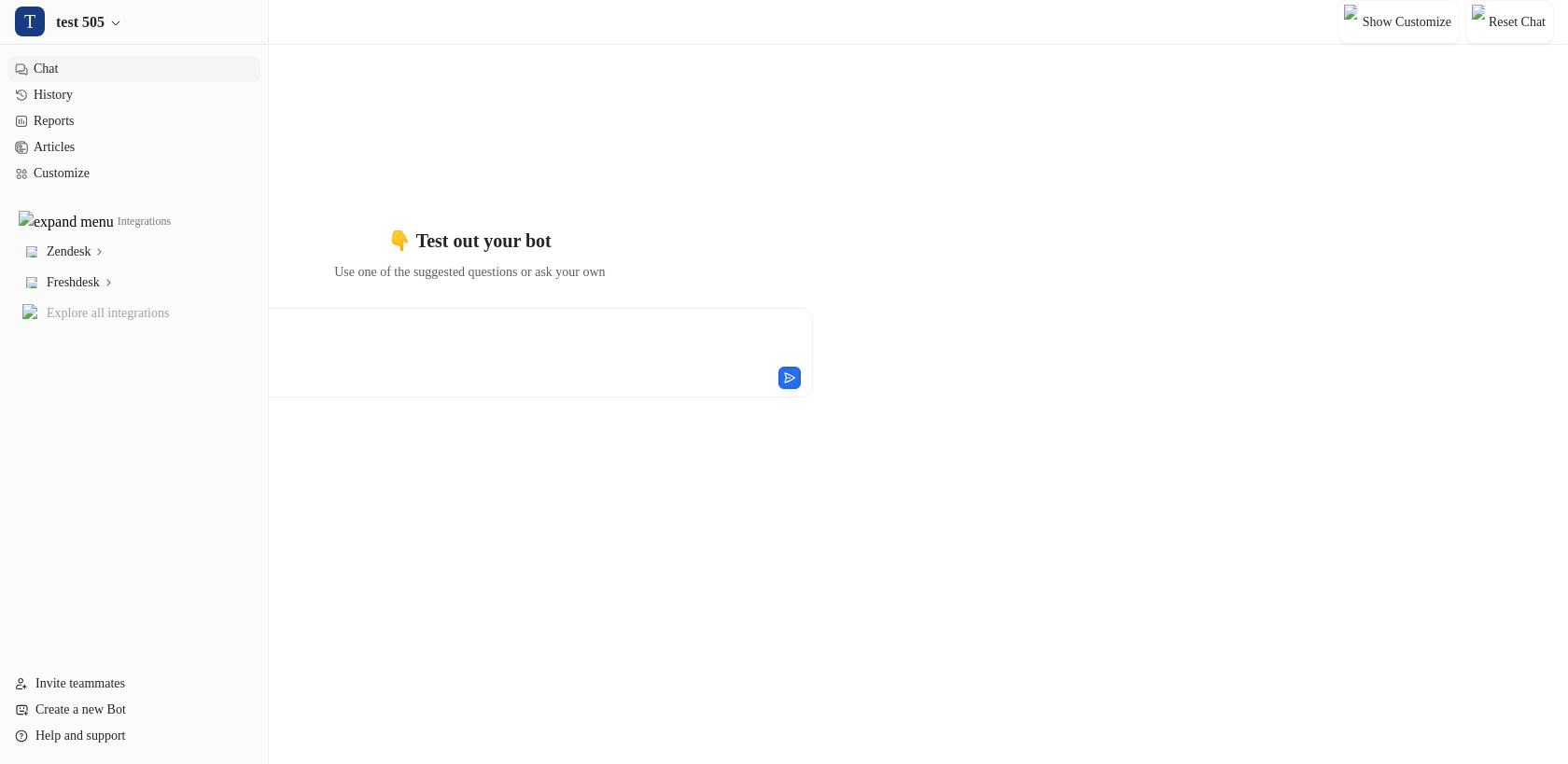 type on "***" 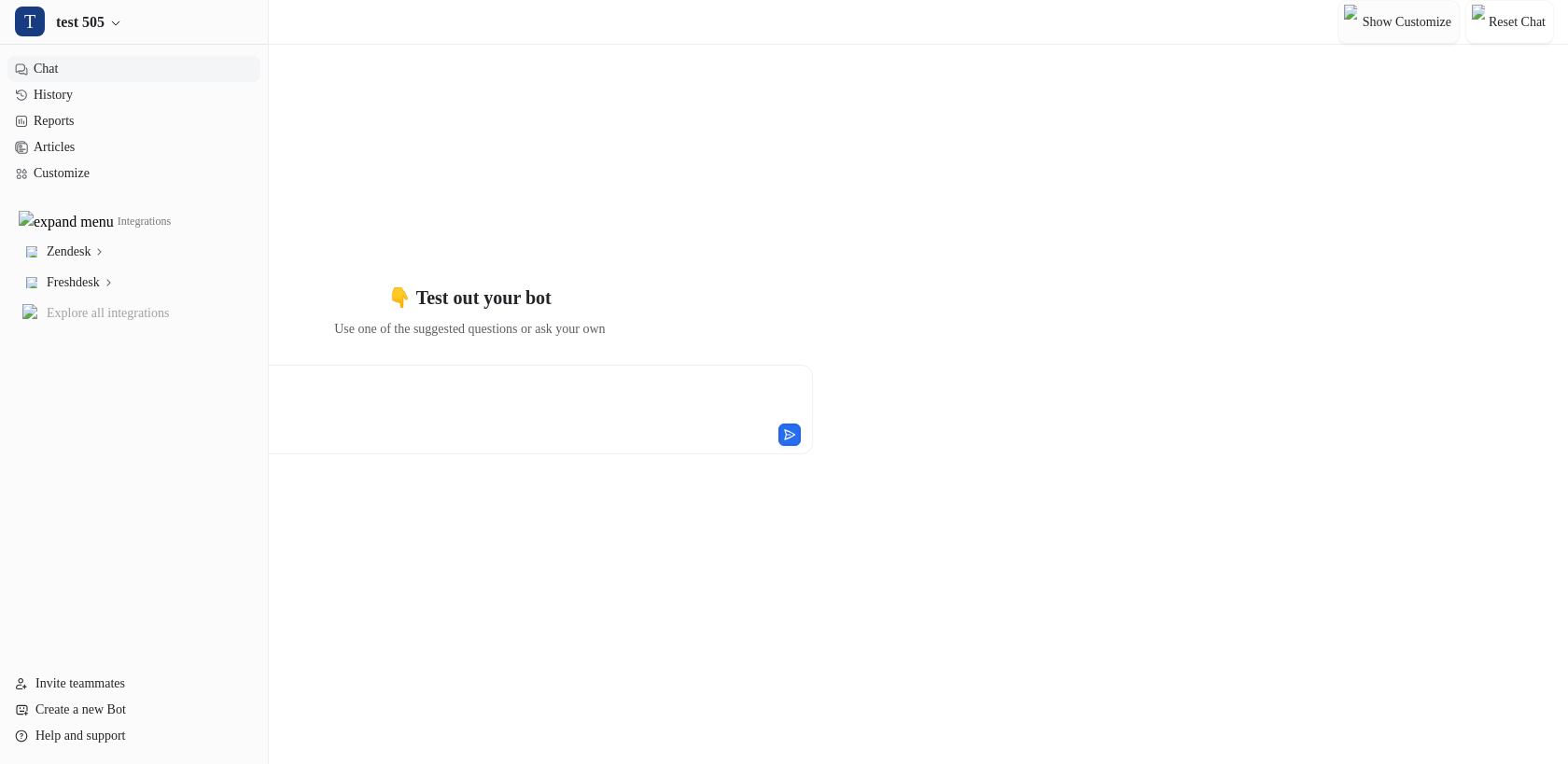 click on "Show Customize" at bounding box center (1407, 21) 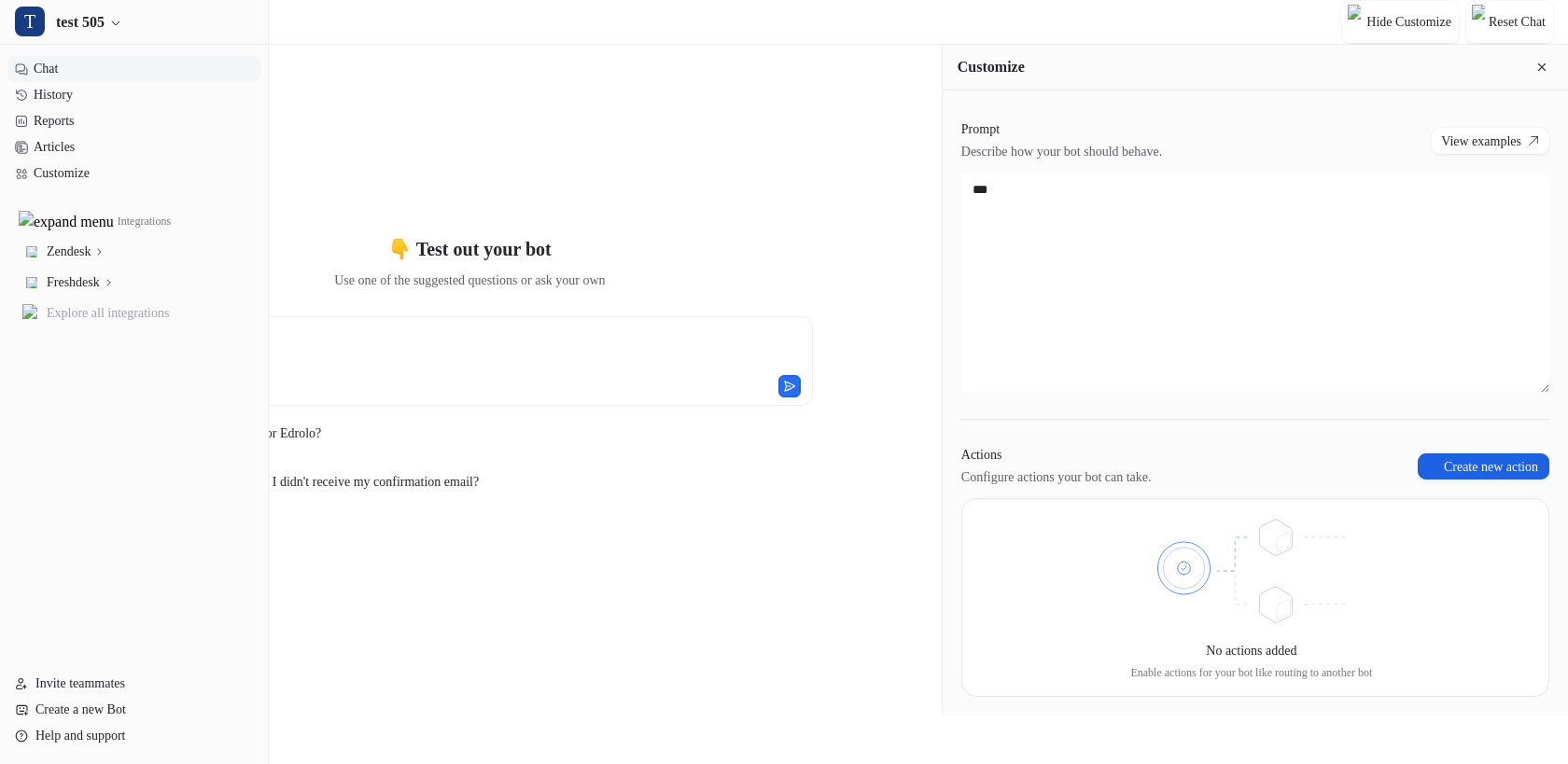 click on "Create new action" at bounding box center [1483, 466] 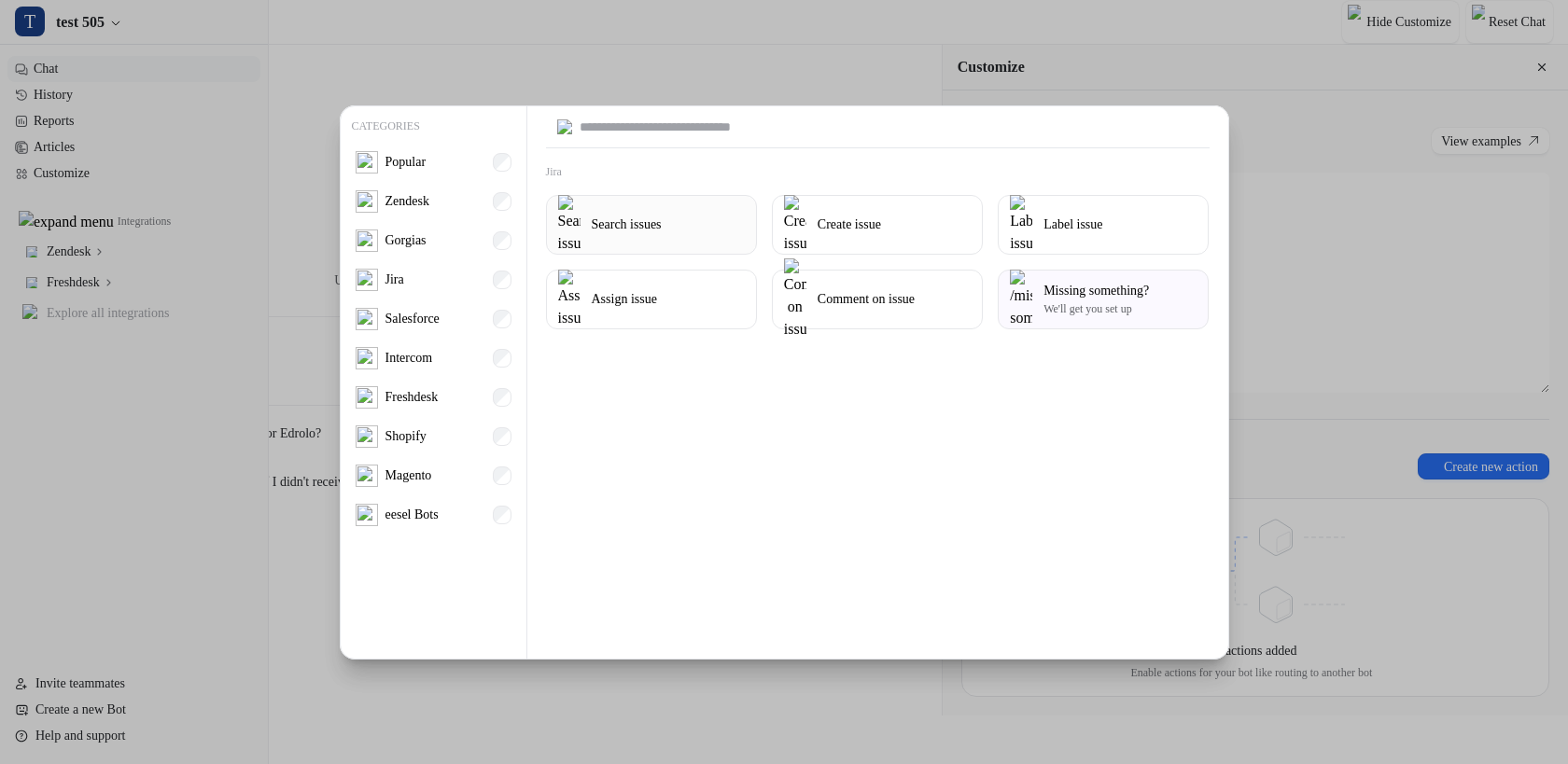 click on "Search issues" at bounding box center (626, 224) 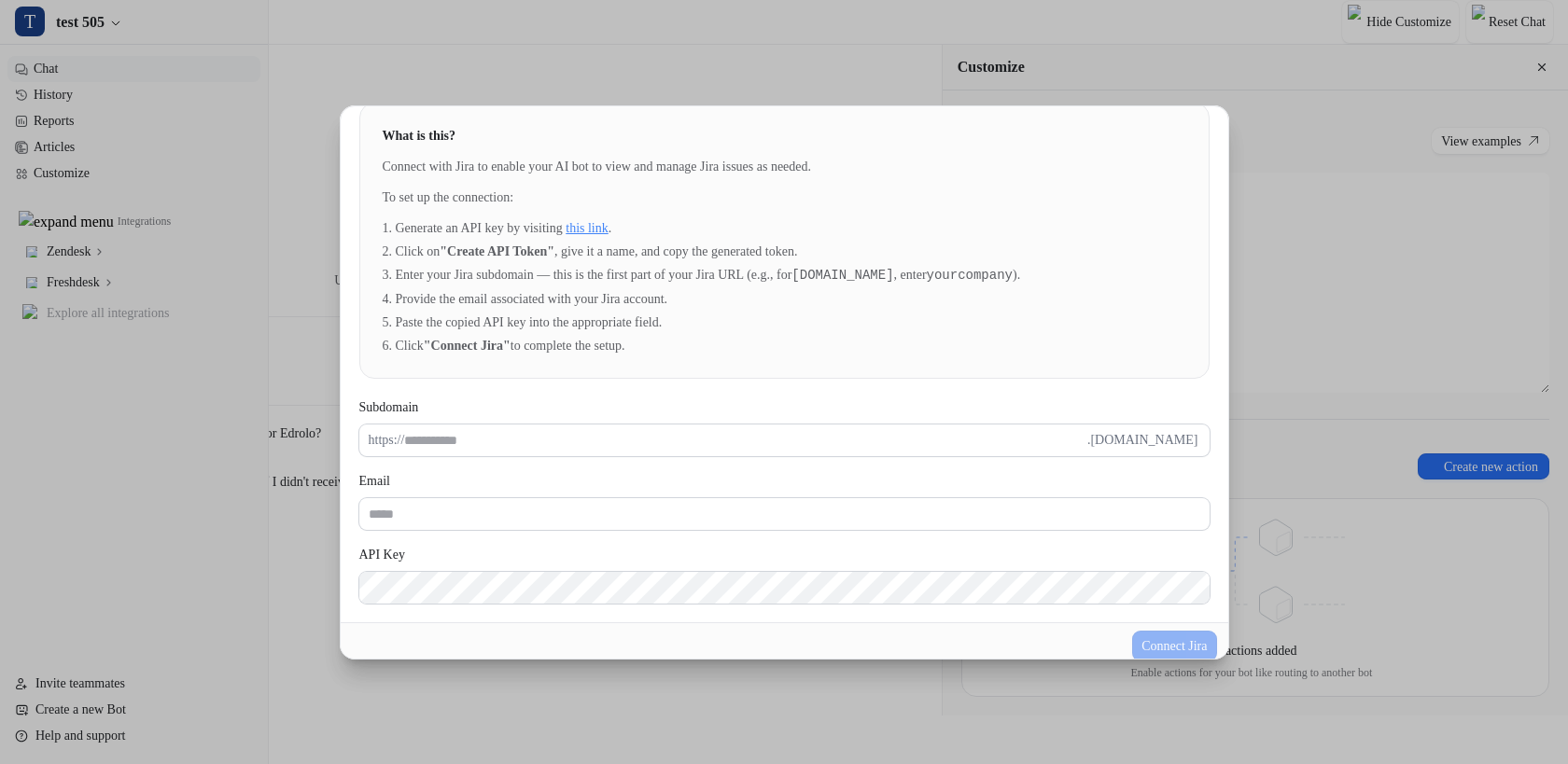 scroll, scrollTop: 0, scrollLeft: 0, axis: both 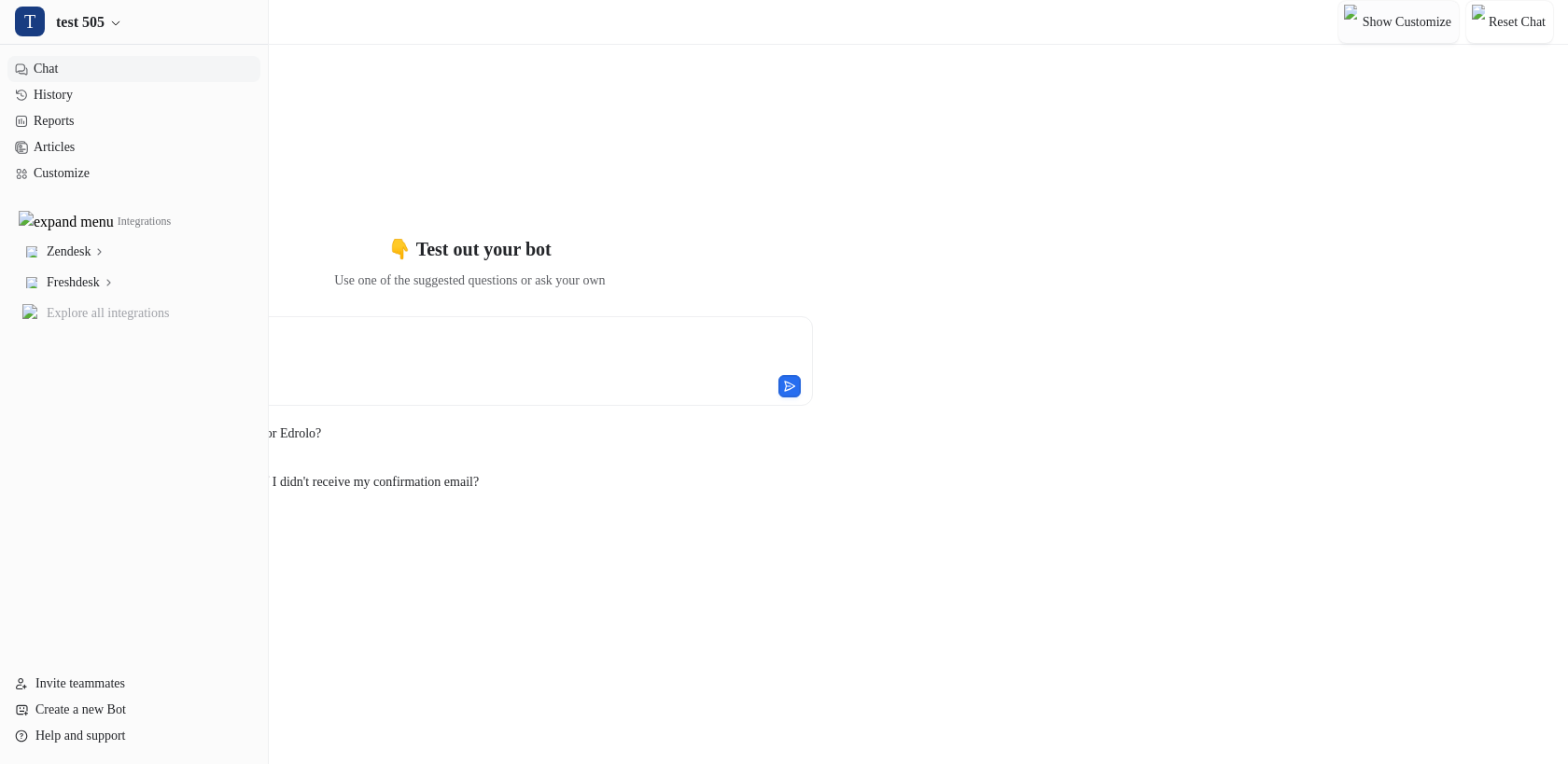click on "Show Customize" at bounding box center (1407, 21) 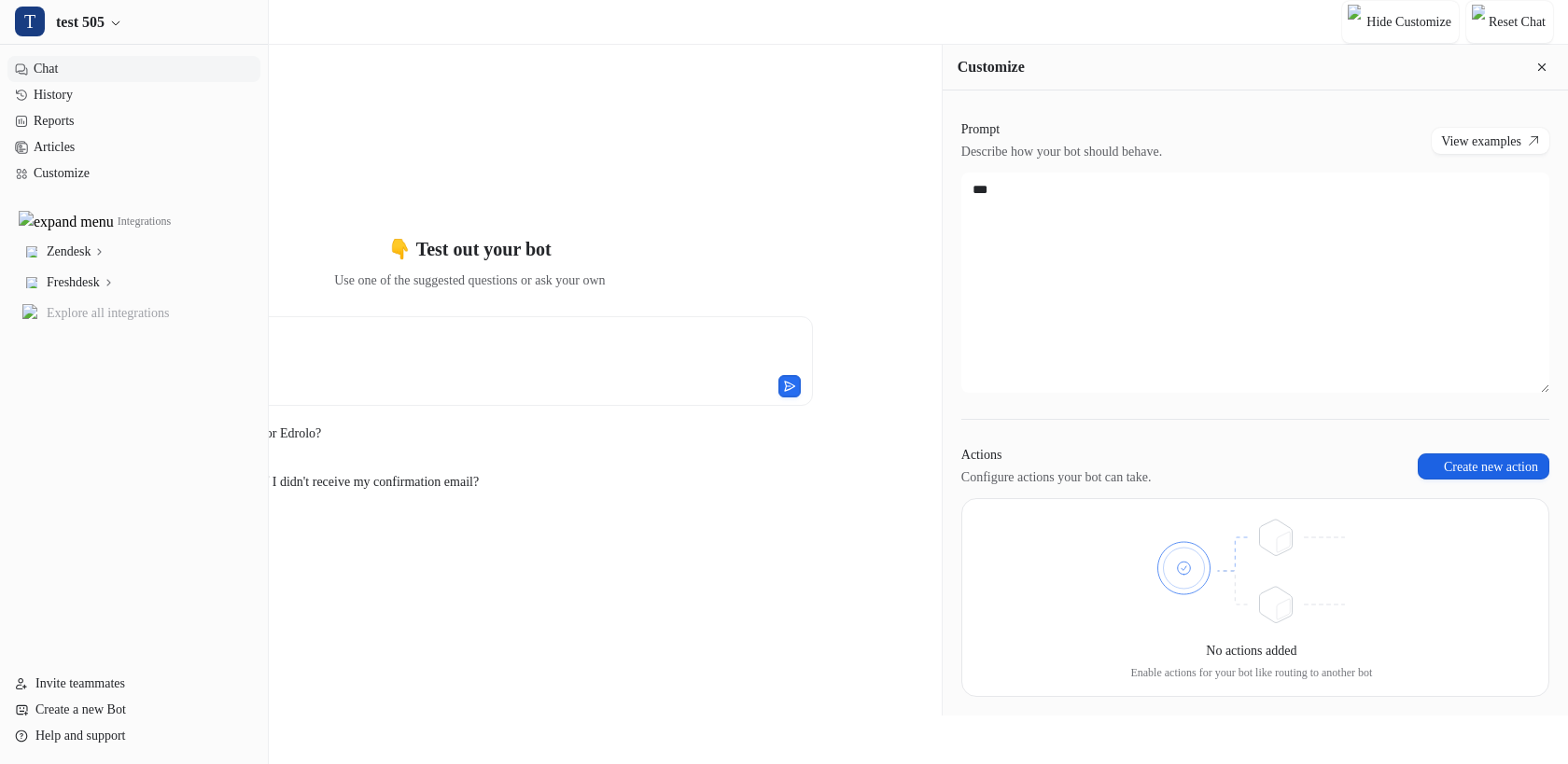 click on "Create new action" at bounding box center [1483, 466] 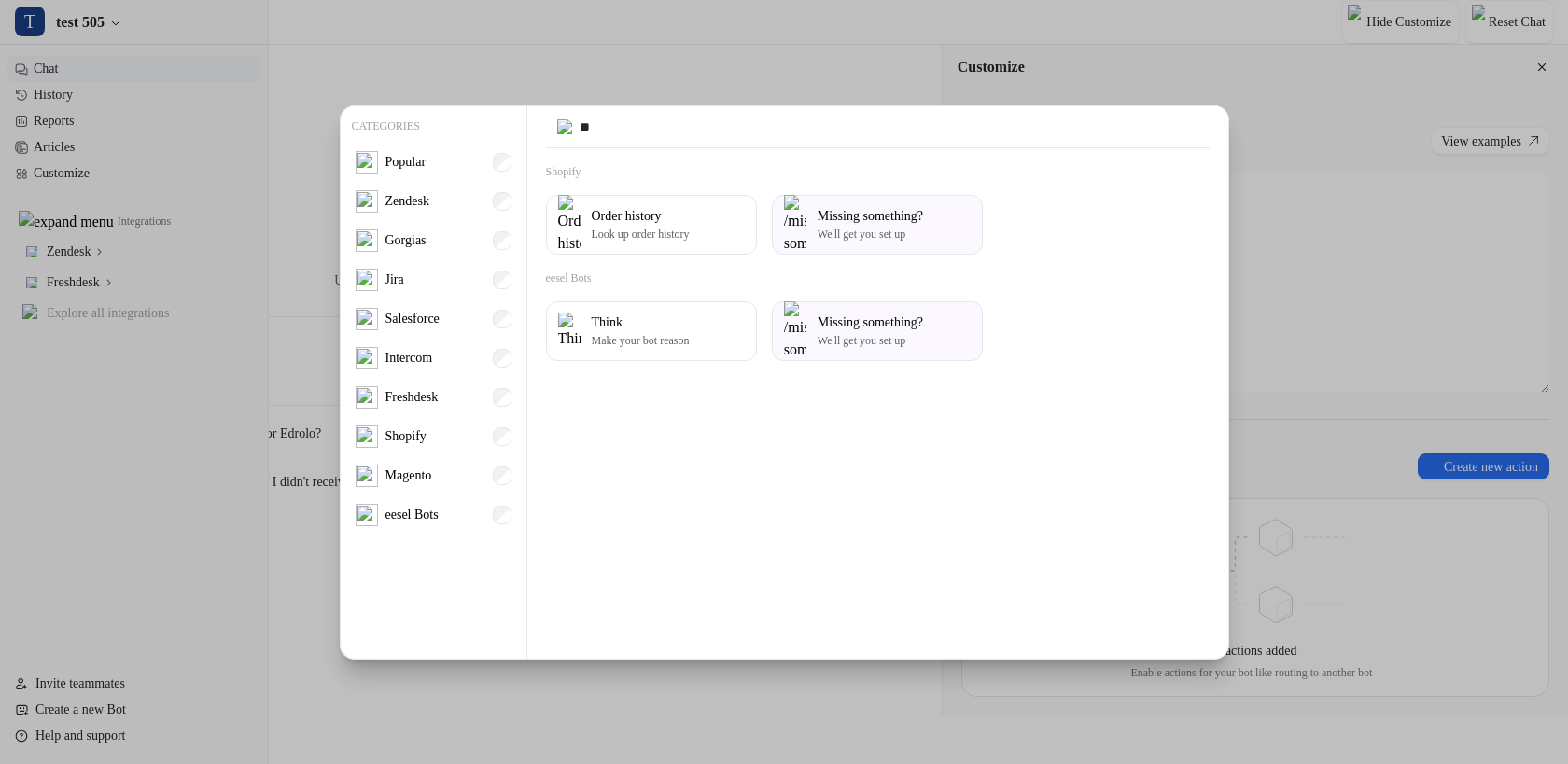 type on "*" 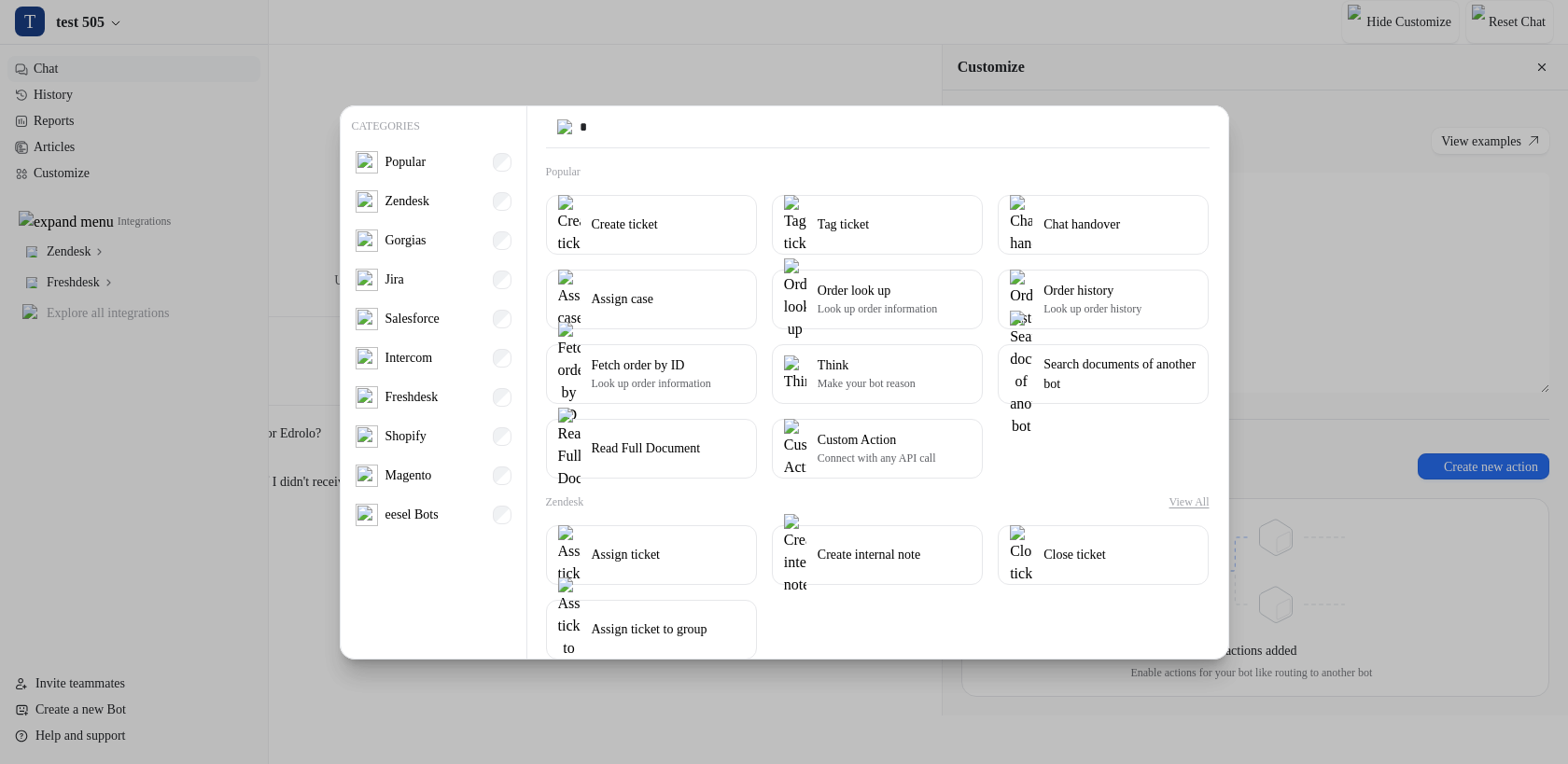 type on "**" 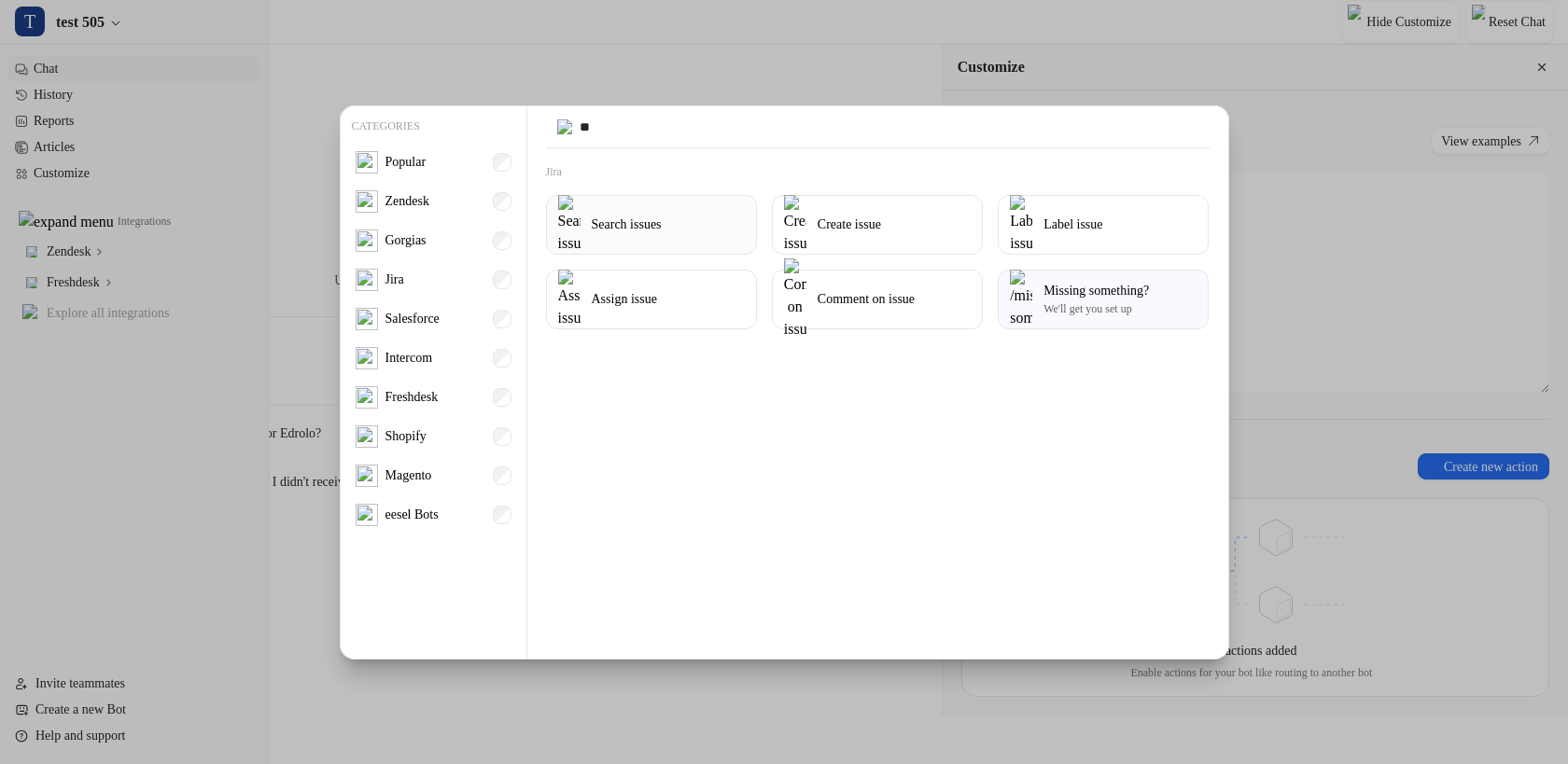 click on "Search issues" at bounding box center [651, 225] 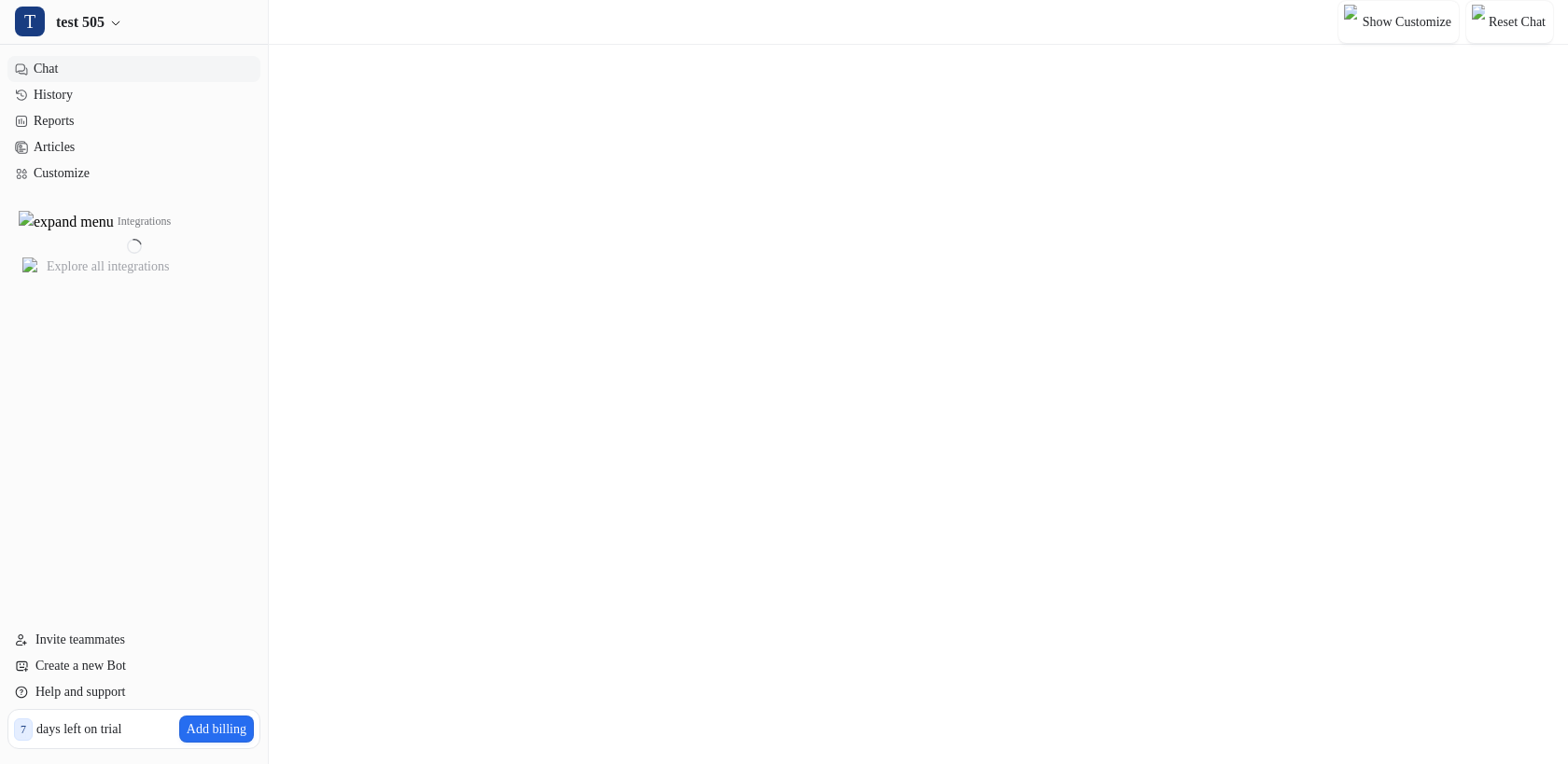 scroll, scrollTop: 0, scrollLeft: 0, axis: both 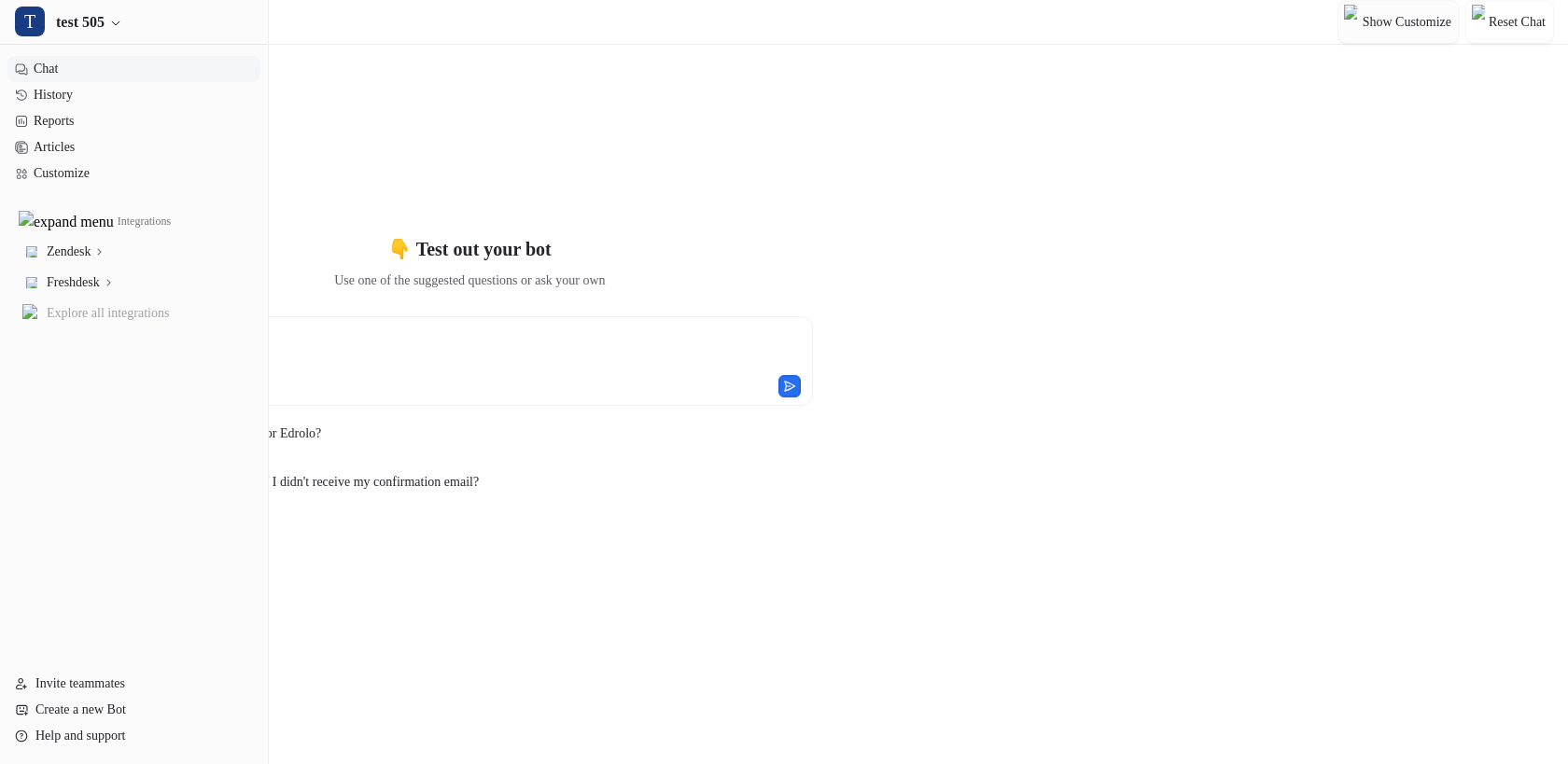 click on "Show Customize" at bounding box center (1407, 21) 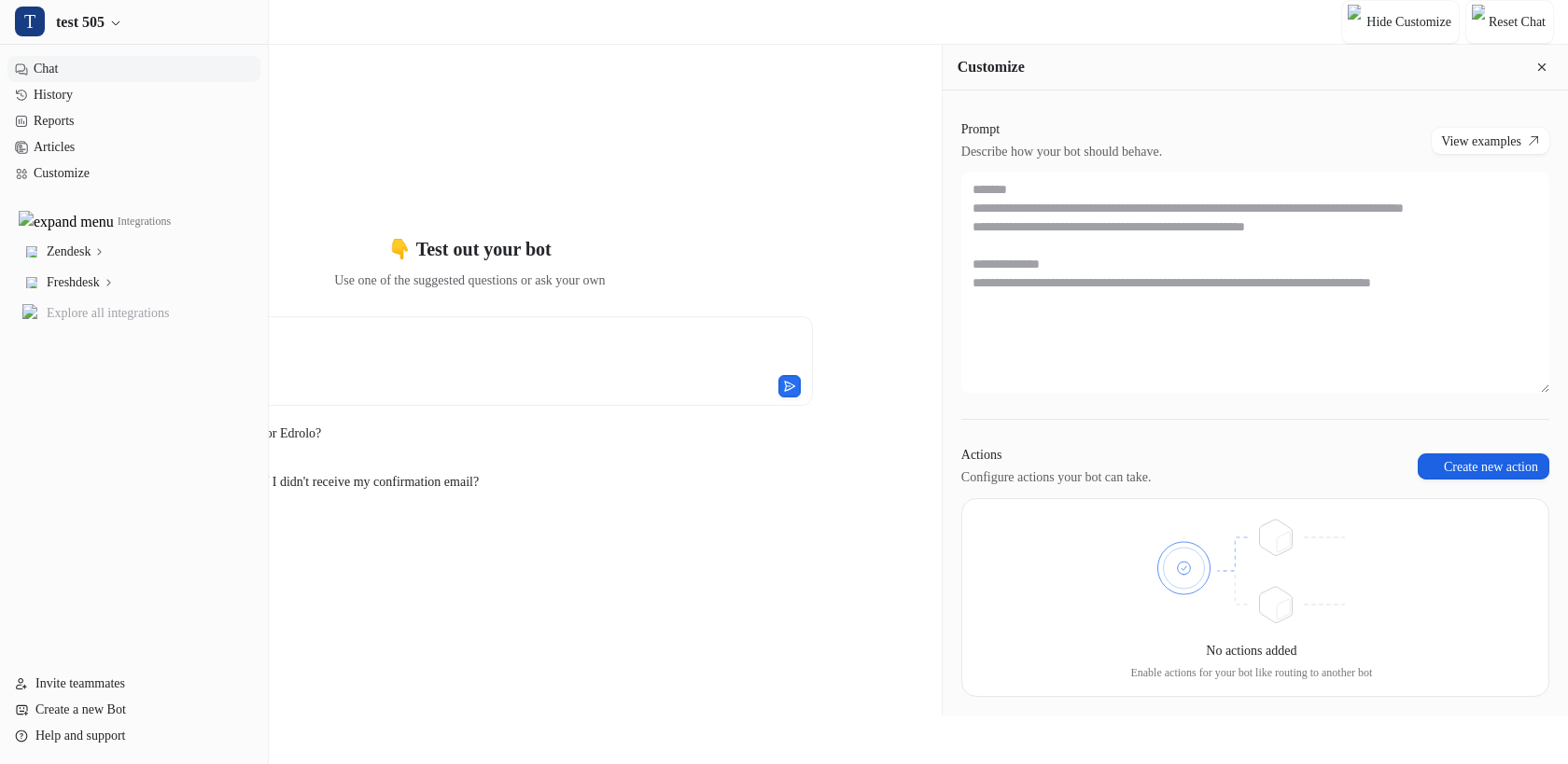 click on "Create new action" at bounding box center [1483, 466] 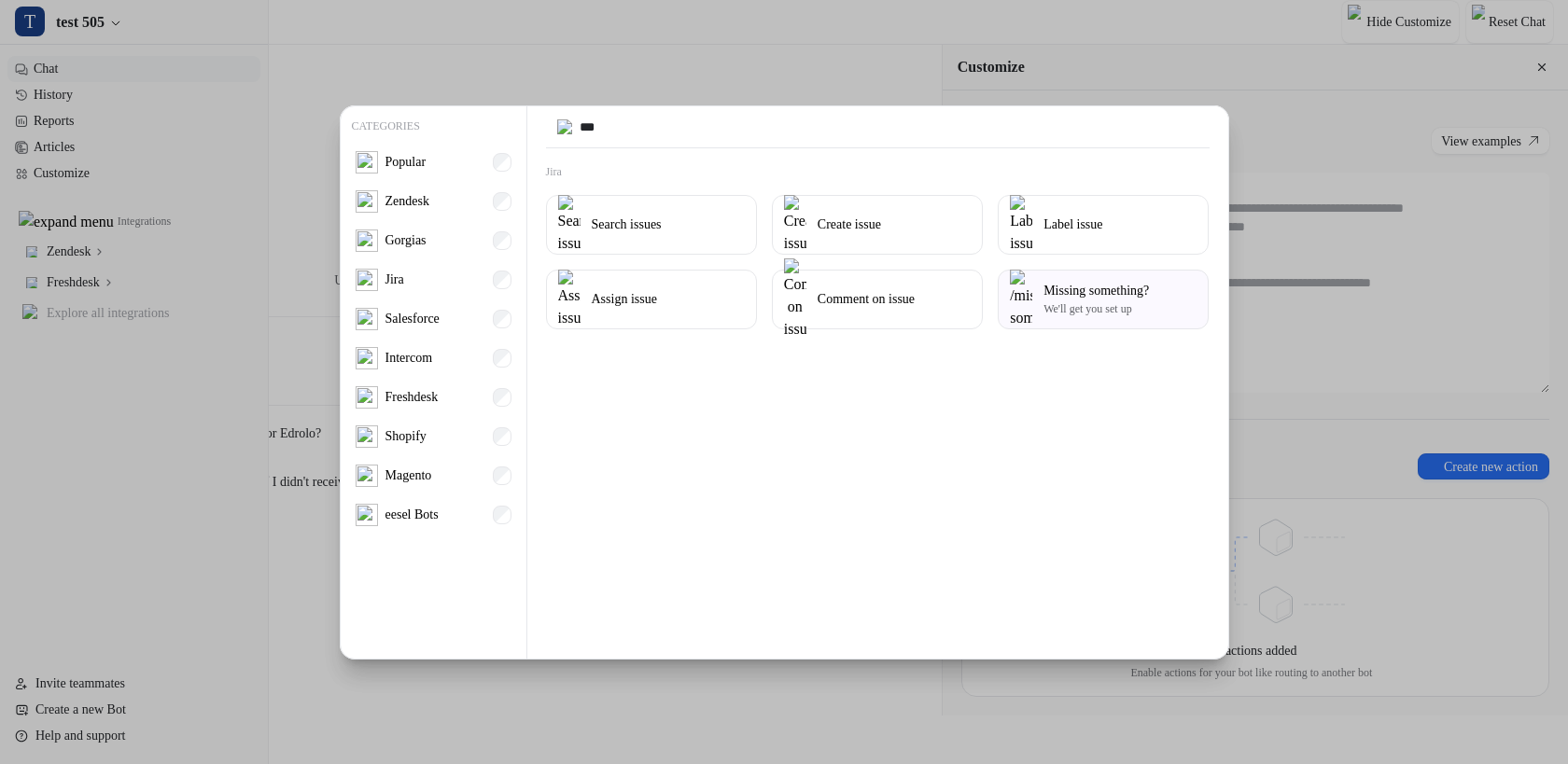 type on "****" 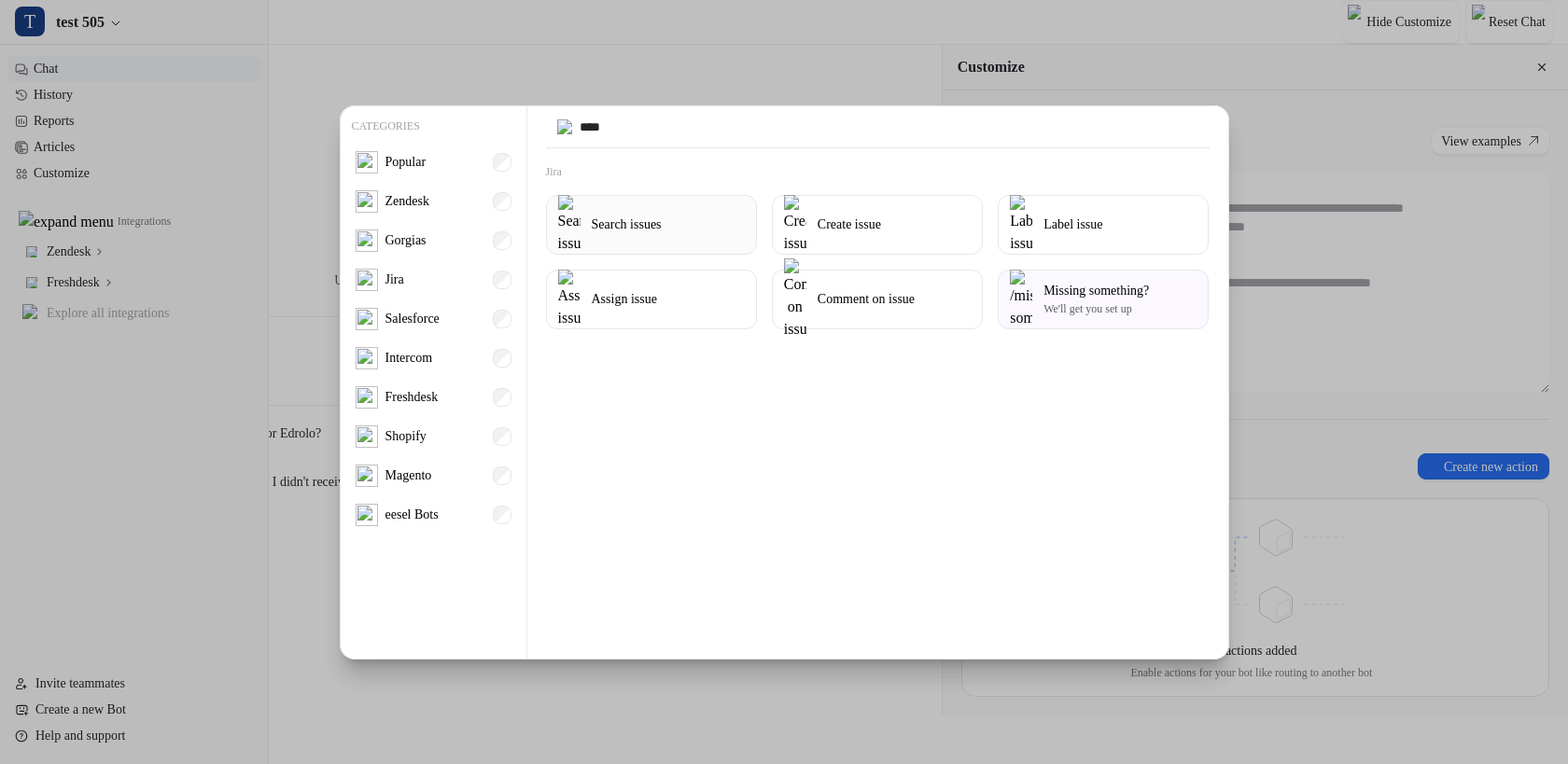 click on "Search issues" at bounding box center [651, 225] 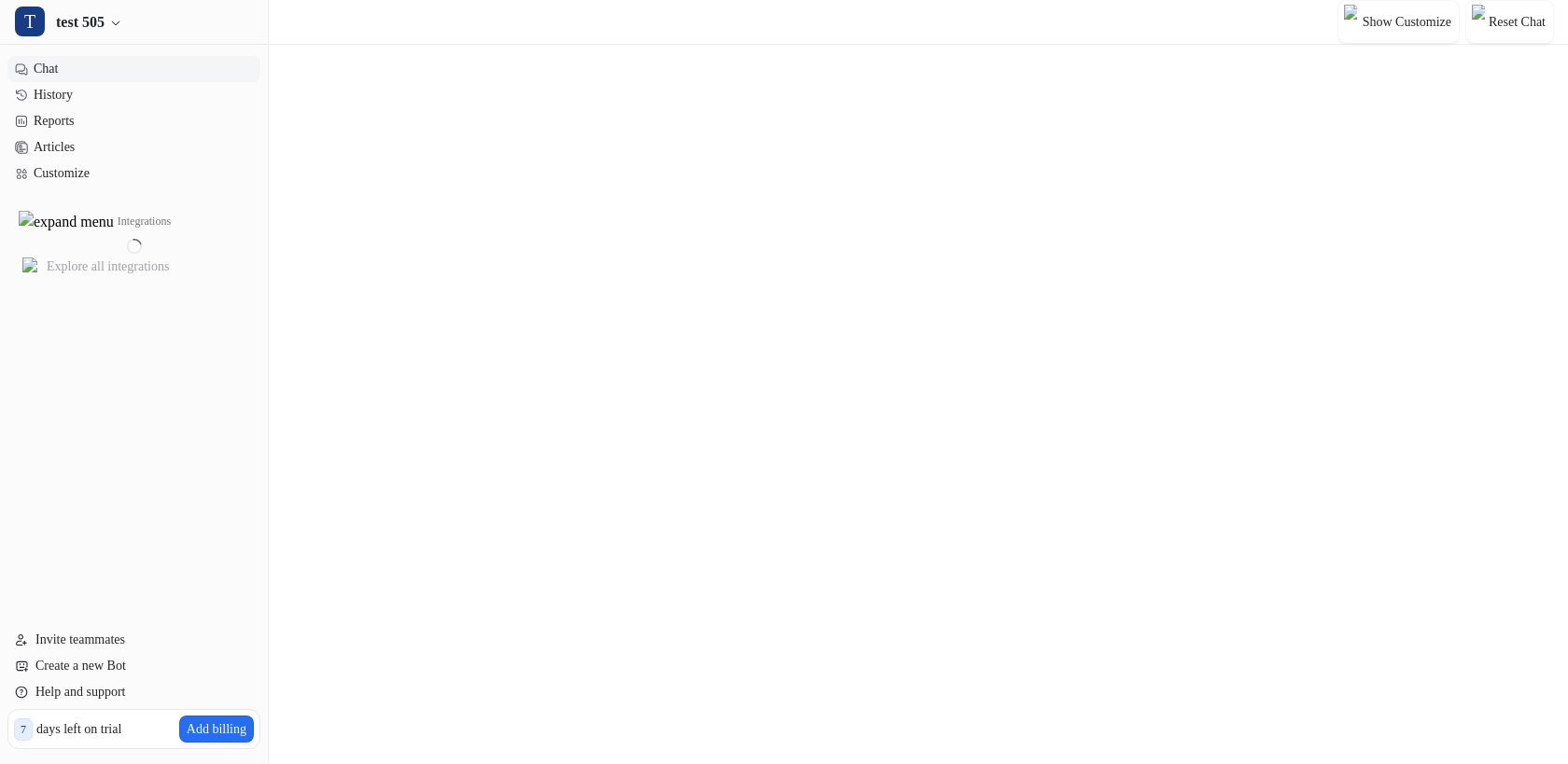 scroll, scrollTop: 0, scrollLeft: 0, axis: both 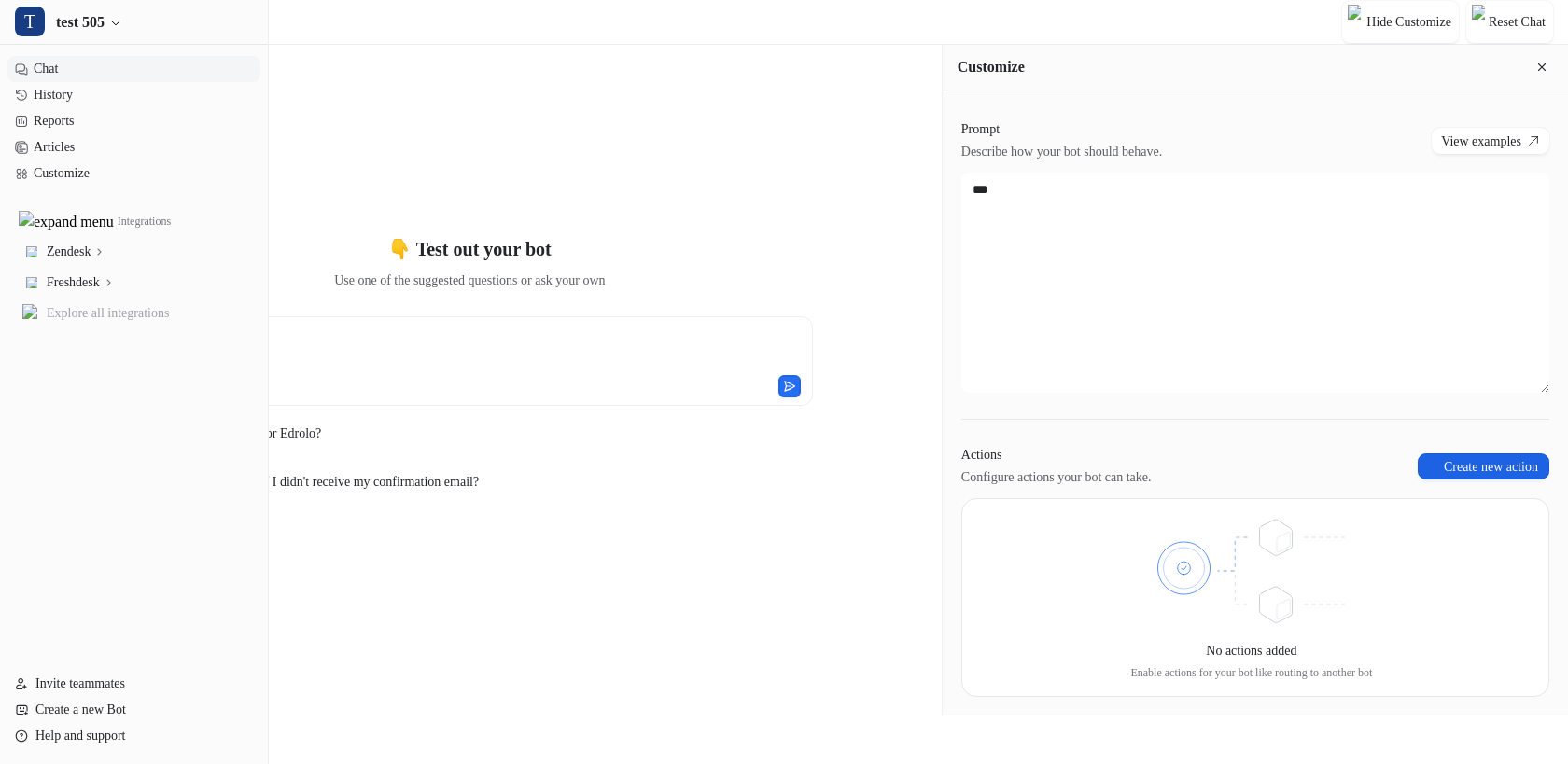 click at bounding box center [1432, 466] 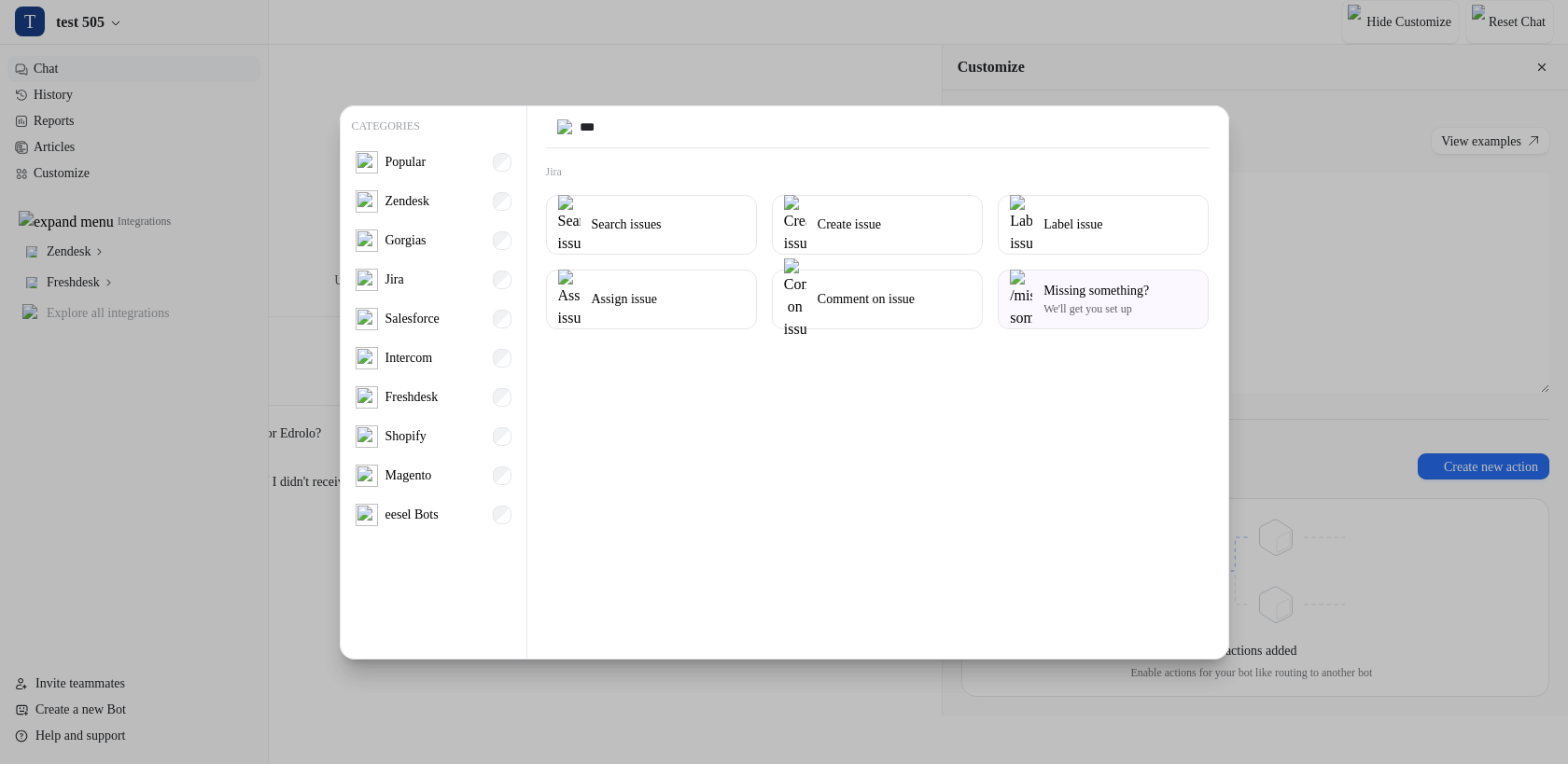 type on "****" 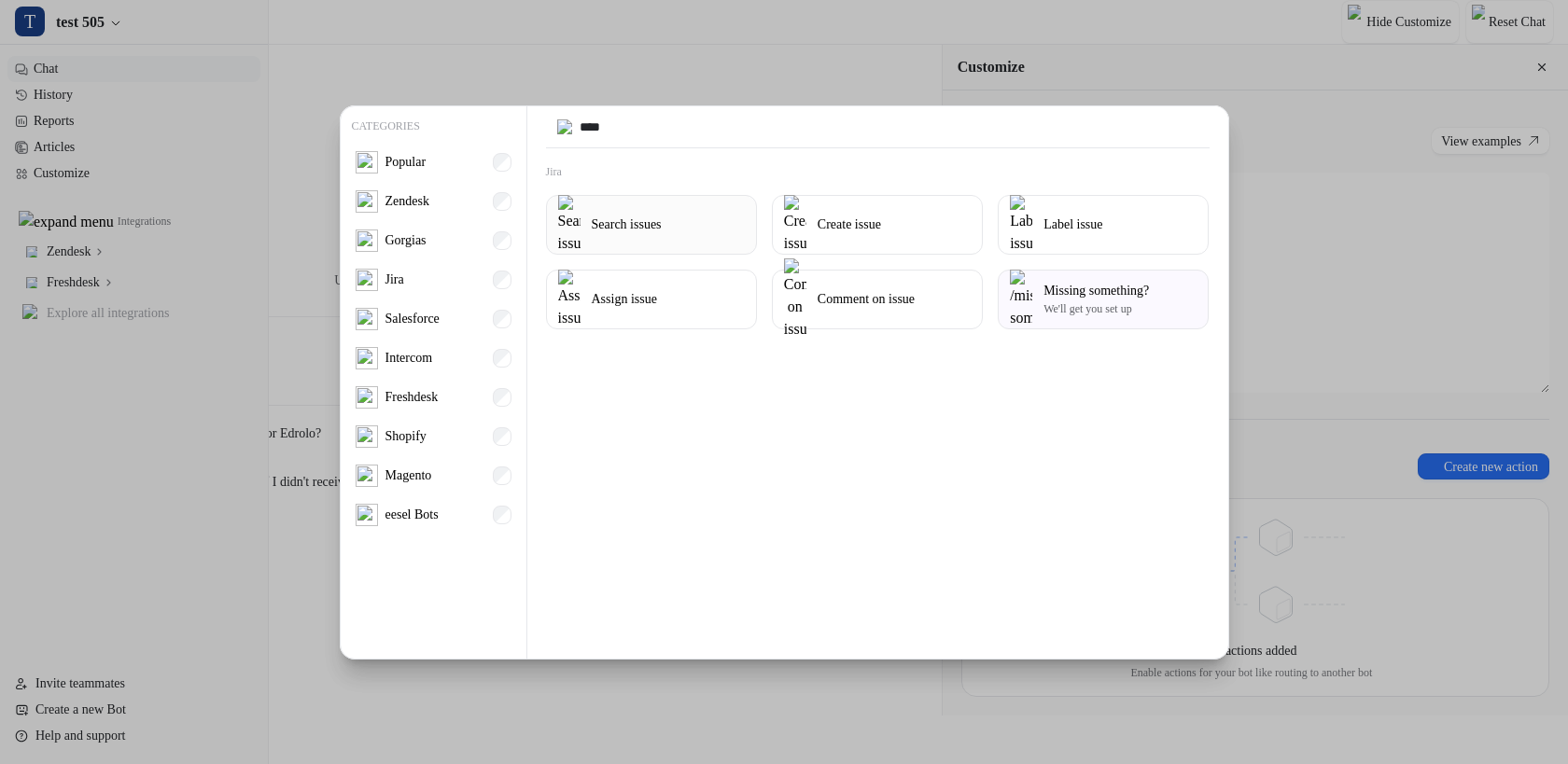 click on "Search issues" at bounding box center [626, 224] 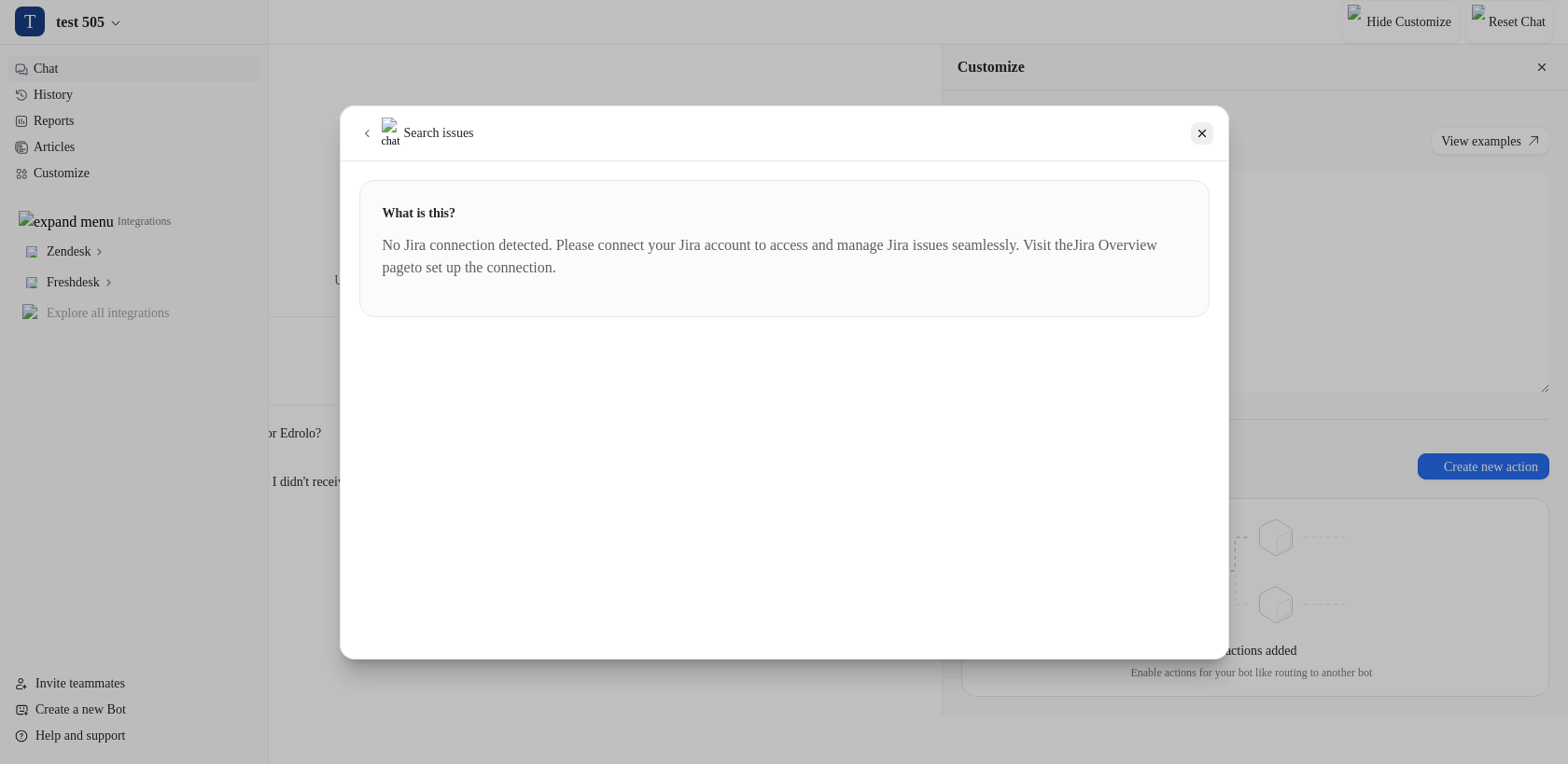 click 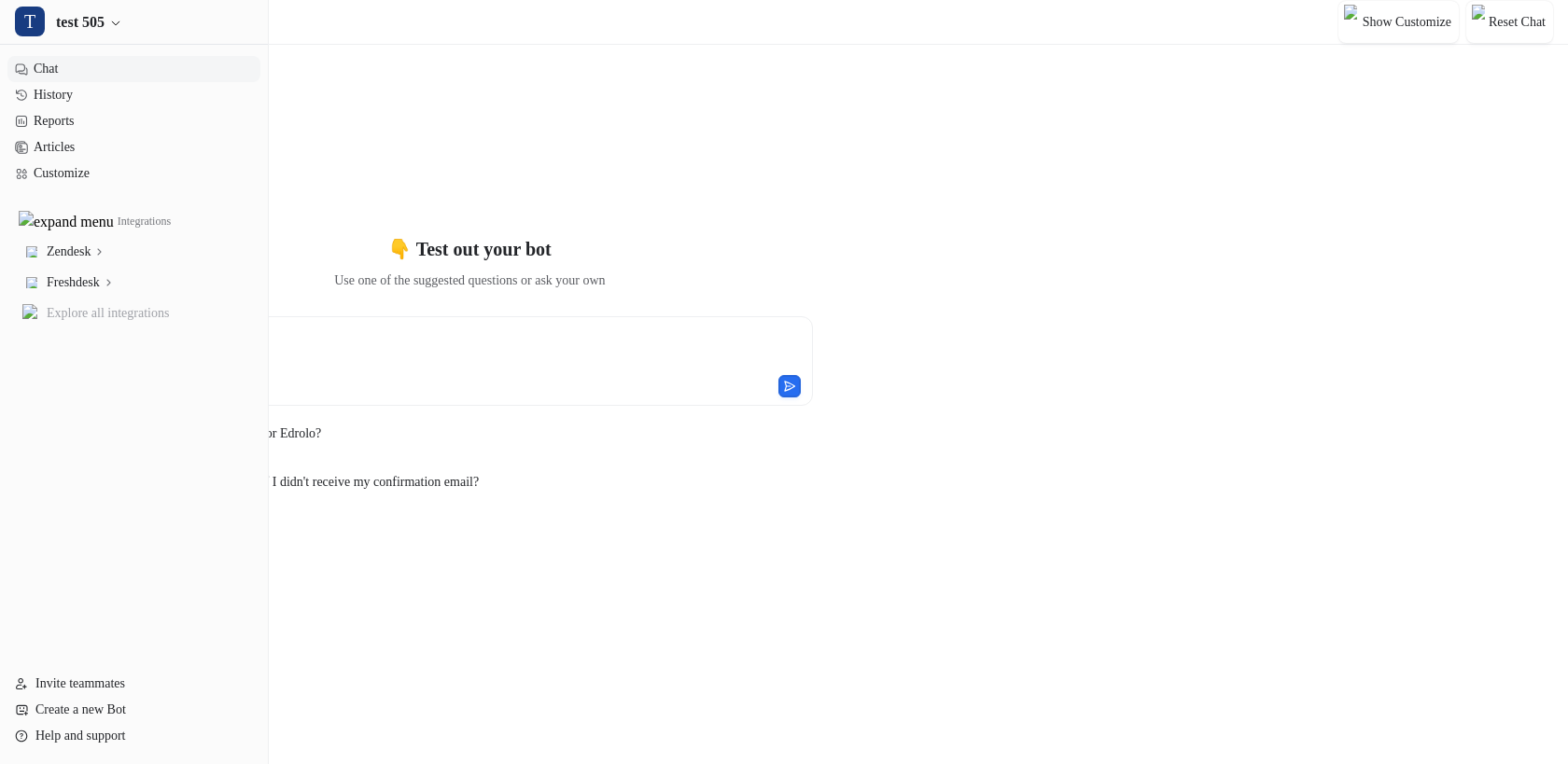 scroll, scrollTop: 0, scrollLeft: 0, axis: both 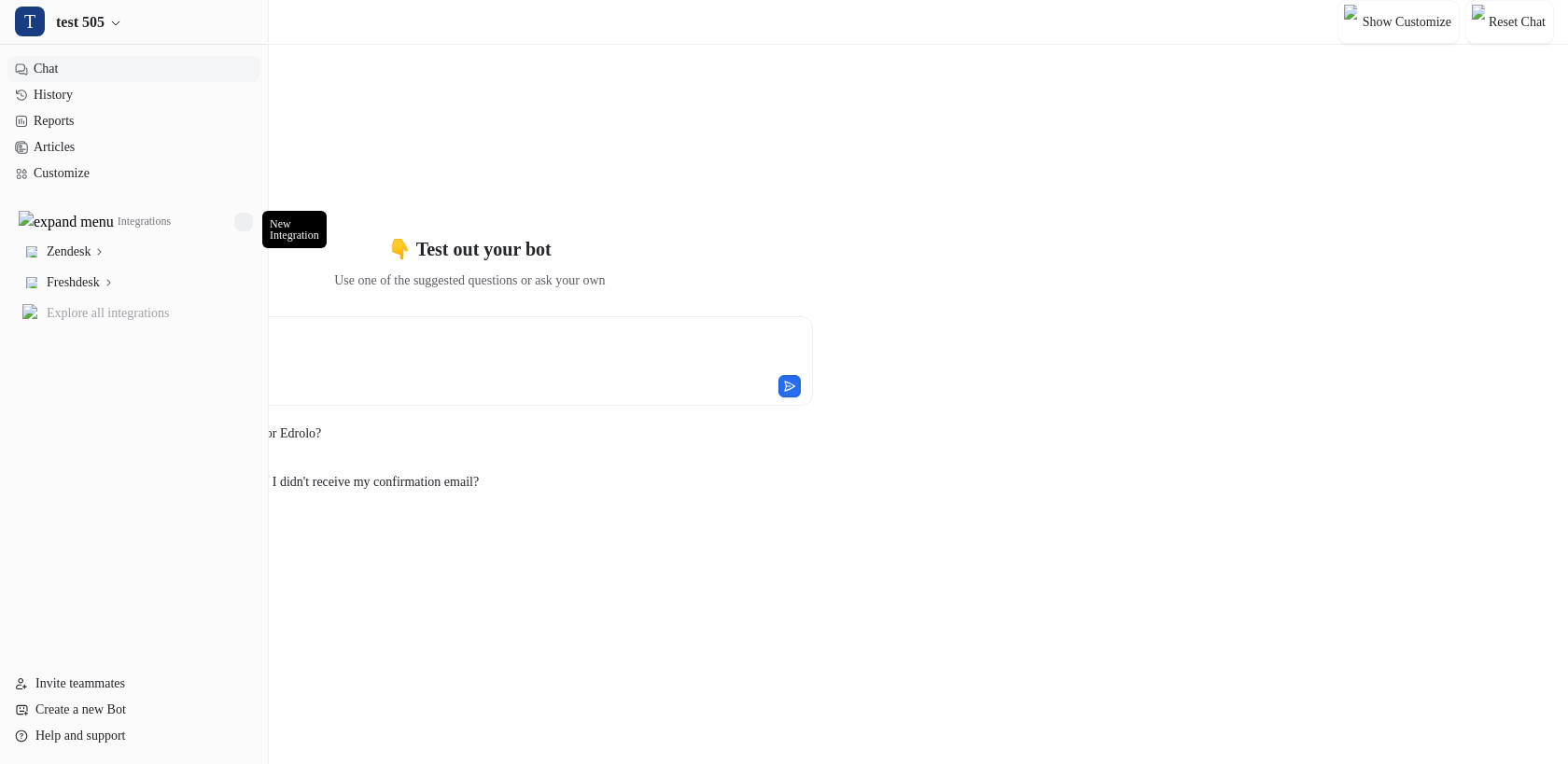 click at bounding box center [244, 222] 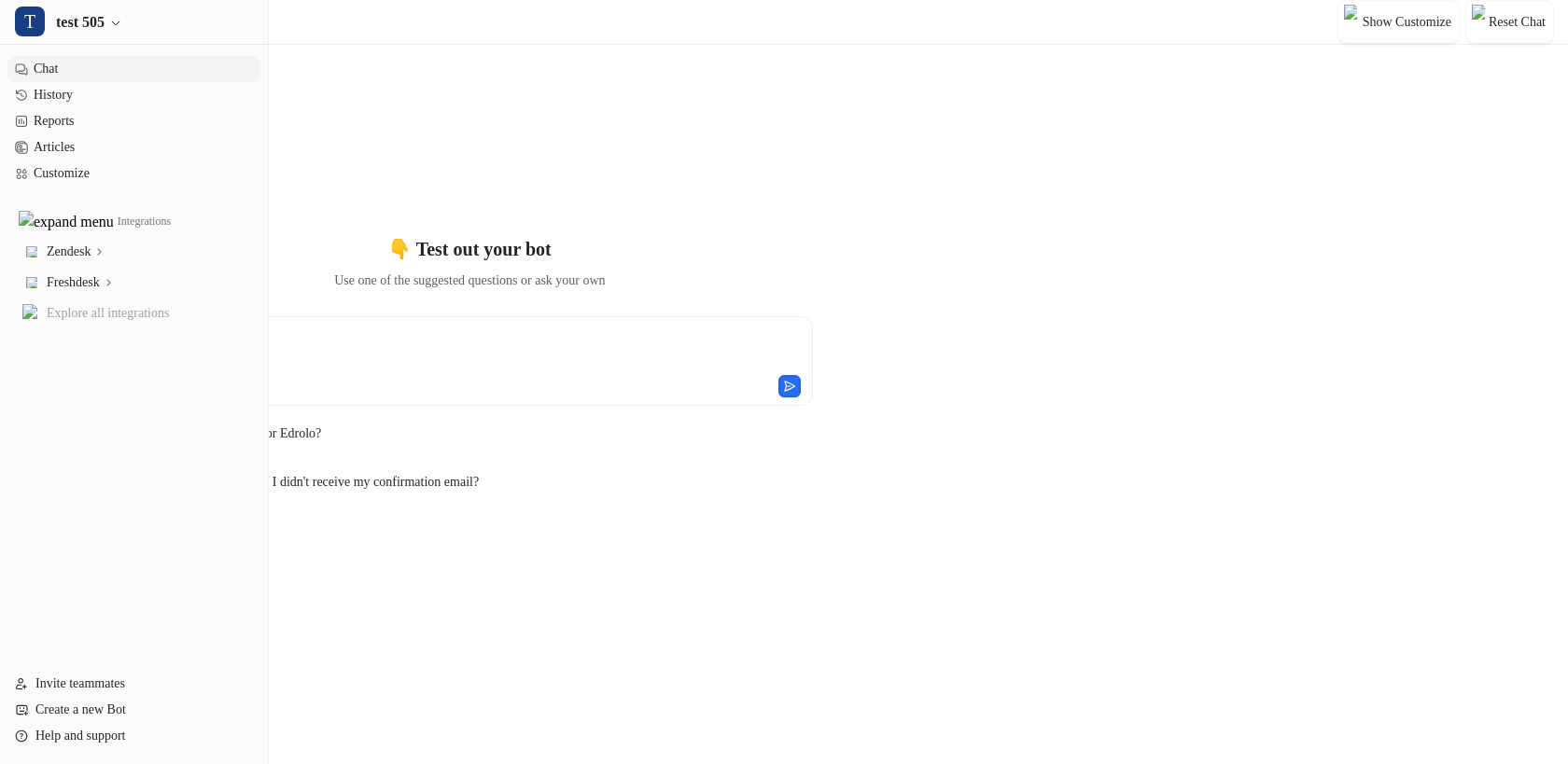 scroll, scrollTop: 0, scrollLeft: 0, axis: both 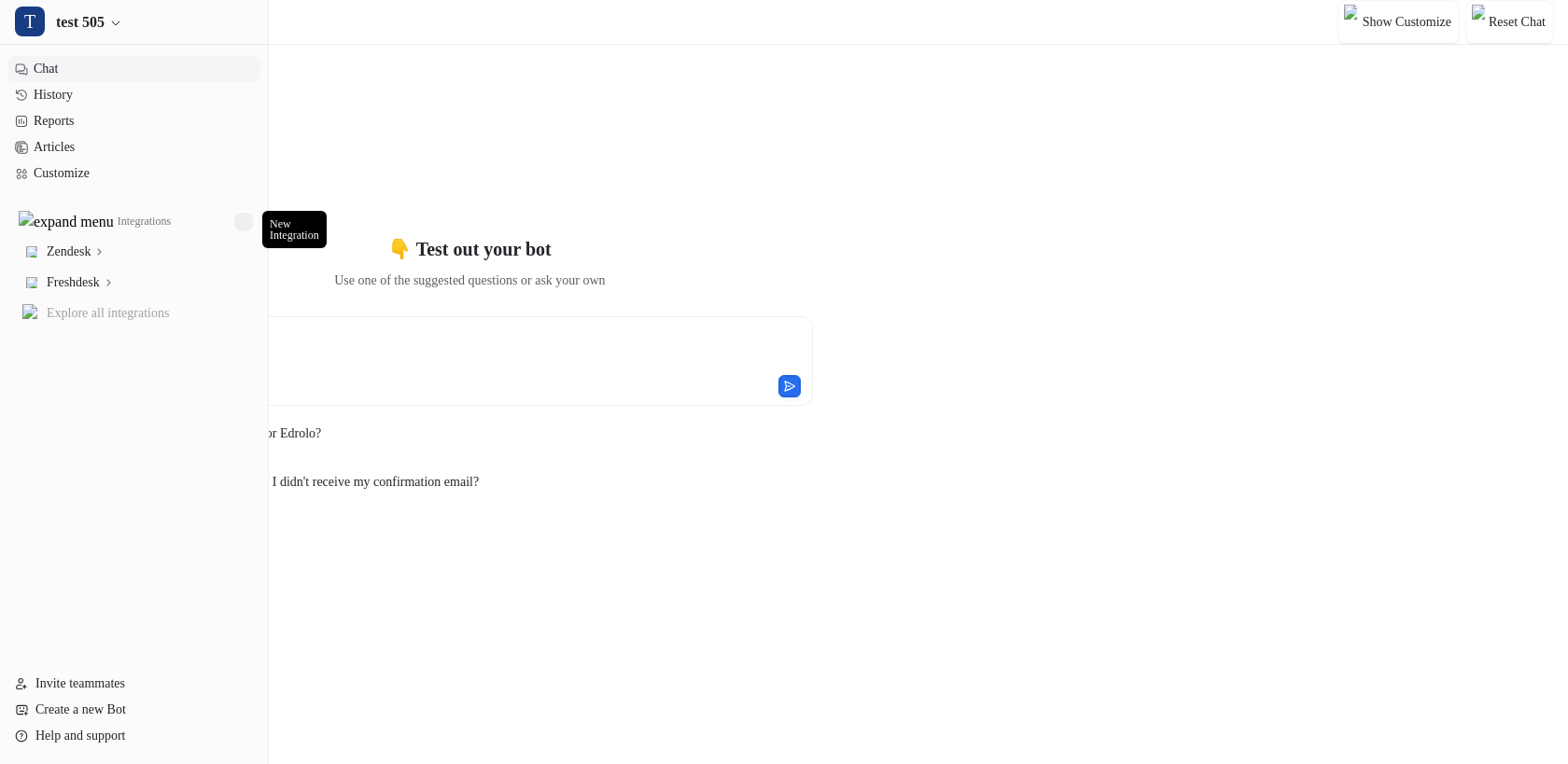click at bounding box center [244, 222] 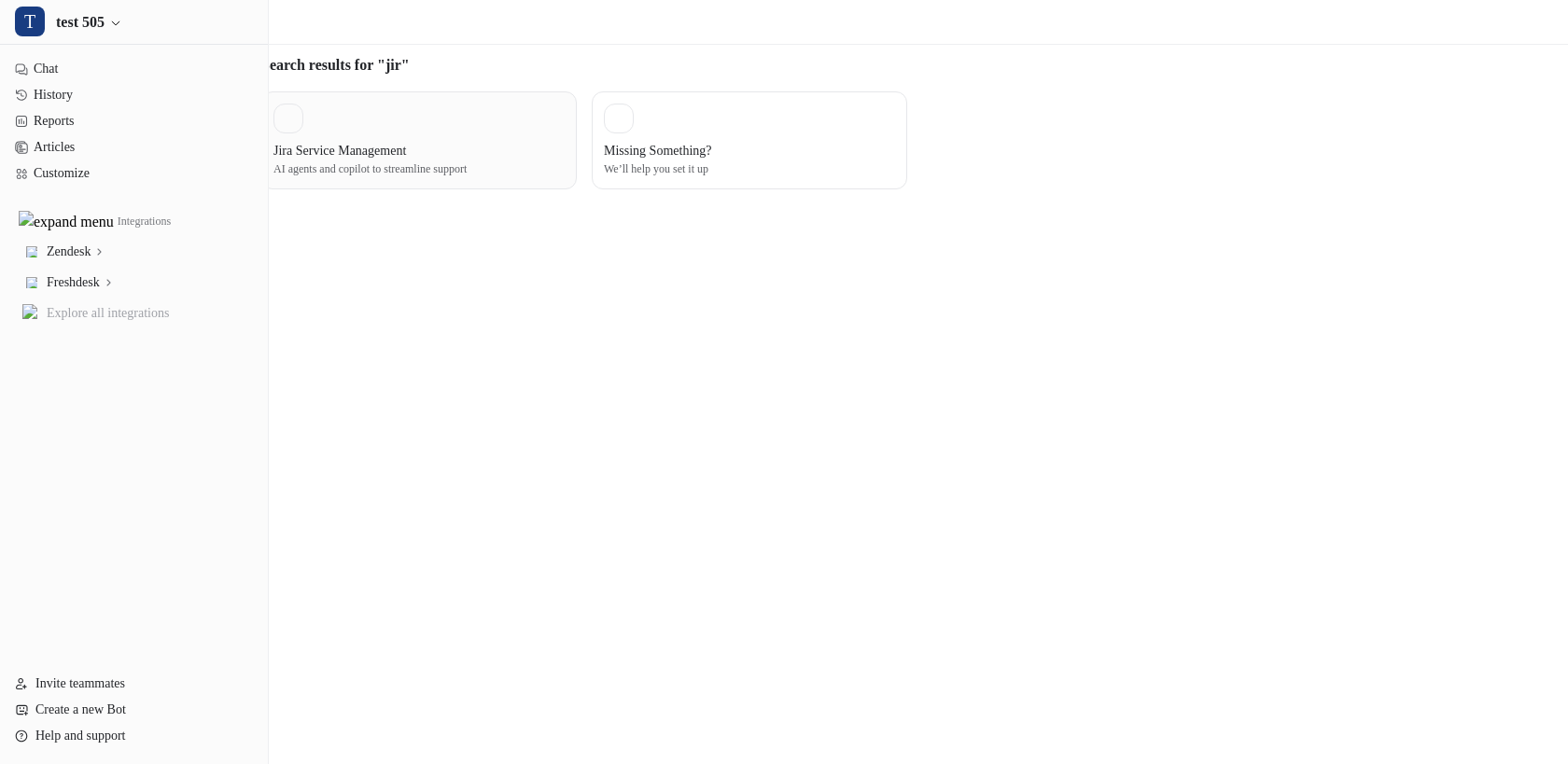 type on "***" 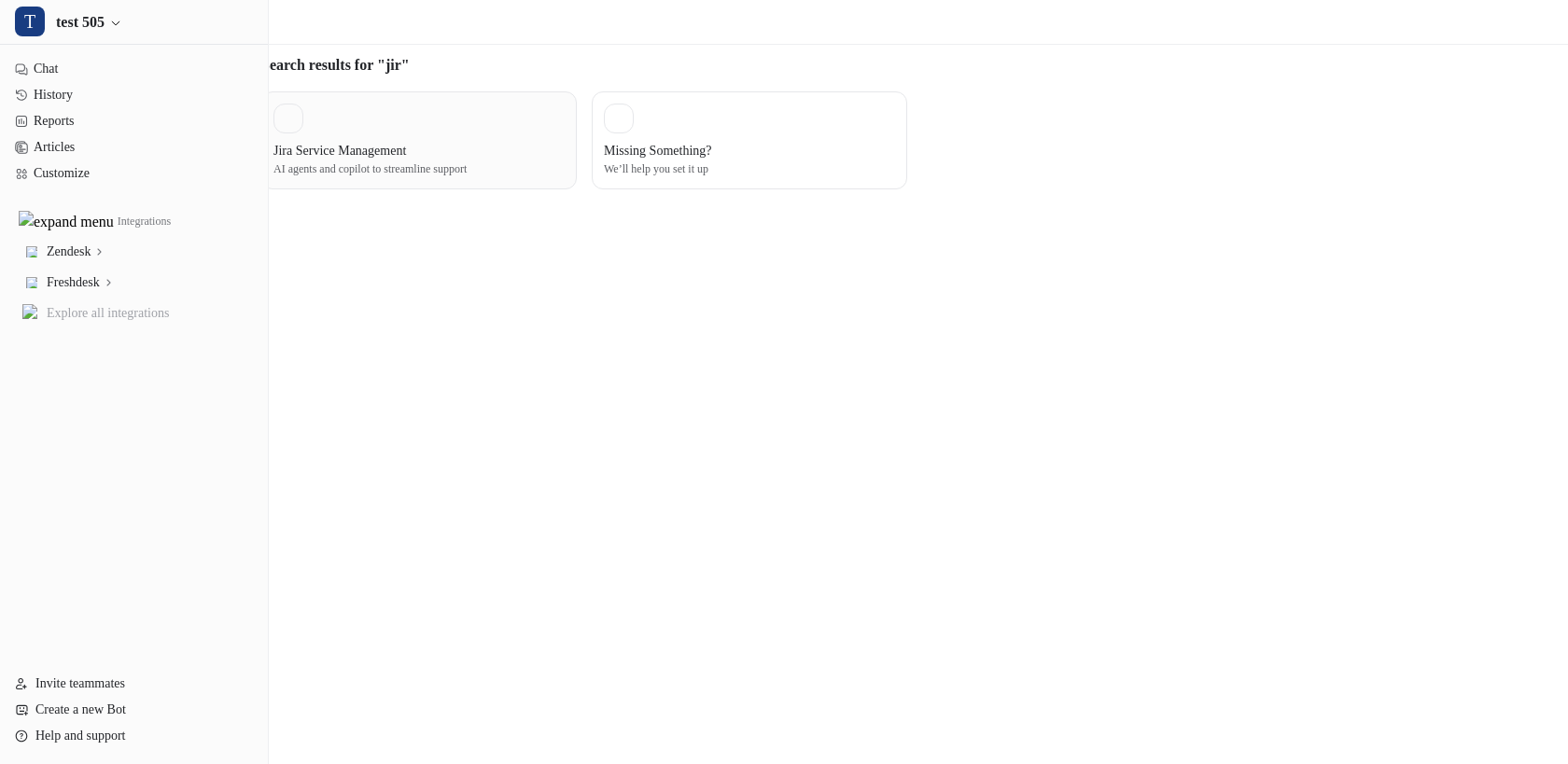 click on "AI agents and copilot to streamline support" at bounding box center (419, 169) 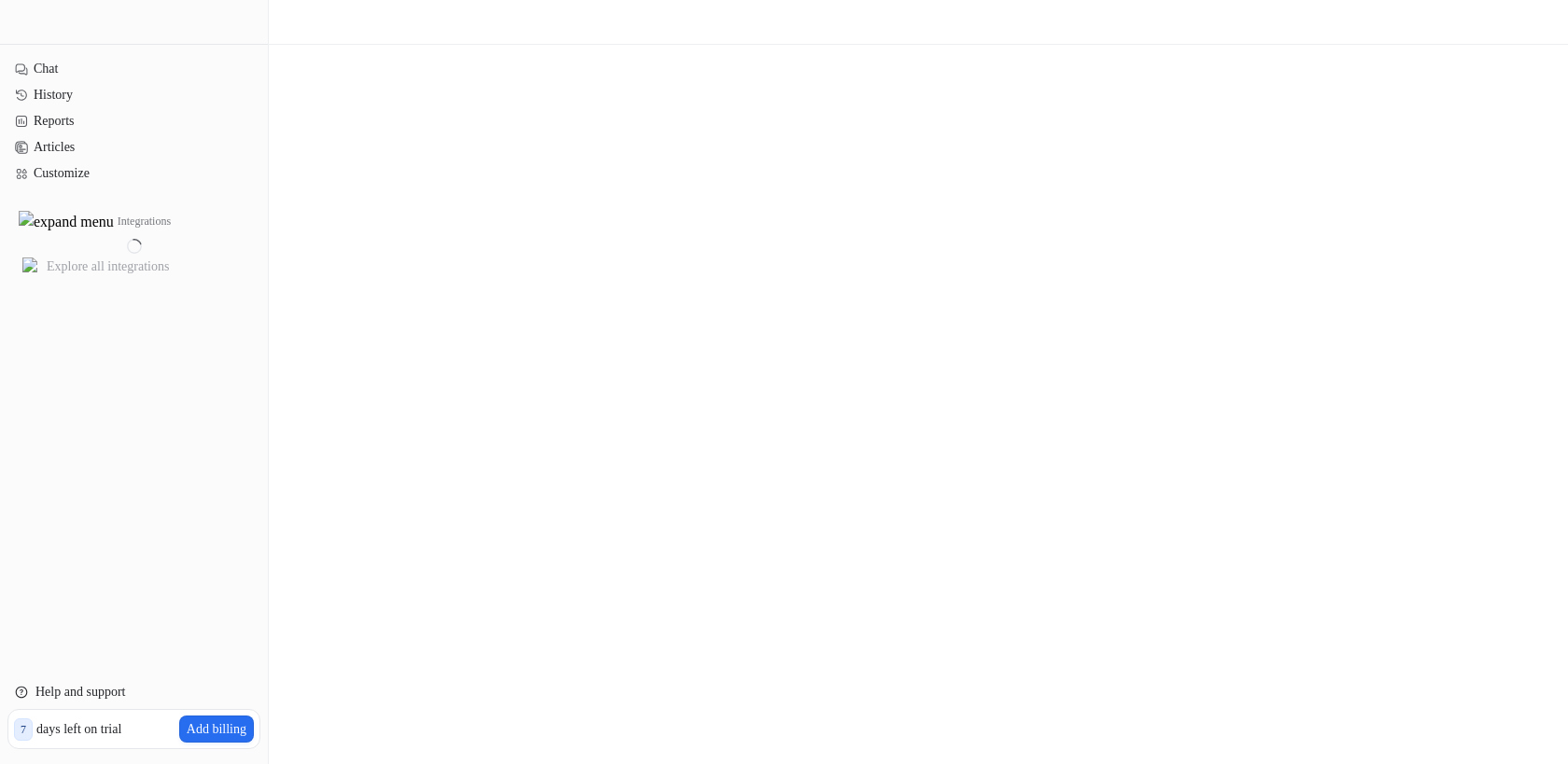 scroll, scrollTop: 0, scrollLeft: 0, axis: both 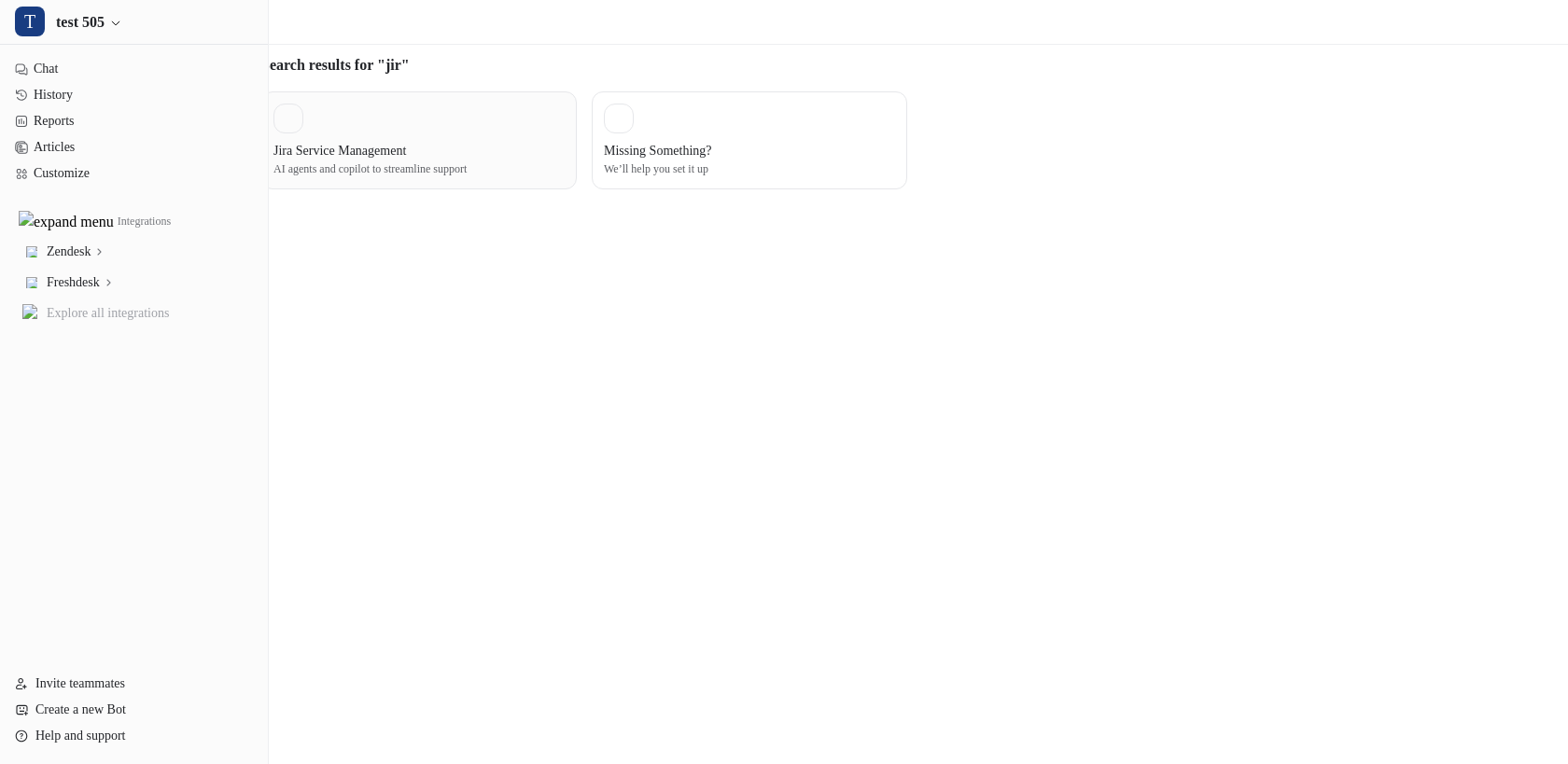 type on "***" 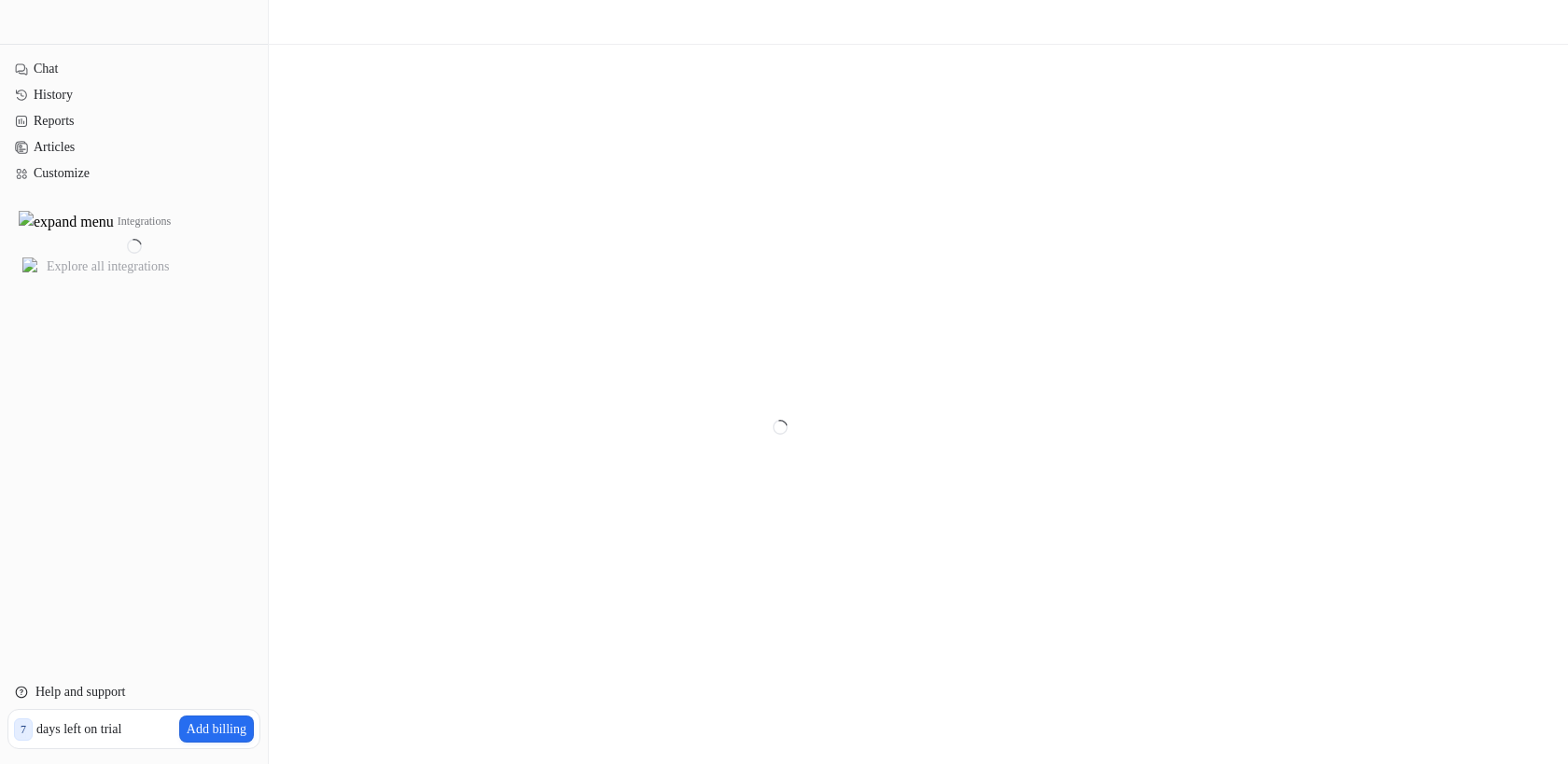 scroll, scrollTop: 0, scrollLeft: 0, axis: both 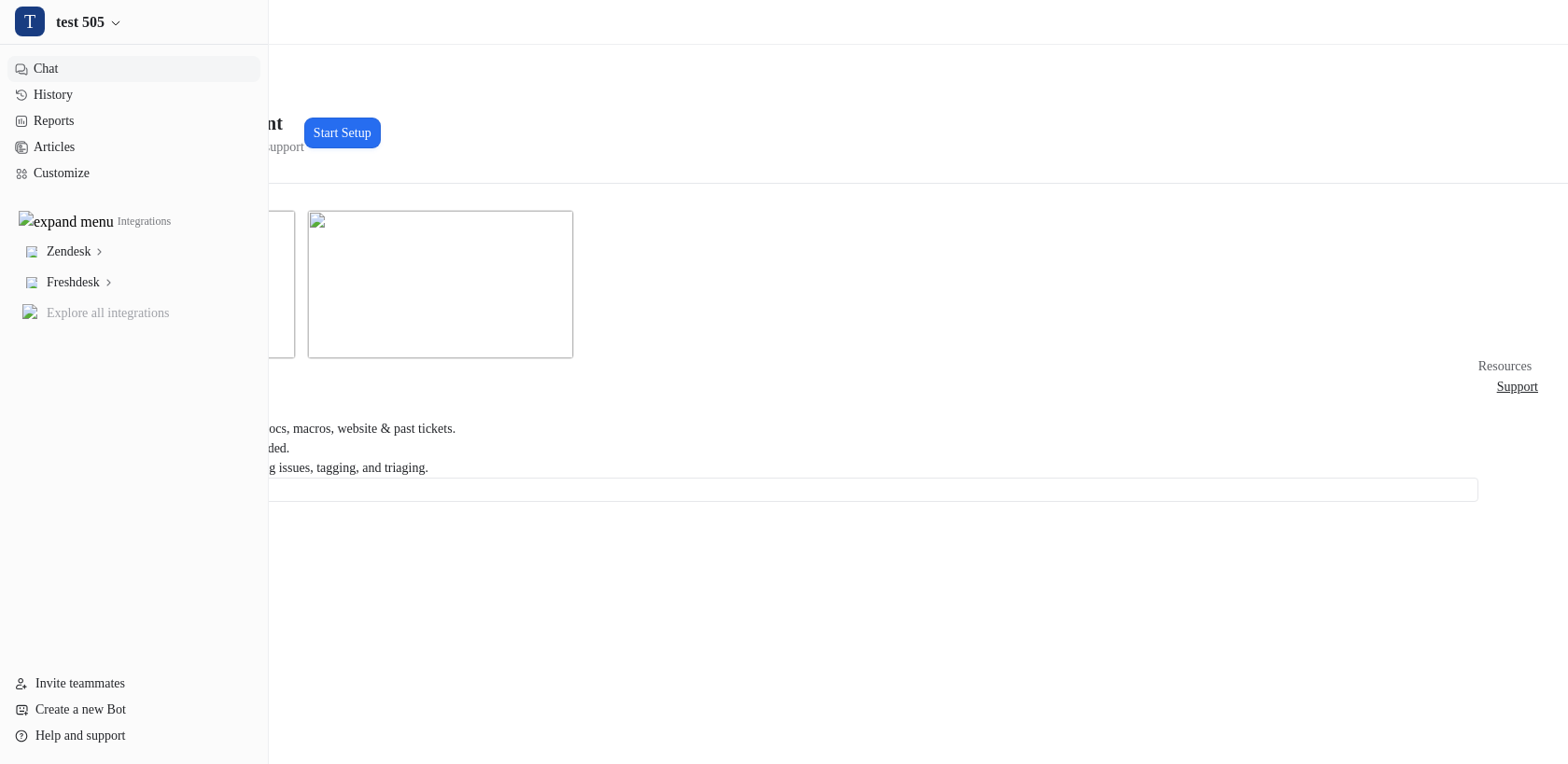 click on "Chat" at bounding box center [133, 69] 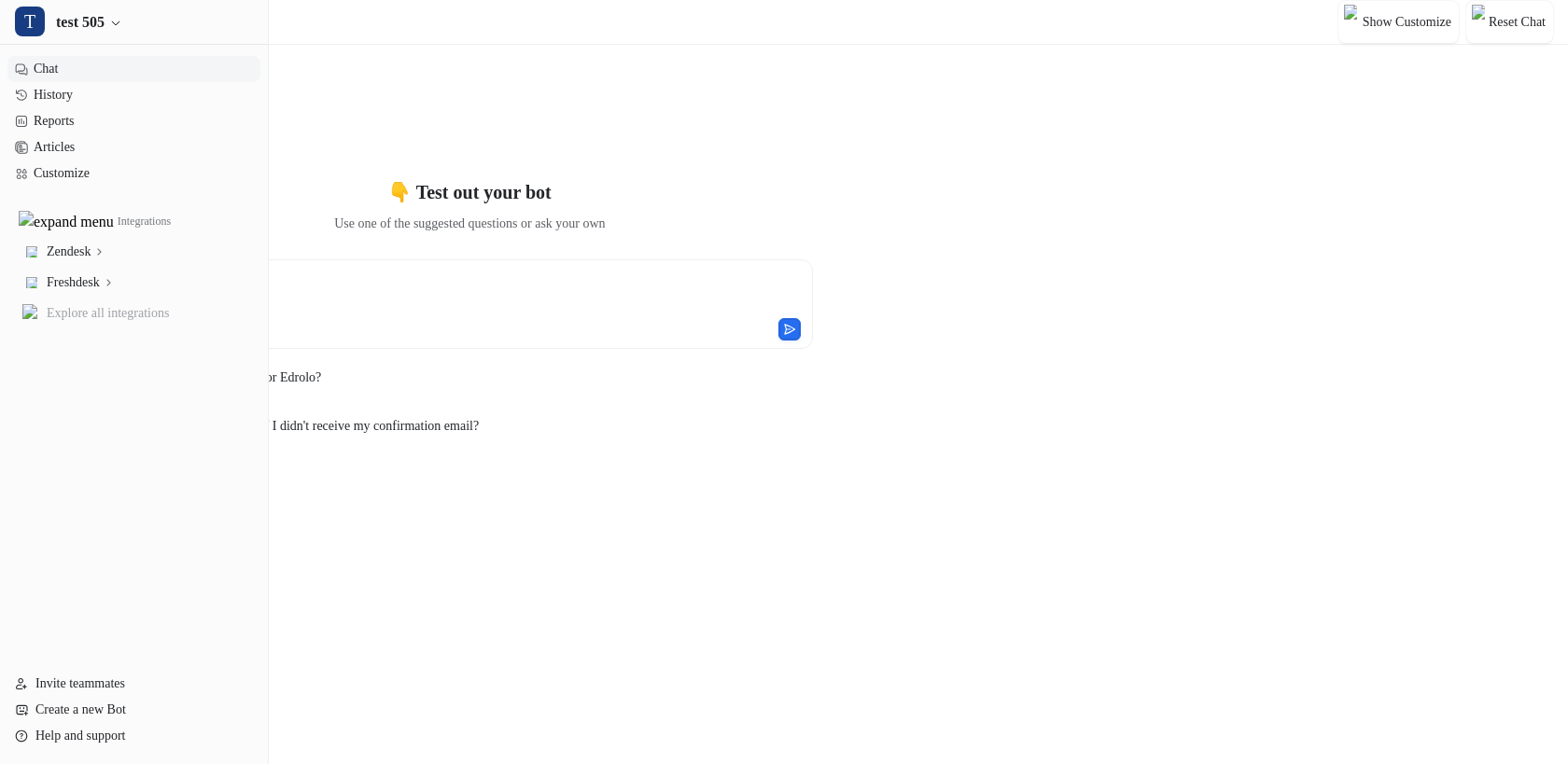 type on "***" 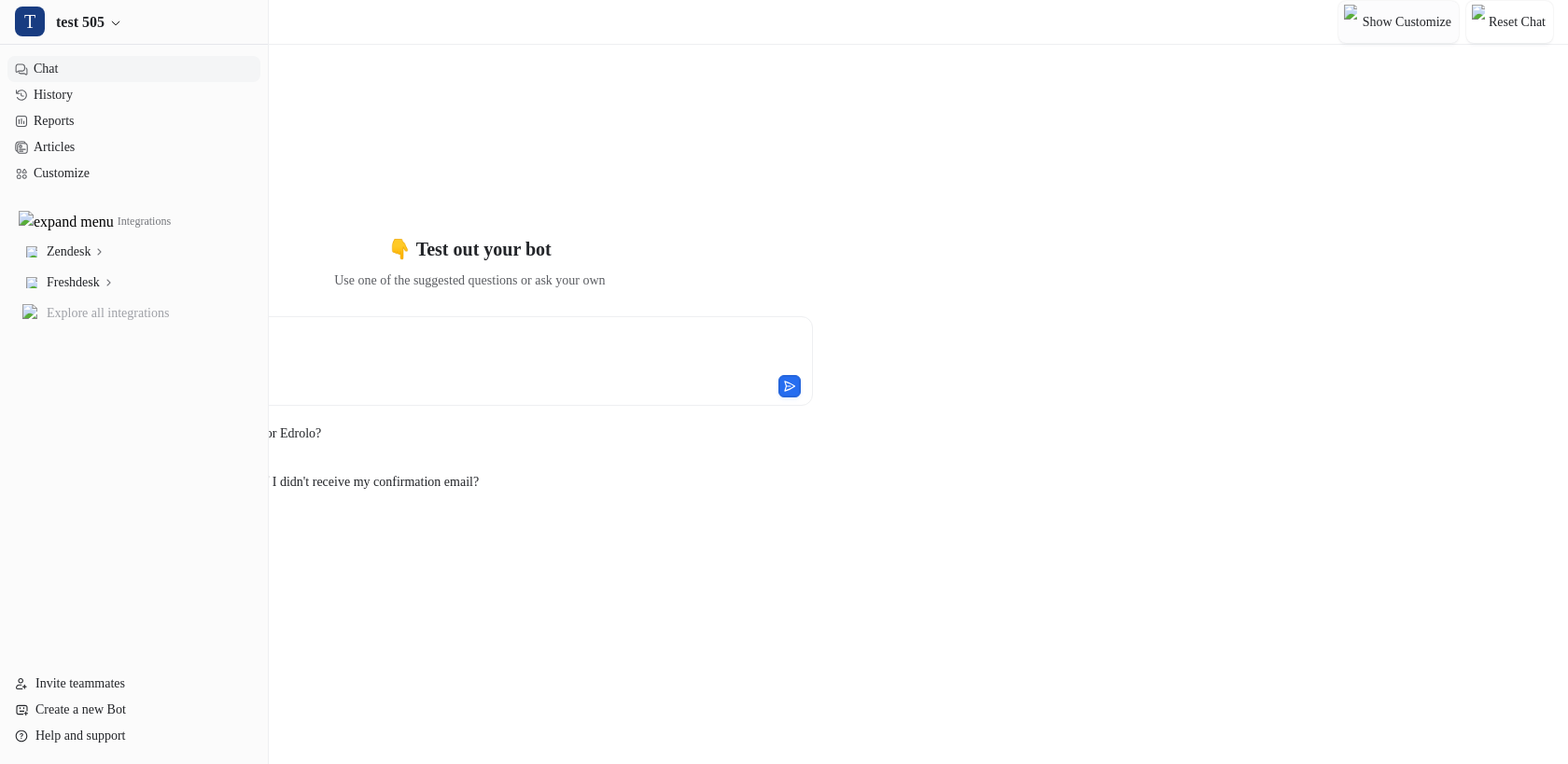 click on "Show Customize" at bounding box center (1407, 21) 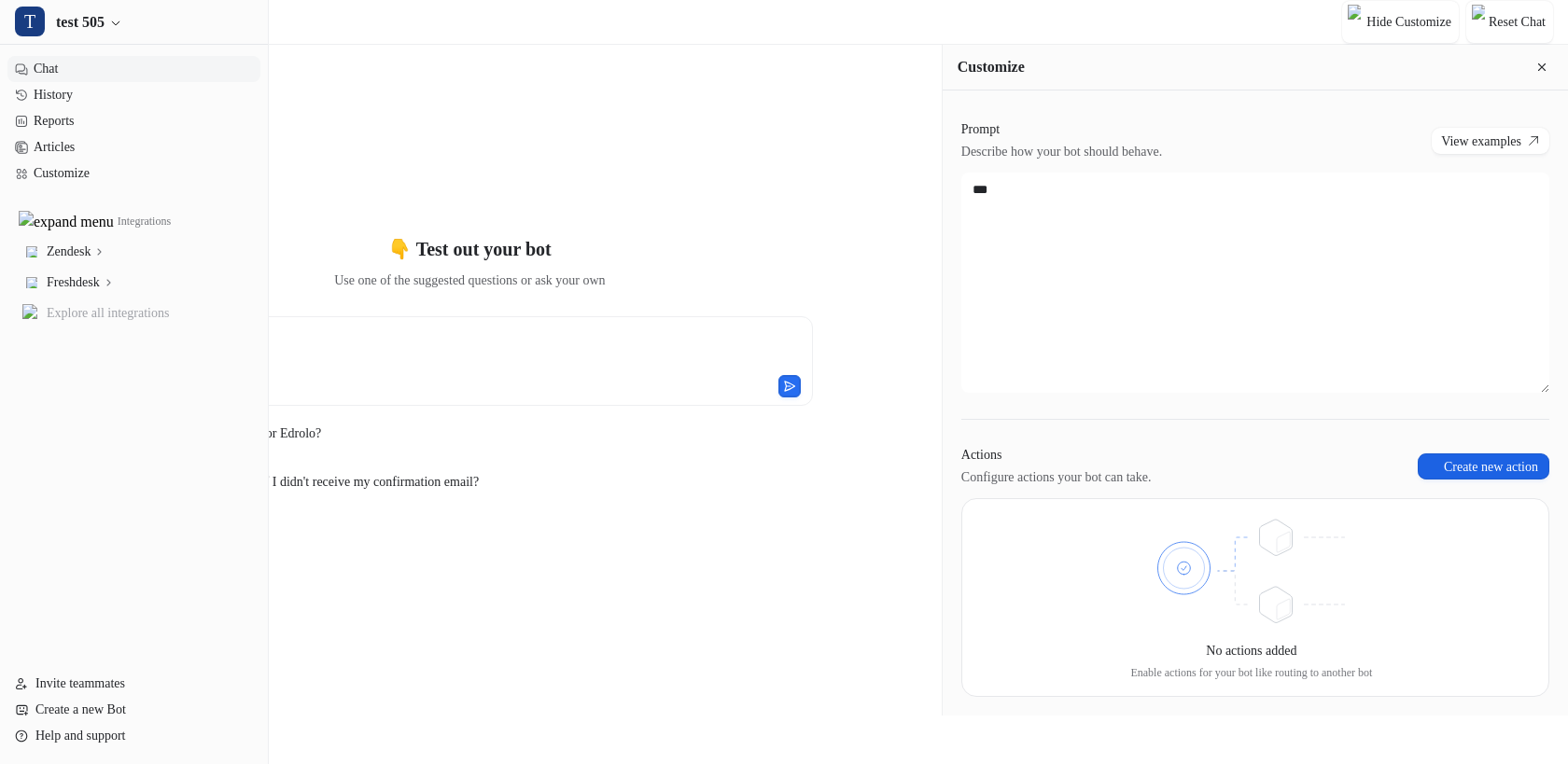 click on "Create new action" at bounding box center [1483, 466] 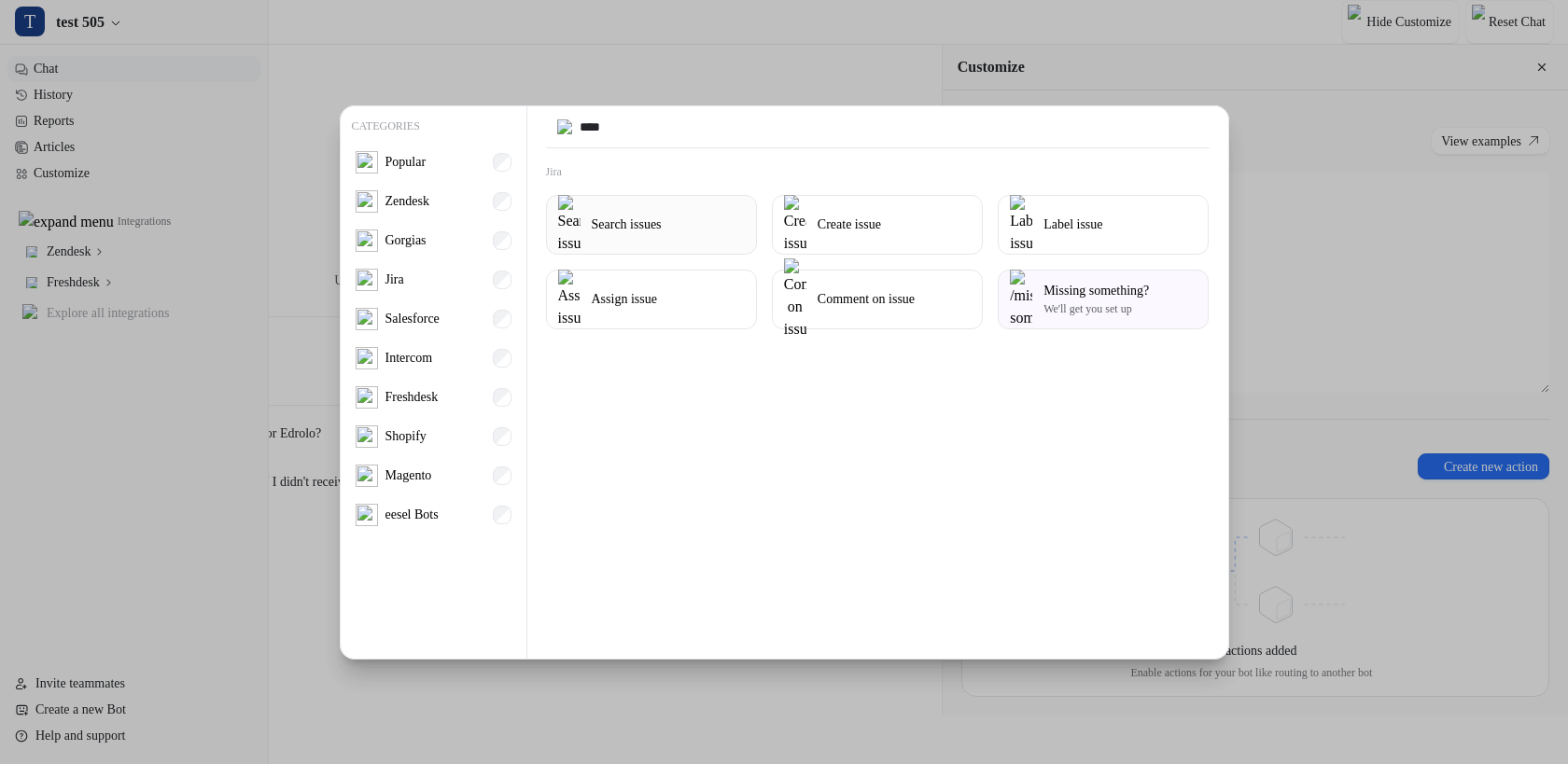type on "****" 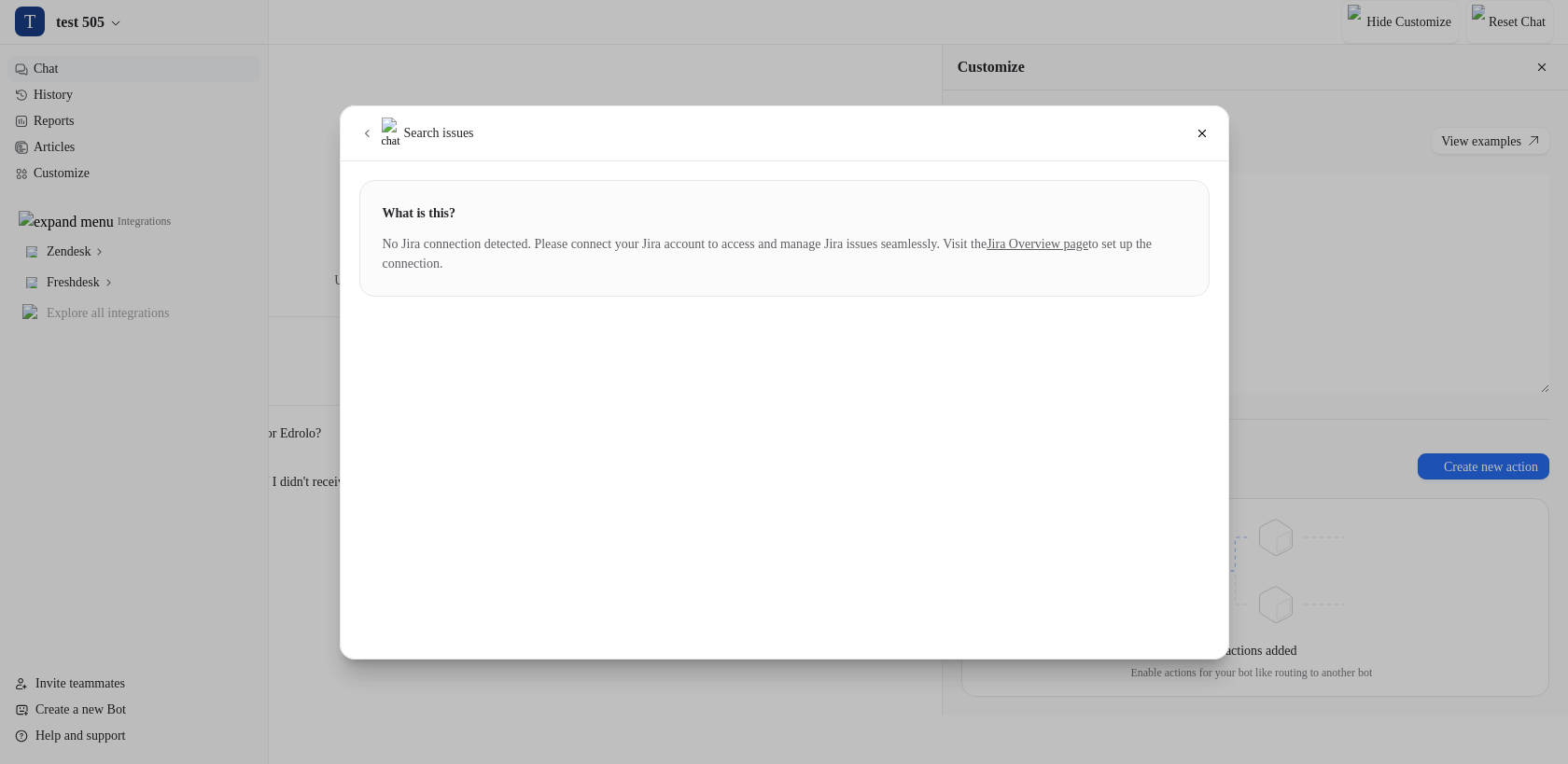 click on "Jira Overview page" at bounding box center [1037, 243] 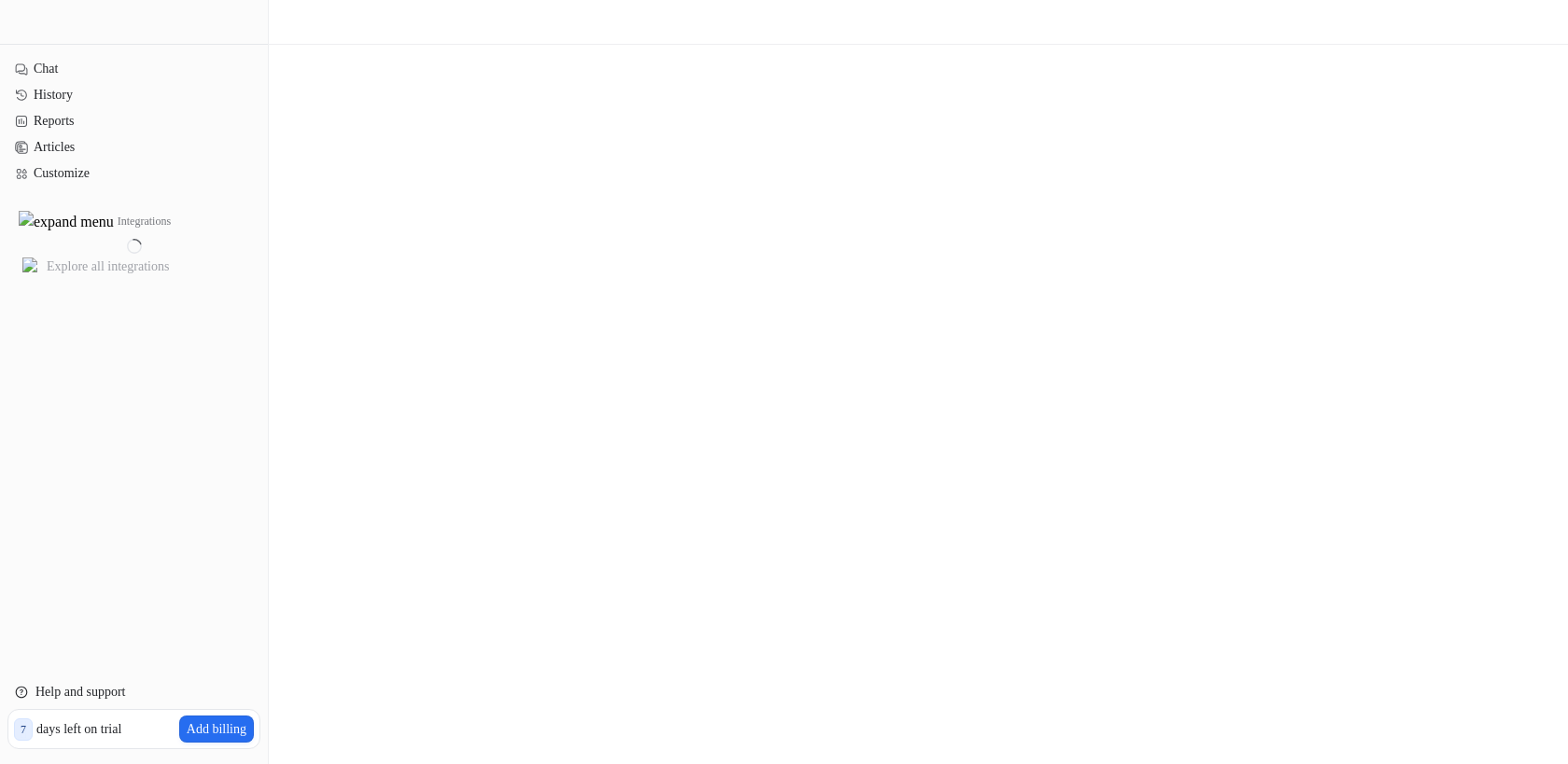 scroll, scrollTop: 0, scrollLeft: 0, axis: both 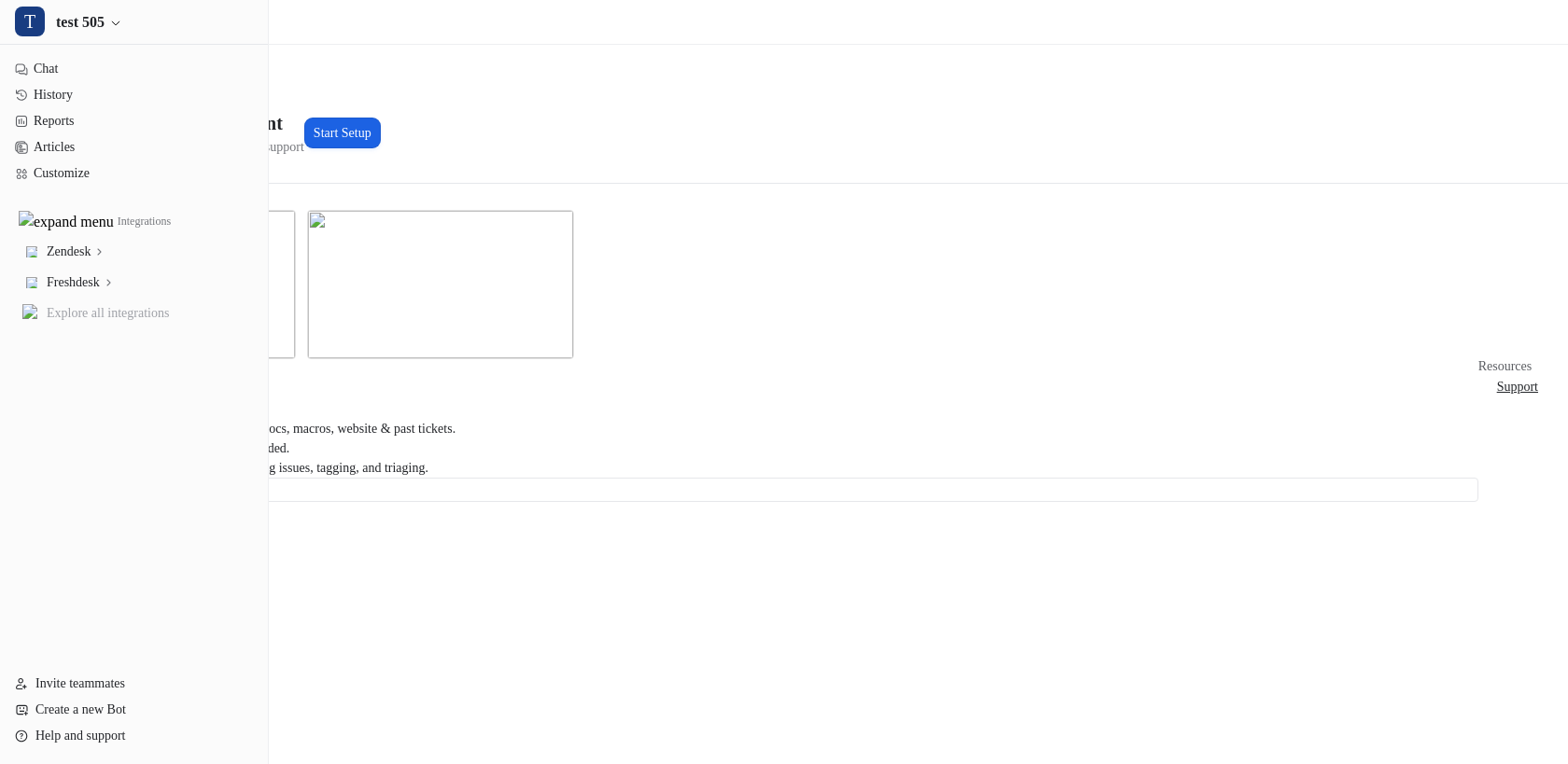 click on "Start Setup" at bounding box center [343, 132] 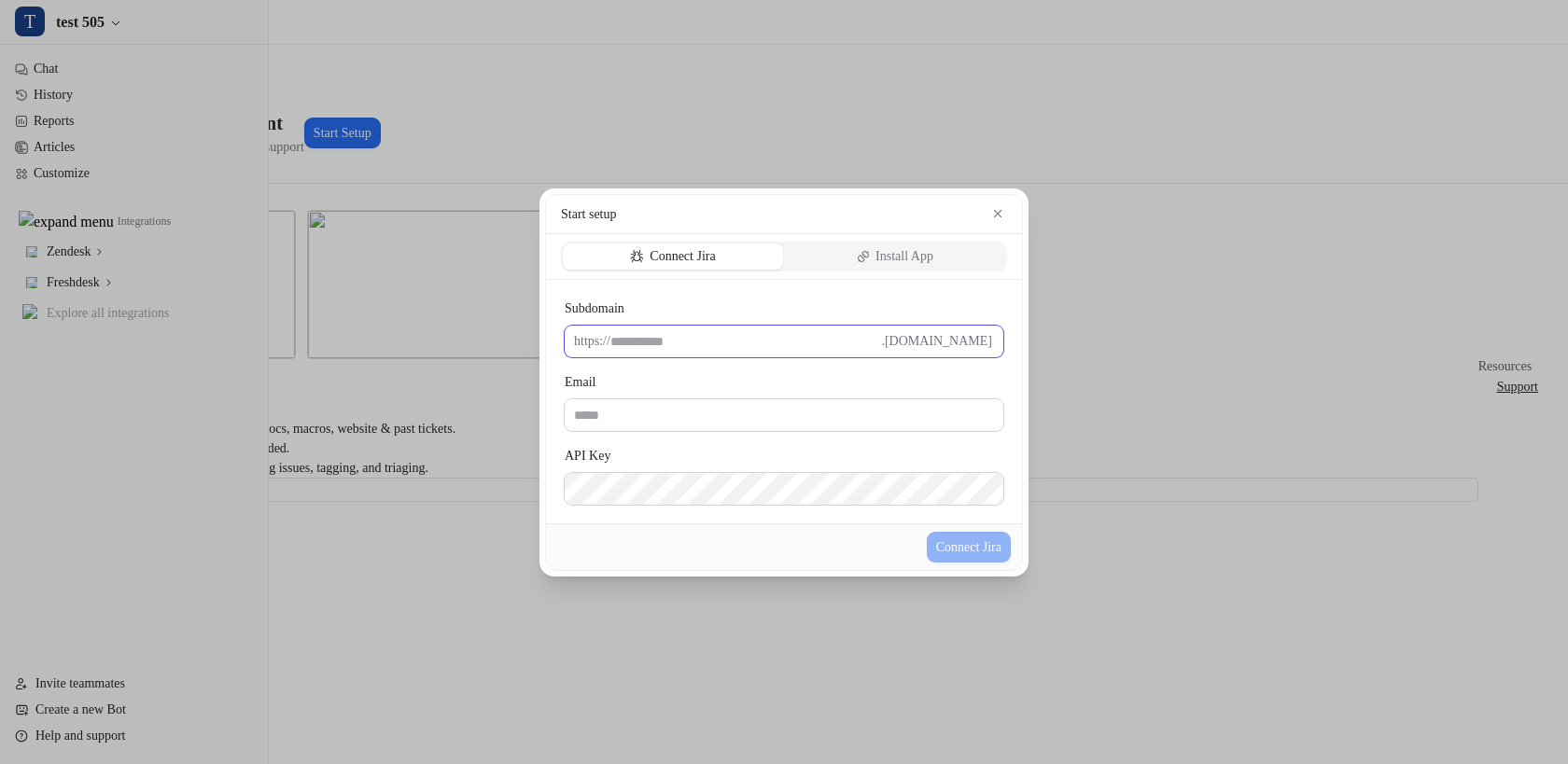 click on "Subdomain" at bounding box center [746, 341] 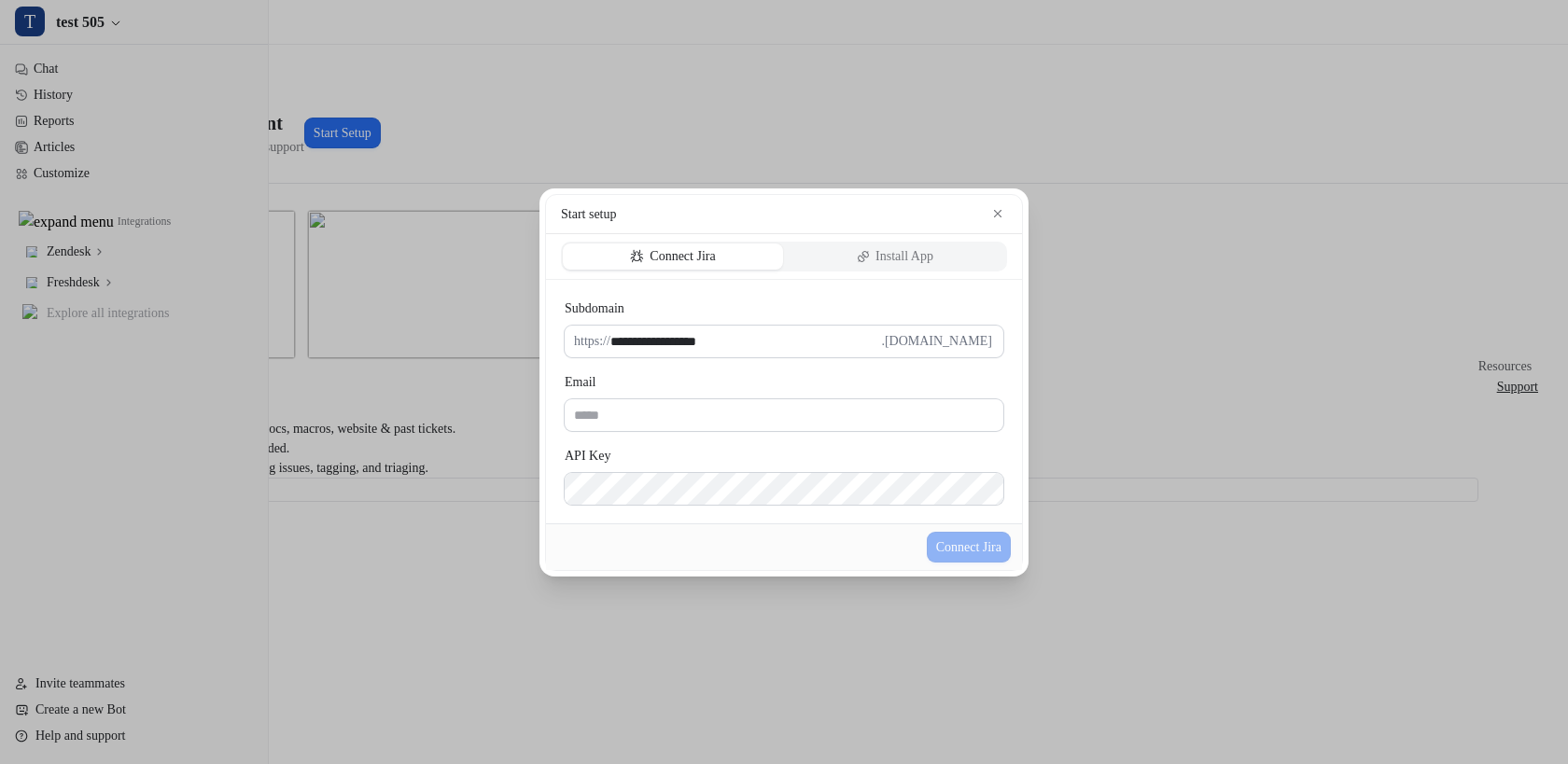 click on "**********" at bounding box center (784, 401) 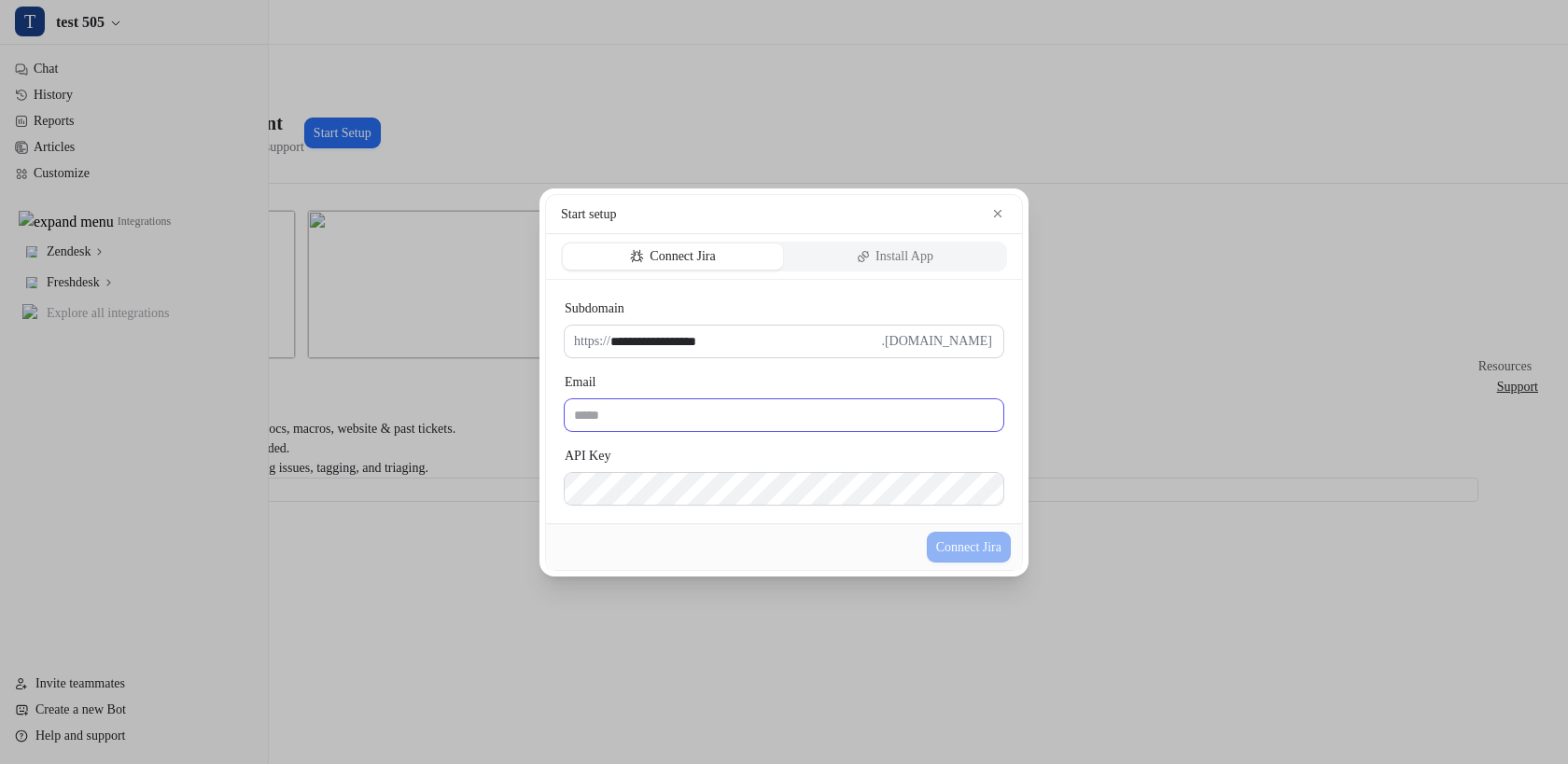 click on "Email" at bounding box center (784, 415) 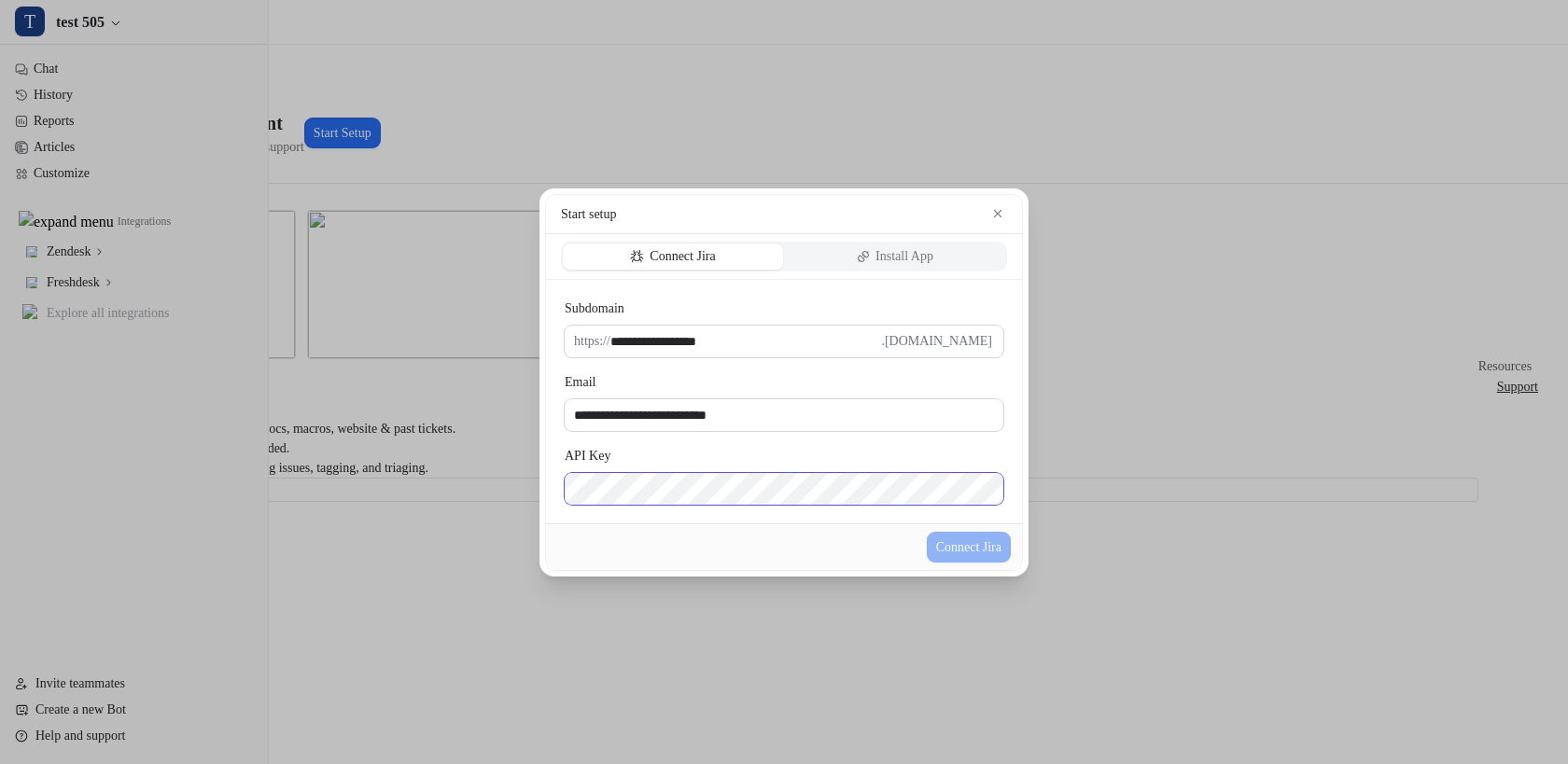 scroll, scrollTop: 0, scrollLeft: 917, axis: horizontal 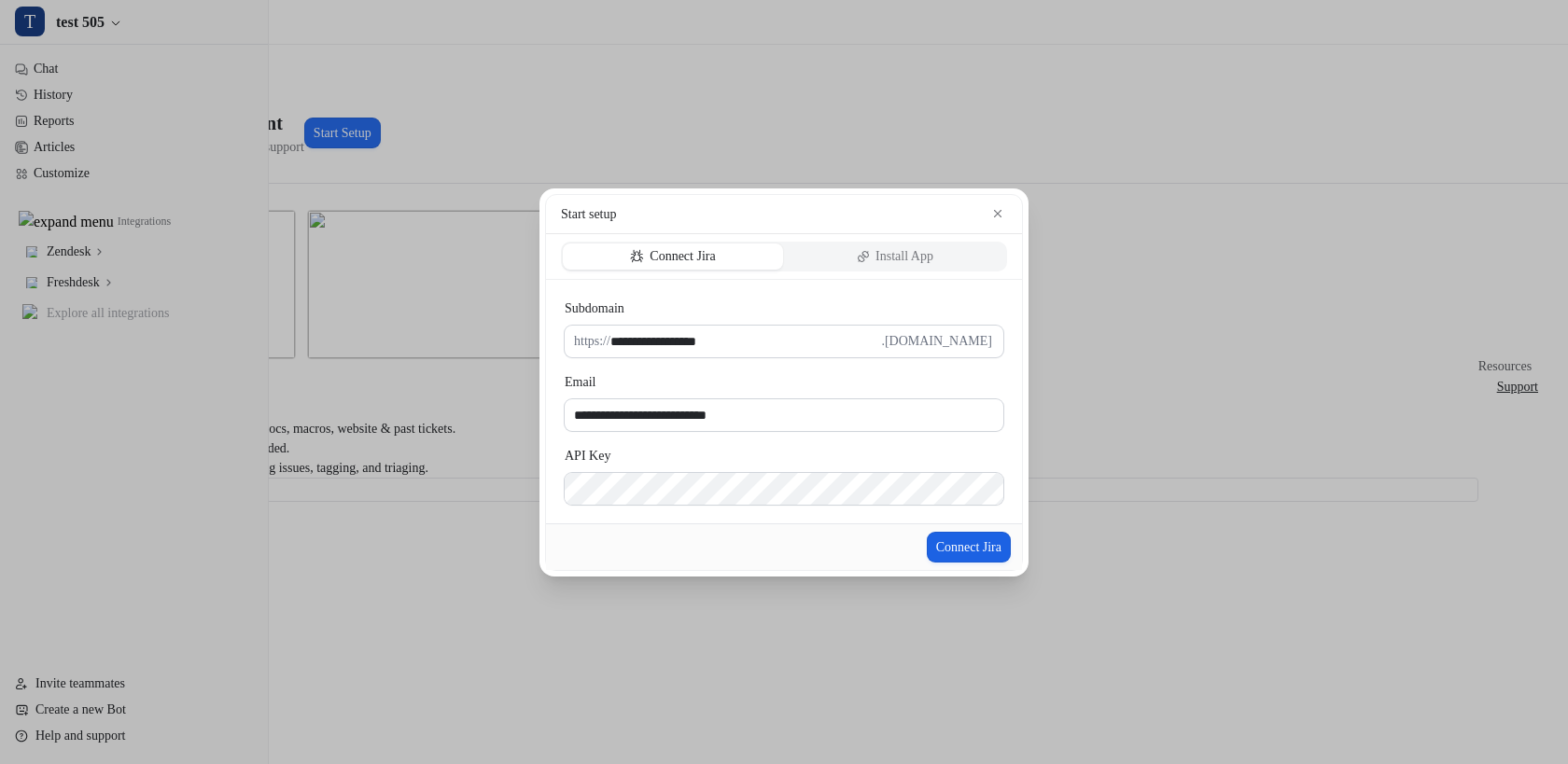 click on "Connect Jira" at bounding box center (969, 547) 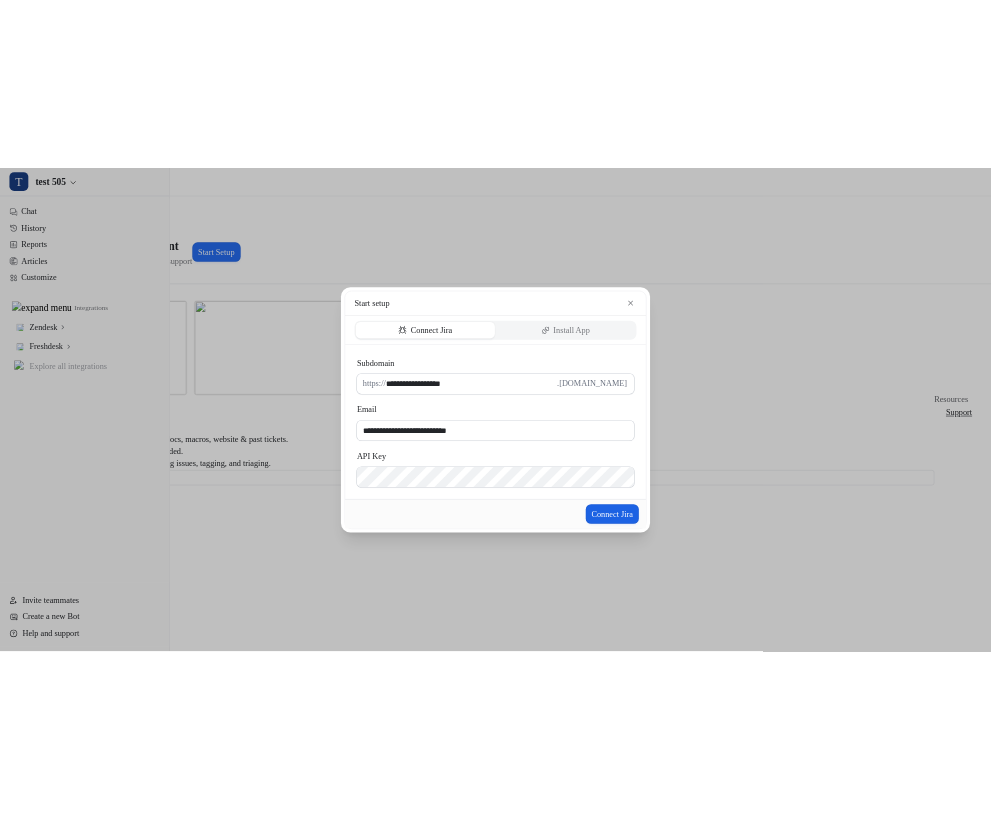 scroll, scrollTop: 0, scrollLeft: 0, axis: both 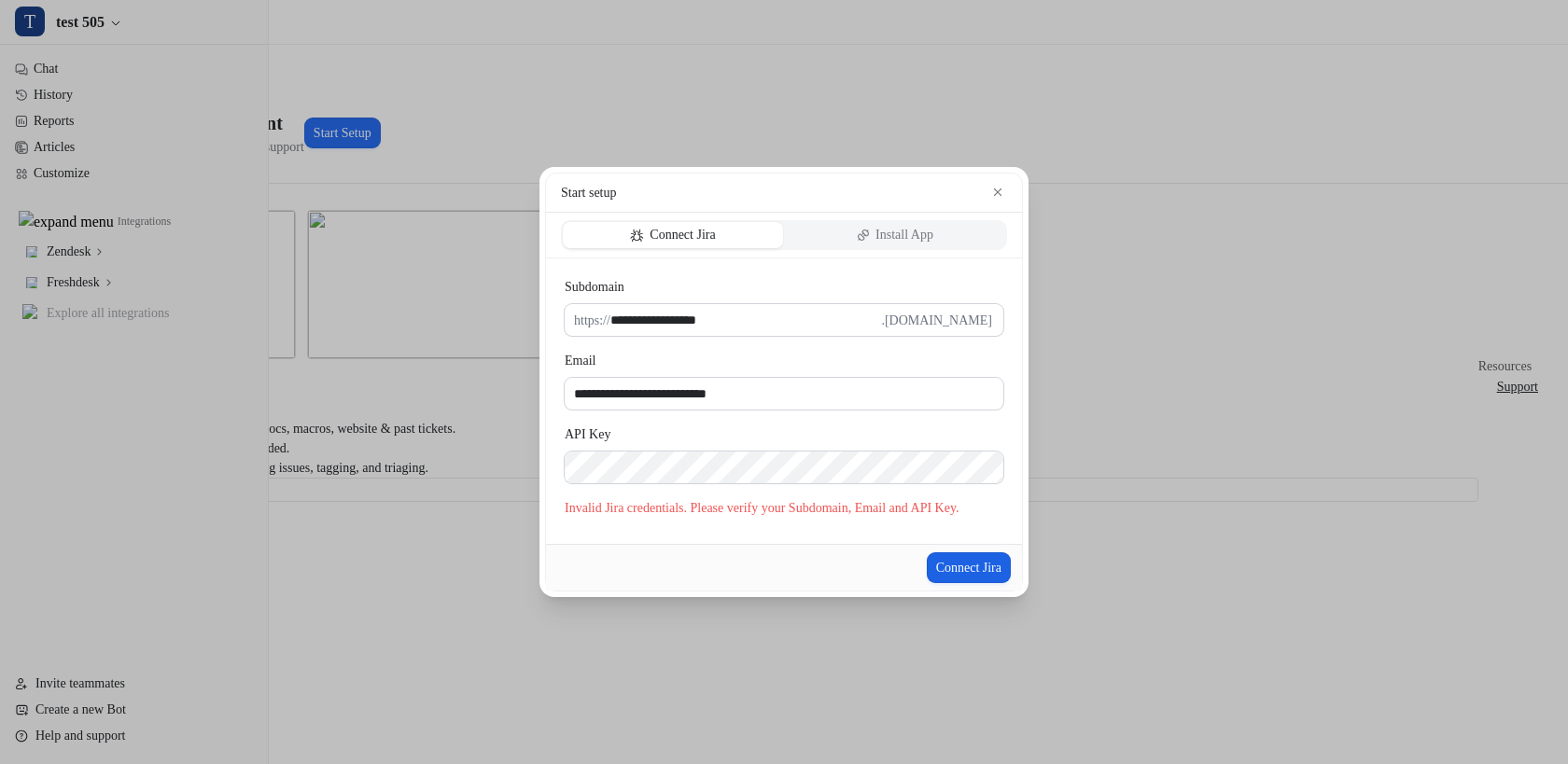 click on "Connect Jira" at bounding box center [969, 567] 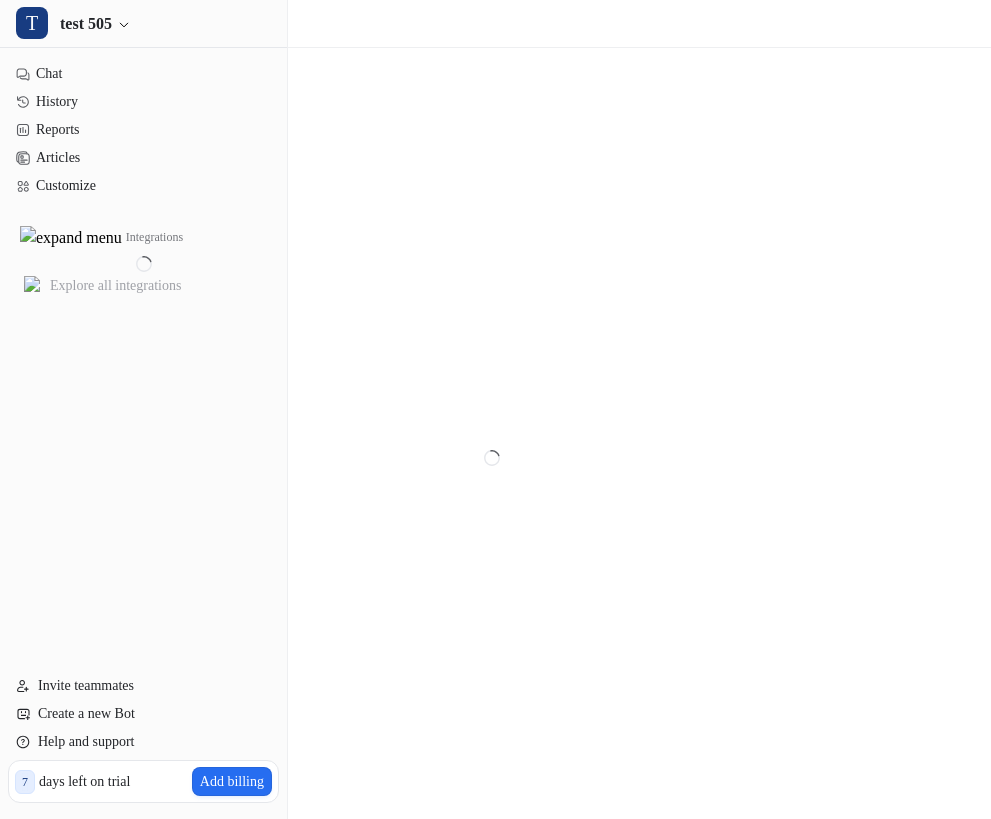 scroll, scrollTop: 0, scrollLeft: 0, axis: both 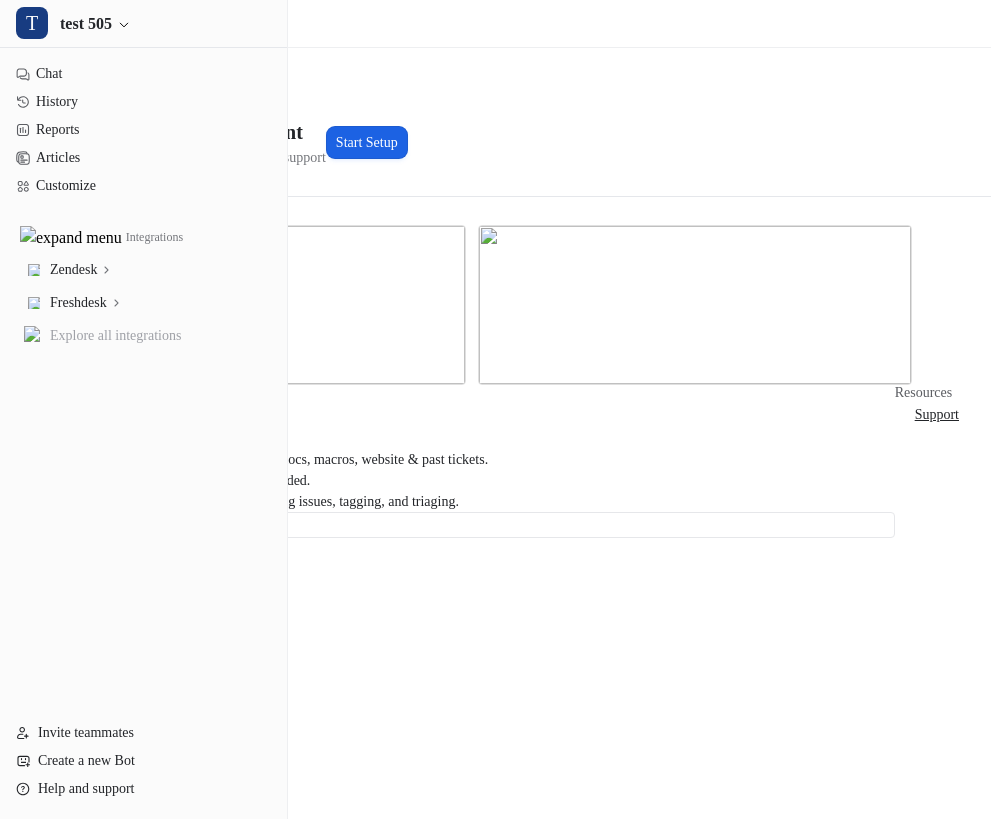 click on "Start Setup" at bounding box center [367, 142] 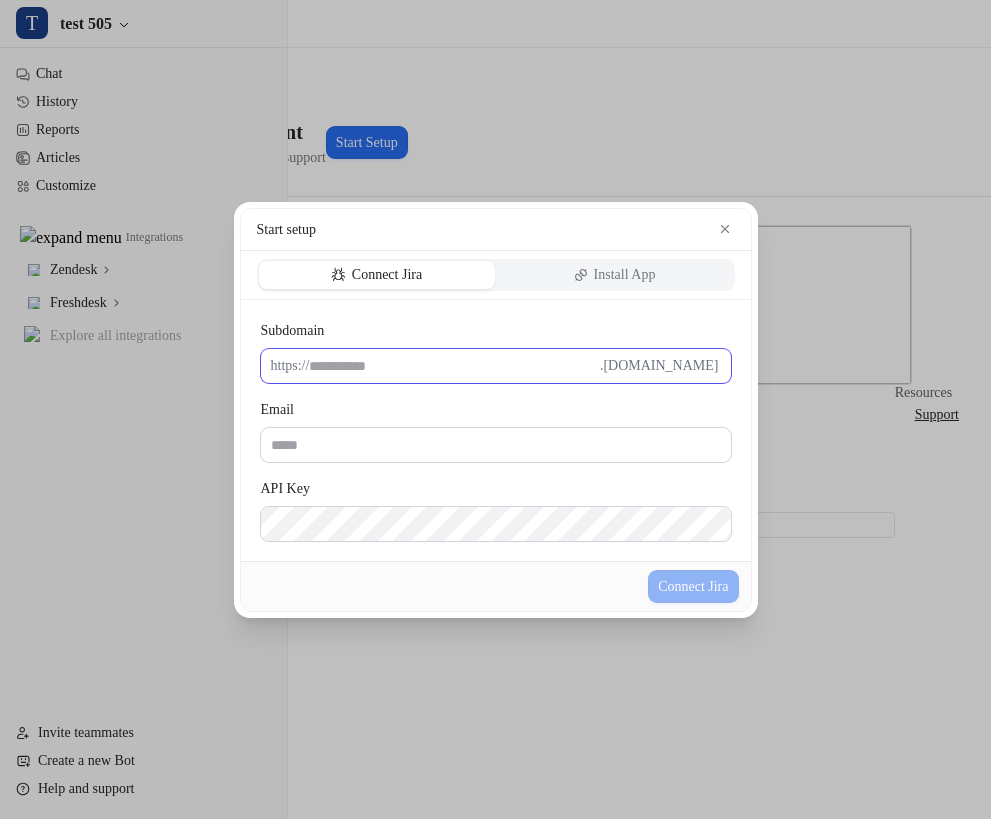 click on "Subdomain" at bounding box center (454, 366) 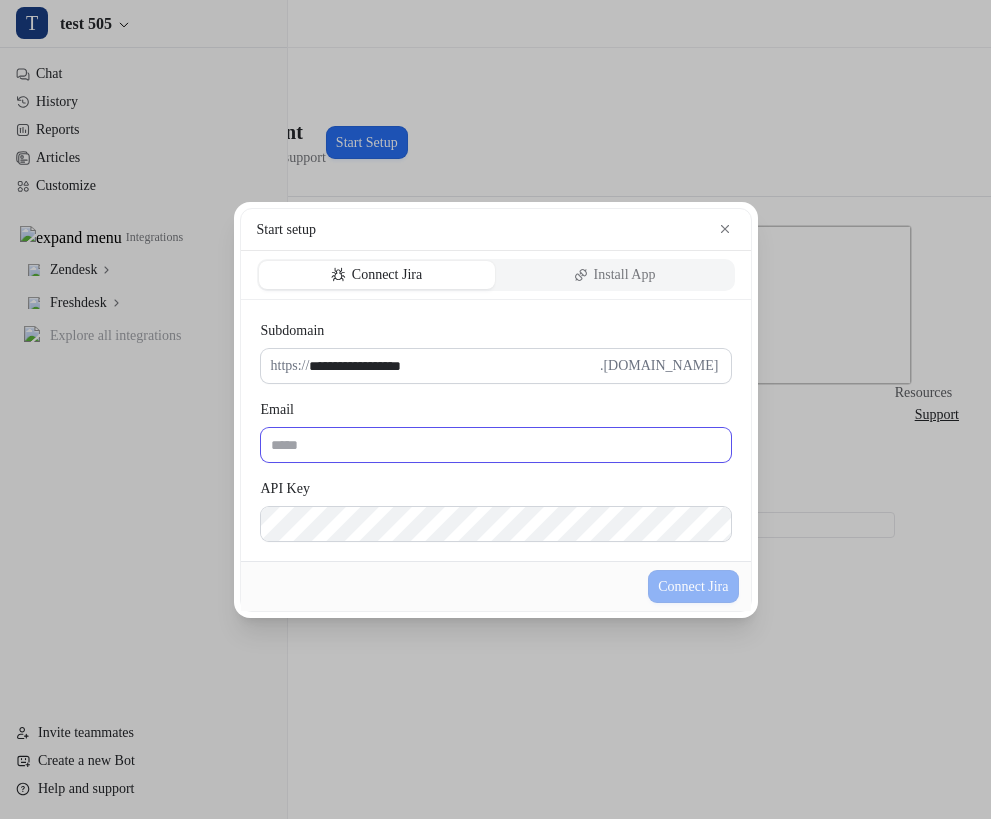 click on "Email" at bounding box center (496, 445) 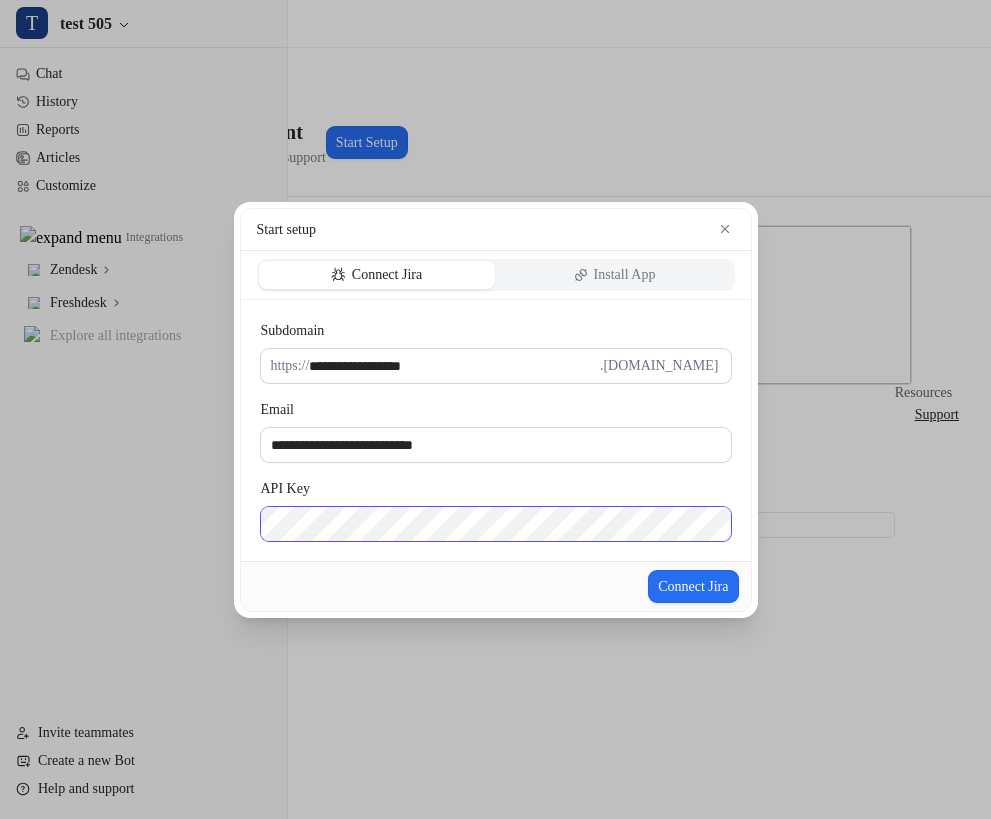 scroll, scrollTop: 0, scrollLeft: 983, axis: horizontal 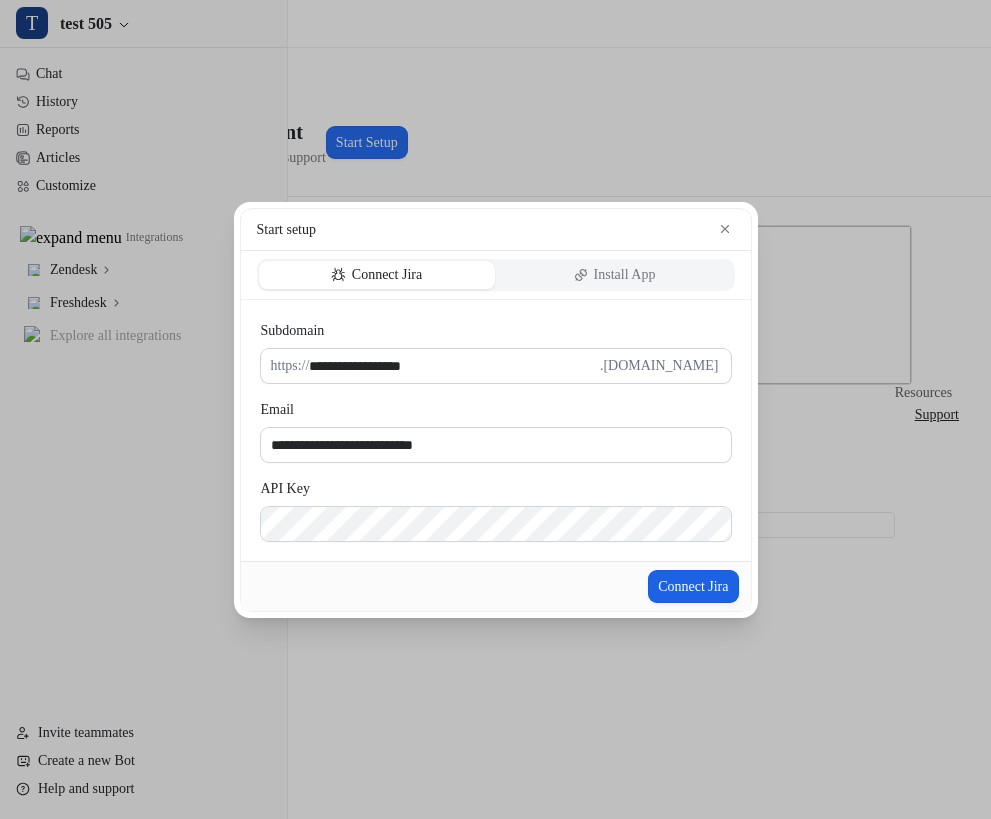 click on "Connect Jira" at bounding box center (693, 586) 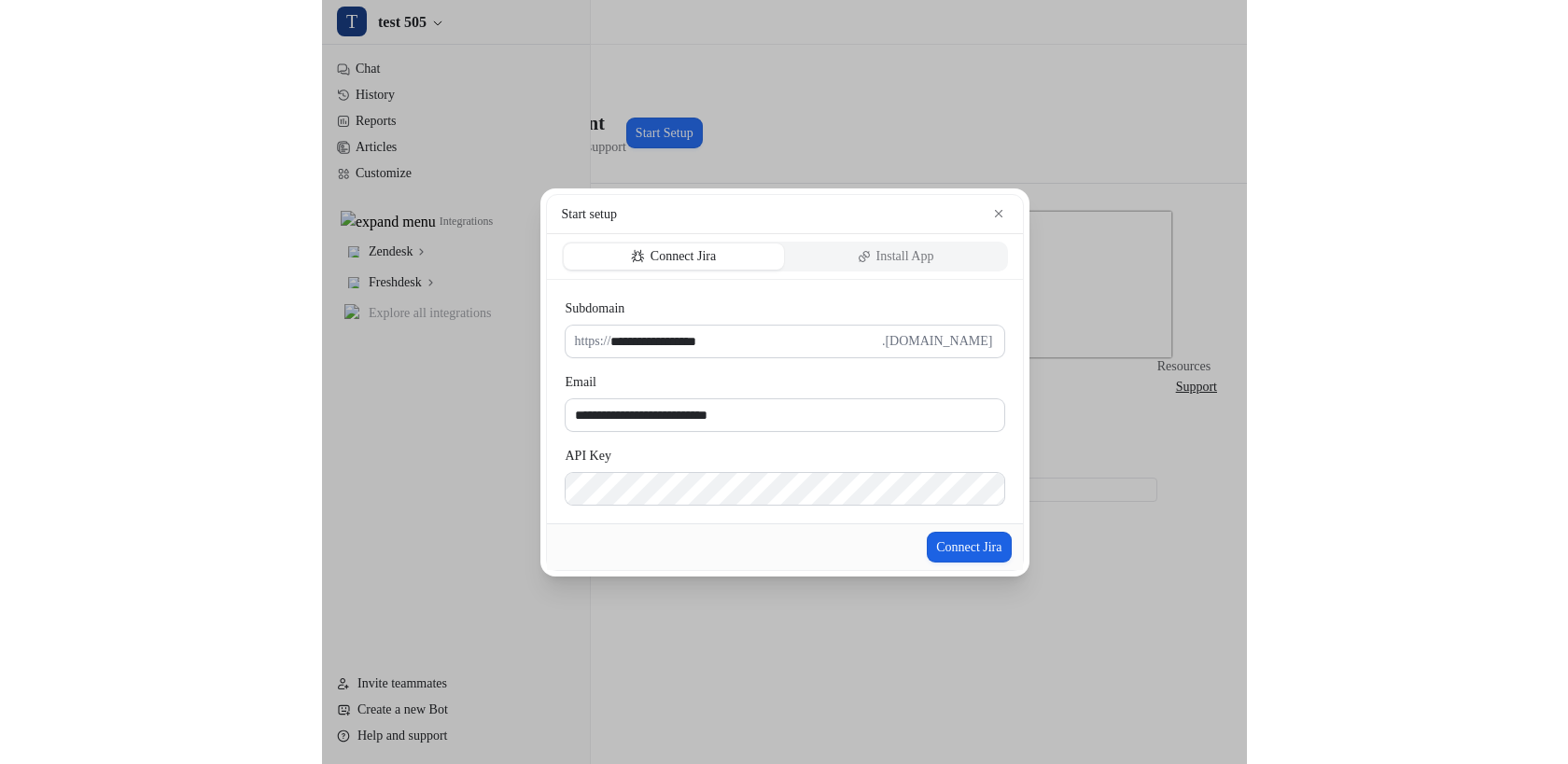 scroll, scrollTop: 0, scrollLeft: 0, axis: both 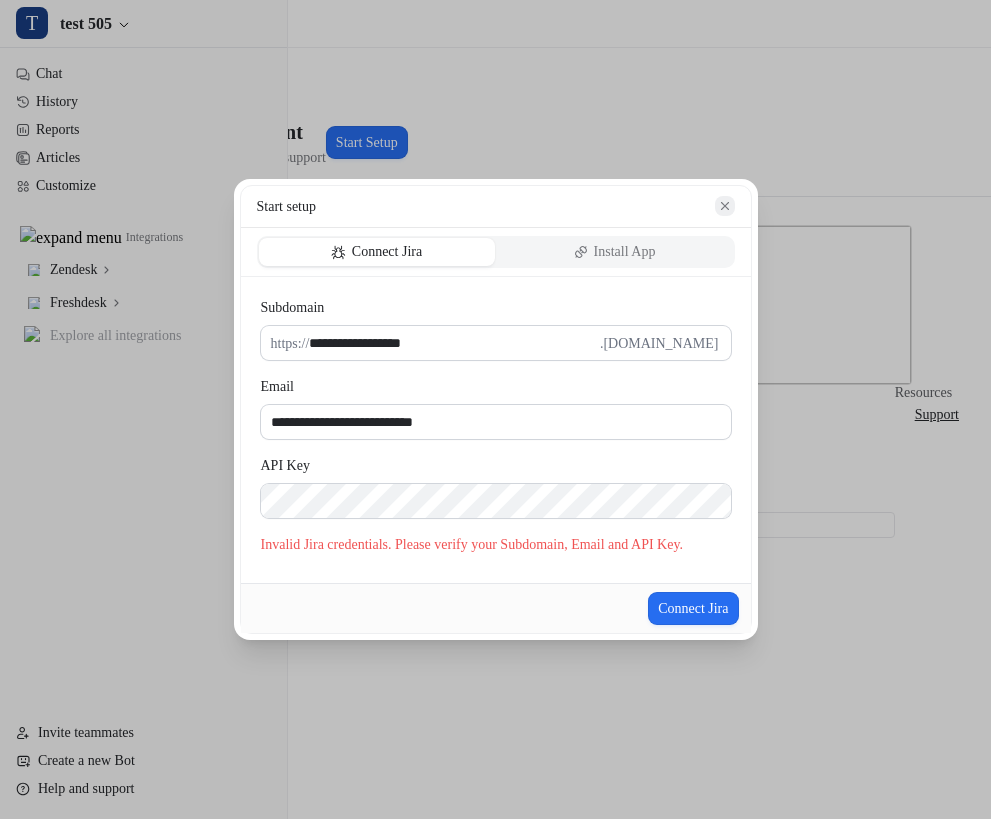 click 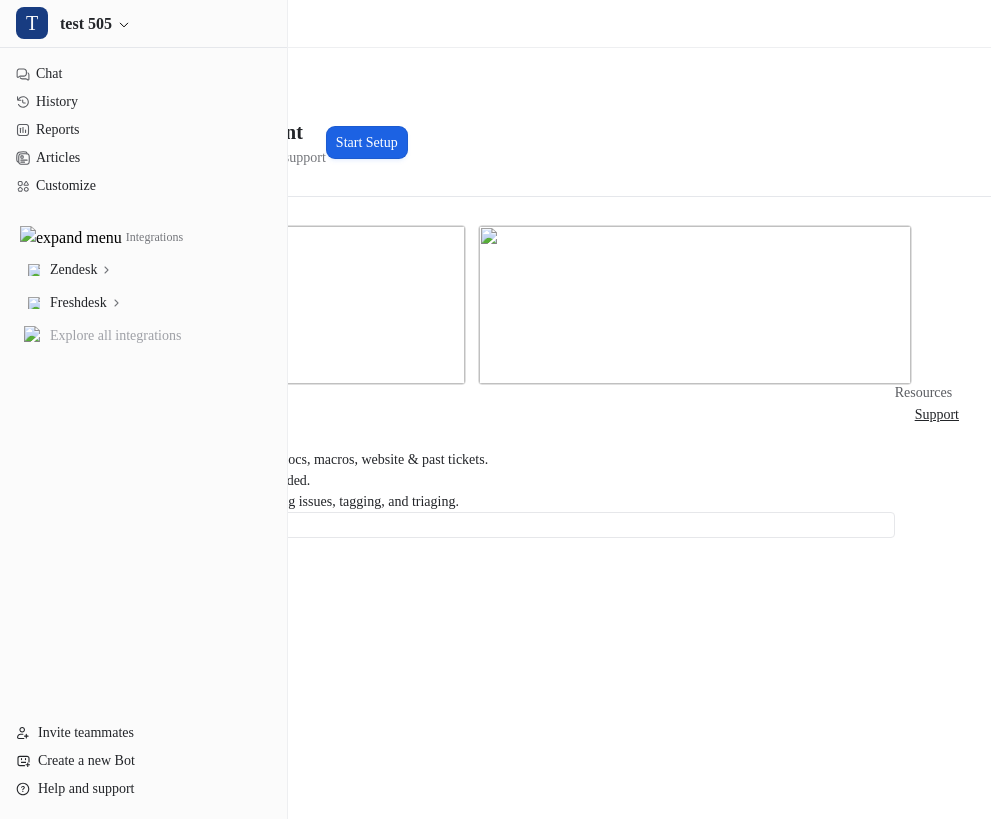 click on "Start Setup" at bounding box center (367, 142) 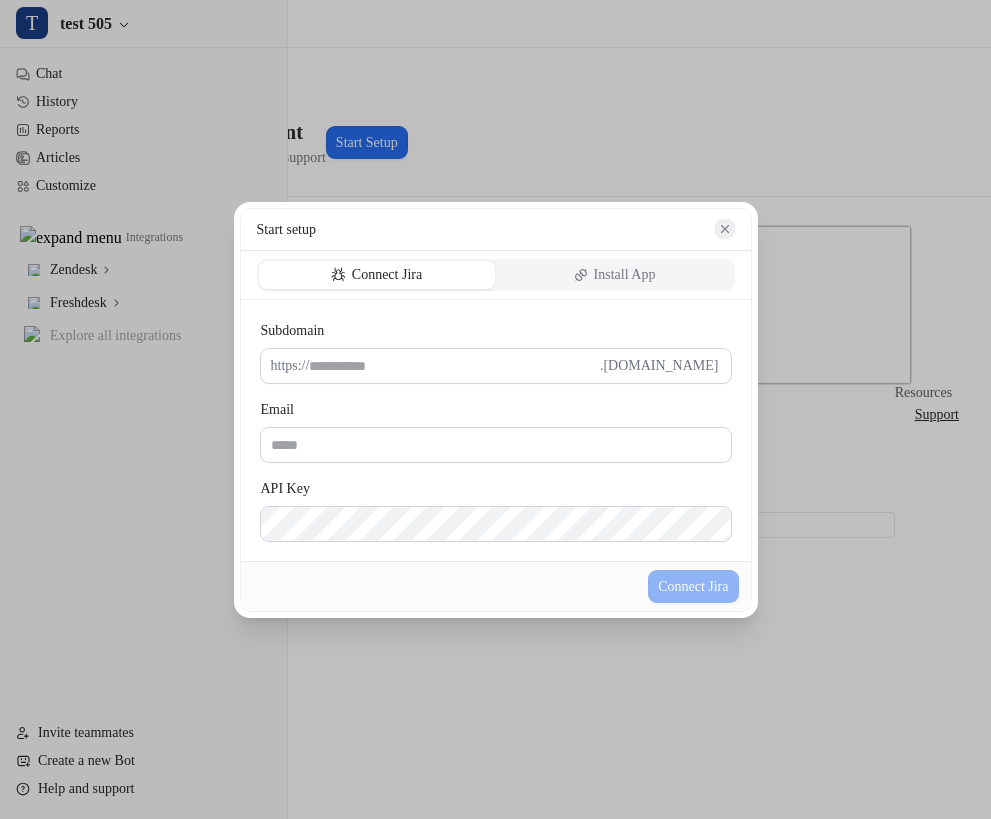 click at bounding box center (725, 229) 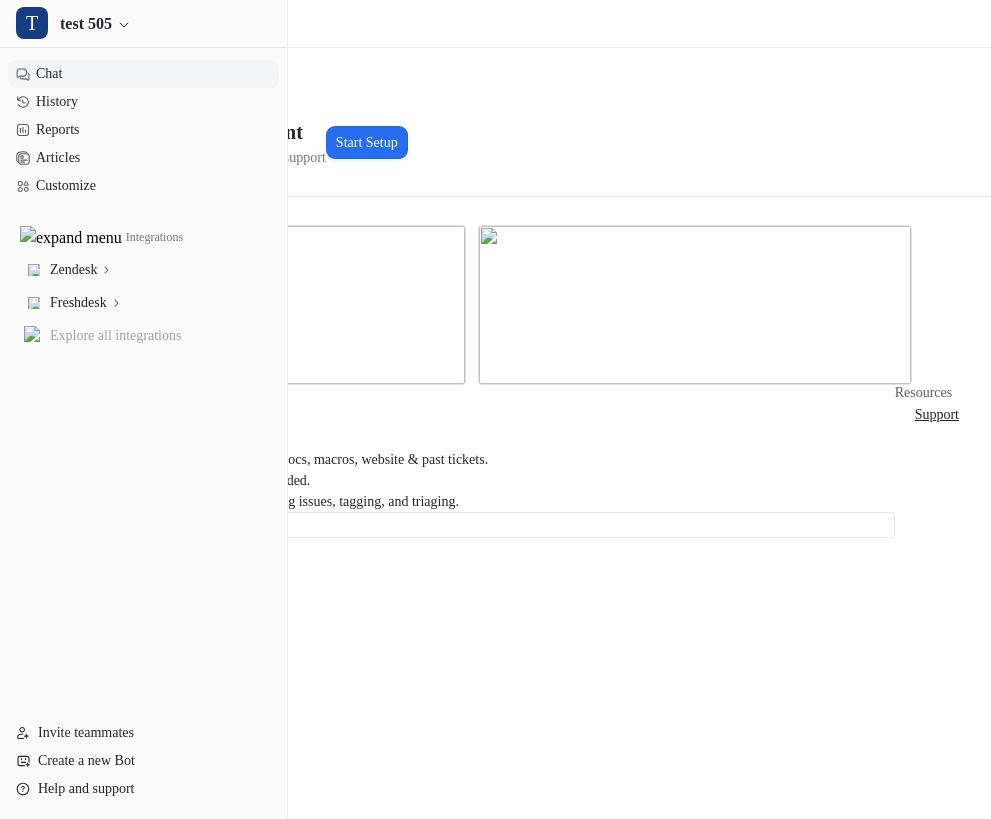 click on "Chat" at bounding box center [143, 74] 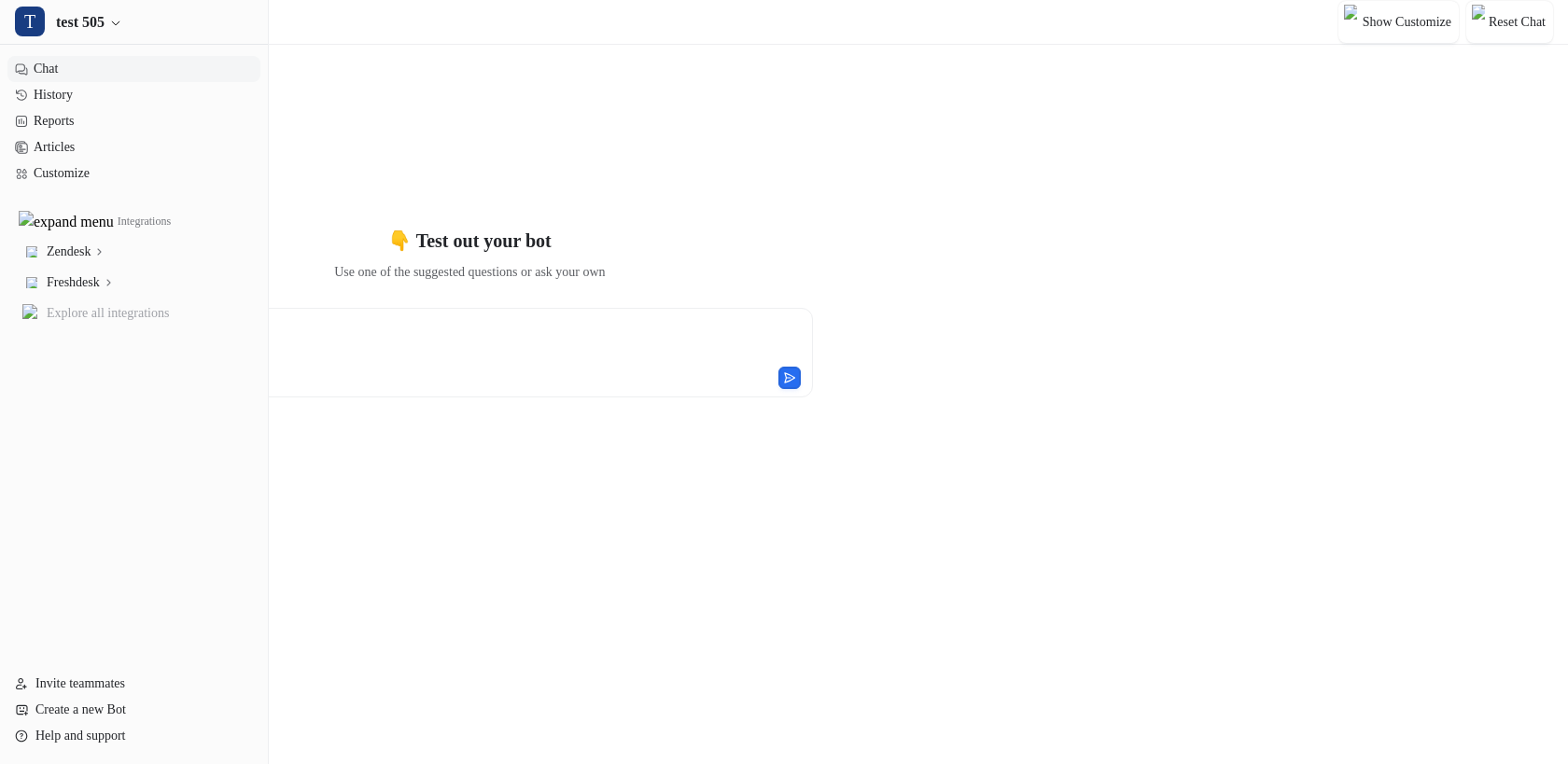 type on "***" 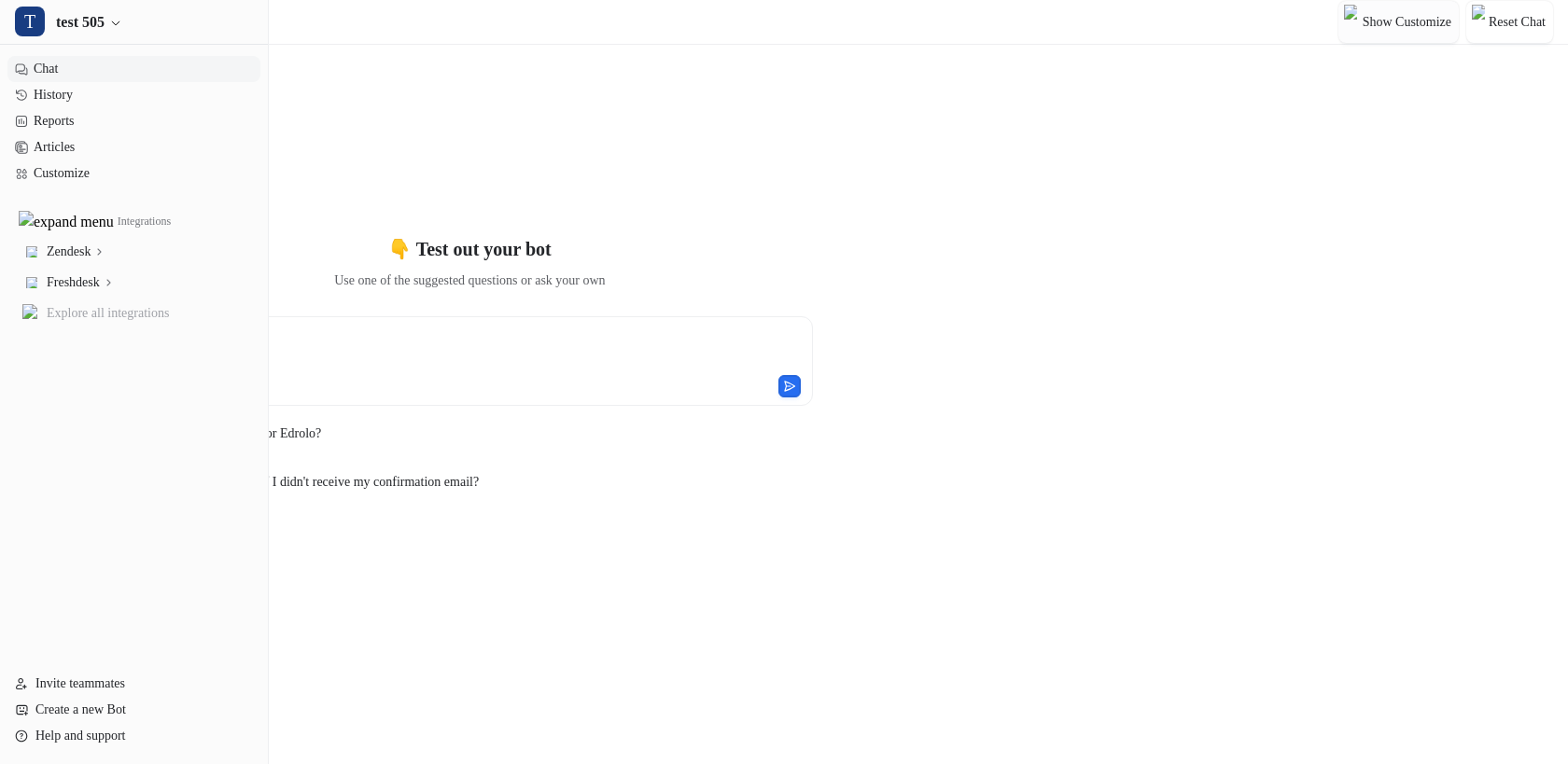 click on "Show Customize" at bounding box center (1407, 21) 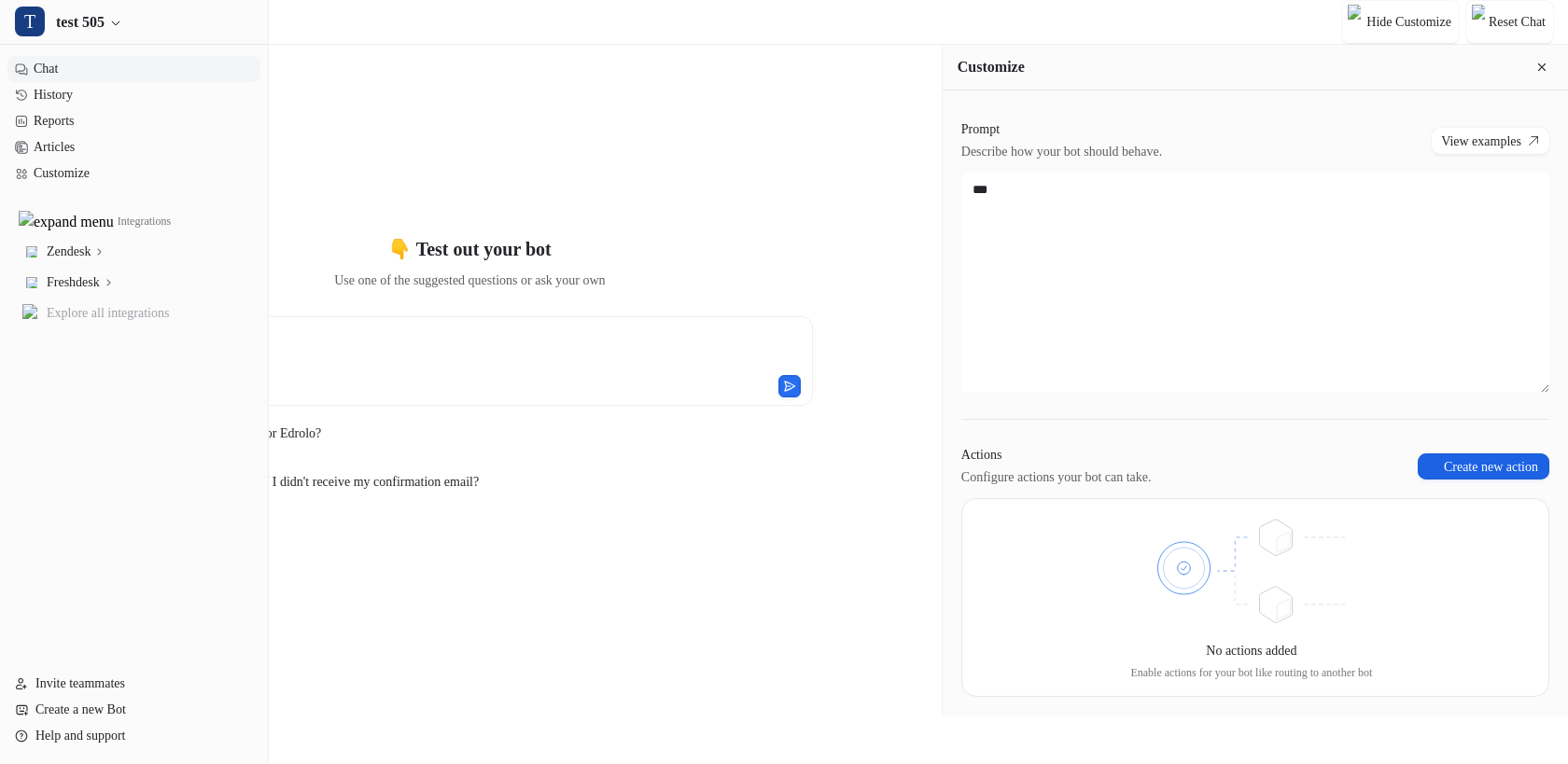 click on "Create new action" at bounding box center (1483, 466) 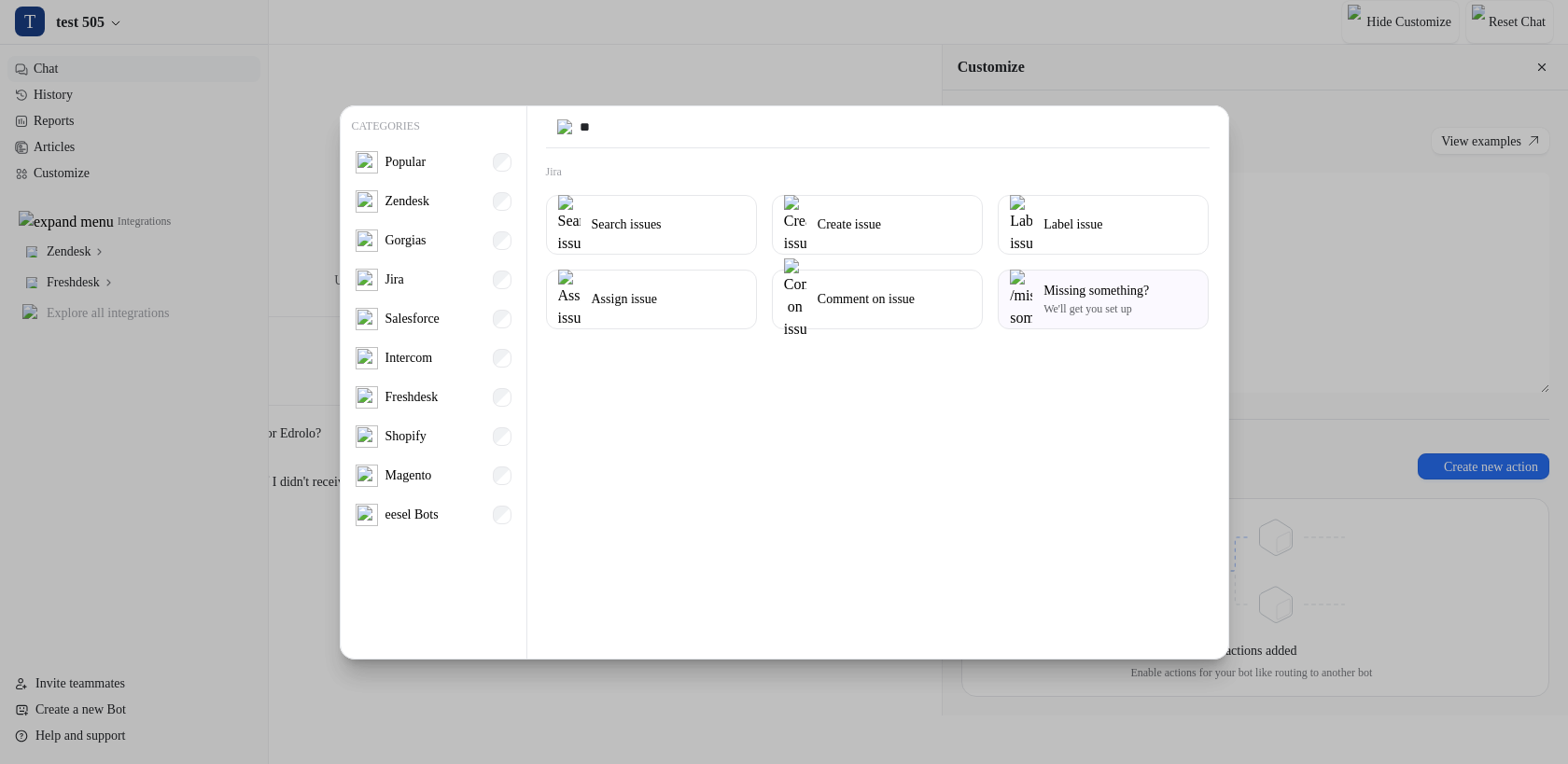 type on "***" 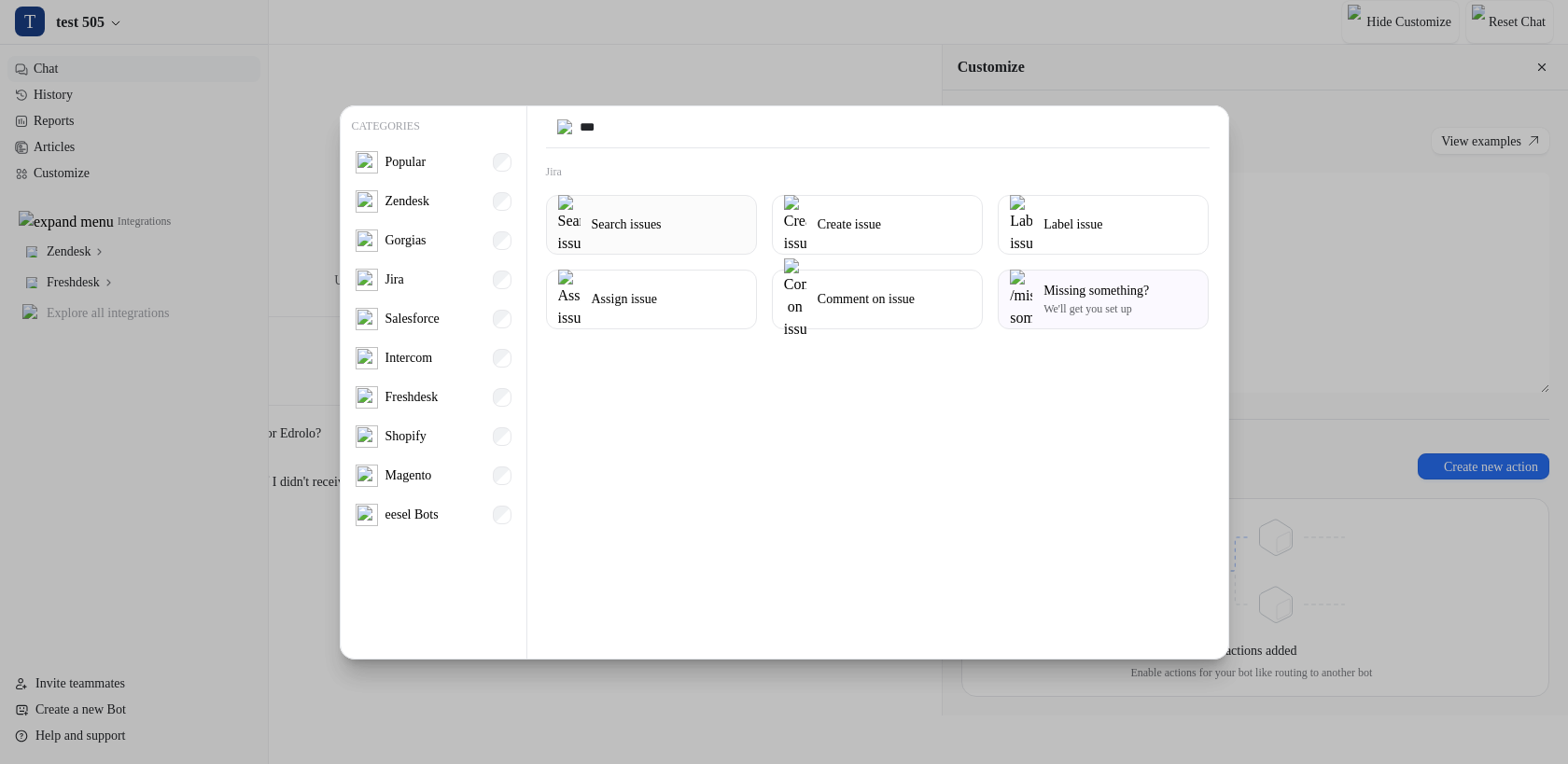 click on "Search issues" at bounding box center (651, 225) 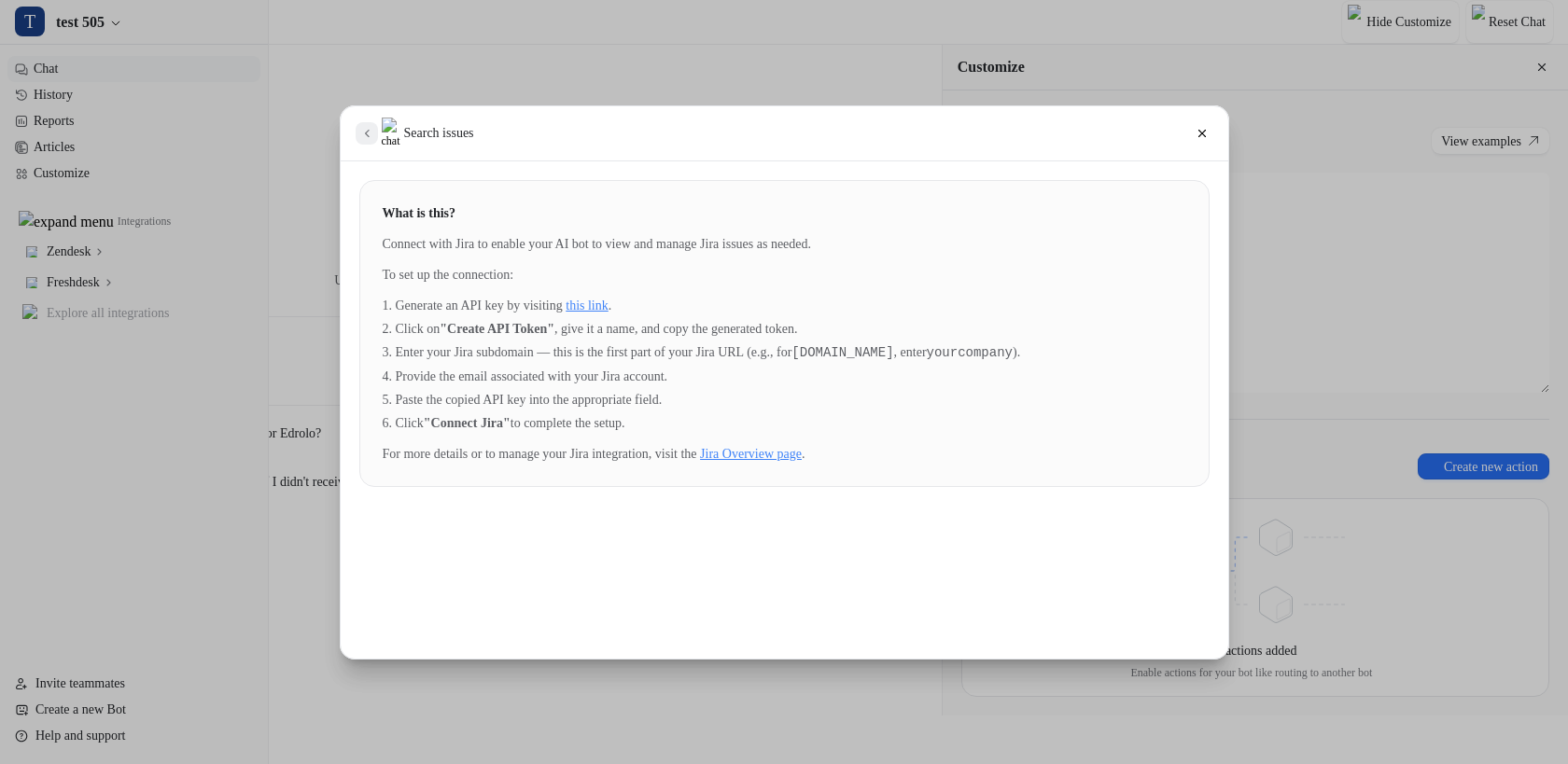 click 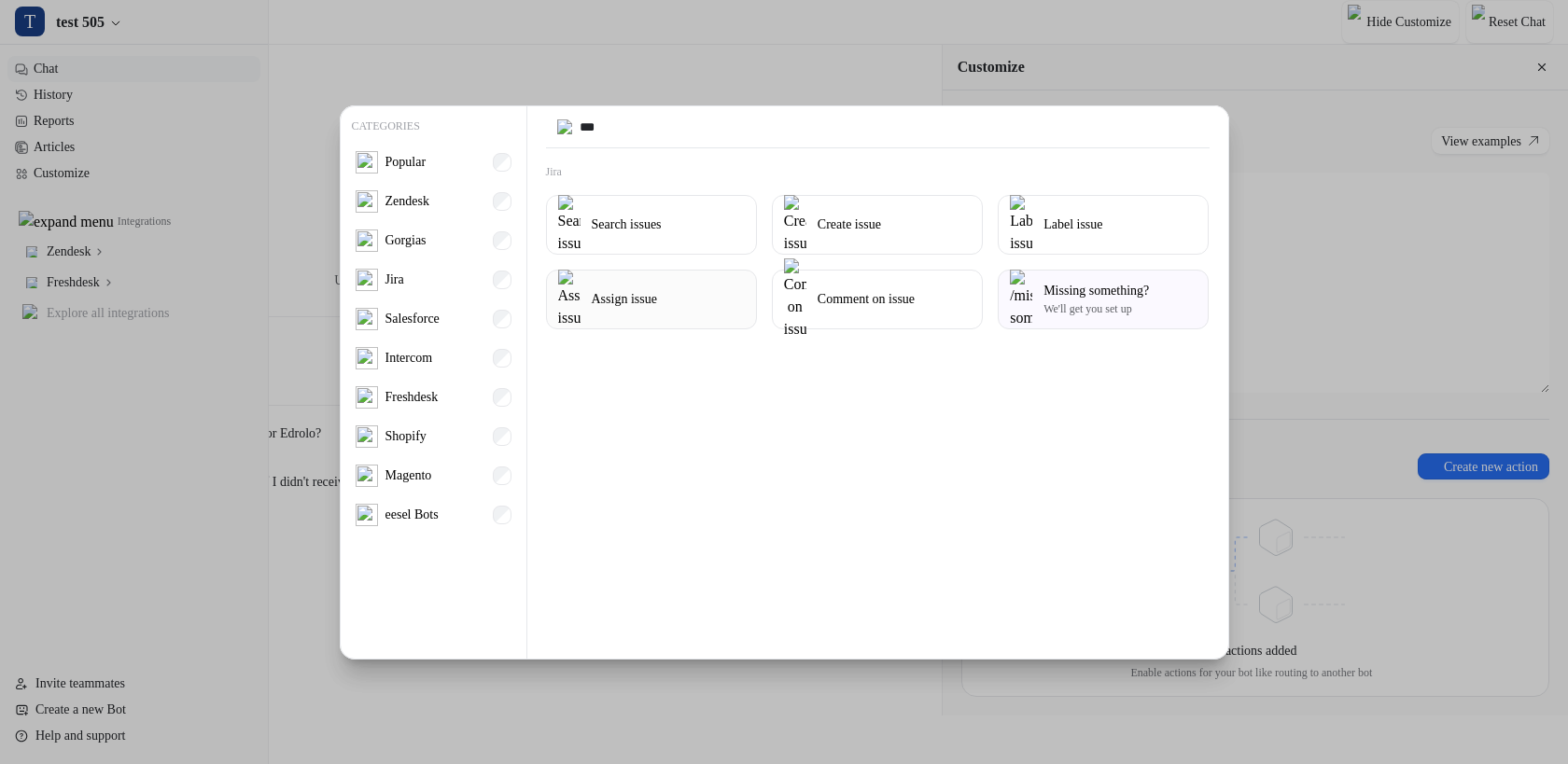 click on "Assign issue" at bounding box center (624, 299) 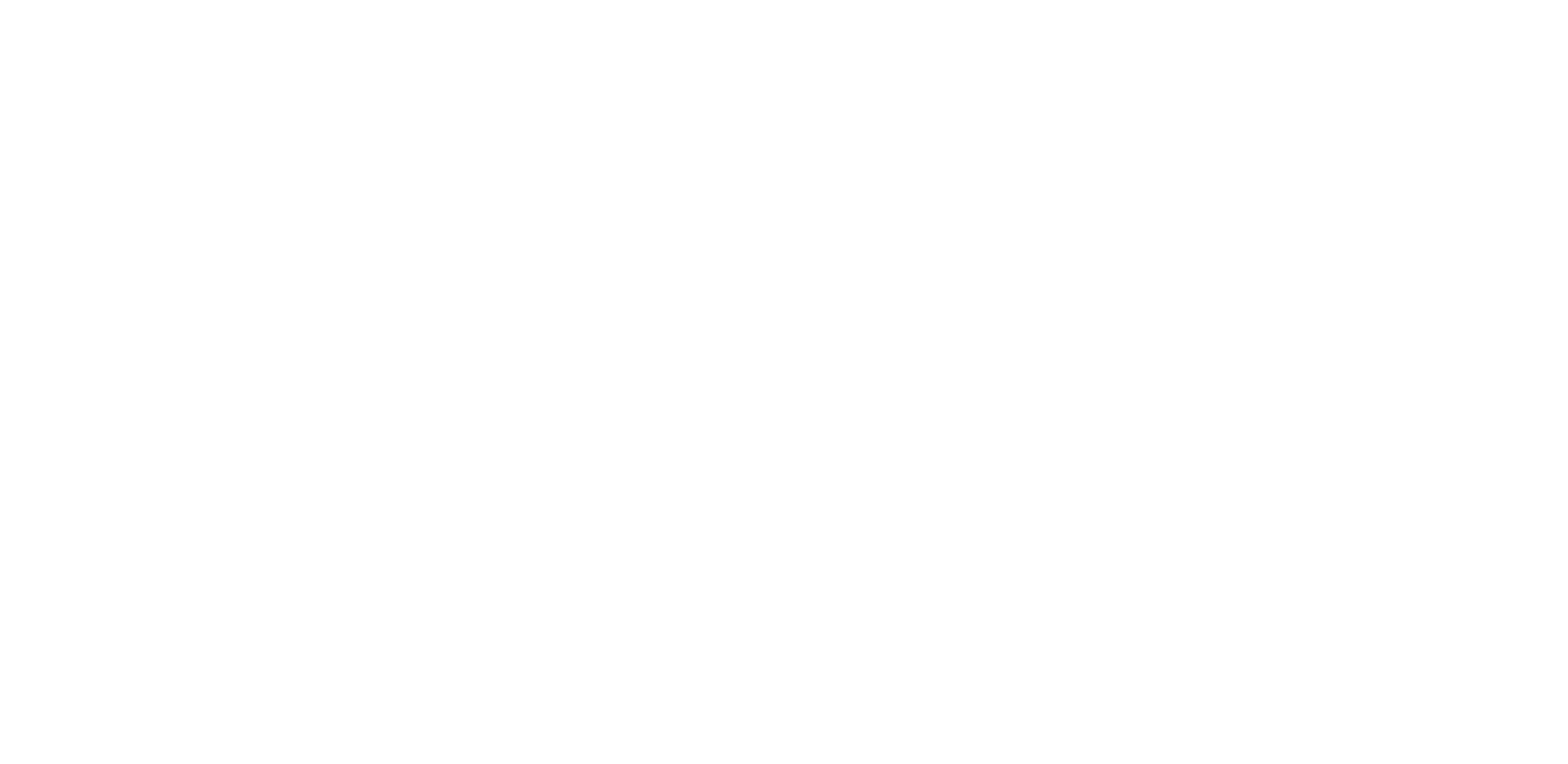 scroll, scrollTop: 0, scrollLeft: 0, axis: both 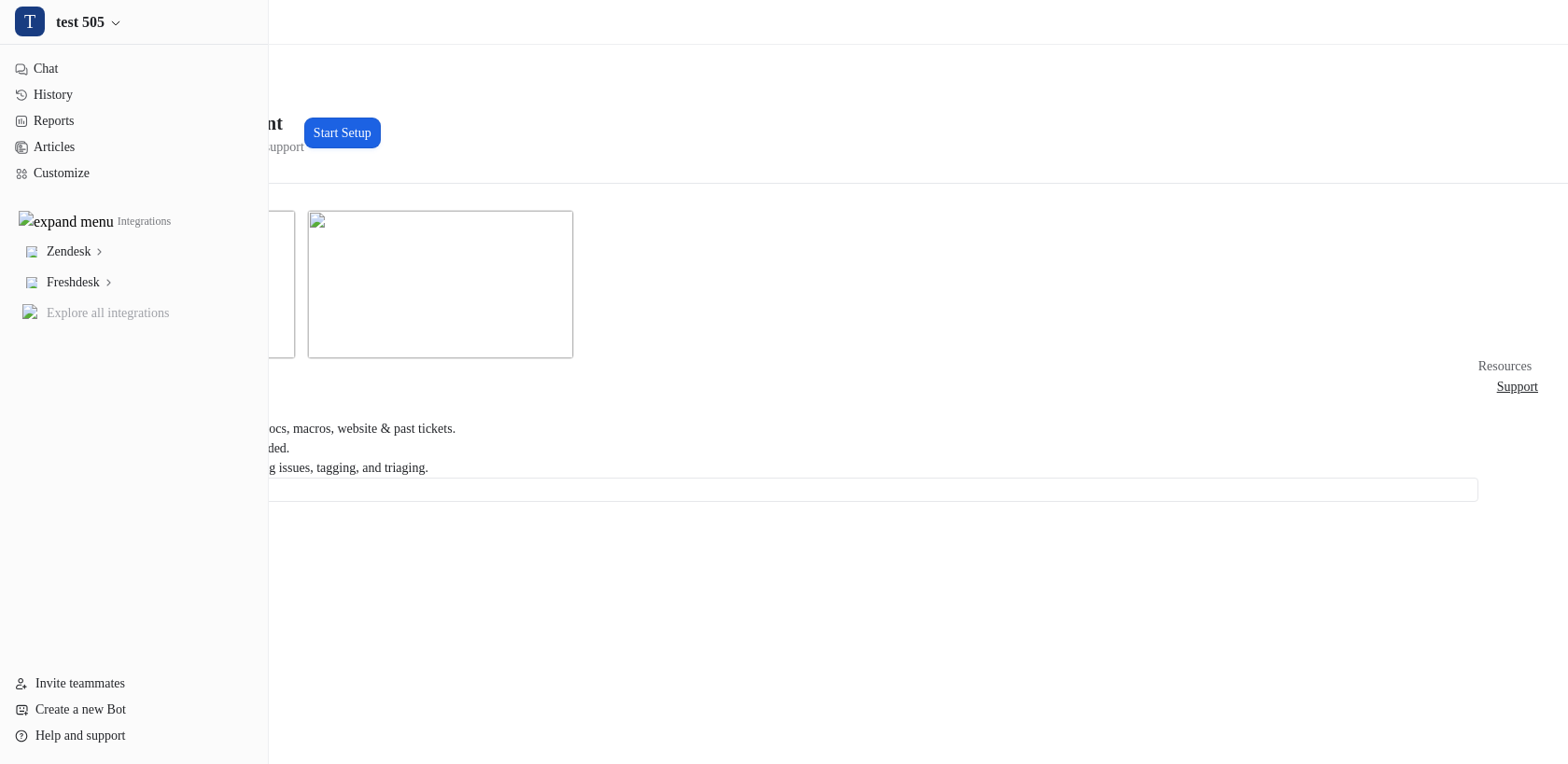 click on "Start Setup" at bounding box center [343, 132] 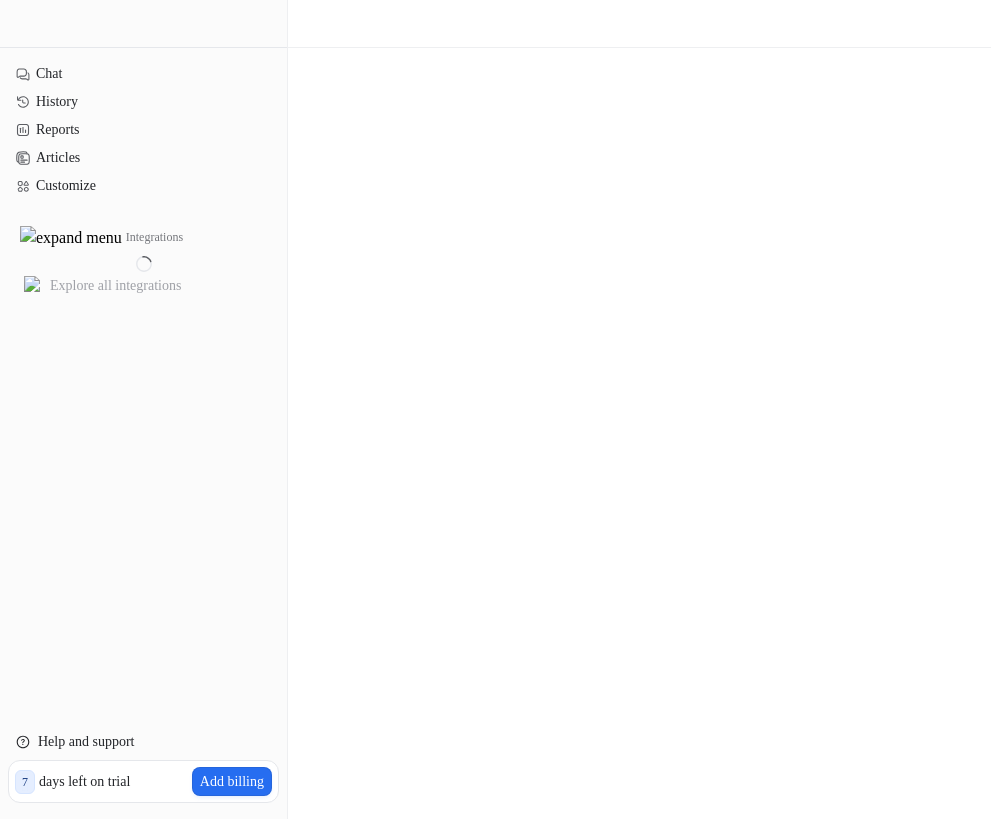 scroll, scrollTop: 0, scrollLeft: 0, axis: both 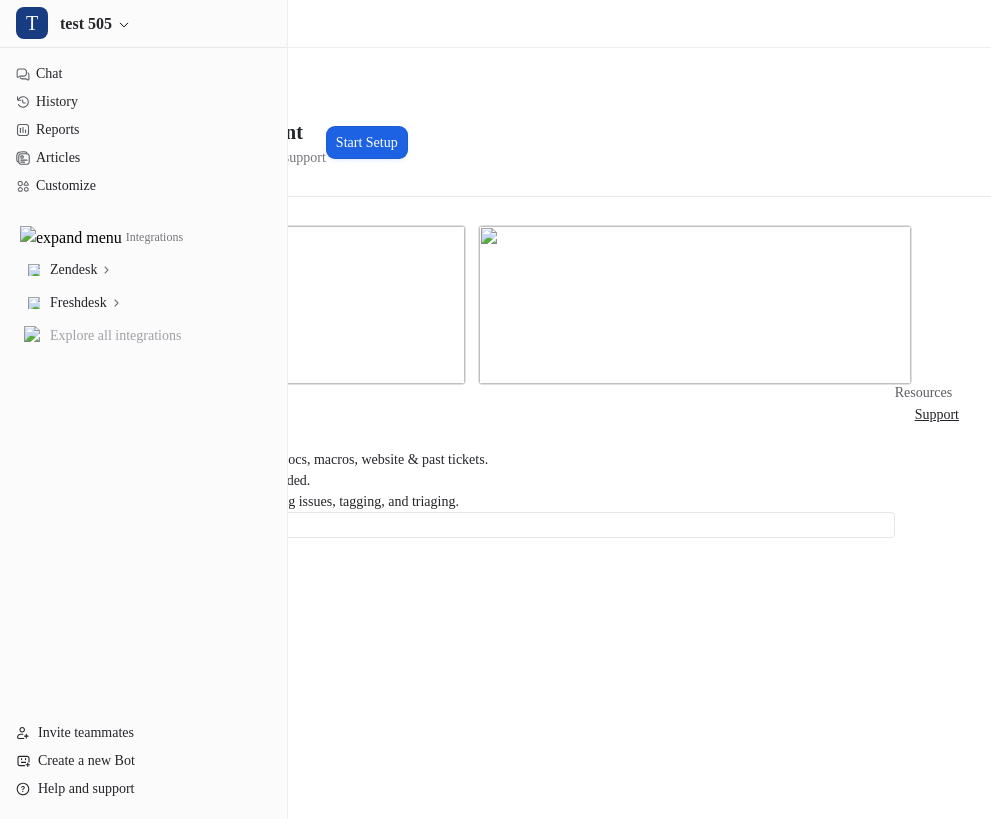 click on "Start Setup" at bounding box center [367, 142] 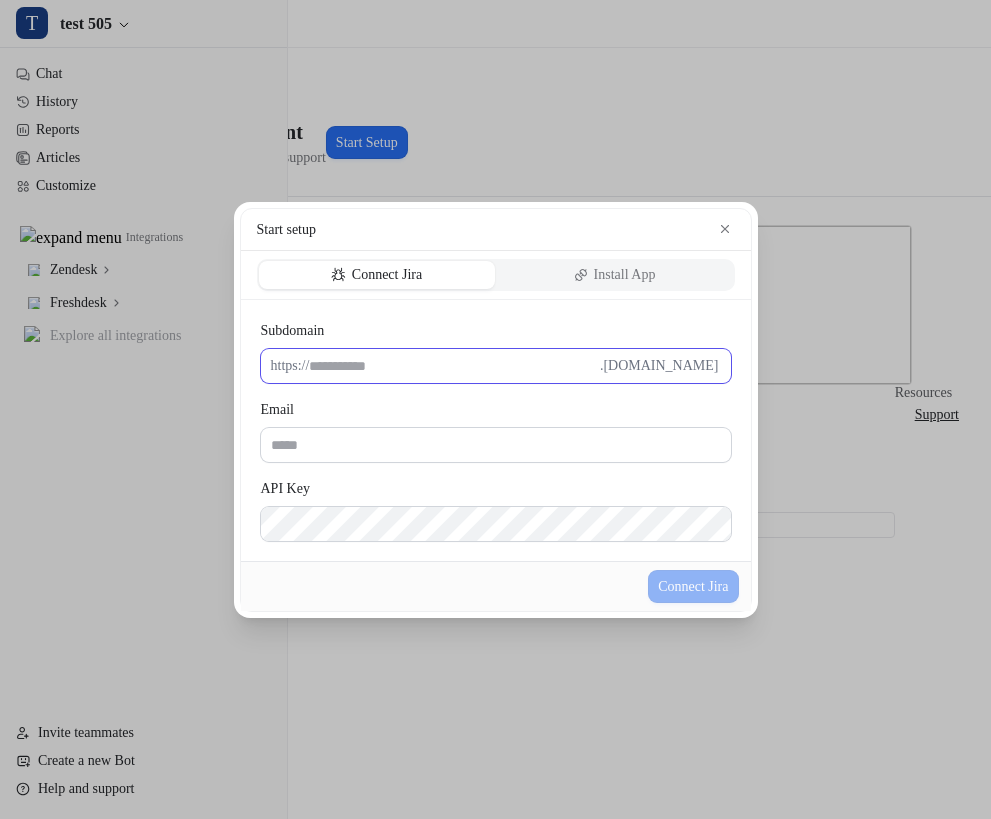 click on "Subdomain" at bounding box center [454, 366] 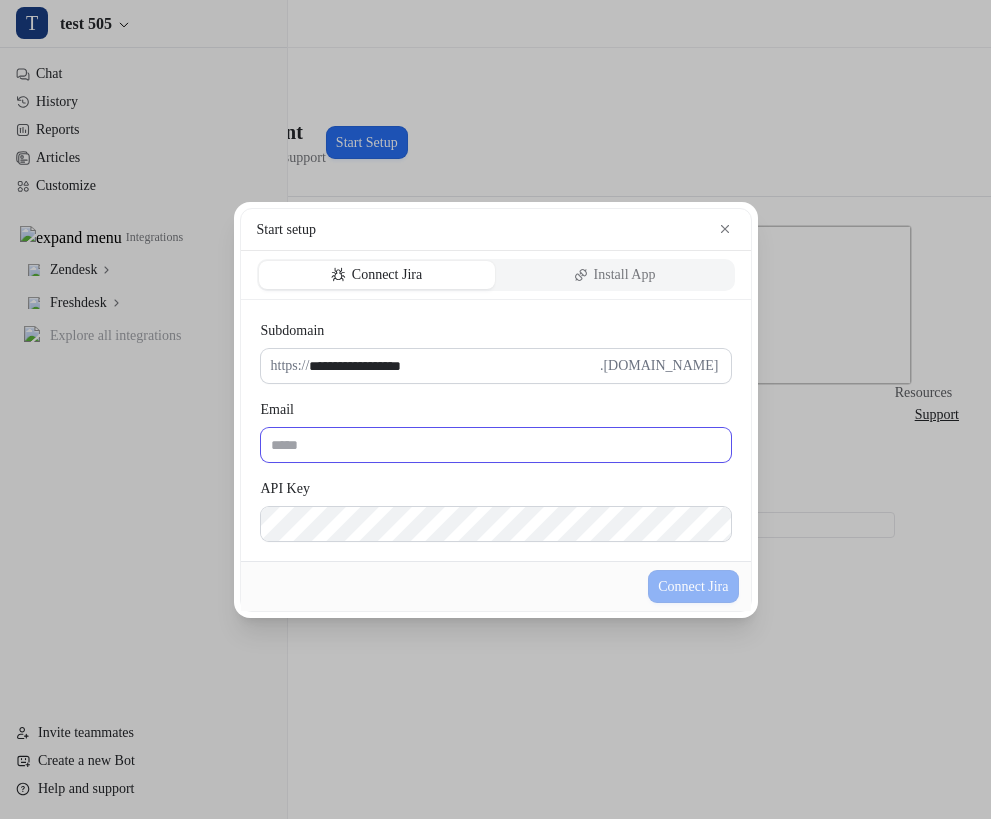 click on "Email" at bounding box center (496, 445) 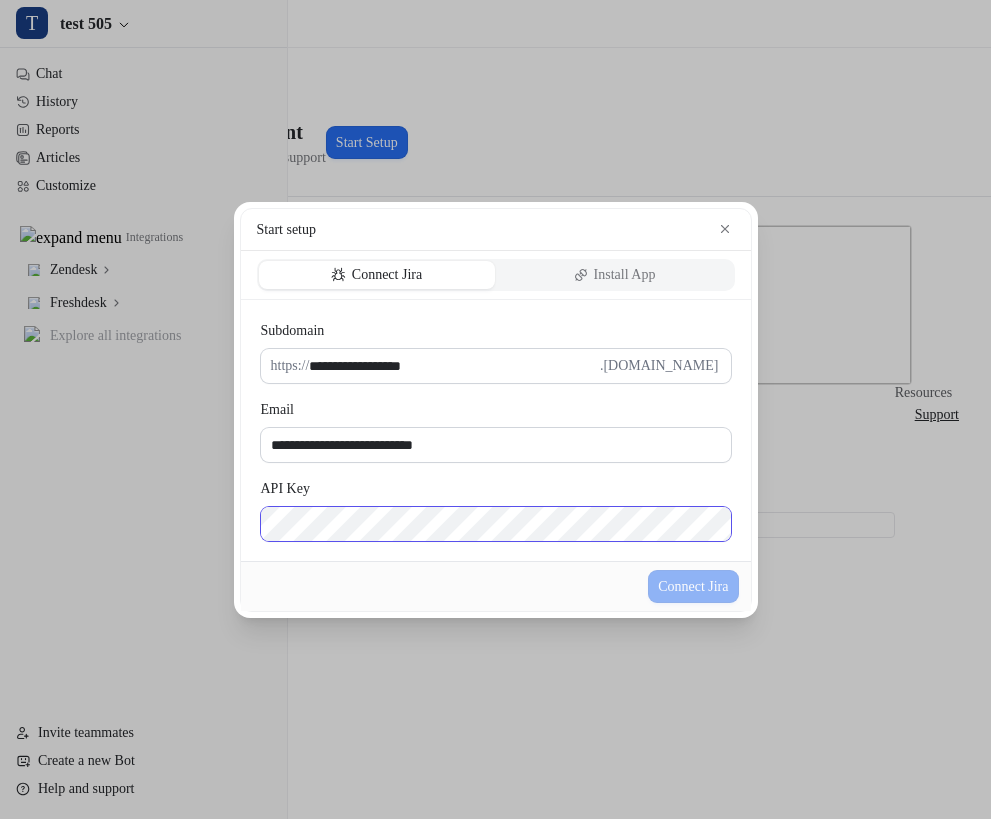 scroll, scrollTop: 0, scrollLeft: 983, axis: horizontal 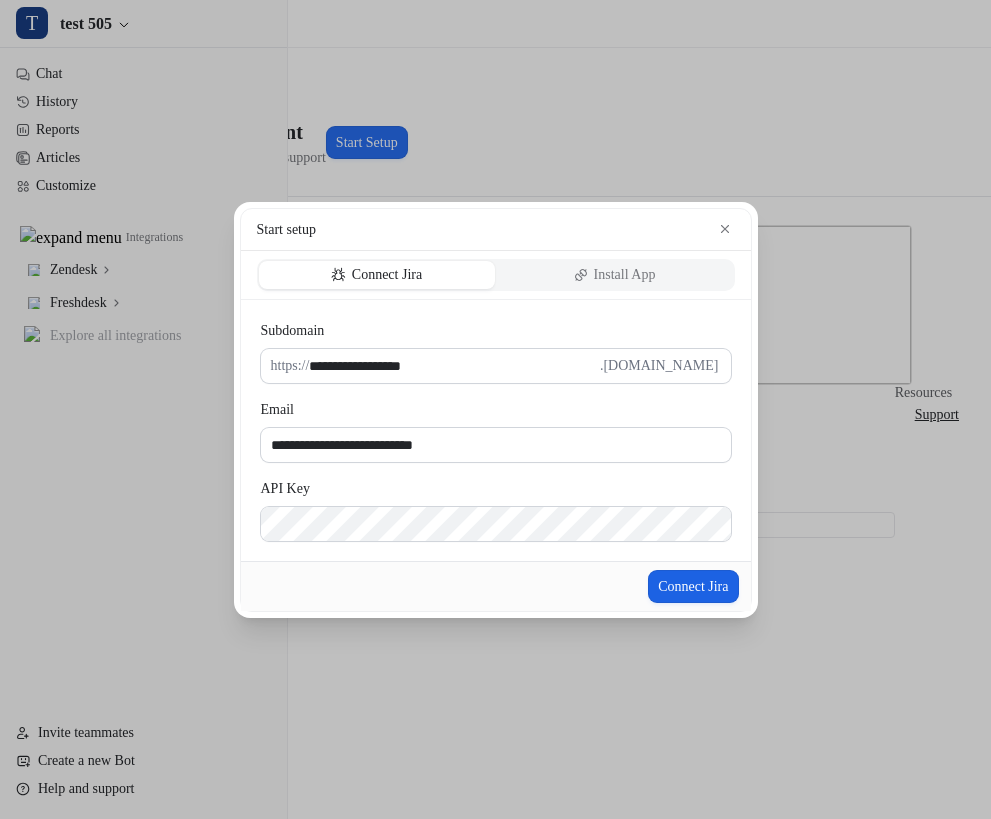 click on "Connect Jira" at bounding box center (693, 586) 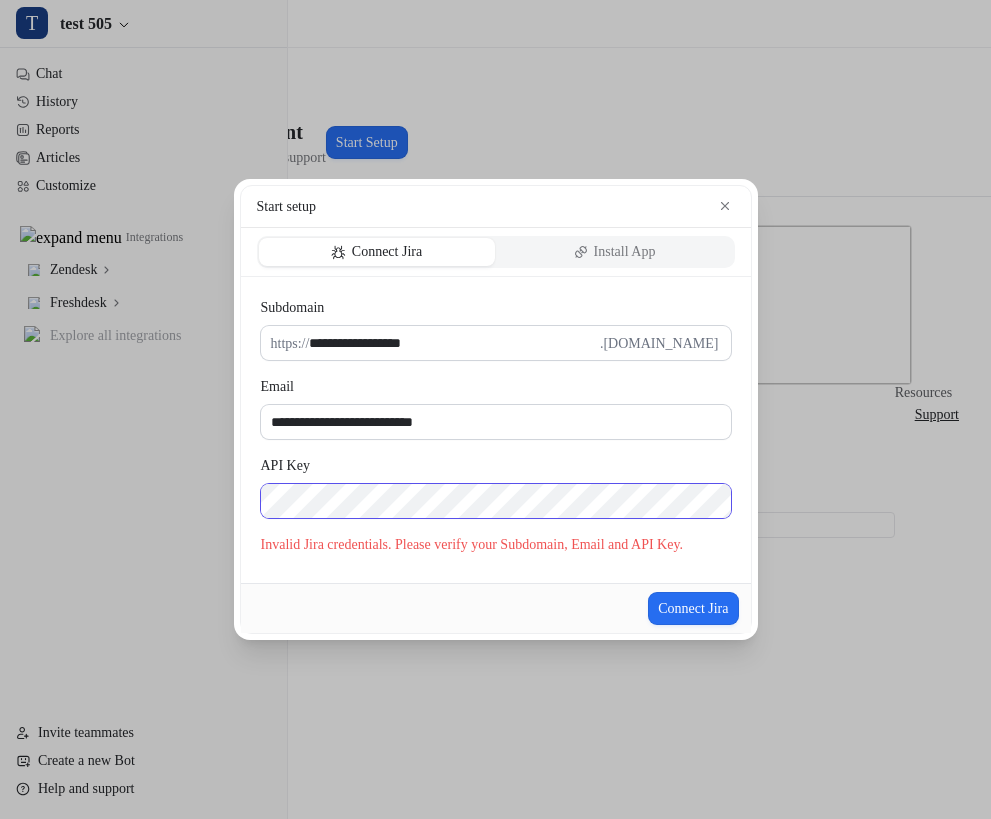 scroll, scrollTop: 0, scrollLeft: 983, axis: horizontal 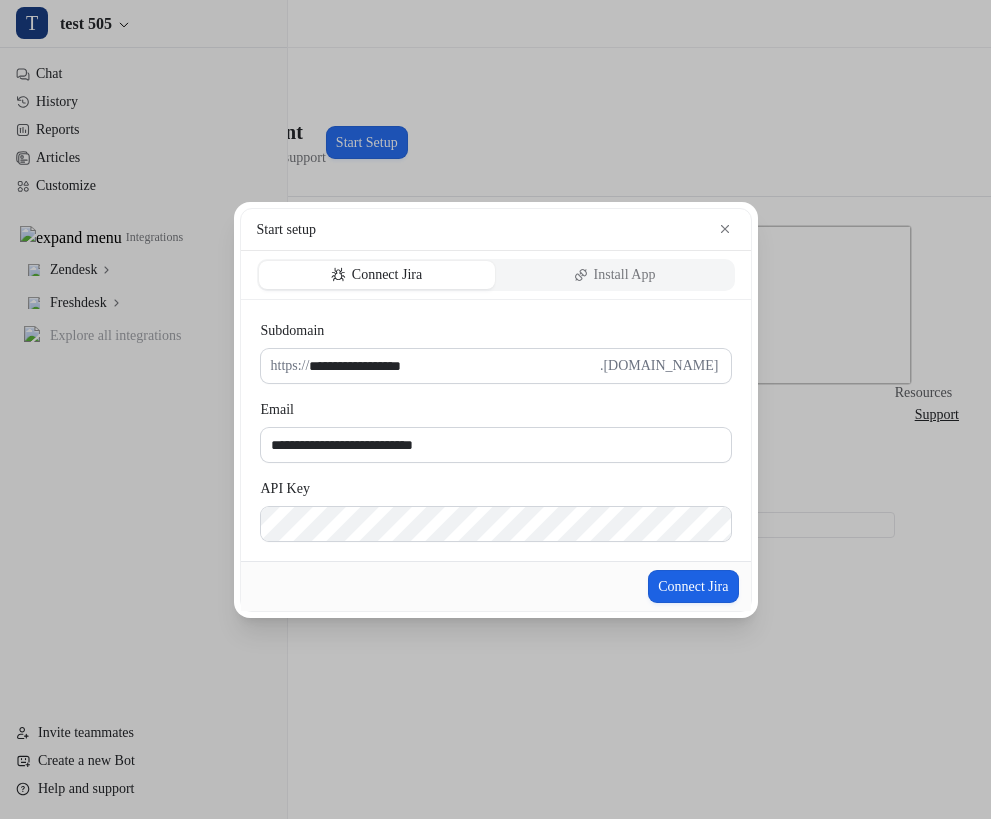 click on "Connect Jira" at bounding box center [693, 586] 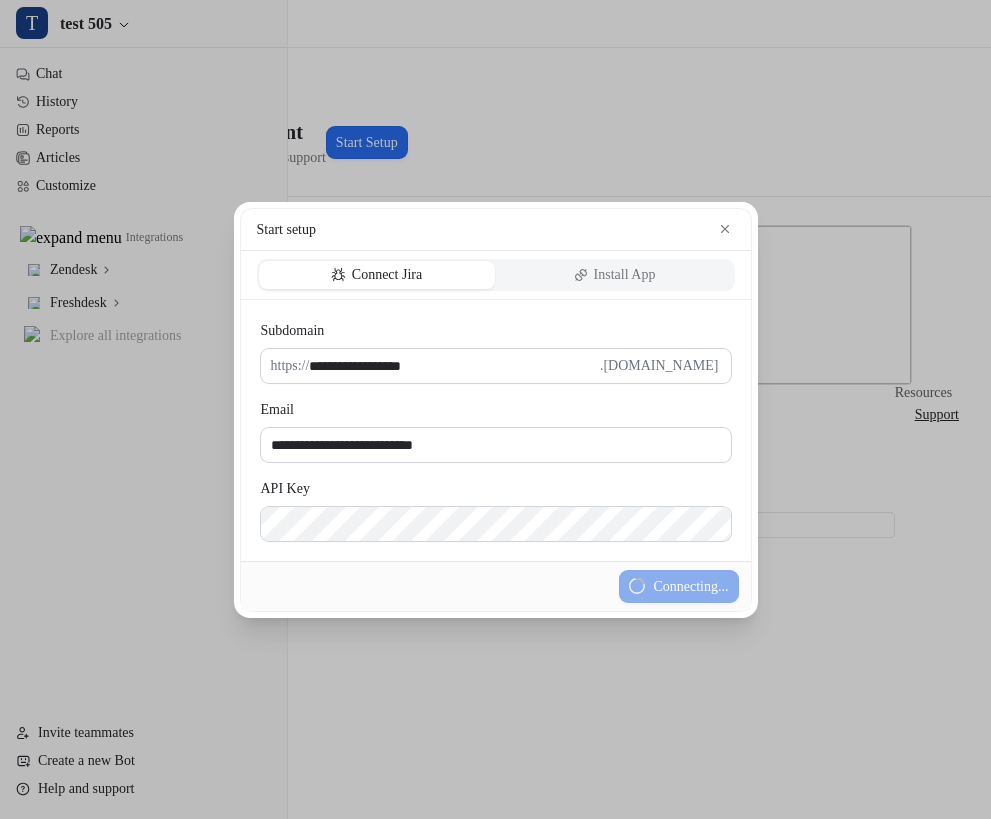 scroll, scrollTop: 0, scrollLeft: 0, axis: both 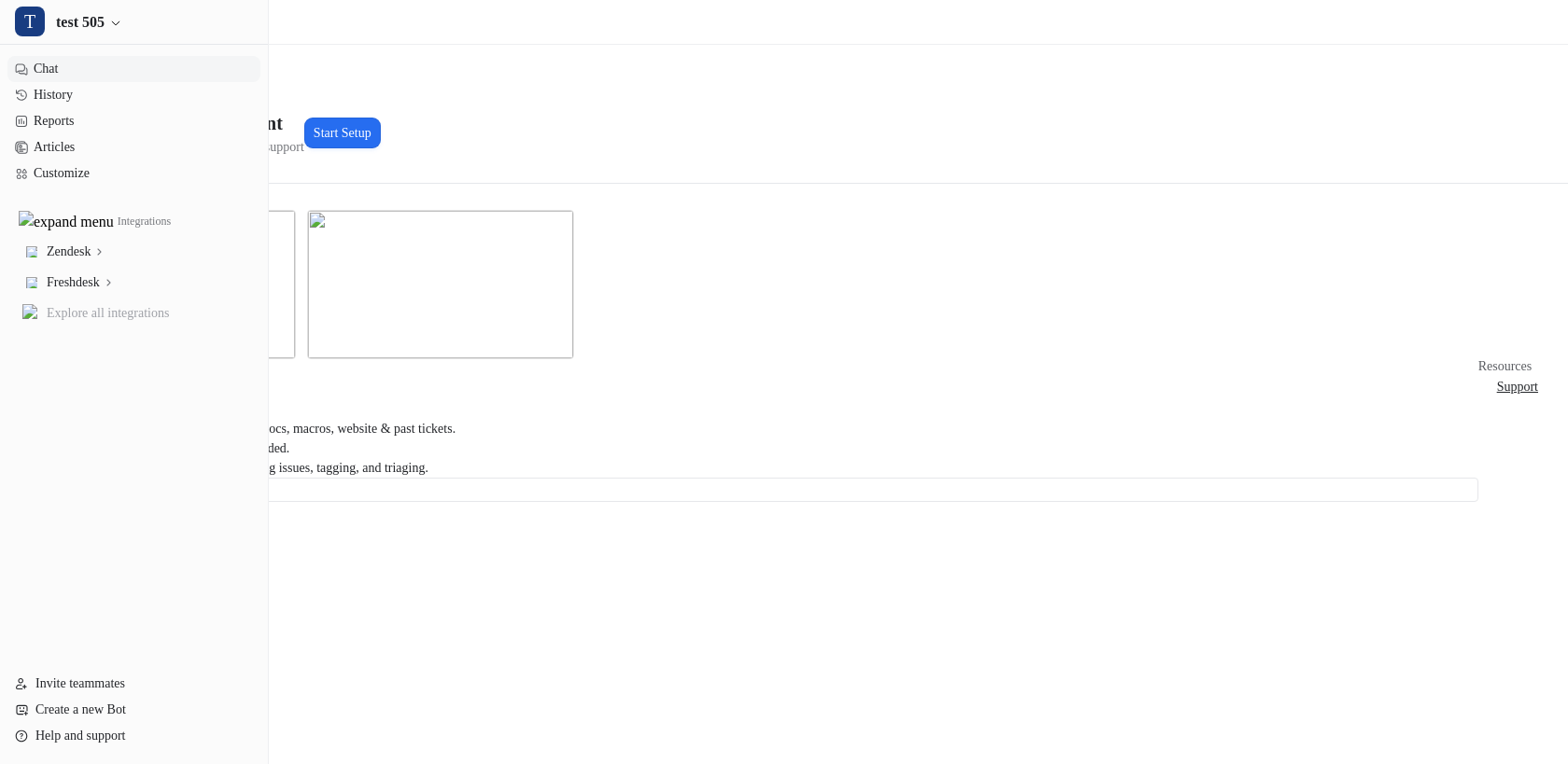 click on "Chat" at bounding box center [133, 69] 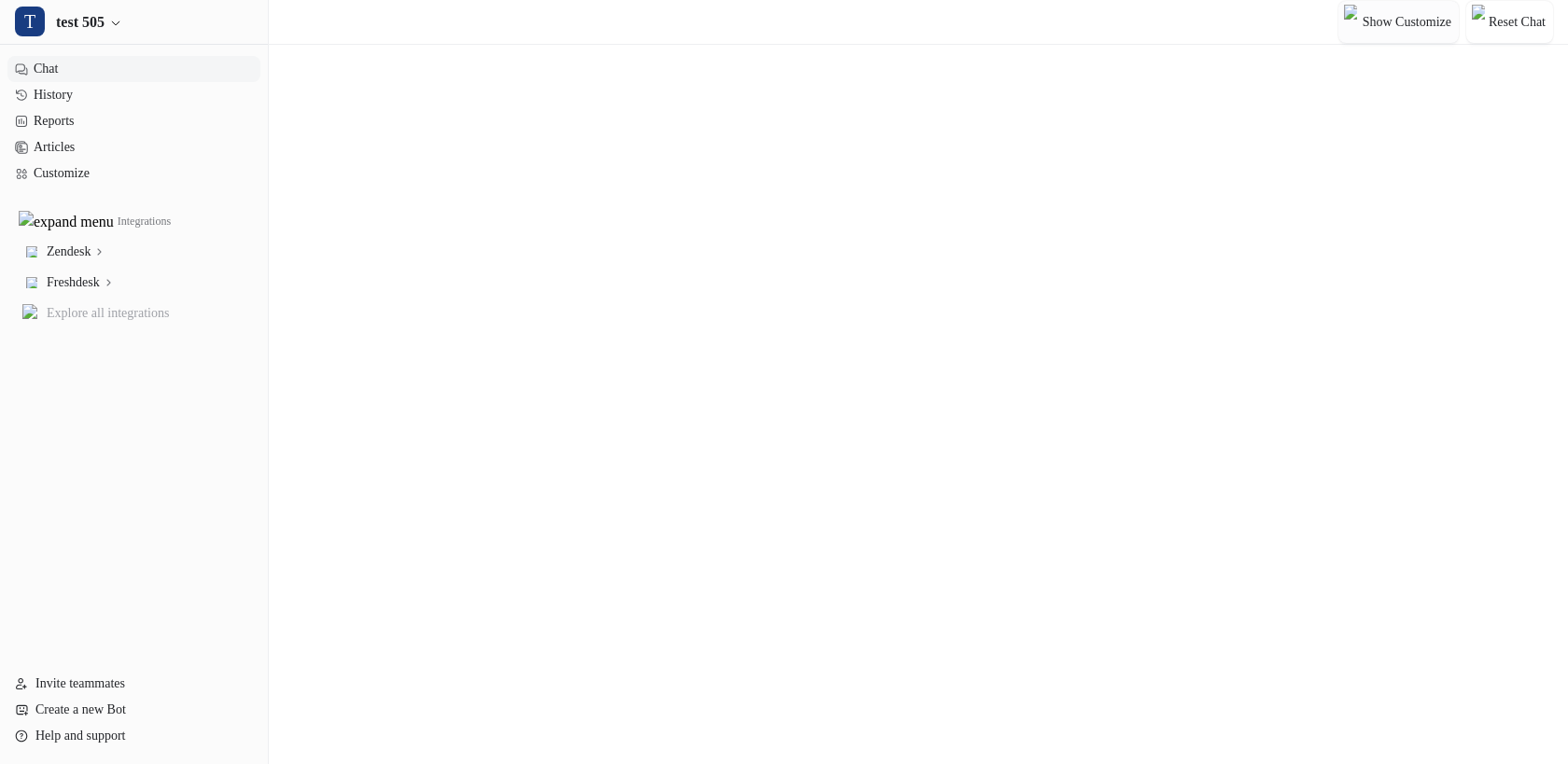 click on "Show Customize" at bounding box center (1407, 21) 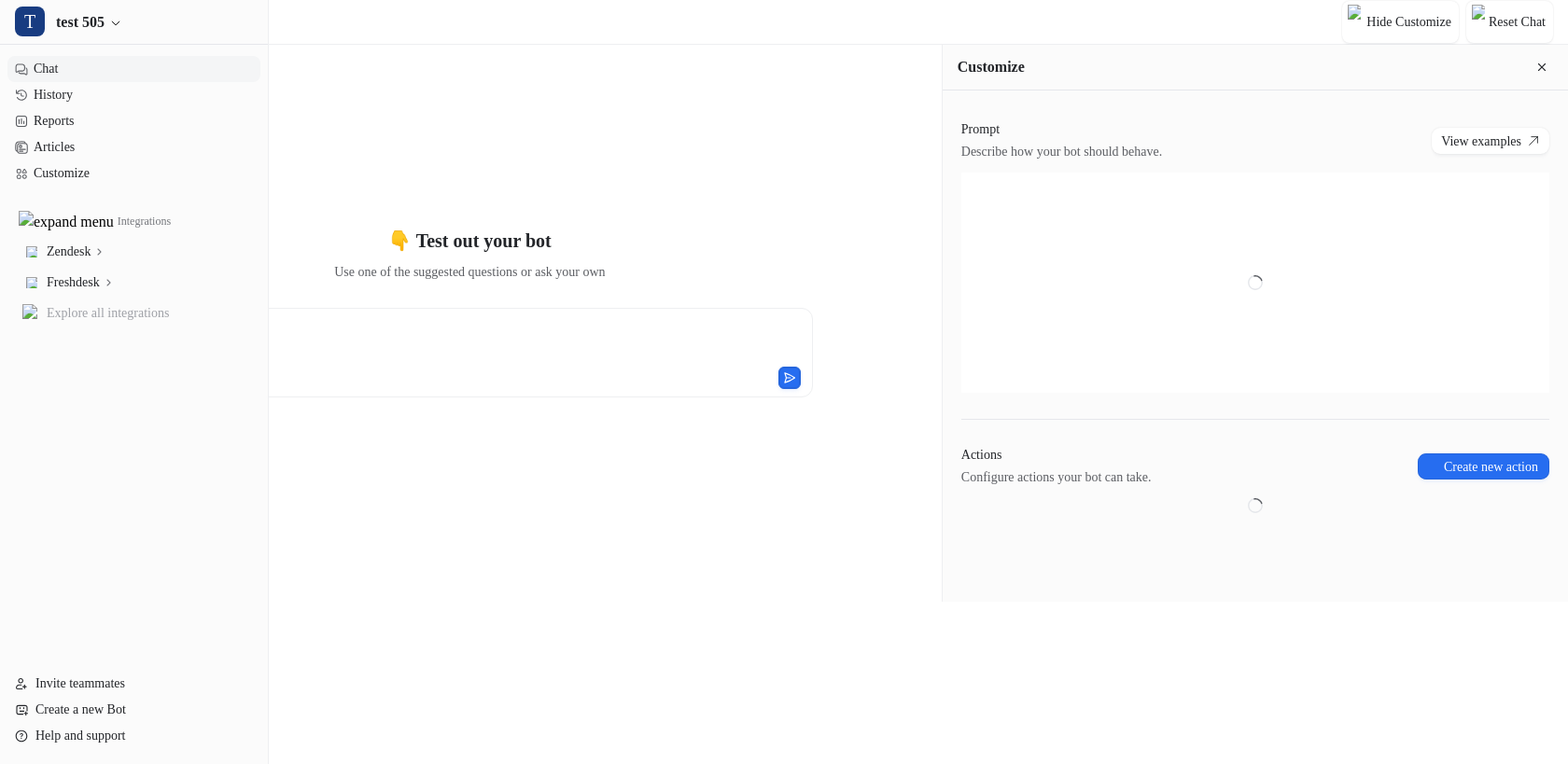type on "***" 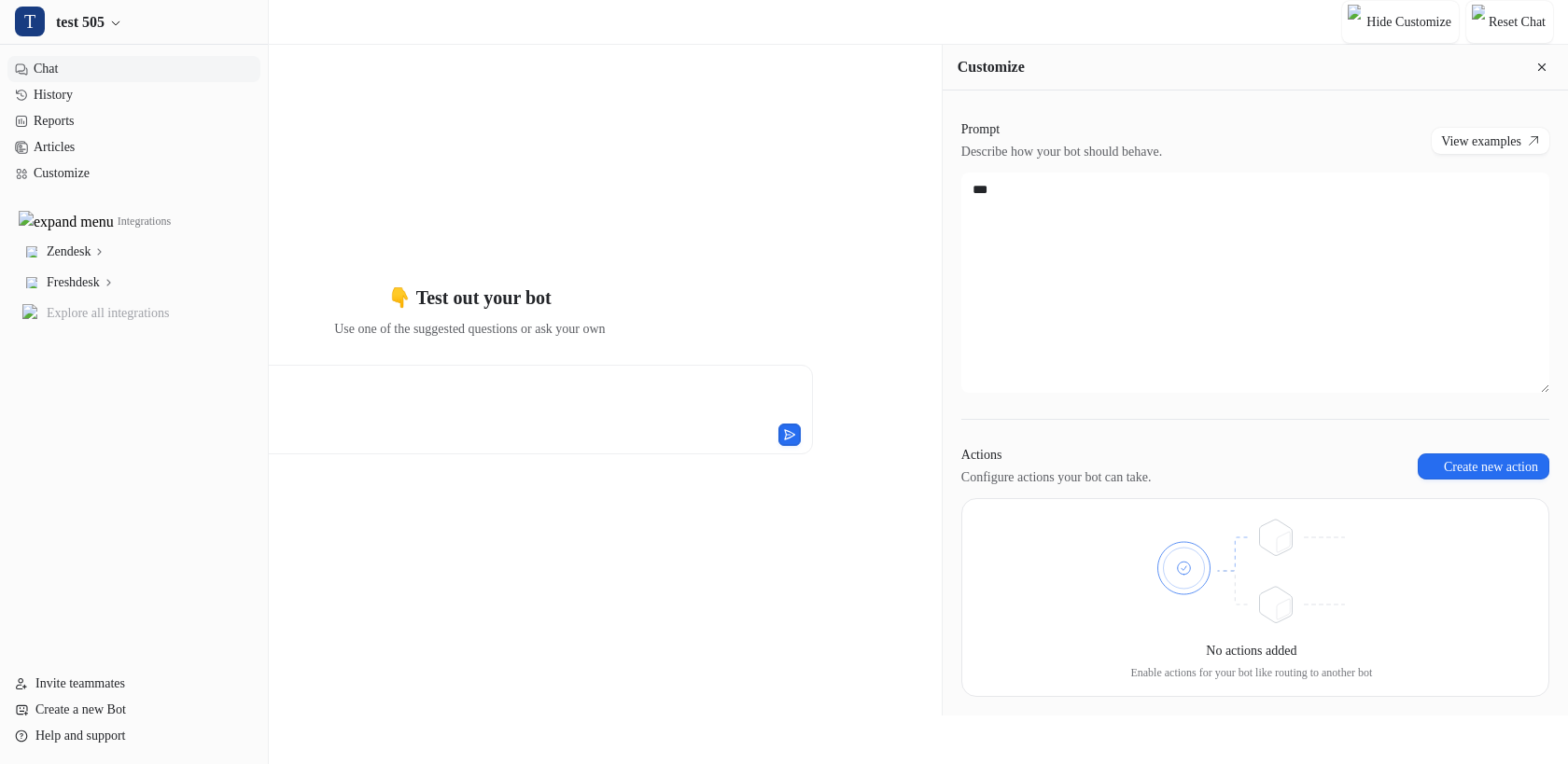 click on "Actions Configure actions your bot can take. Create new action" at bounding box center [1255, 466] 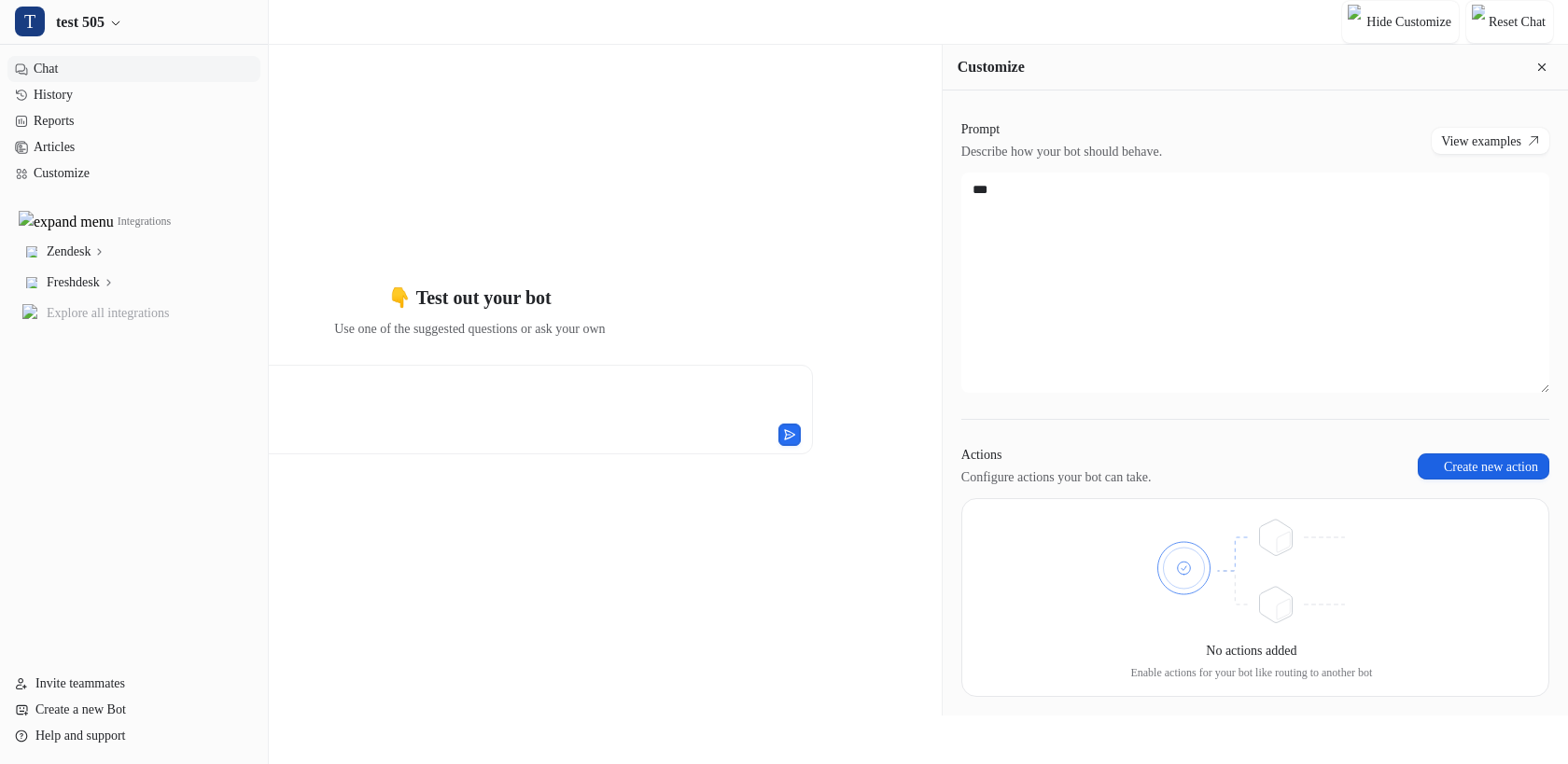 click on "Create new action" at bounding box center (1483, 466) 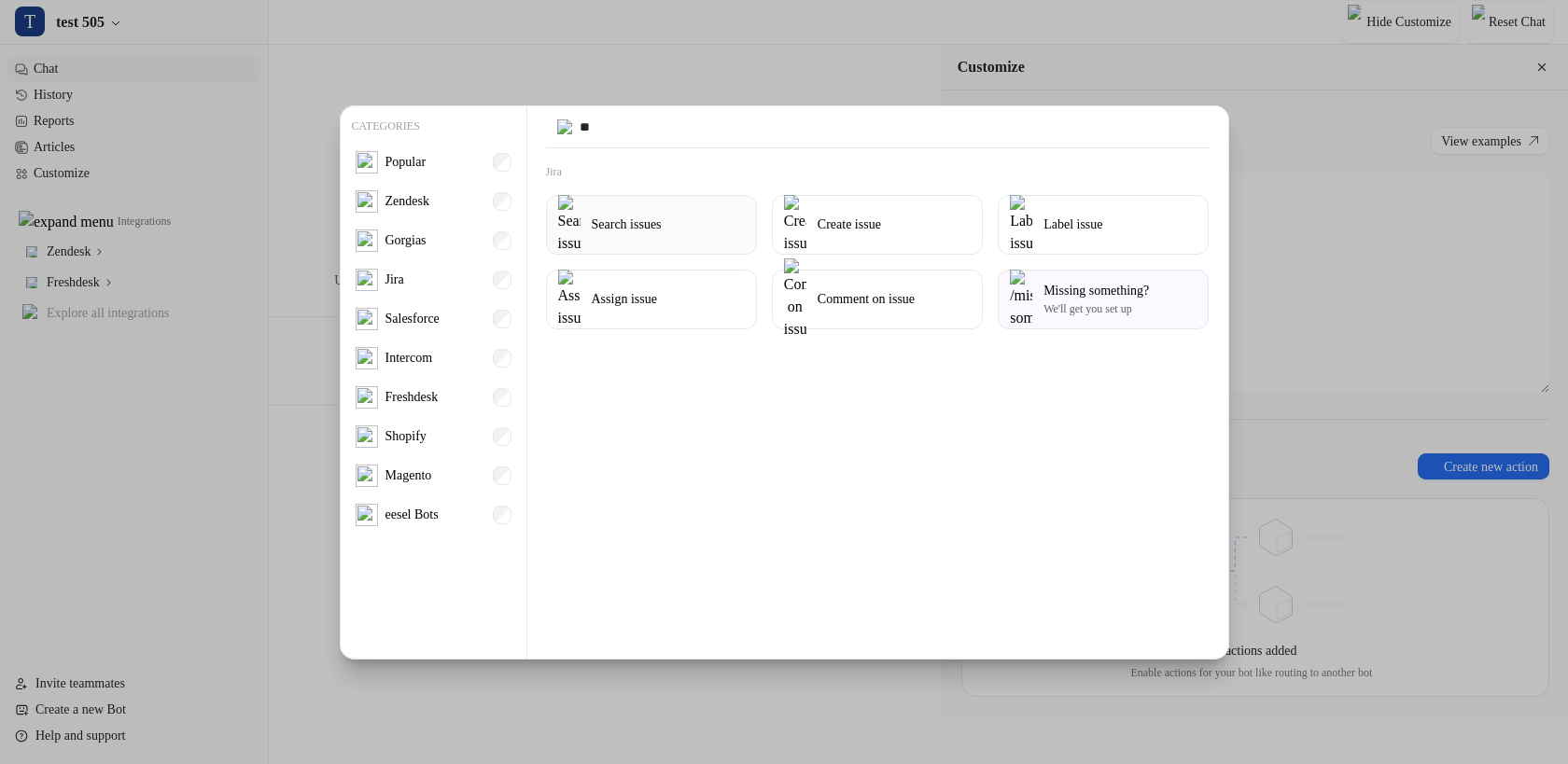 type on "**" 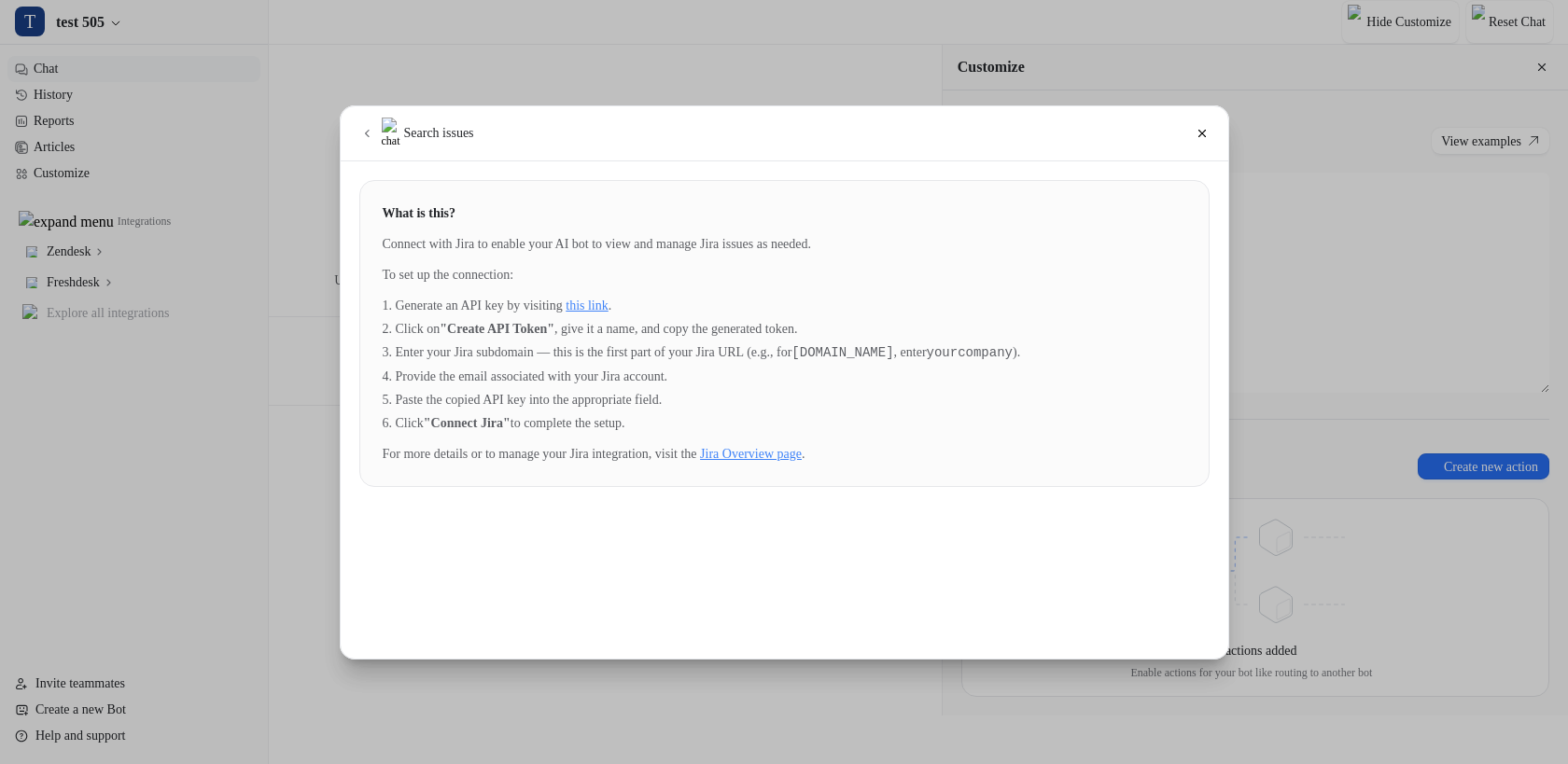click on "this link" at bounding box center [587, 305] 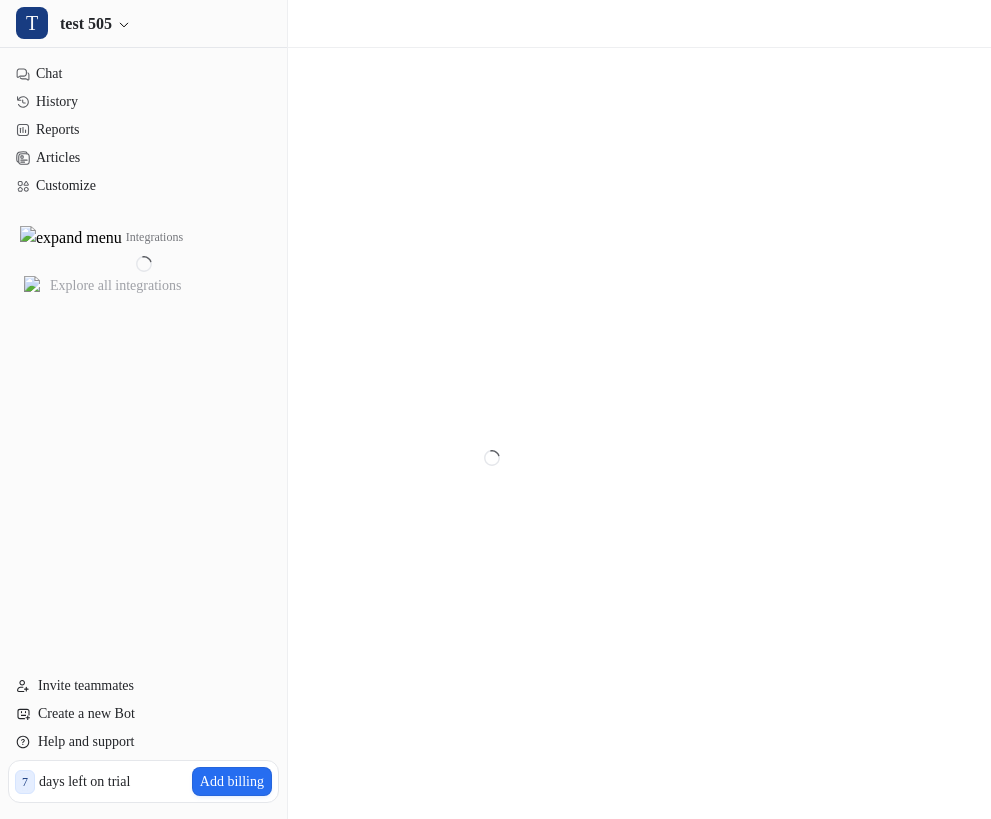 scroll, scrollTop: 0, scrollLeft: 0, axis: both 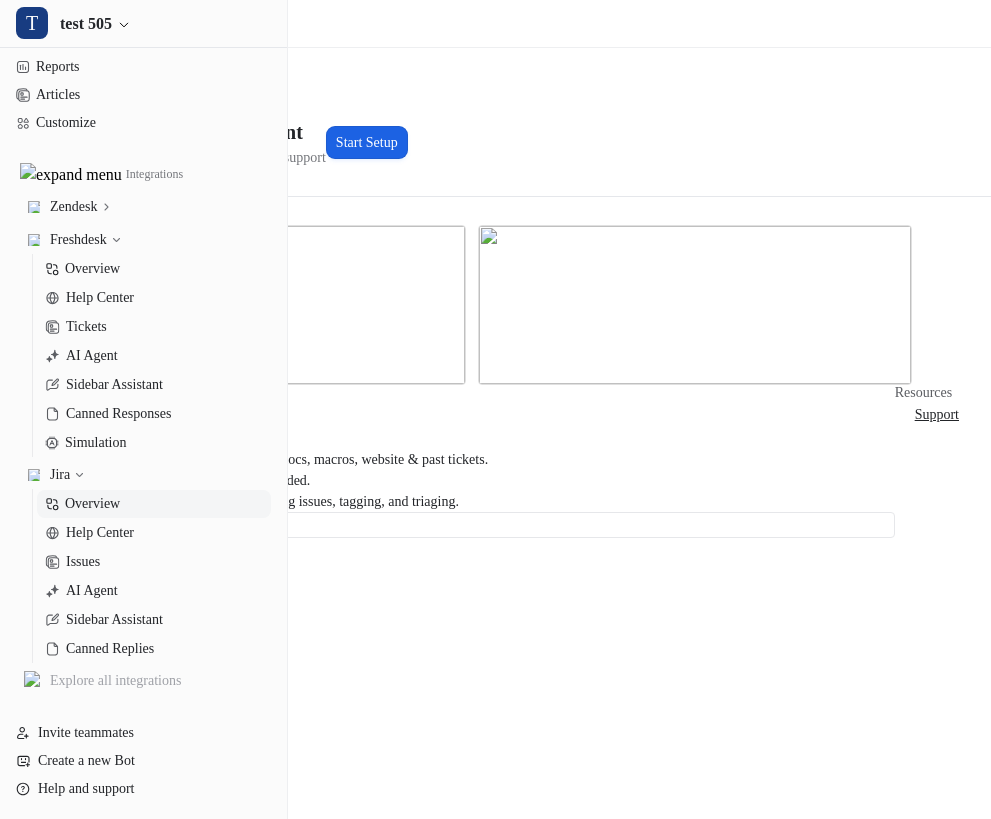 click on "Start Setup" at bounding box center (367, 142) 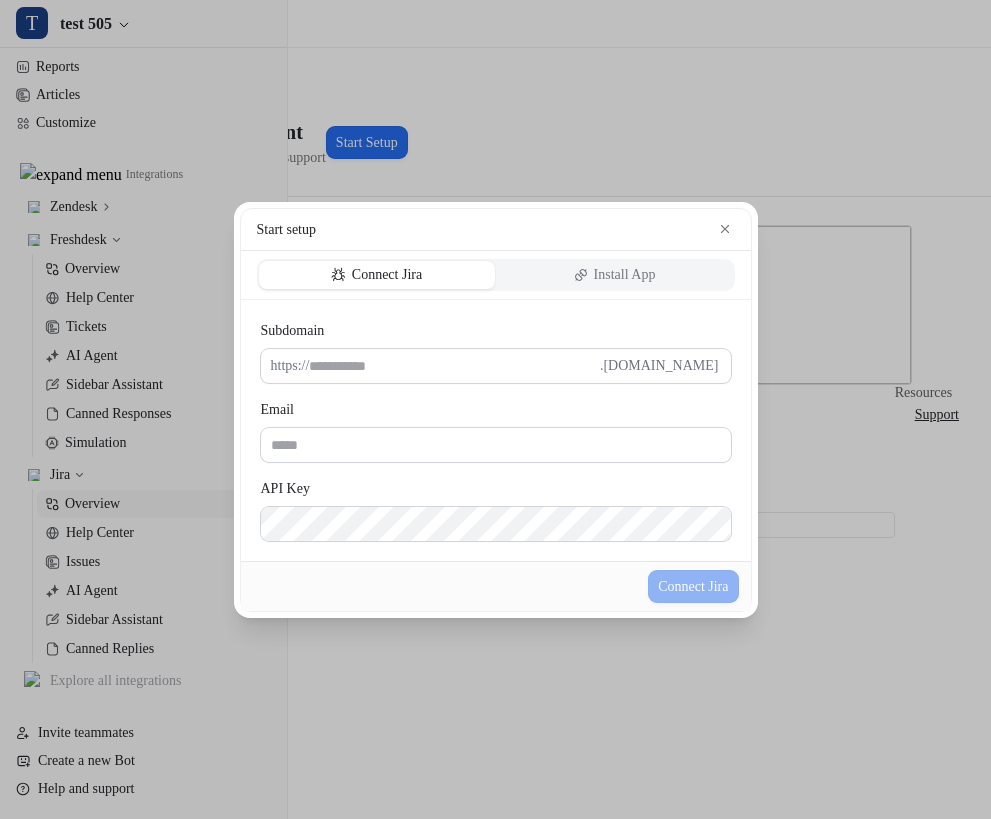 click on "Install App" at bounding box center [615, 275] 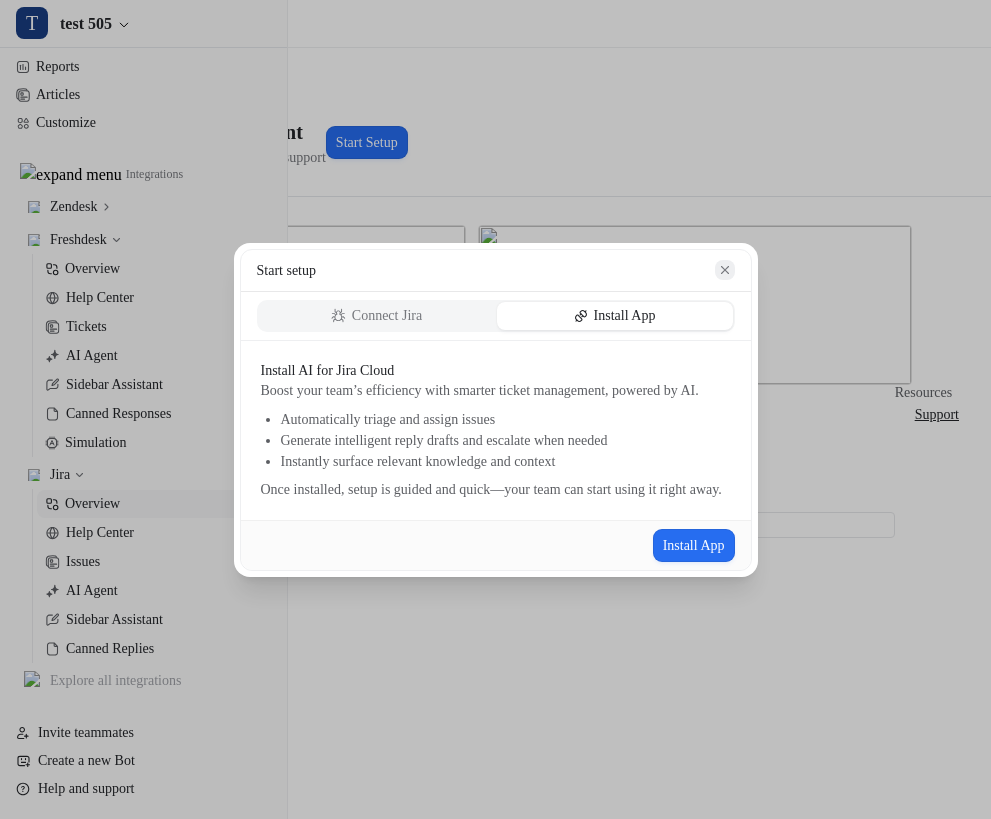 click 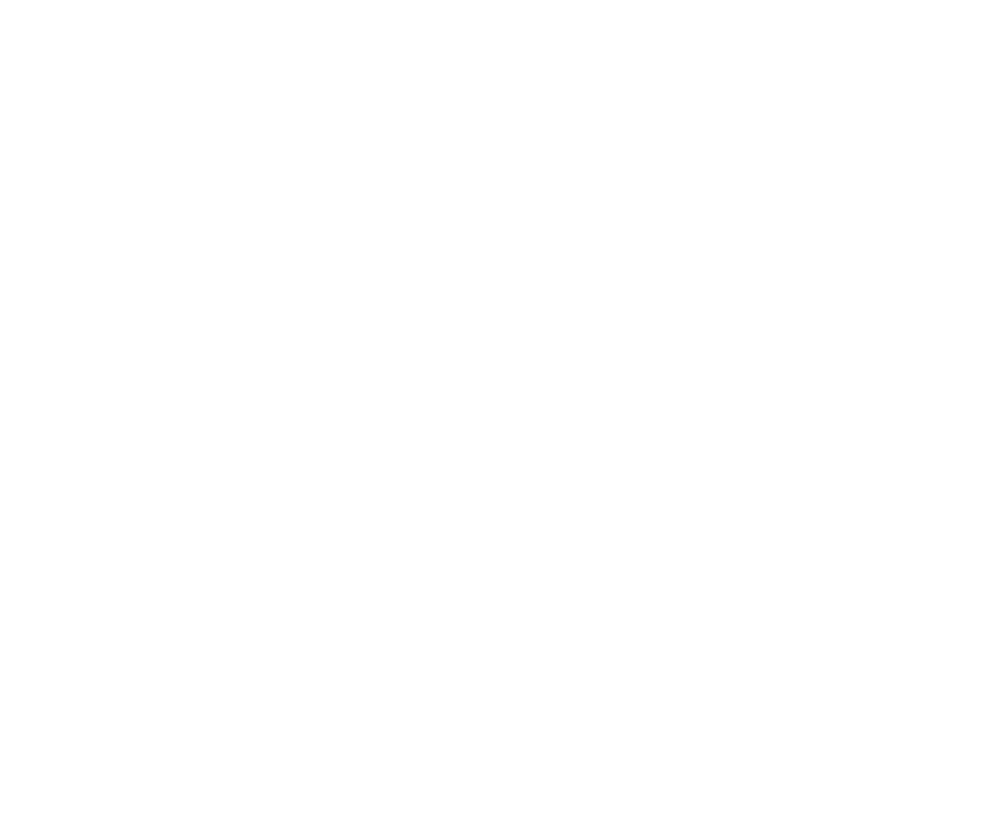 scroll, scrollTop: 0, scrollLeft: 0, axis: both 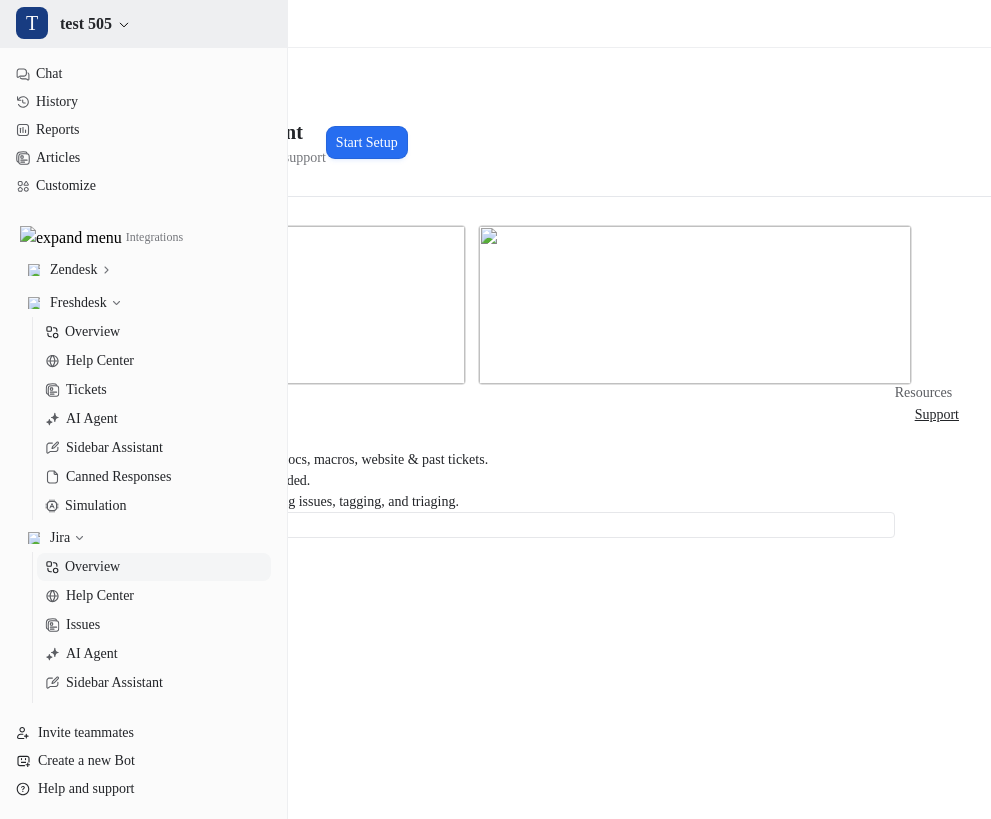 click on "test 505" at bounding box center [86, 24] 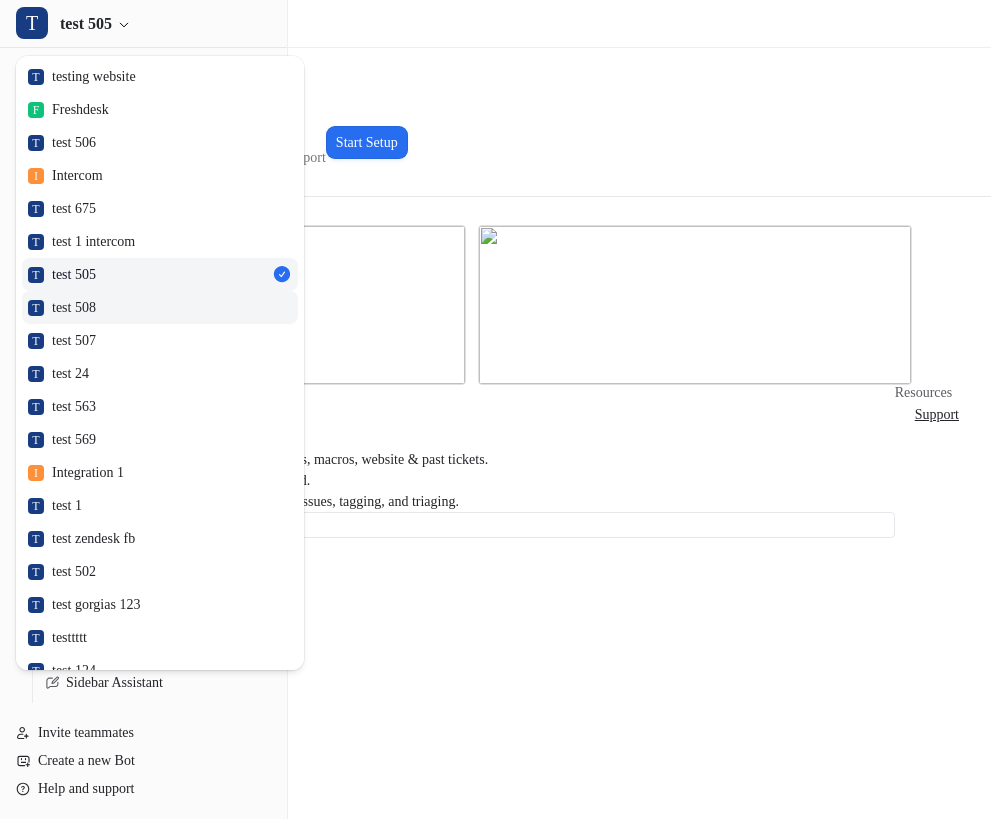 click on "T   test 508" at bounding box center (160, 307) 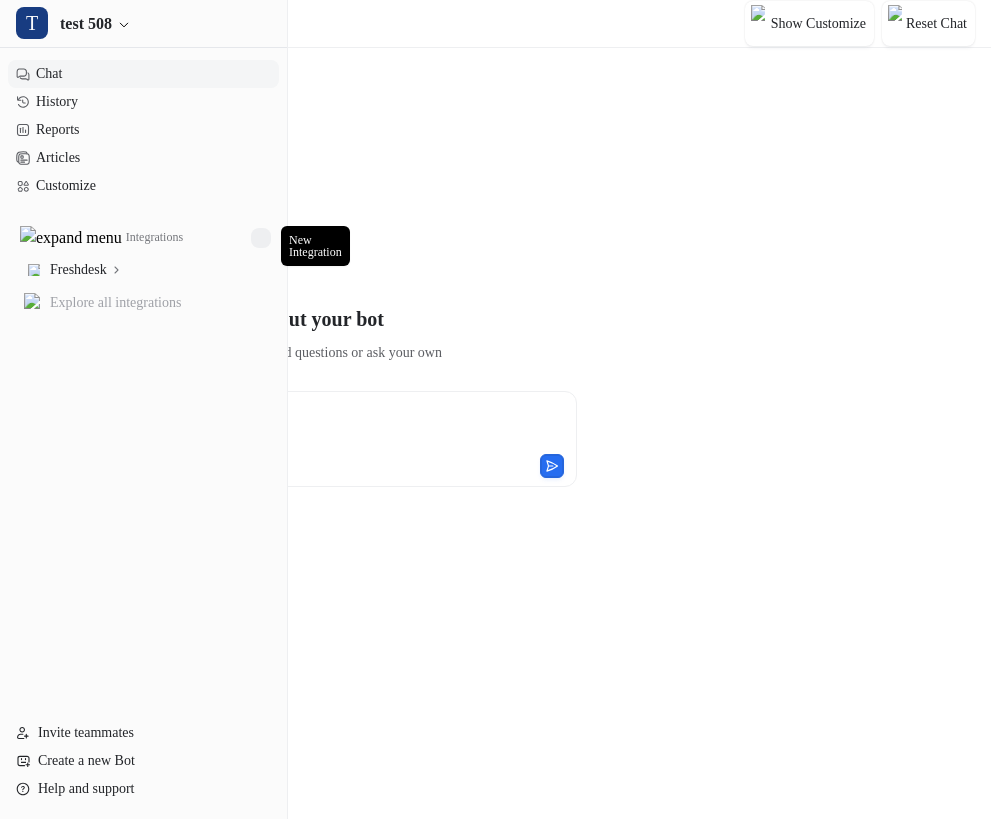 click at bounding box center (261, 238) 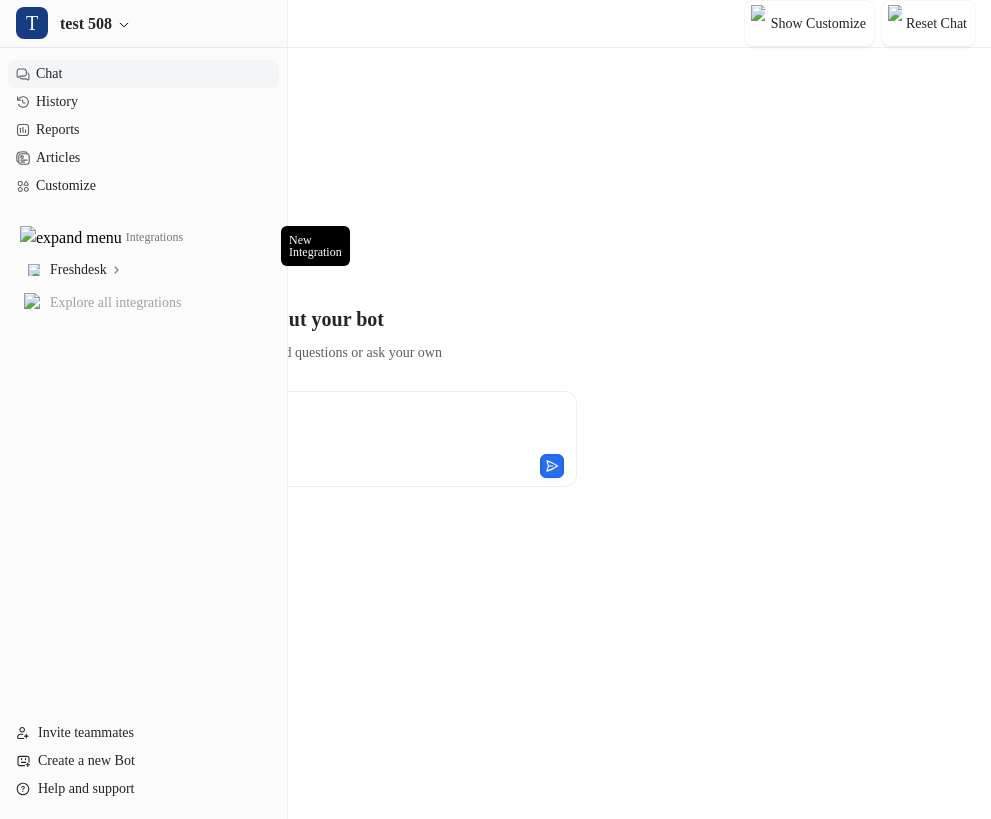 scroll, scrollTop: 0, scrollLeft: 0, axis: both 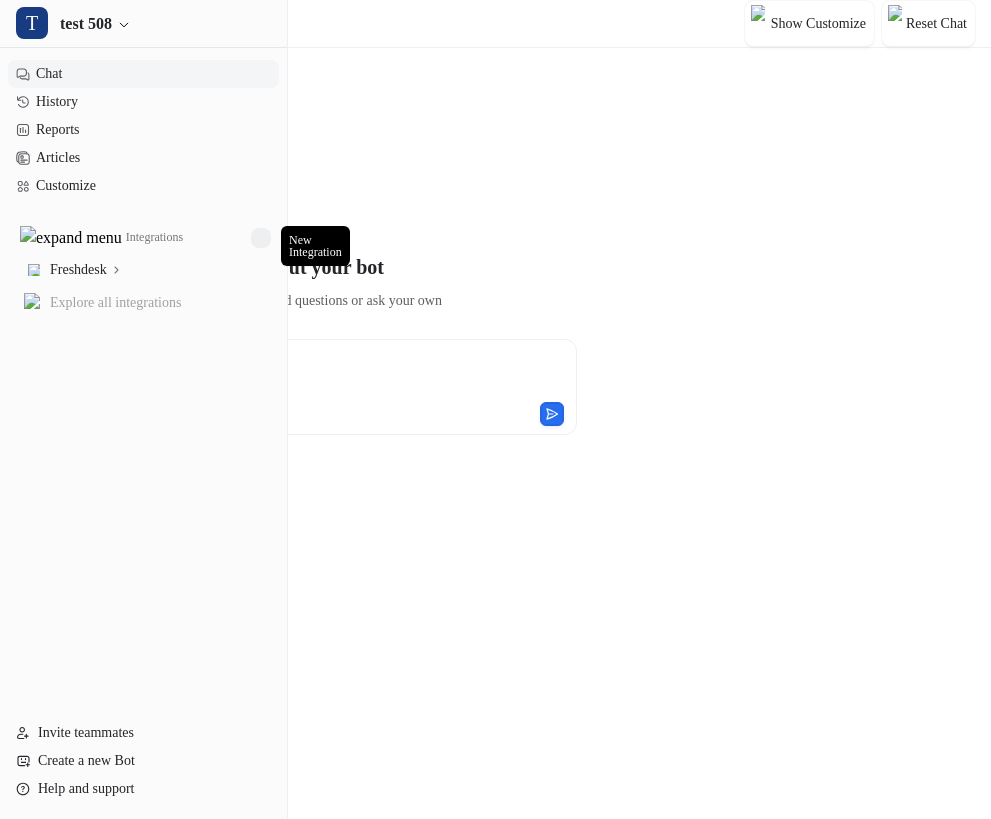 click at bounding box center (261, 238) 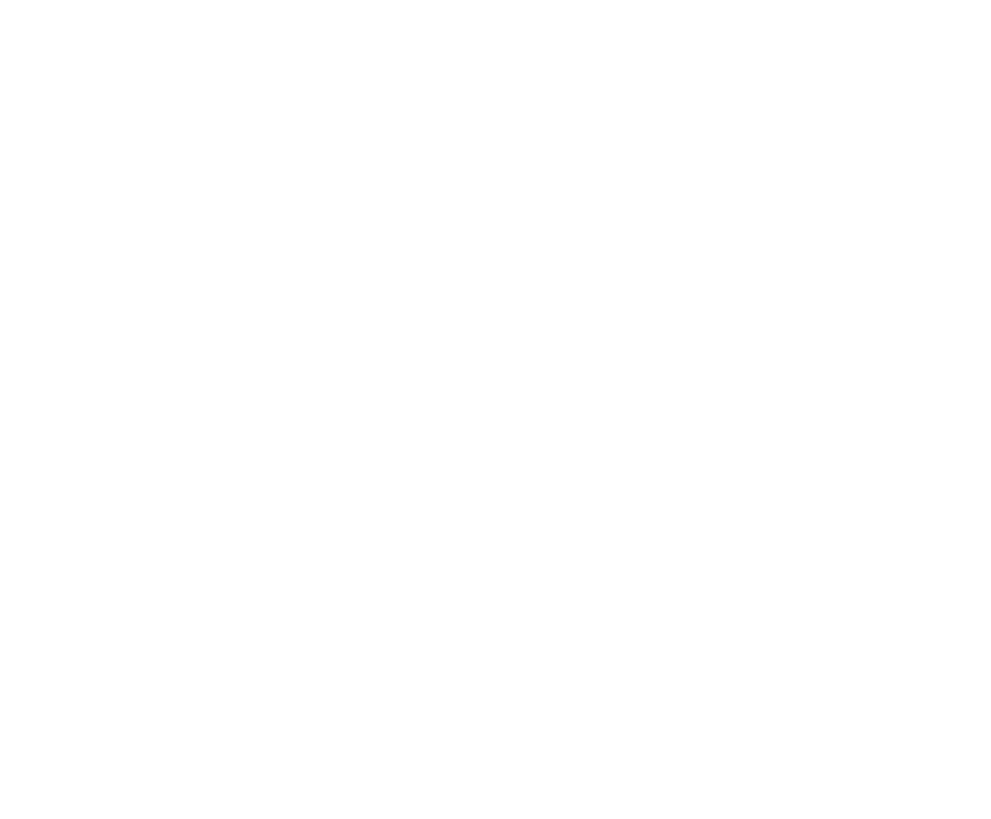 scroll, scrollTop: 0, scrollLeft: 0, axis: both 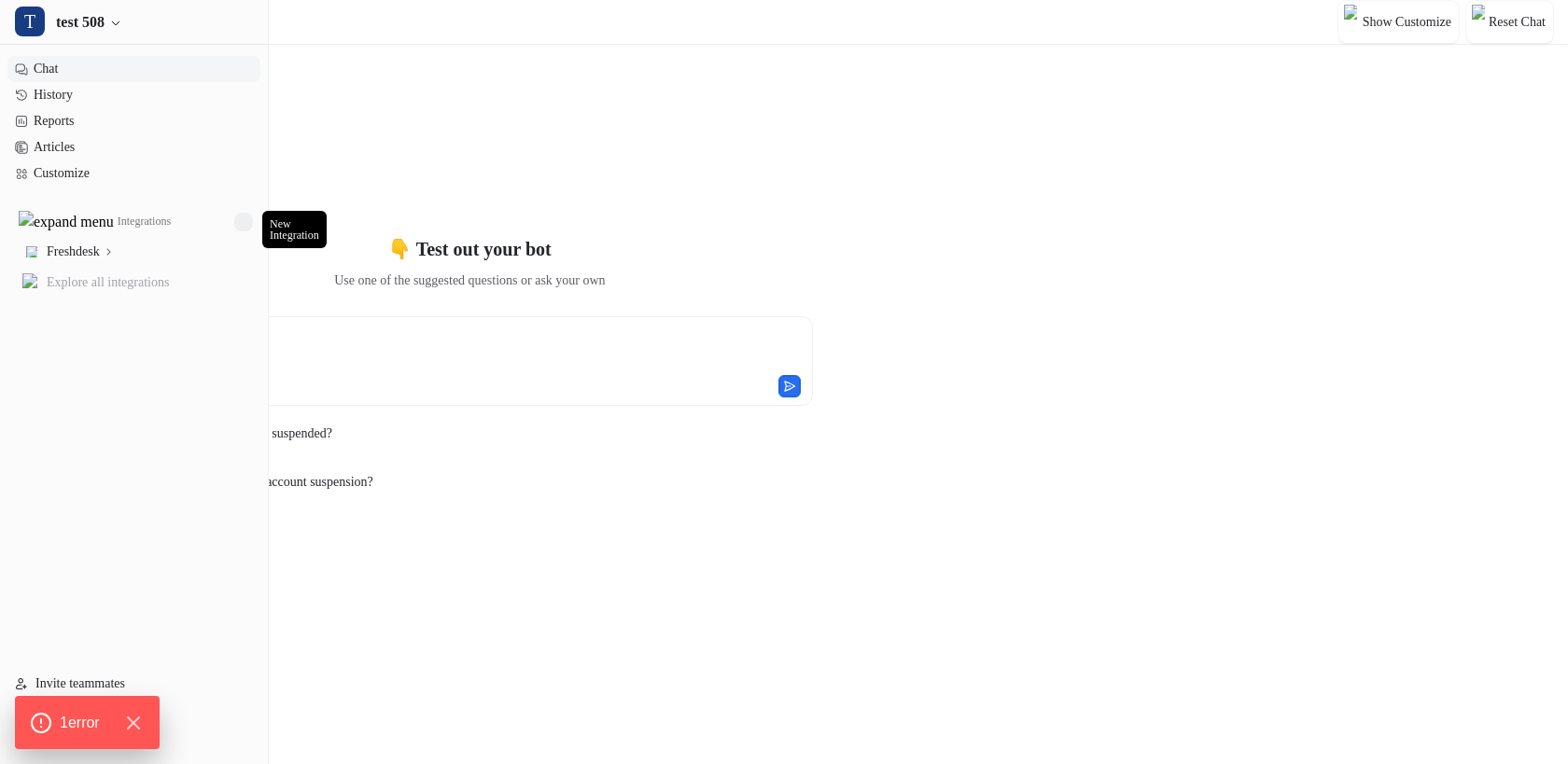 click at bounding box center (244, 222) 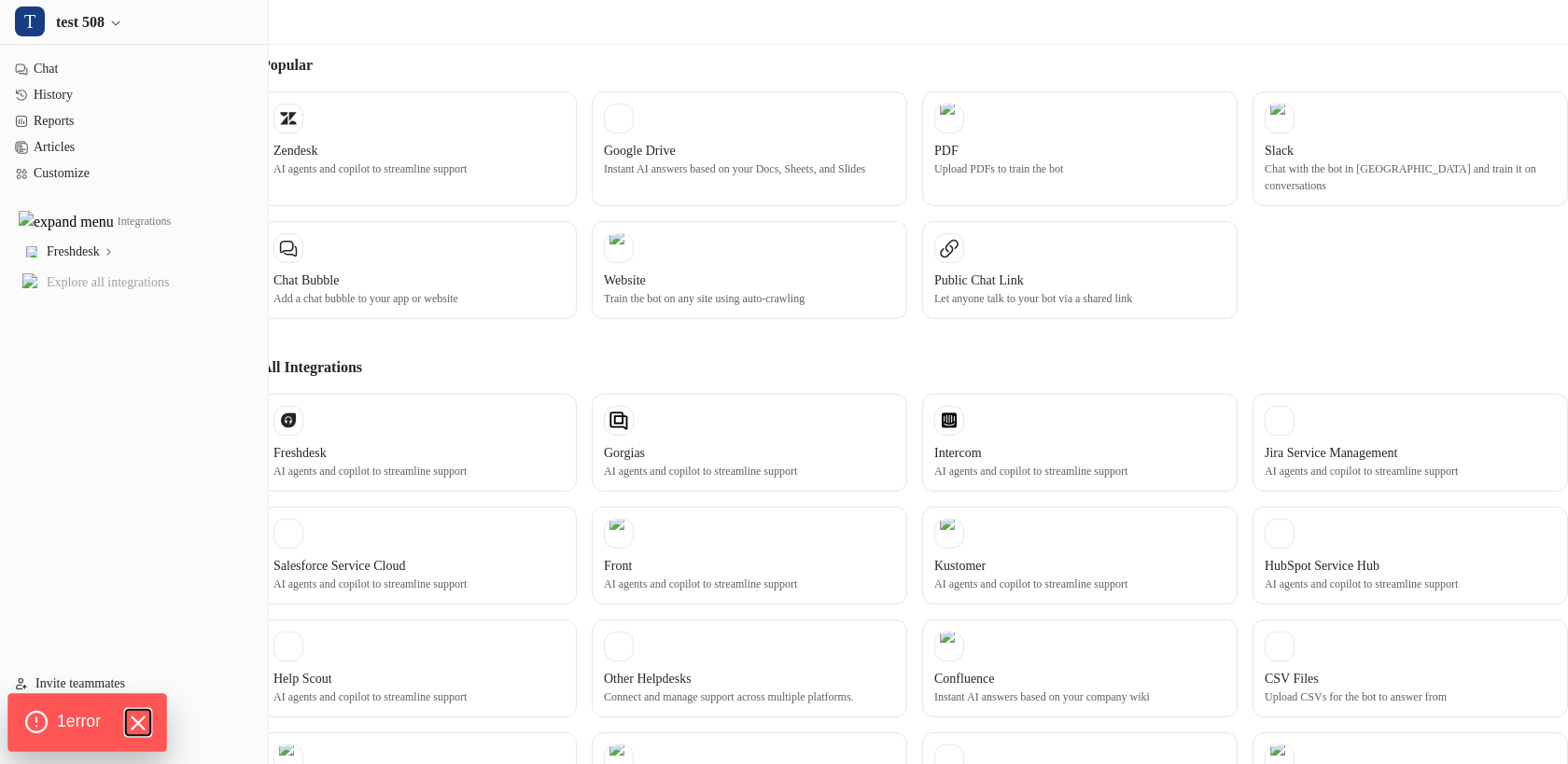 click 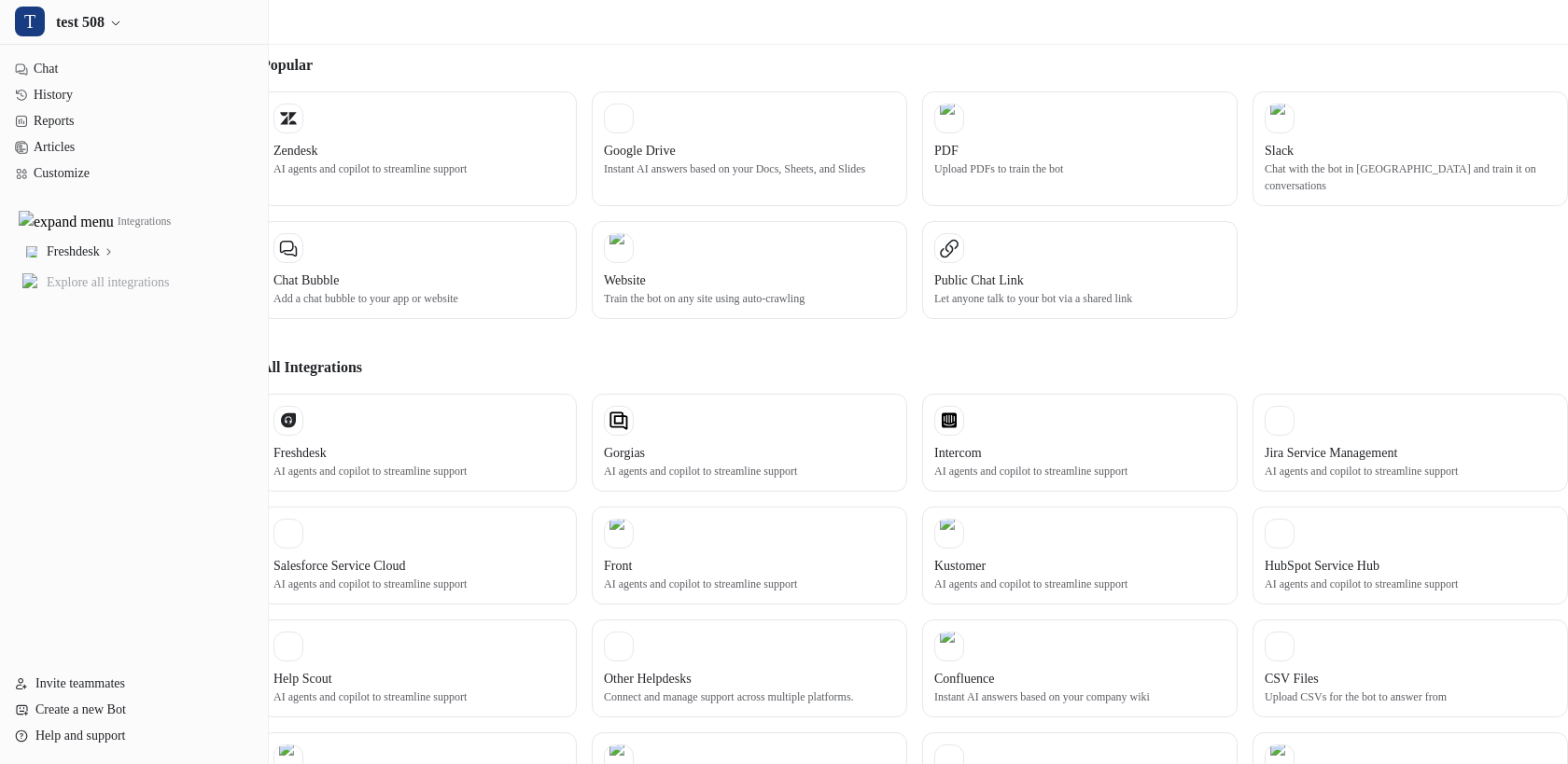 click at bounding box center (119, 96) 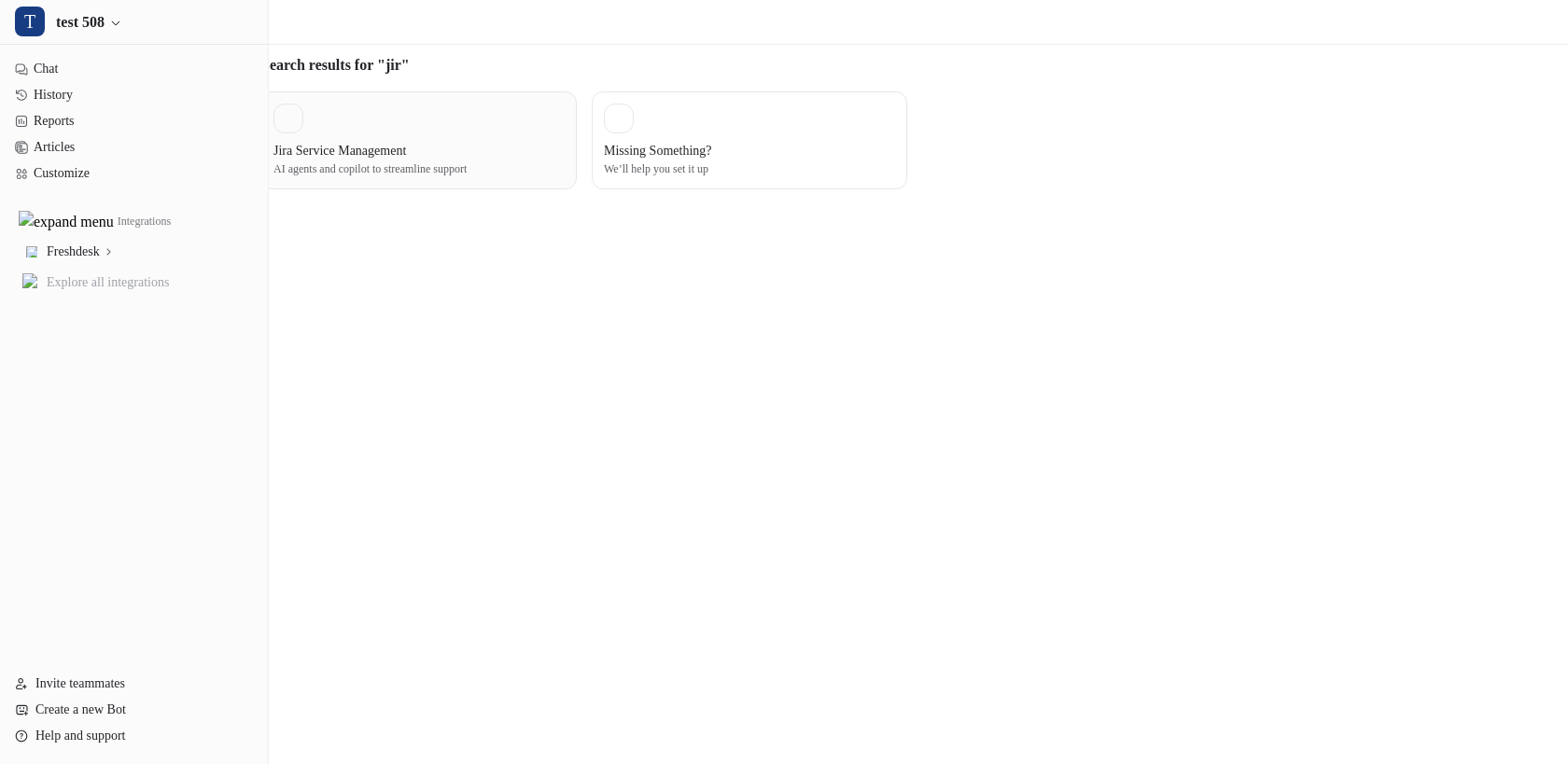 type on "***" 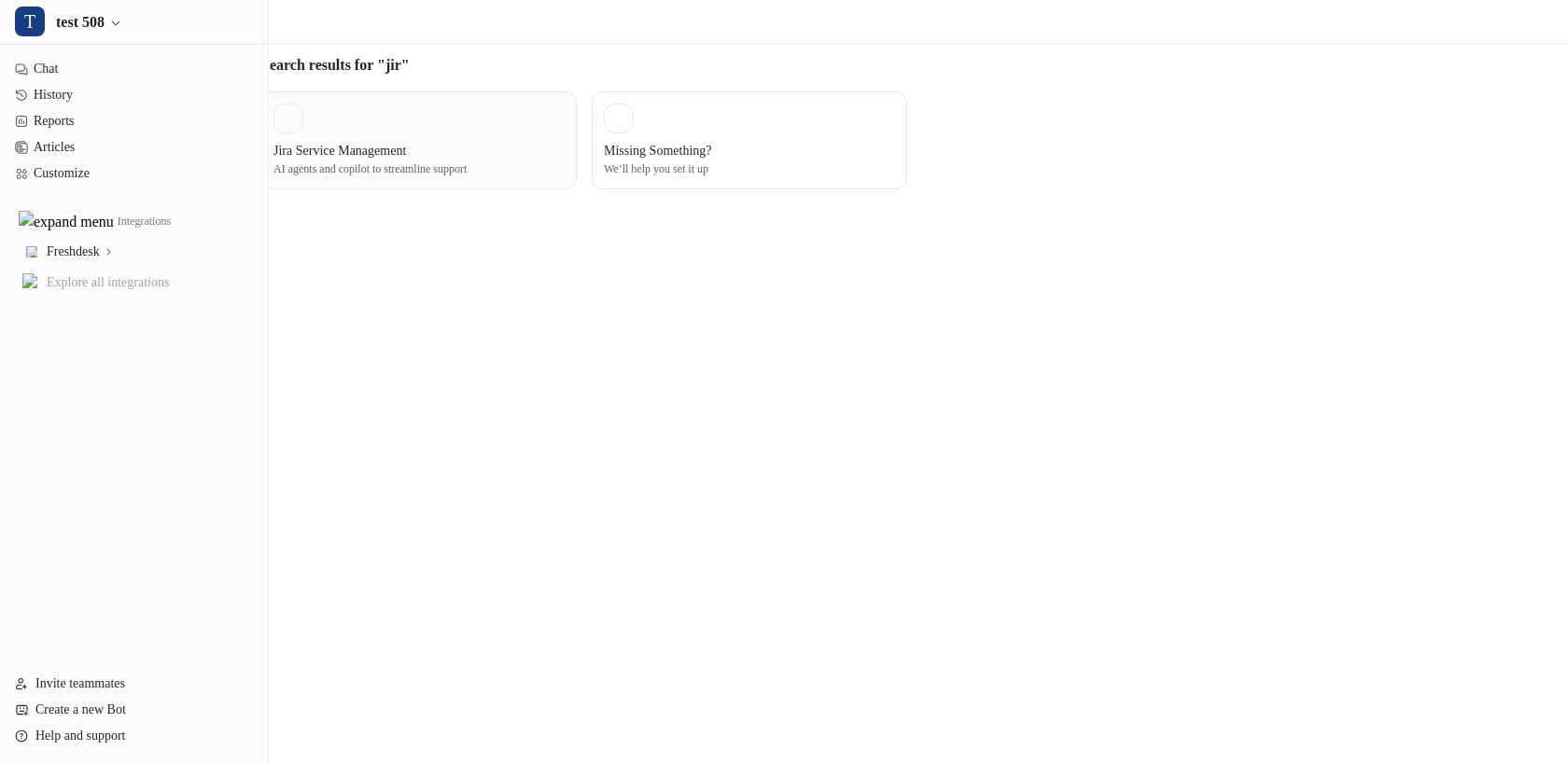 click on "Jira Service Management AI agents and copilot to streamline support" at bounding box center [419, 140] 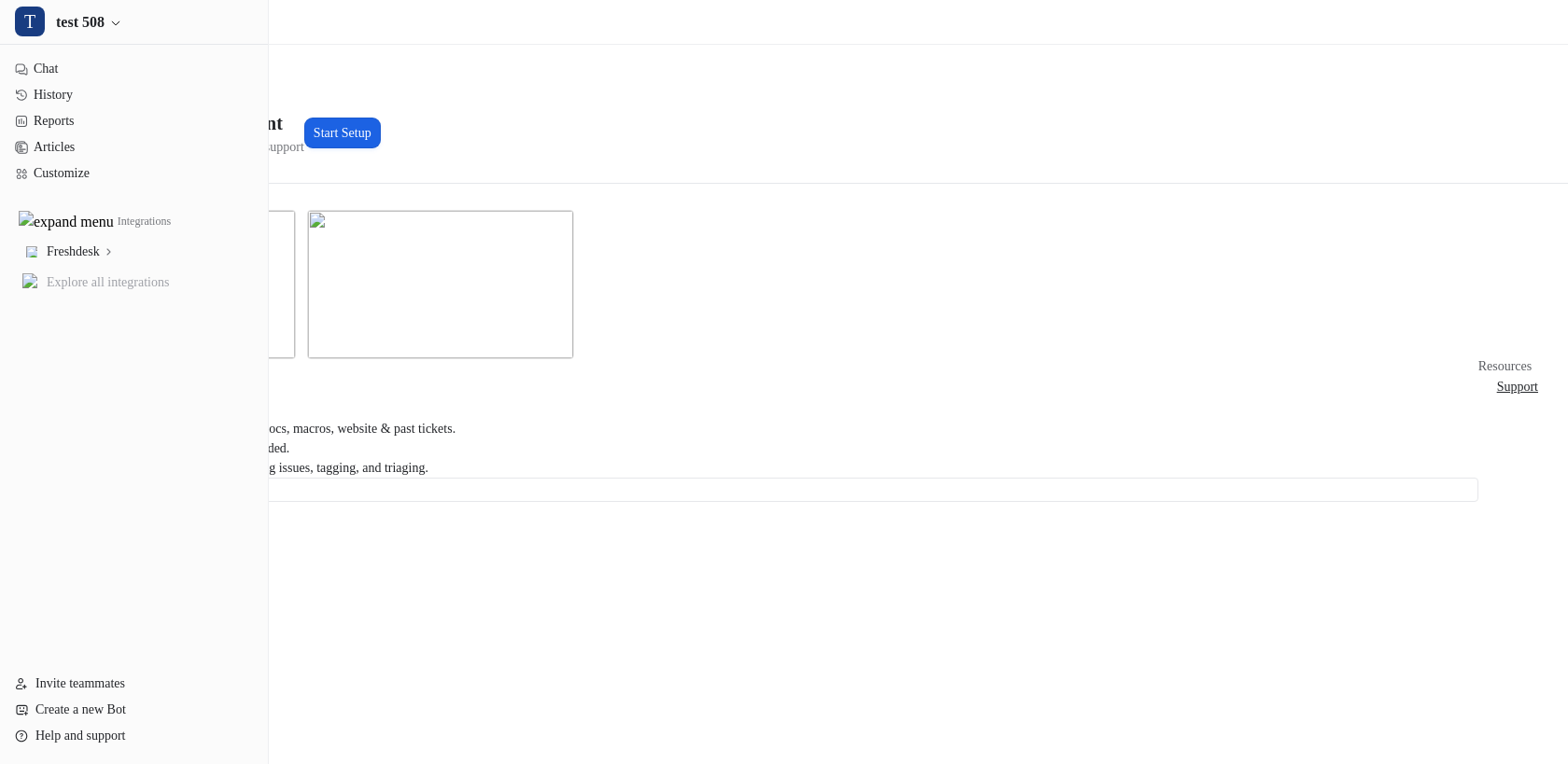 click on "Start Setup" at bounding box center (343, 132) 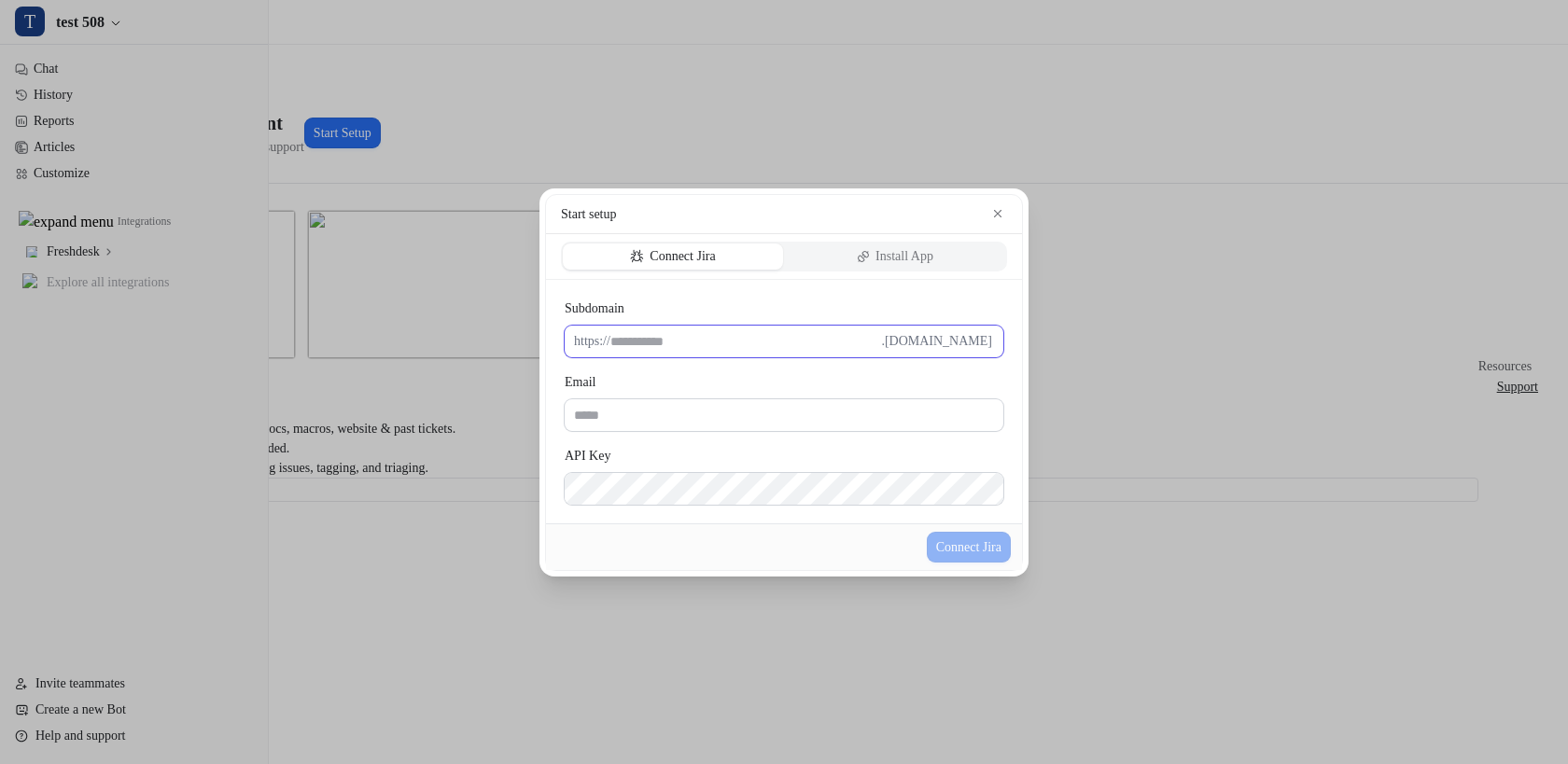 click on "Subdomain" at bounding box center [746, 341] 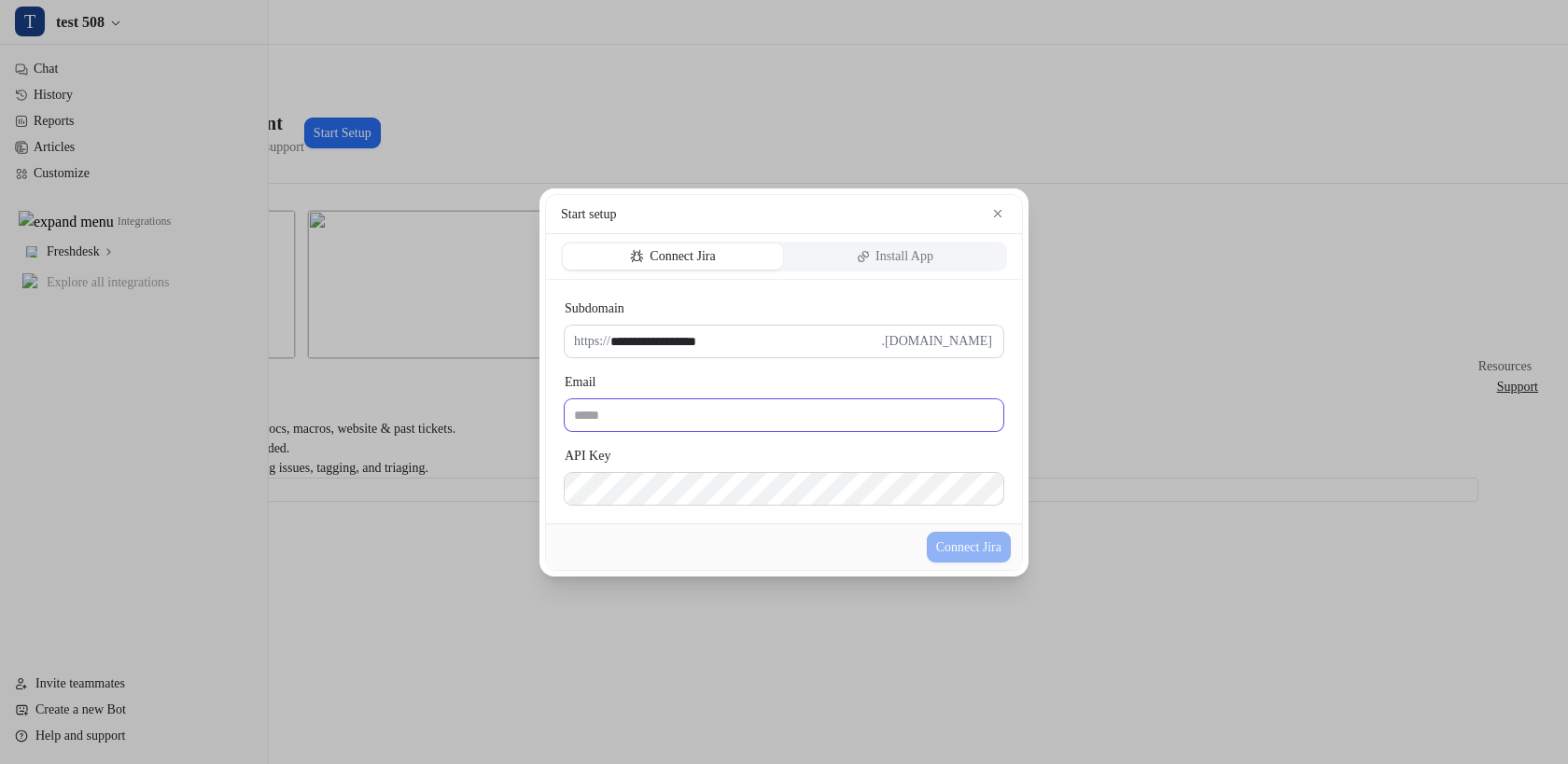 click on "Email" at bounding box center [784, 415] 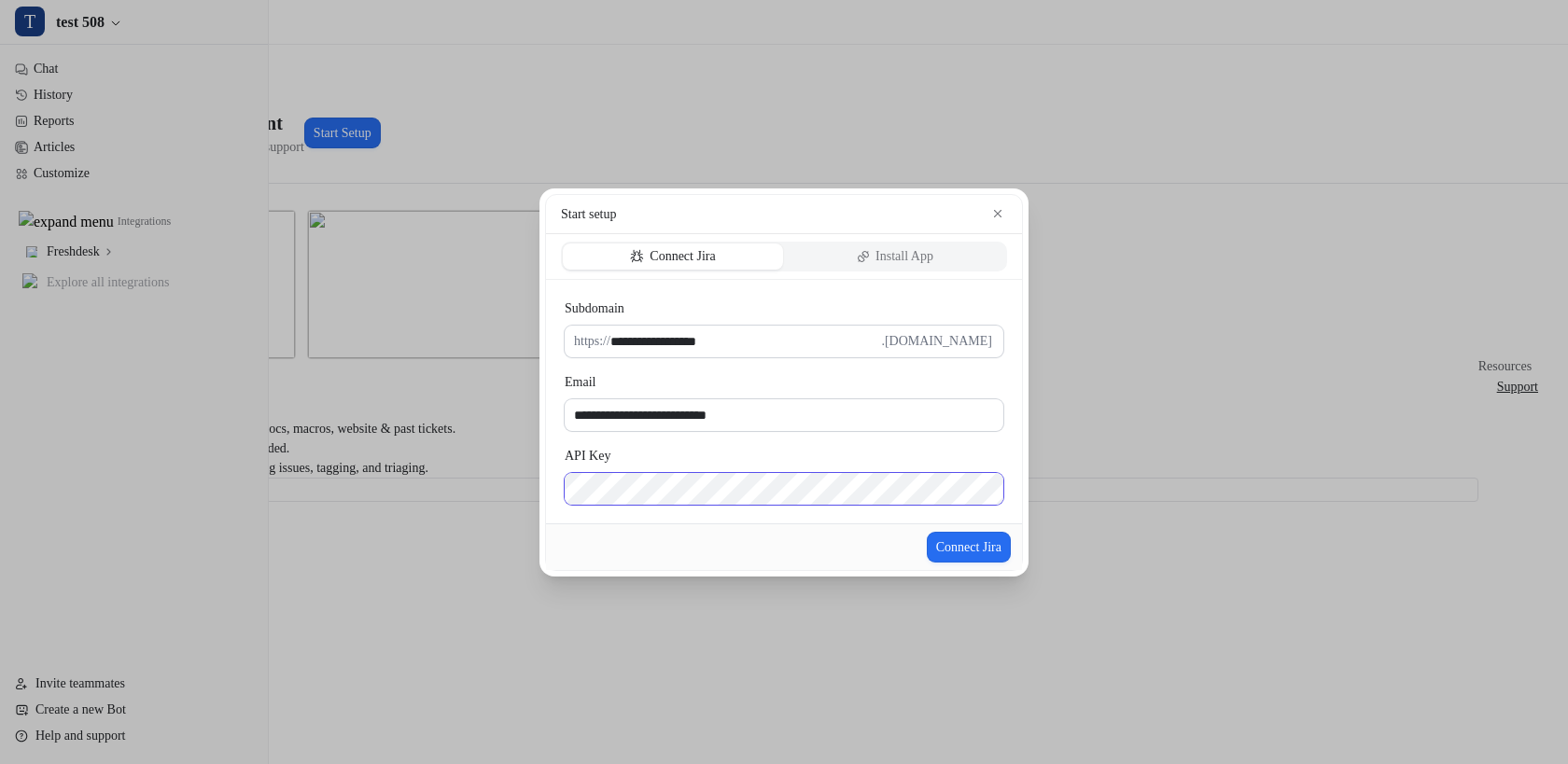 scroll, scrollTop: 0, scrollLeft: 917, axis: horizontal 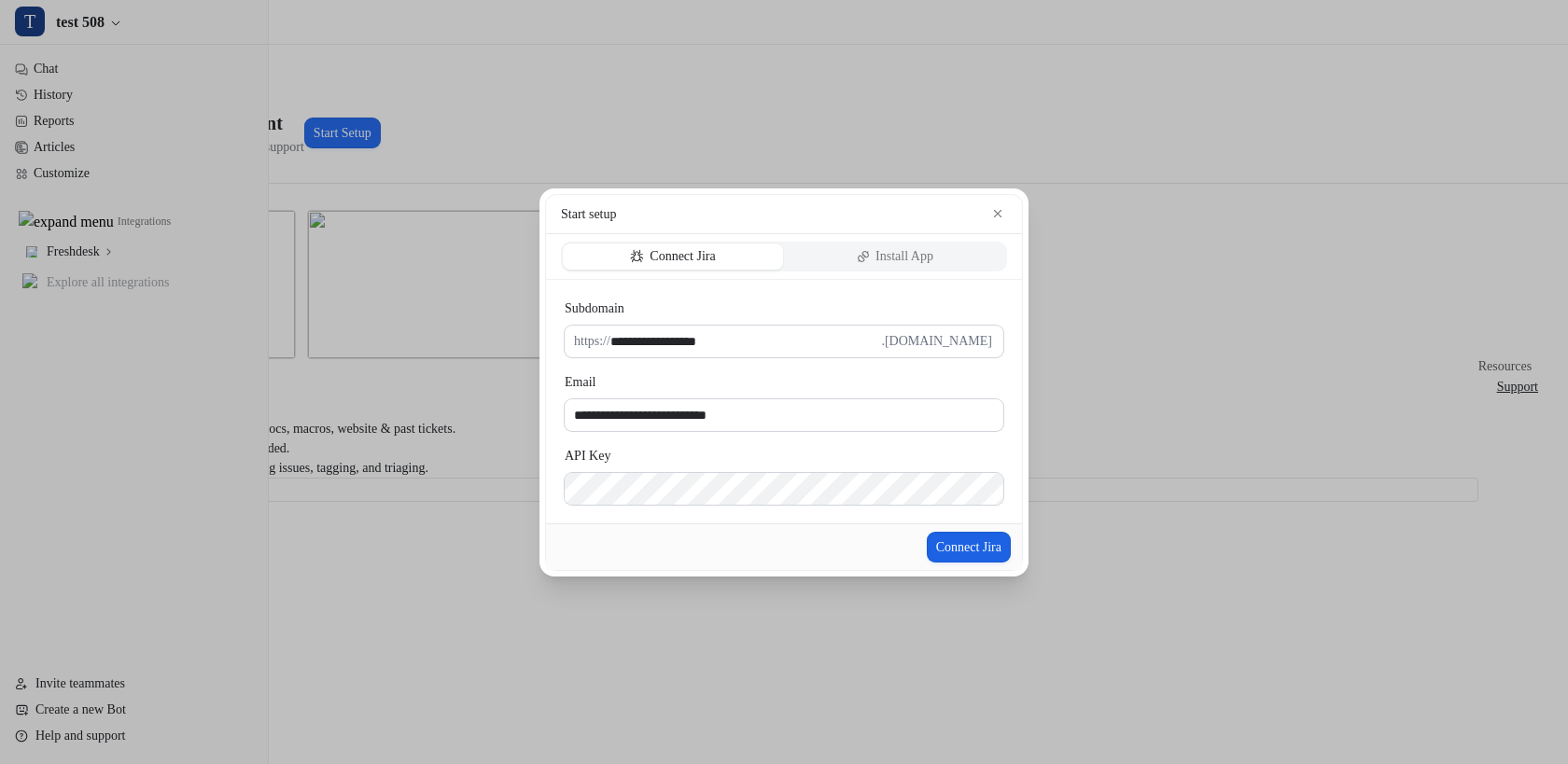 click on "Connect Jira" at bounding box center [969, 547] 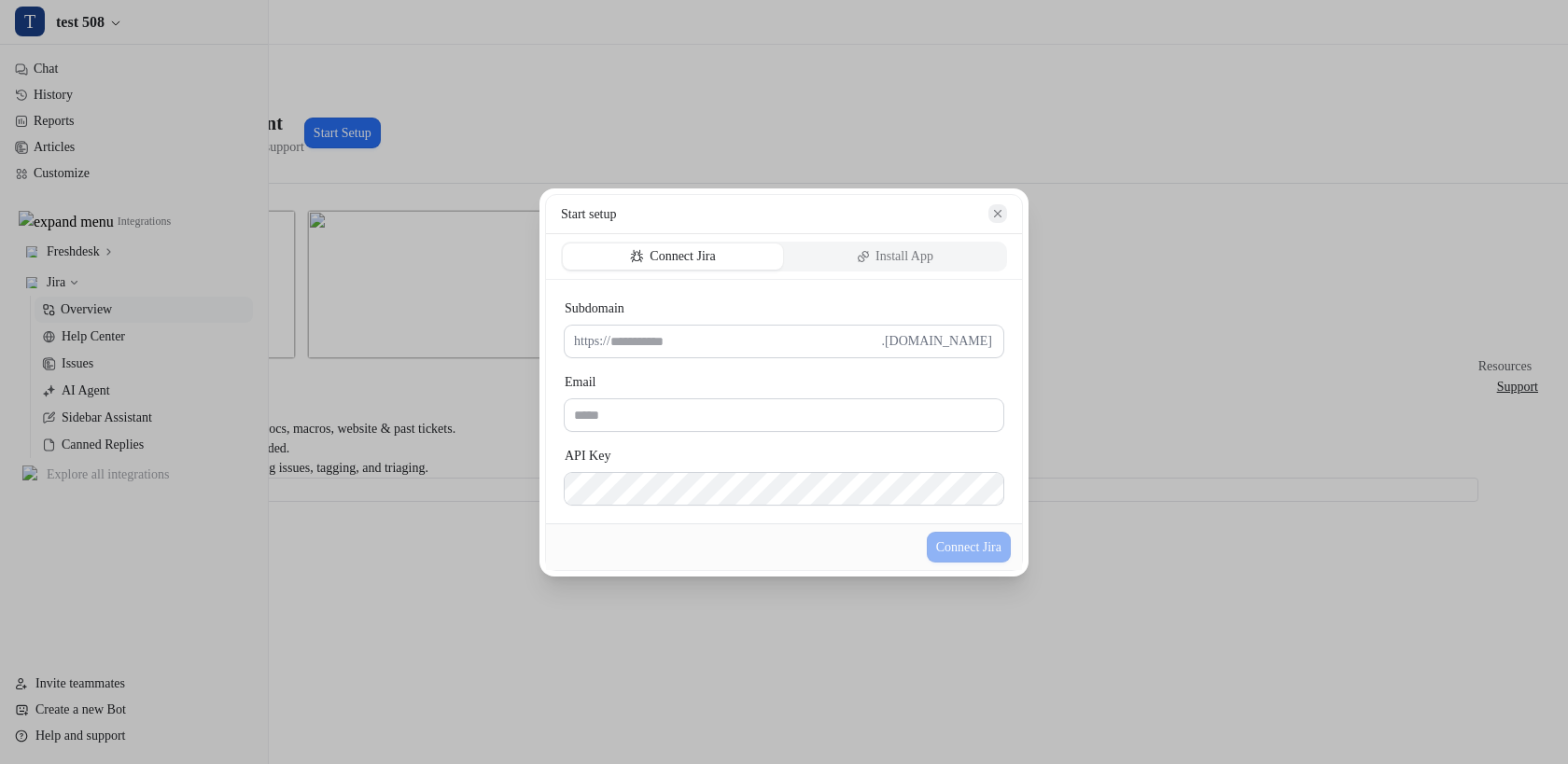 click 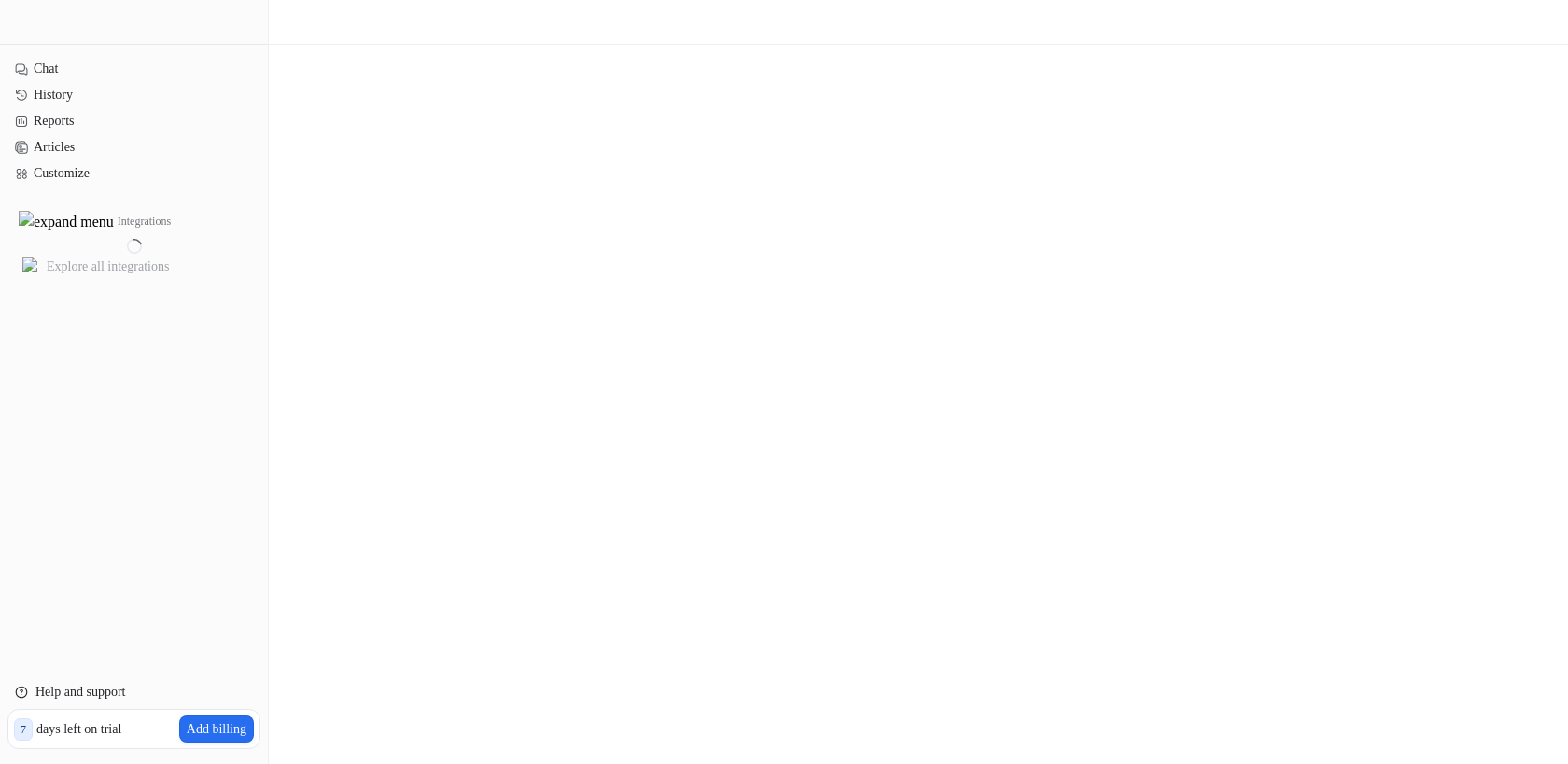 scroll, scrollTop: 0, scrollLeft: 0, axis: both 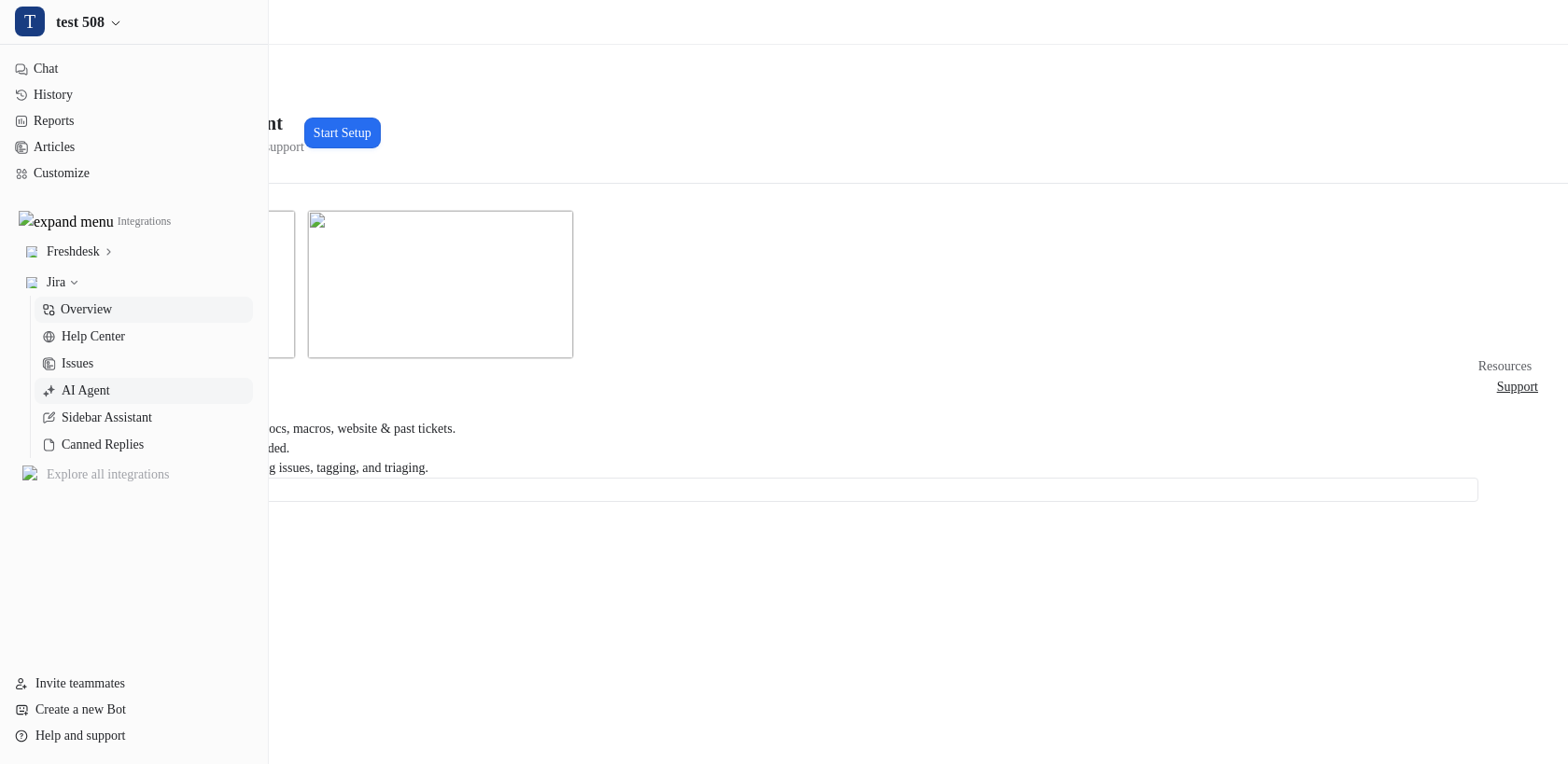 click on "AI Agent" at bounding box center (86, 391) 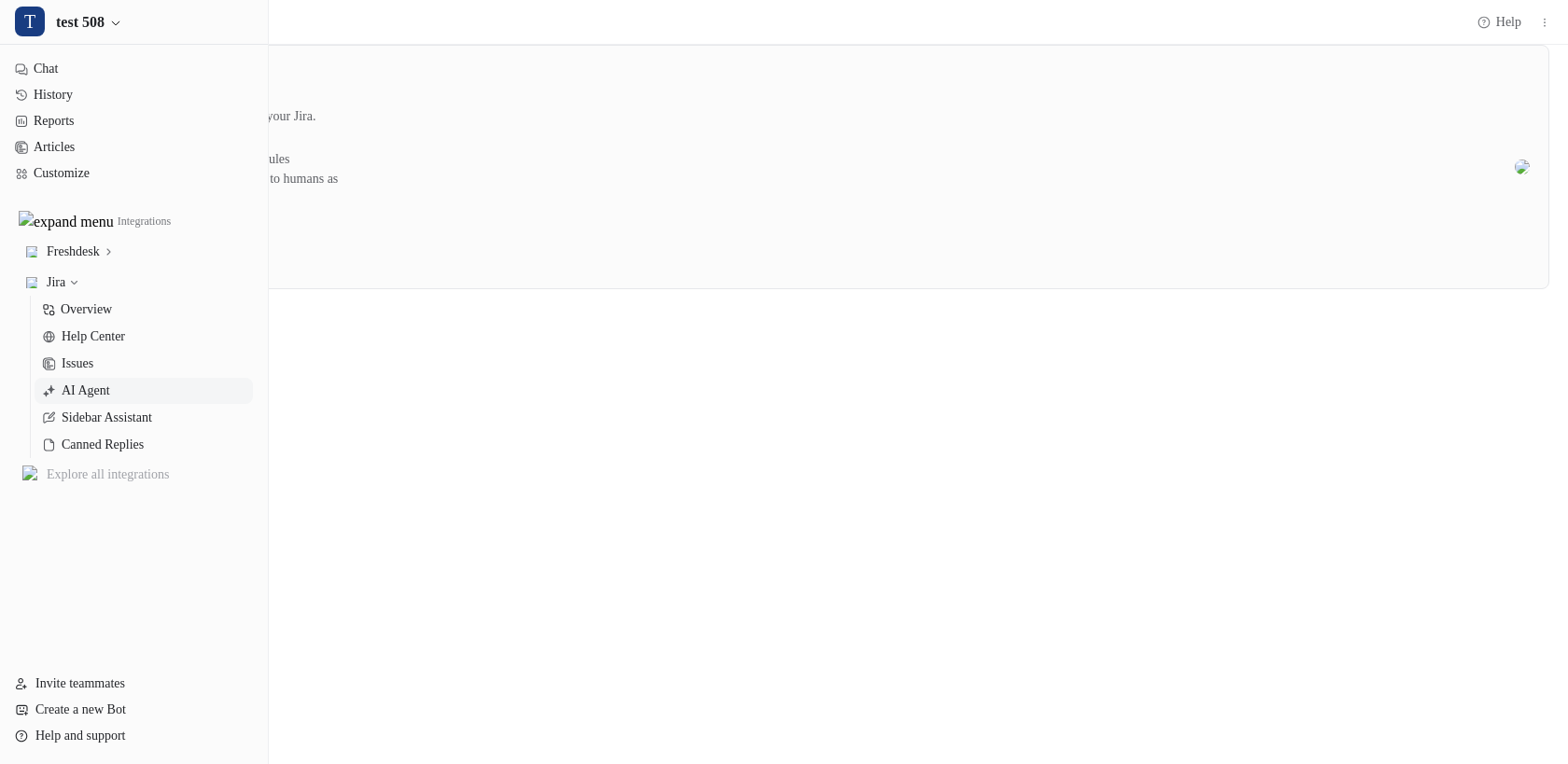 click on "Connect Jira" at bounding box center (80, 254) 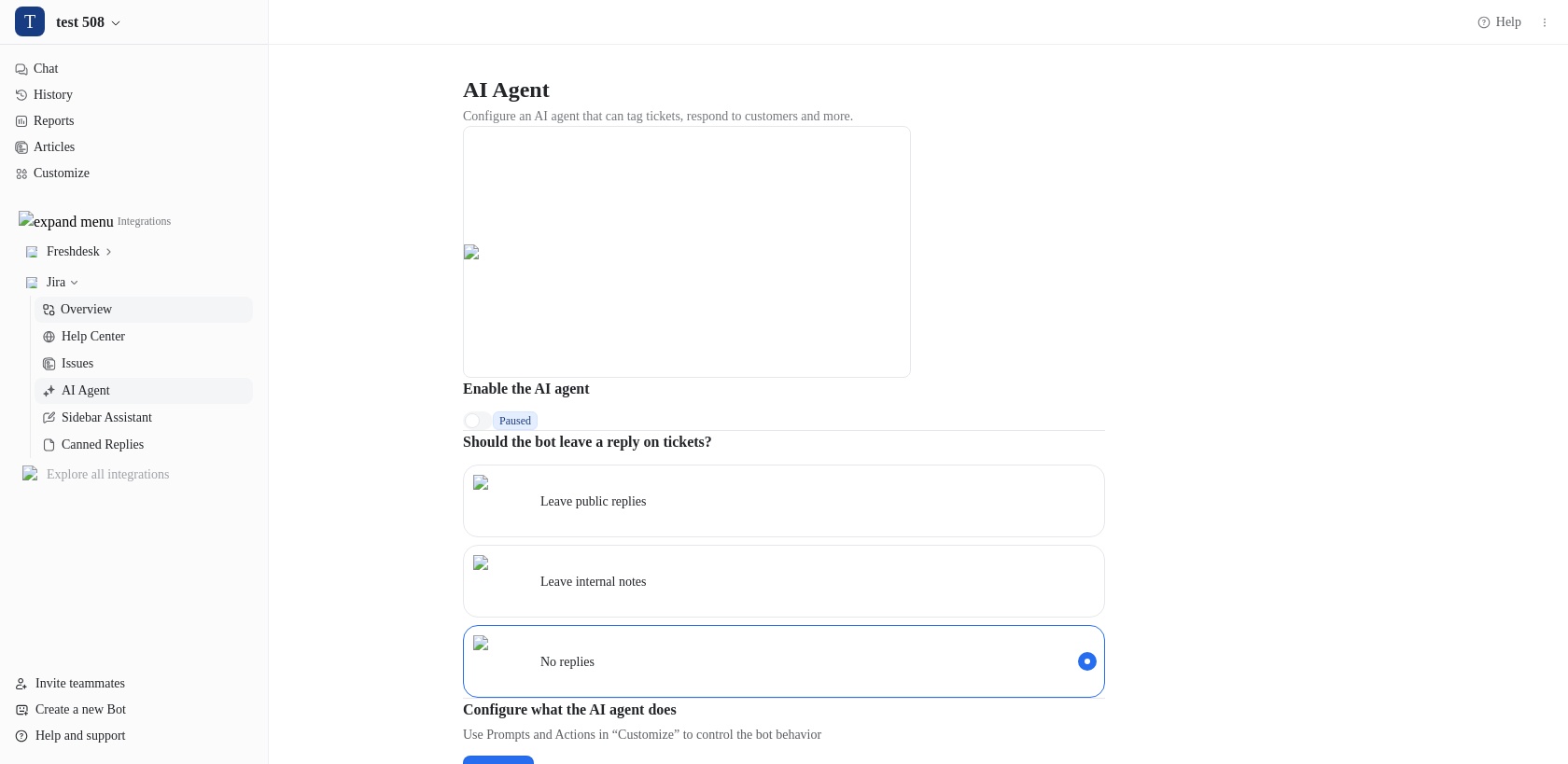click on "Overview" at bounding box center (86, 310) 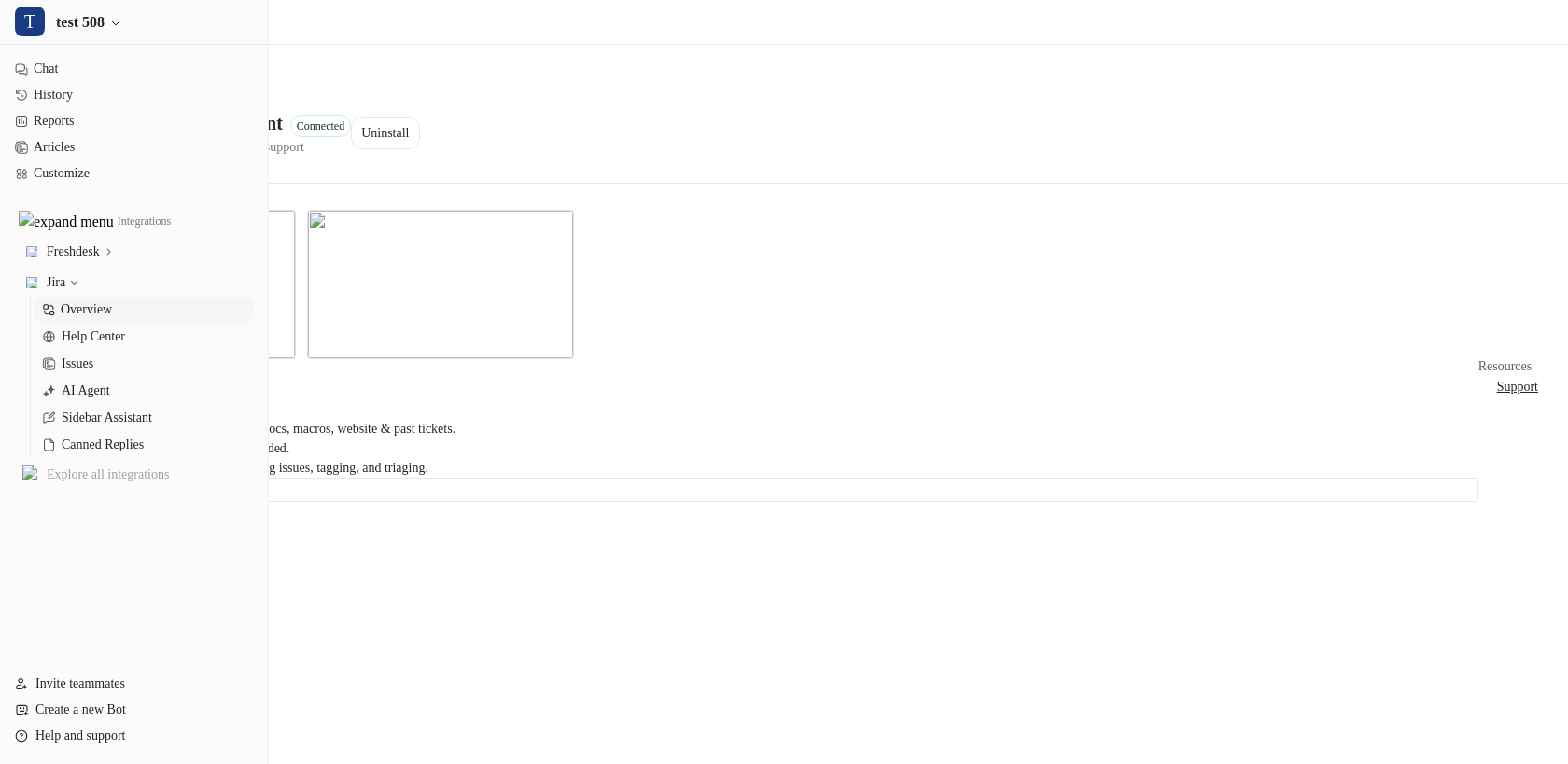 click on "Back to integrations Jira Service Management Connected AI agents and copilot to streamline support Uninstall" at bounding box center (784, 114) 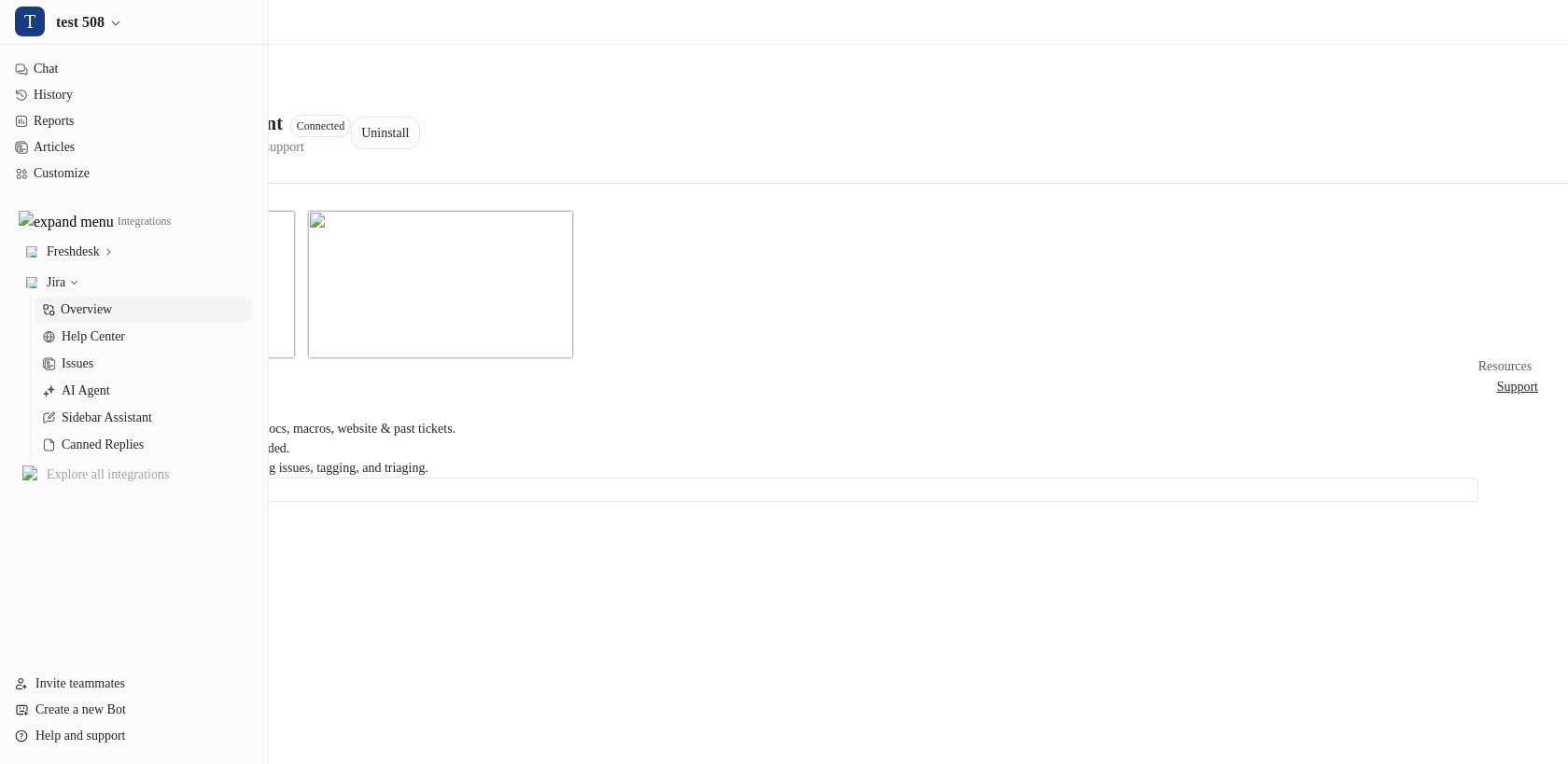 click on "Uninstall" at bounding box center (385, 132) 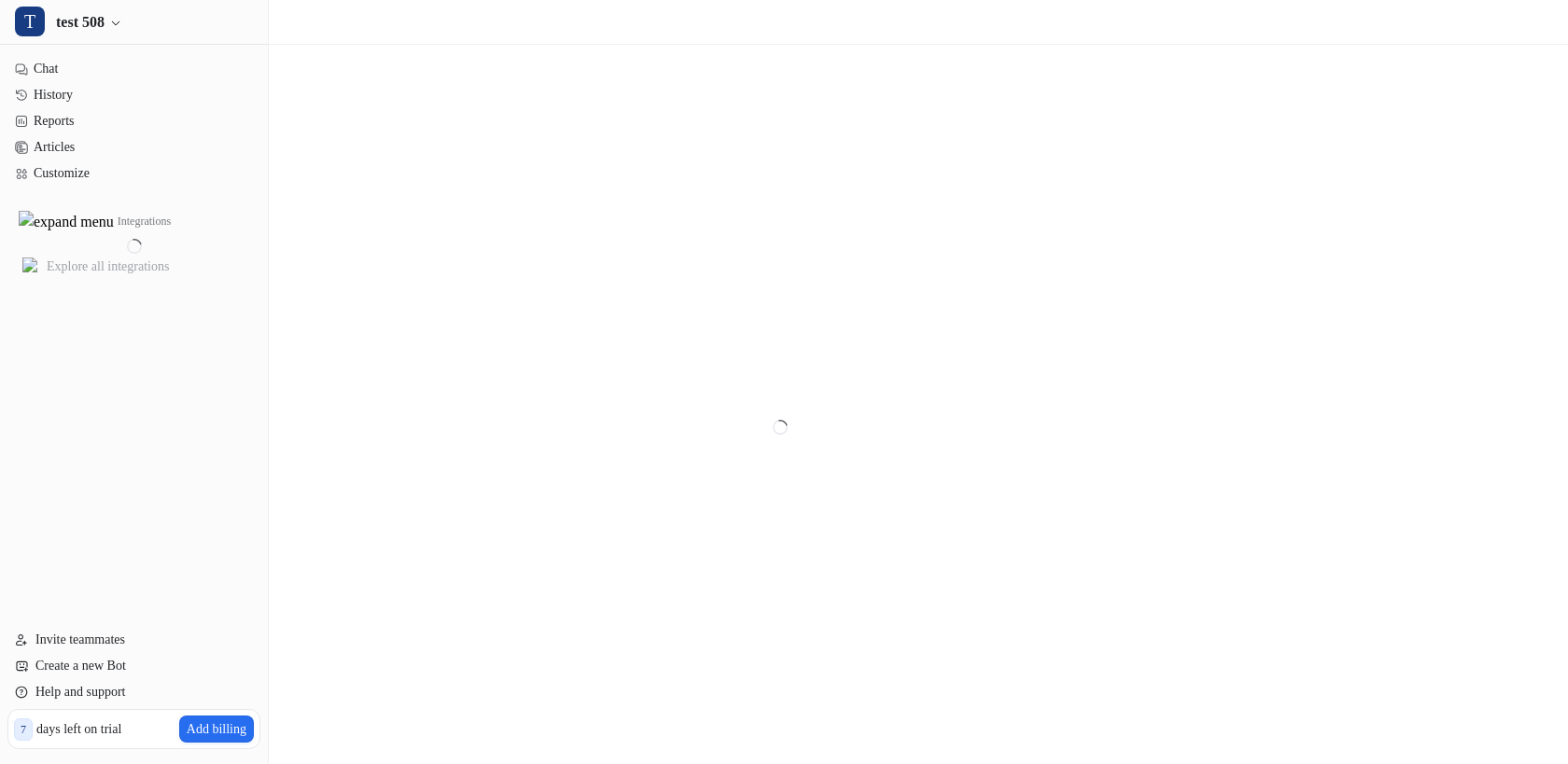 scroll, scrollTop: 0, scrollLeft: 0, axis: both 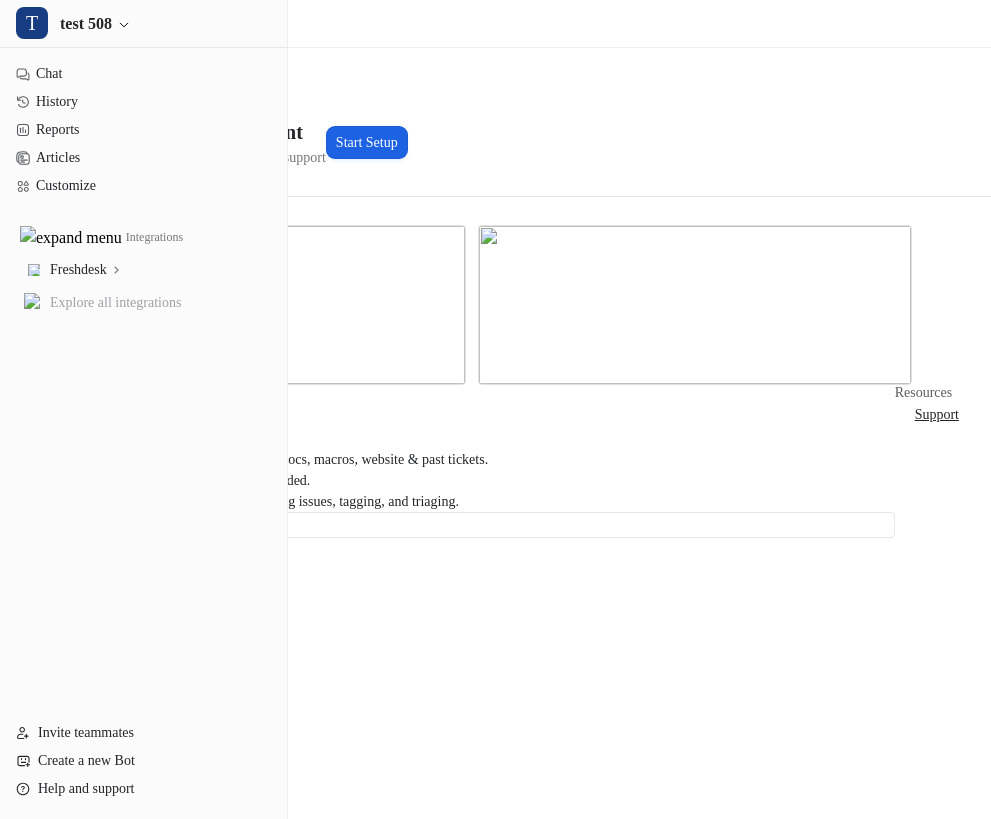 click on "Start Setup" at bounding box center [367, 142] 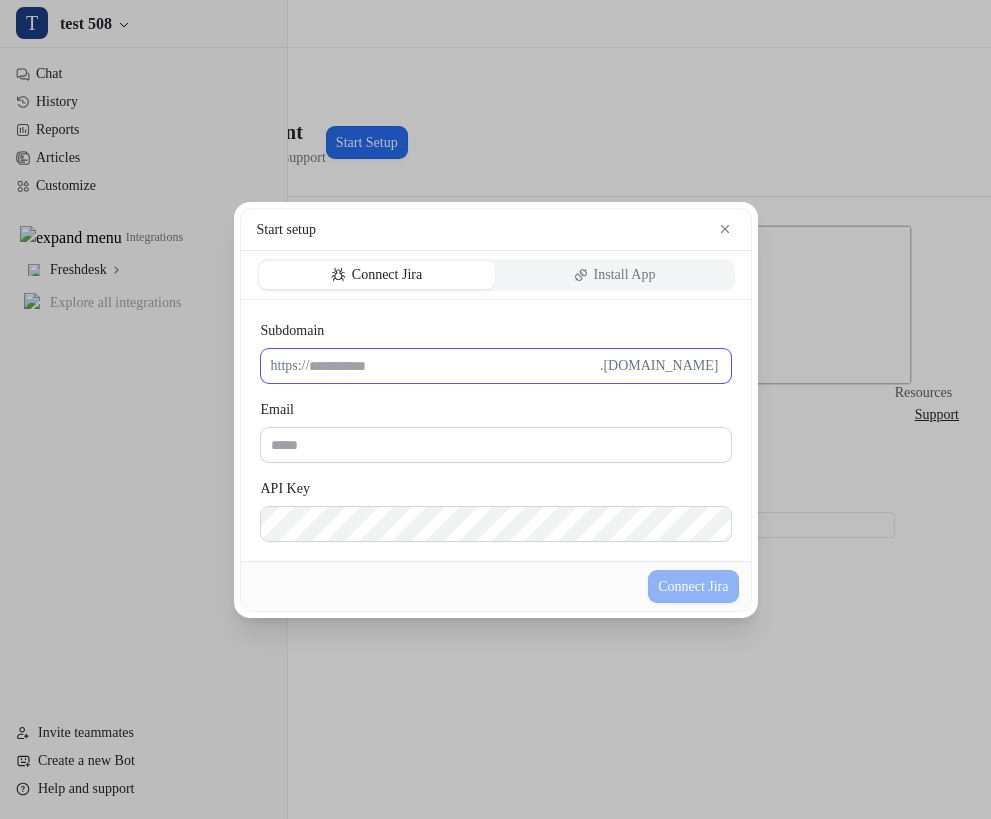click on "Subdomain" at bounding box center (454, 366) 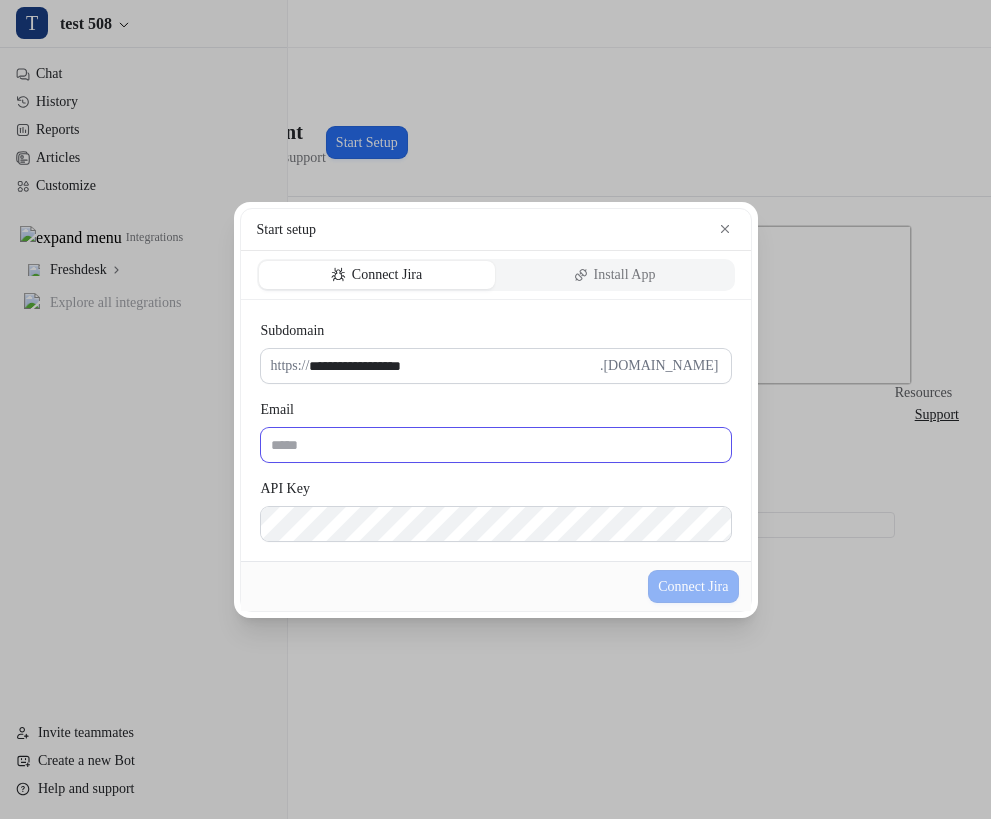 click on "Email" at bounding box center (496, 445) 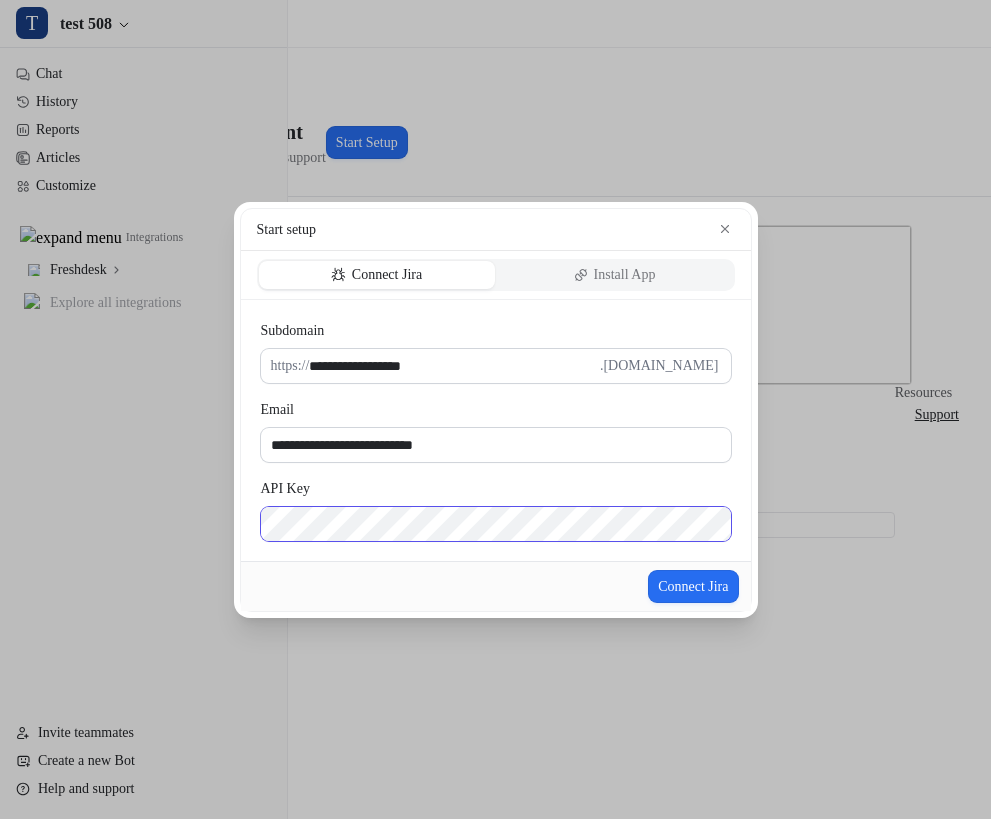 scroll, scrollTop: 0, scrollLeft: 983, axis: horizontal 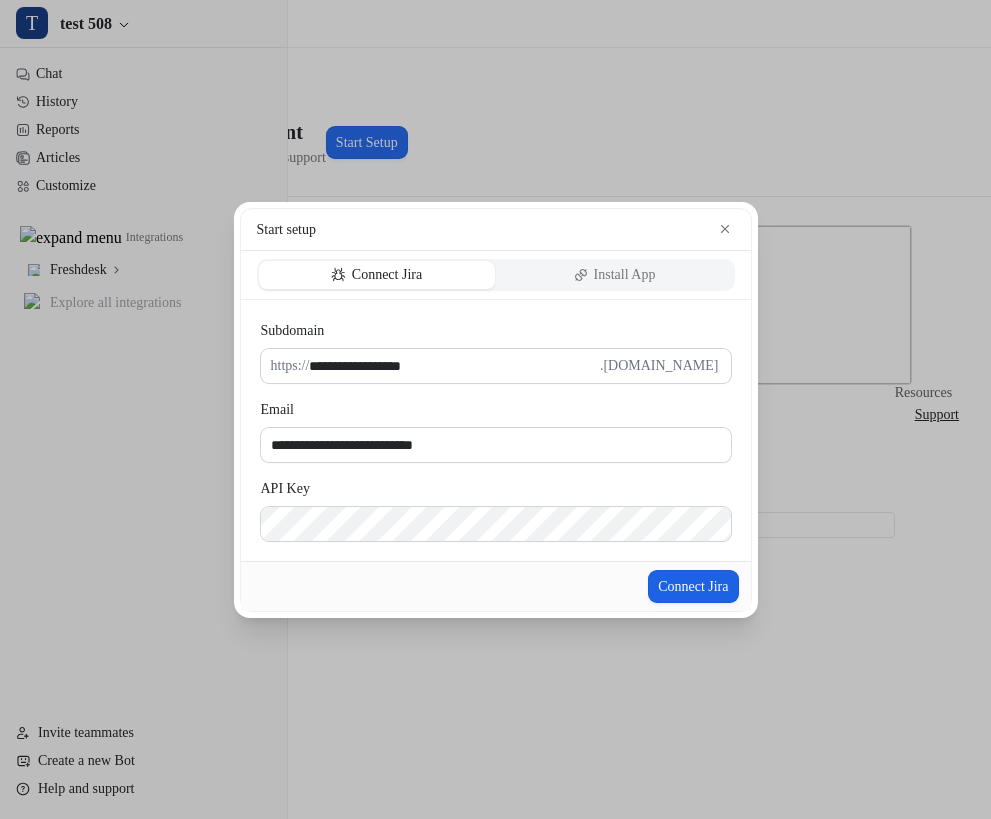 click on "Connect Jira" at bounding box center [693, 586] 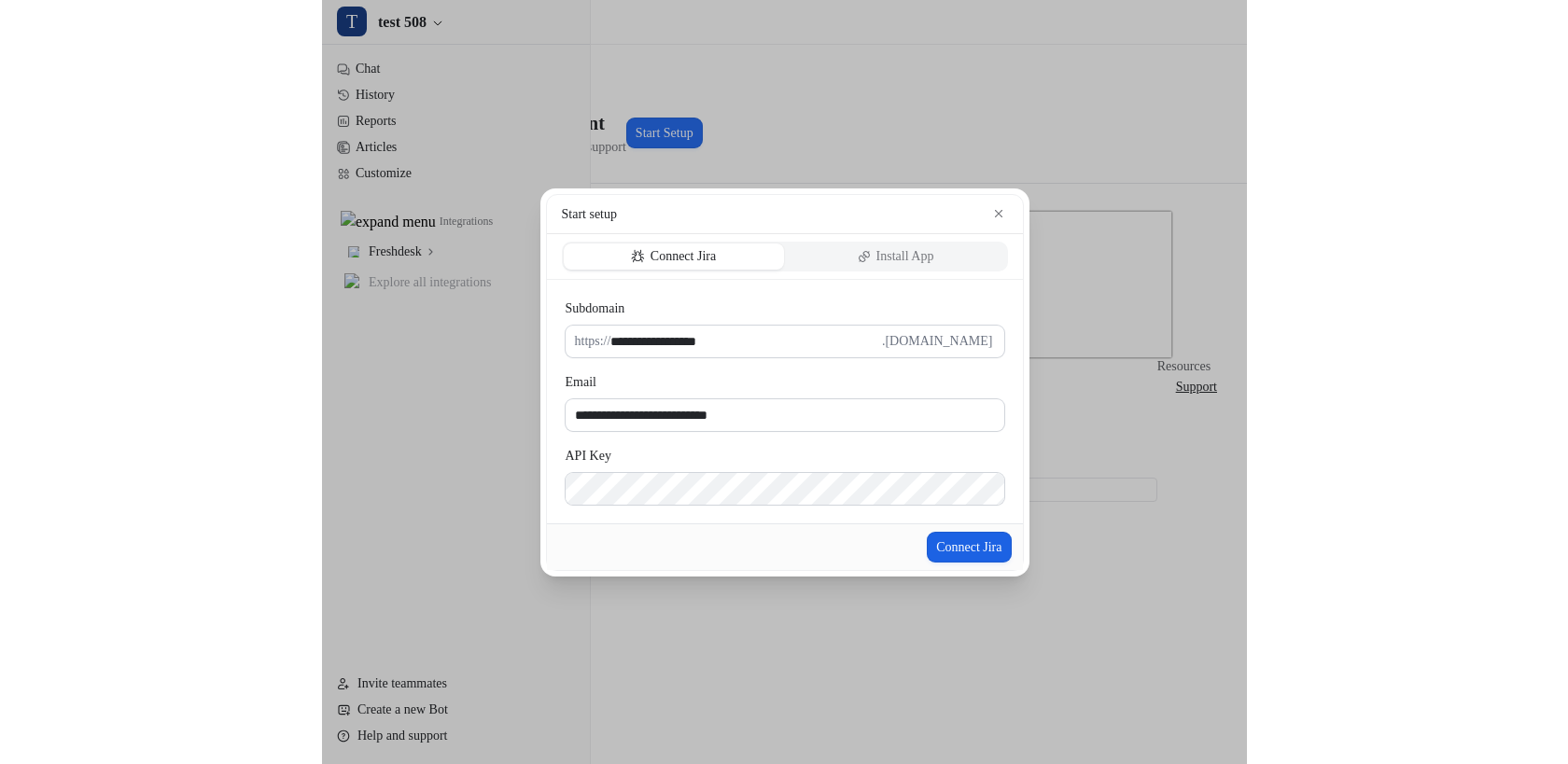 scroll, scrollTop: 0, scrollLeft: 0, axis: both 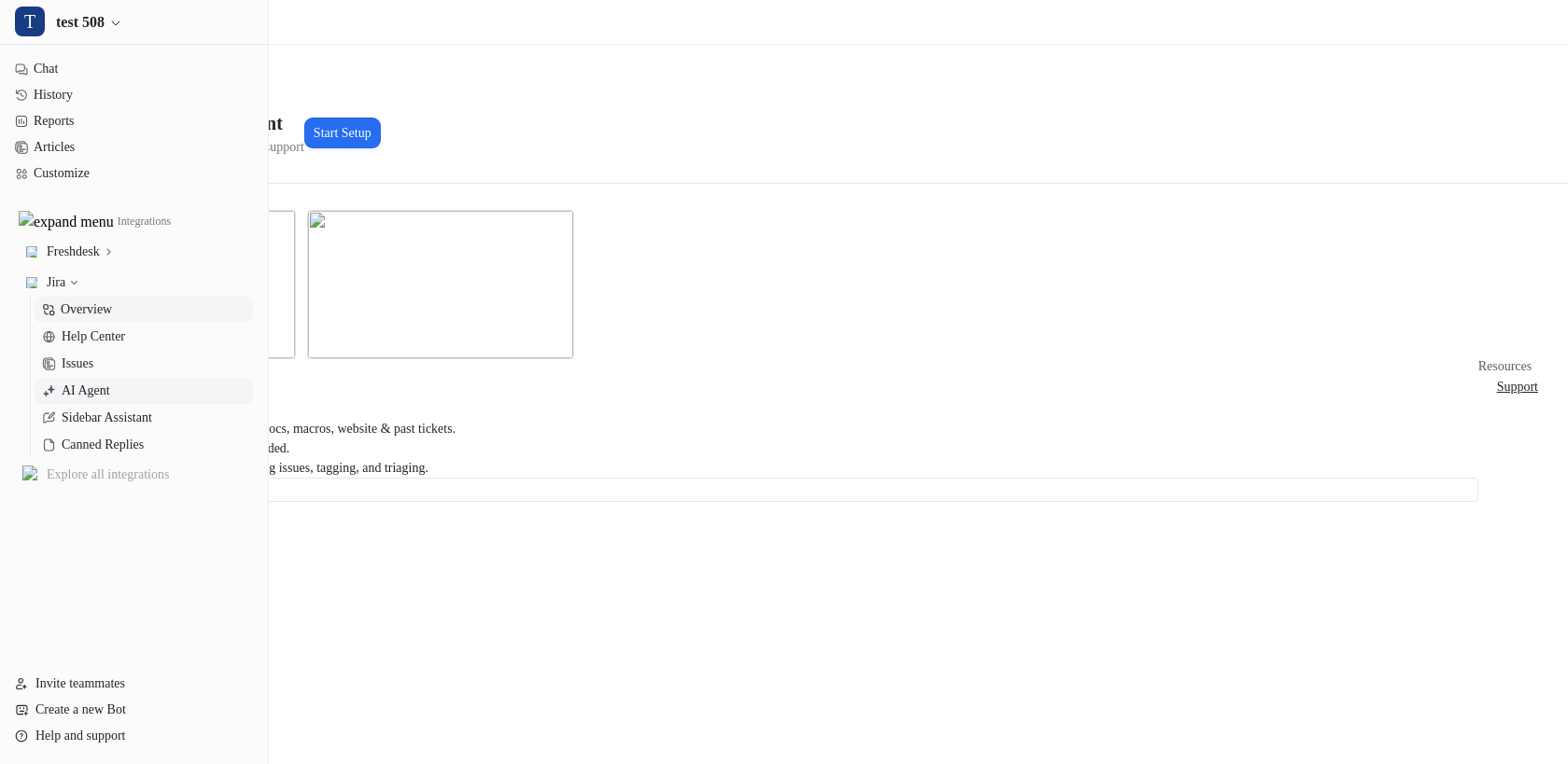 click on "AI Agent" at bounding box center [144, 391] 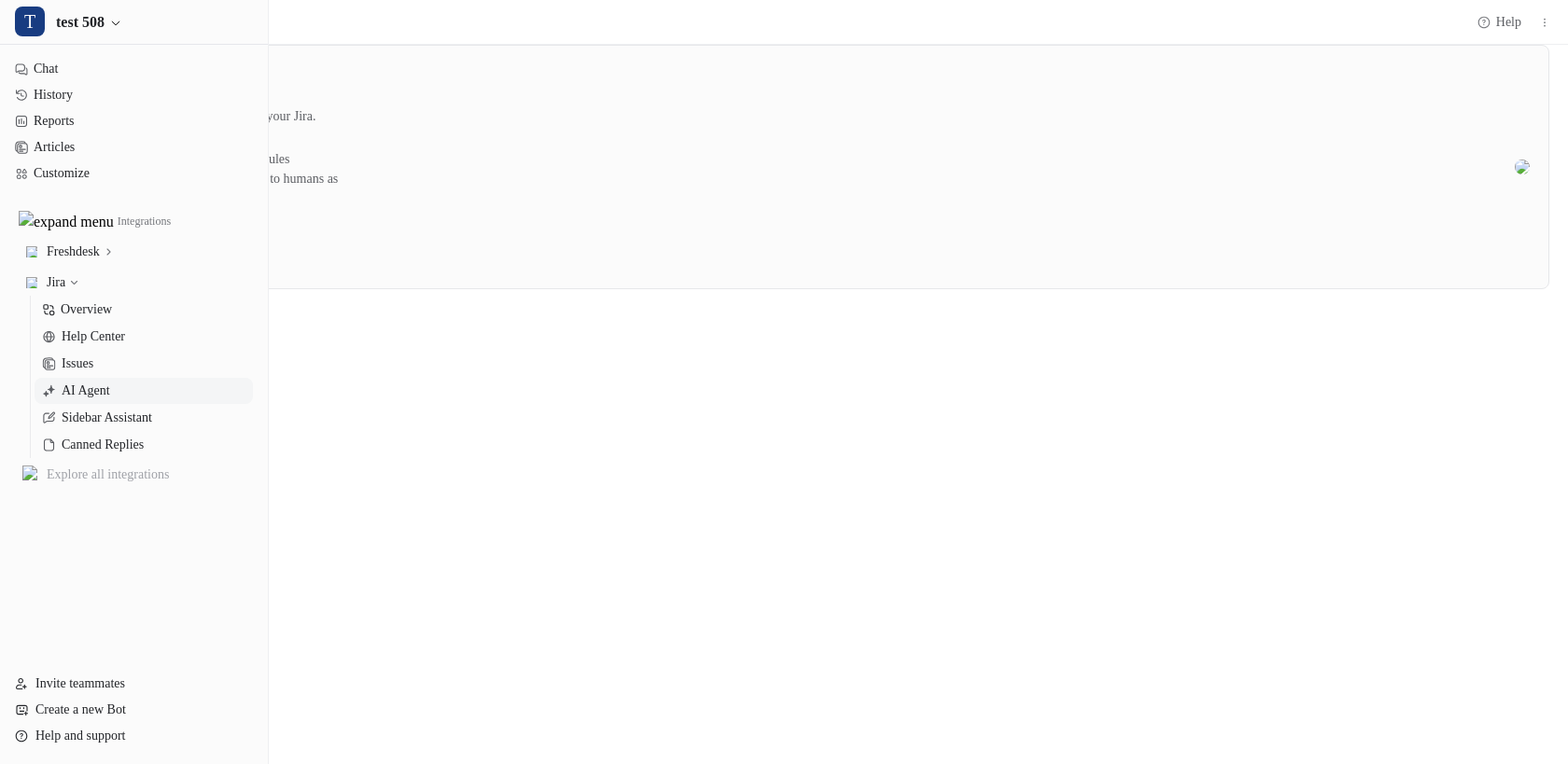 click on "Connect Jira" at bounding box center (80, 254) 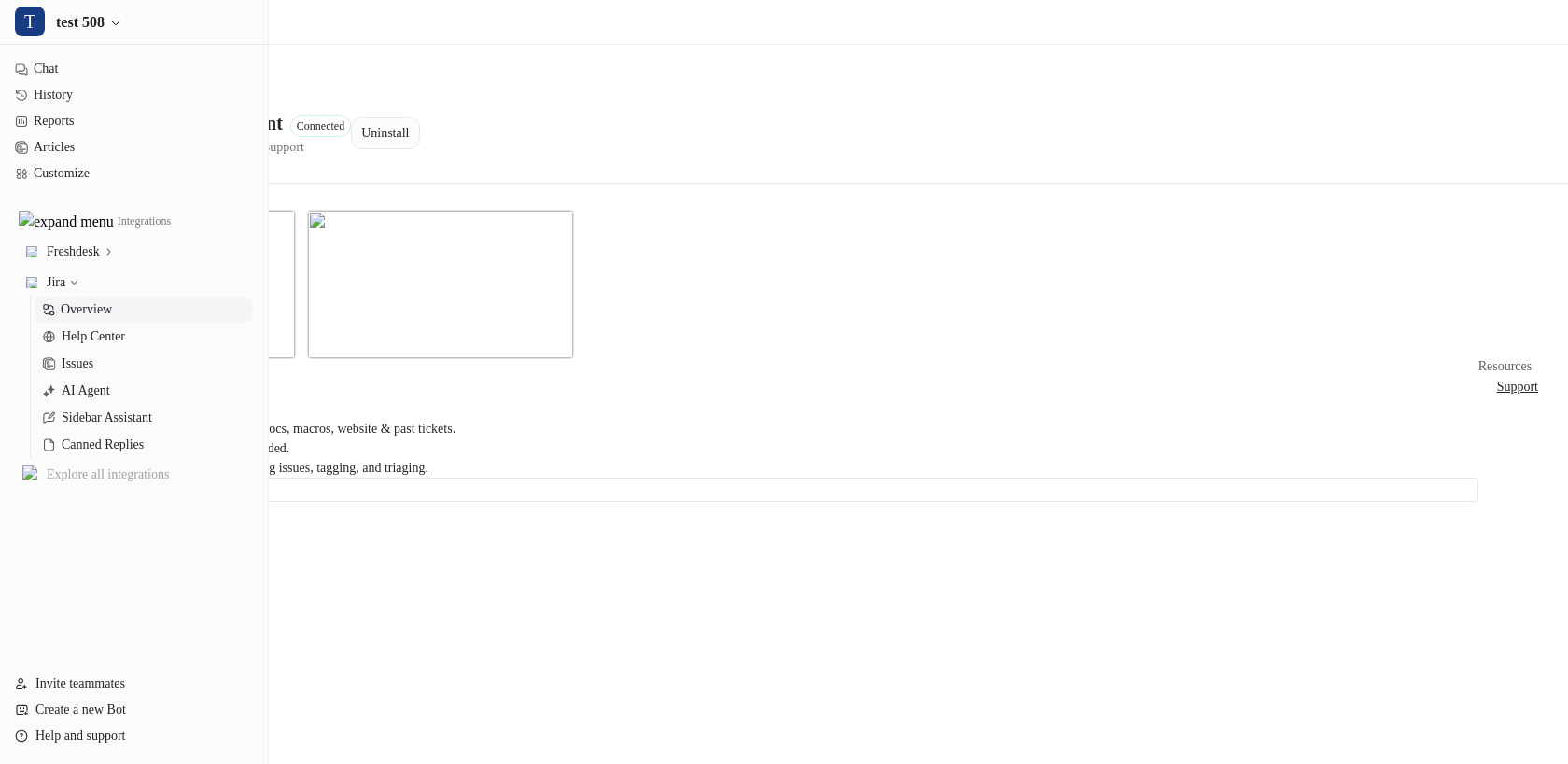 click on "Uninstall" at bounding box center (385, 132) 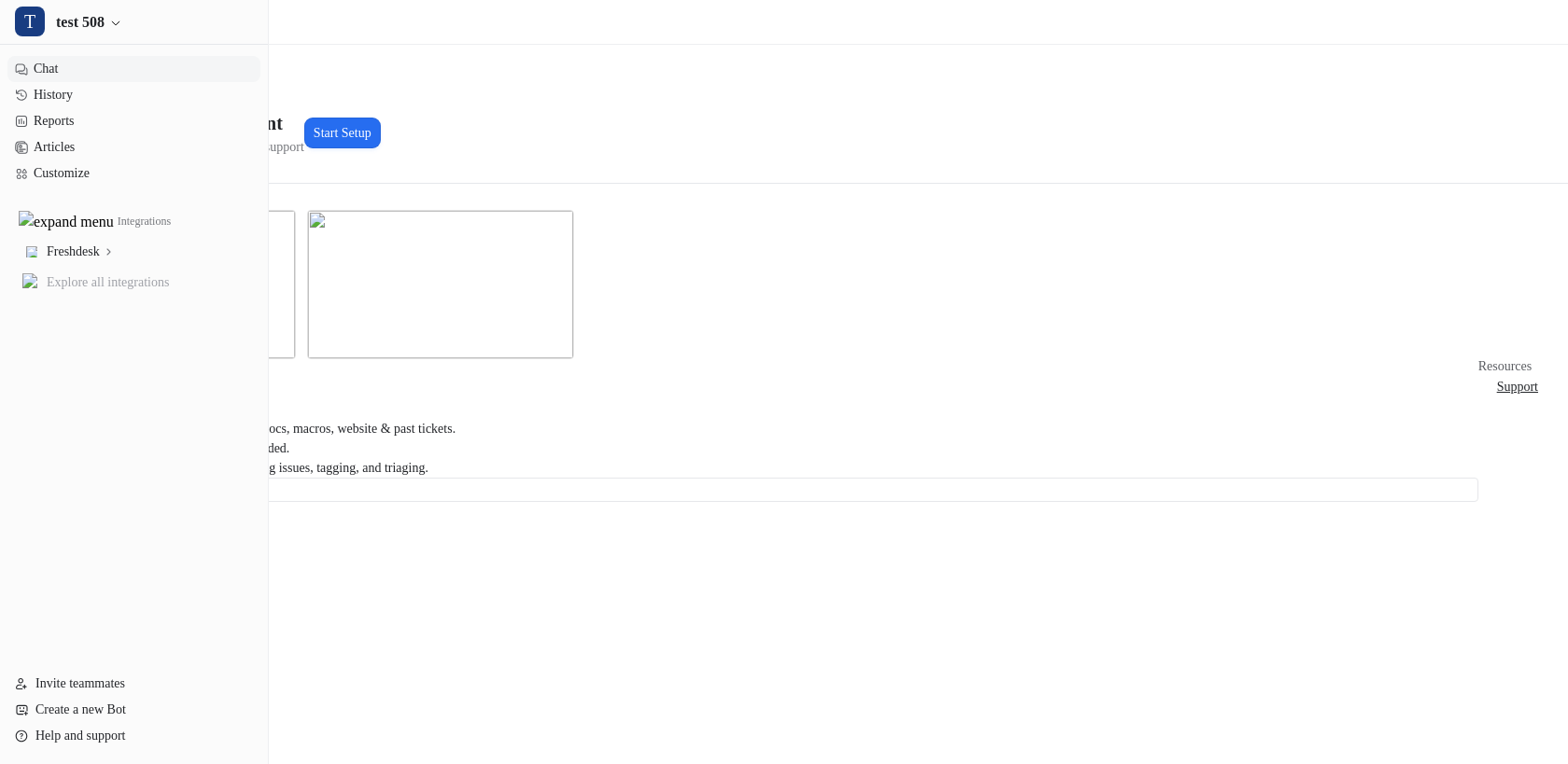 click on "Chat" at bounding box center (133, 69) 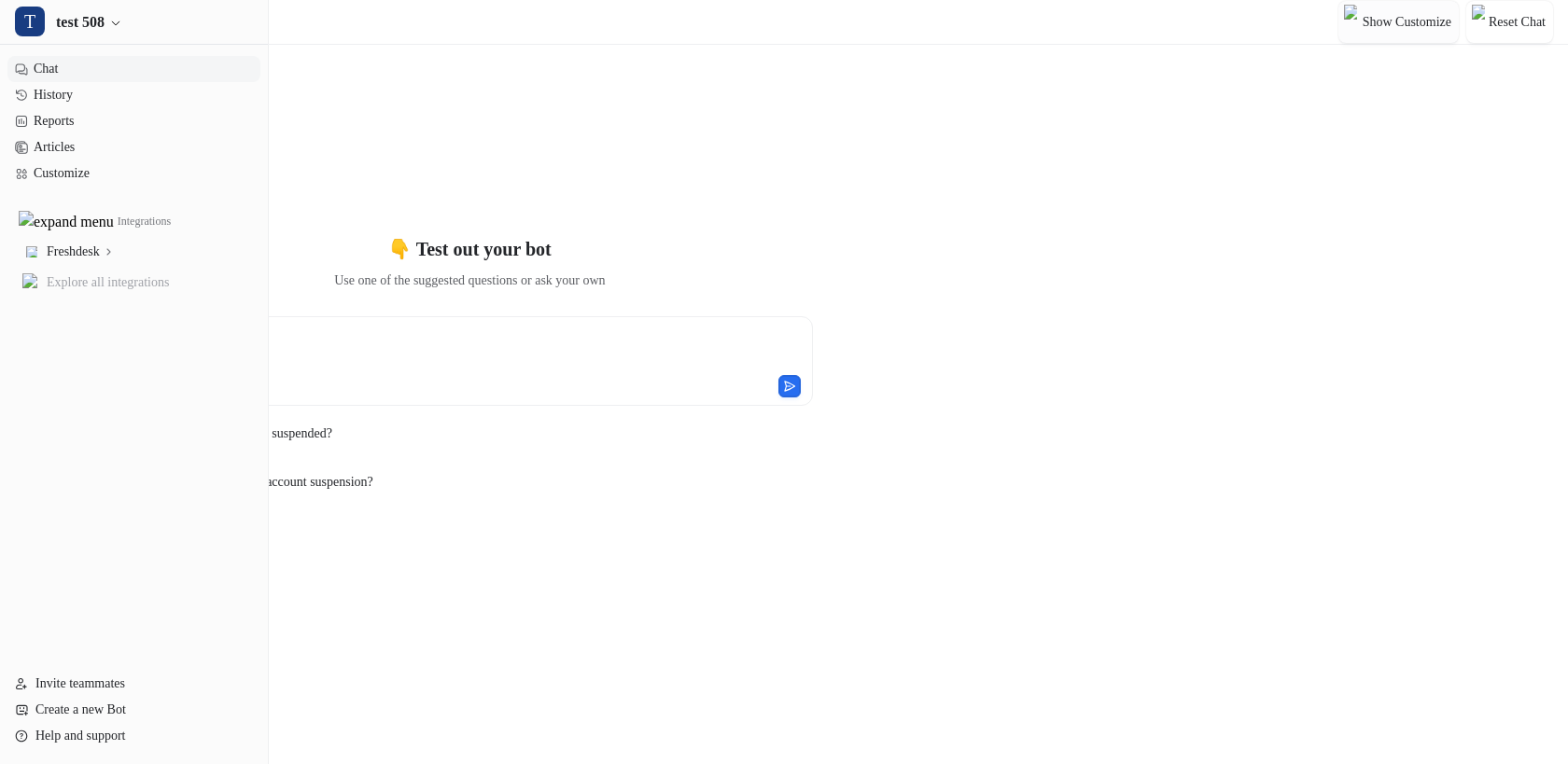 click on "Show Customize" at bounding box center (1407, 21) 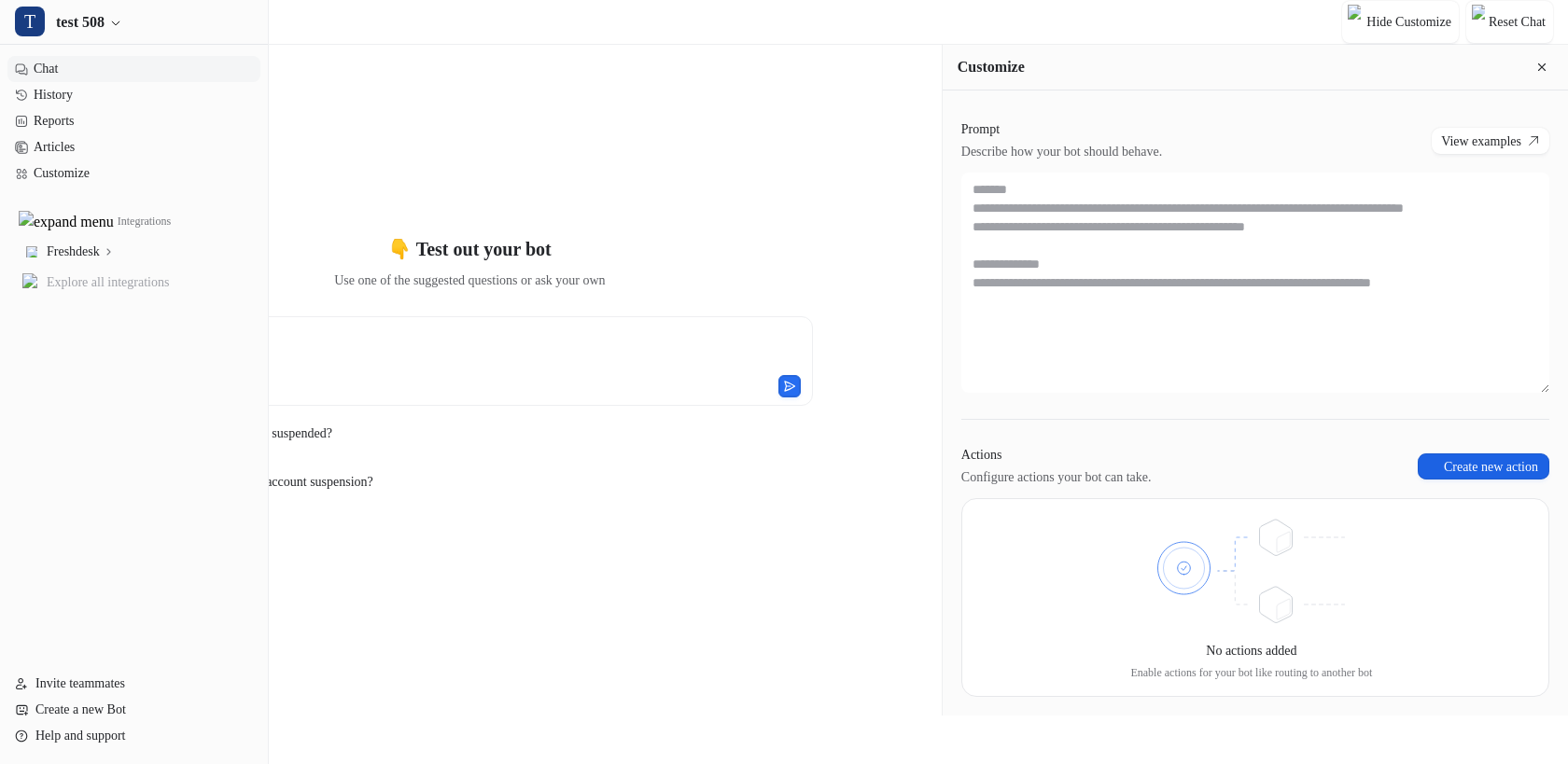 click on "Create new action" at bounding box center [1483, 466] 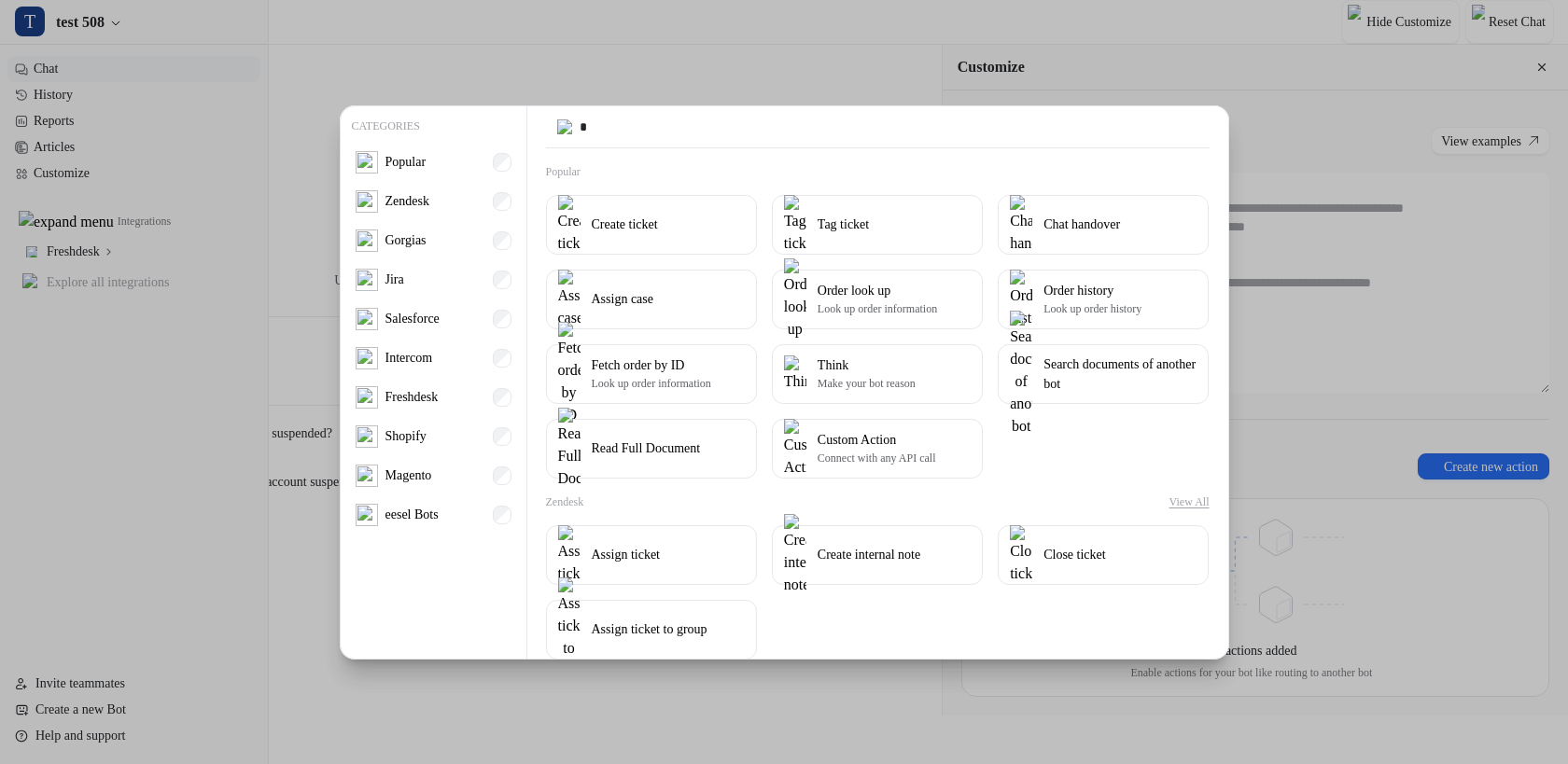 type on "**" 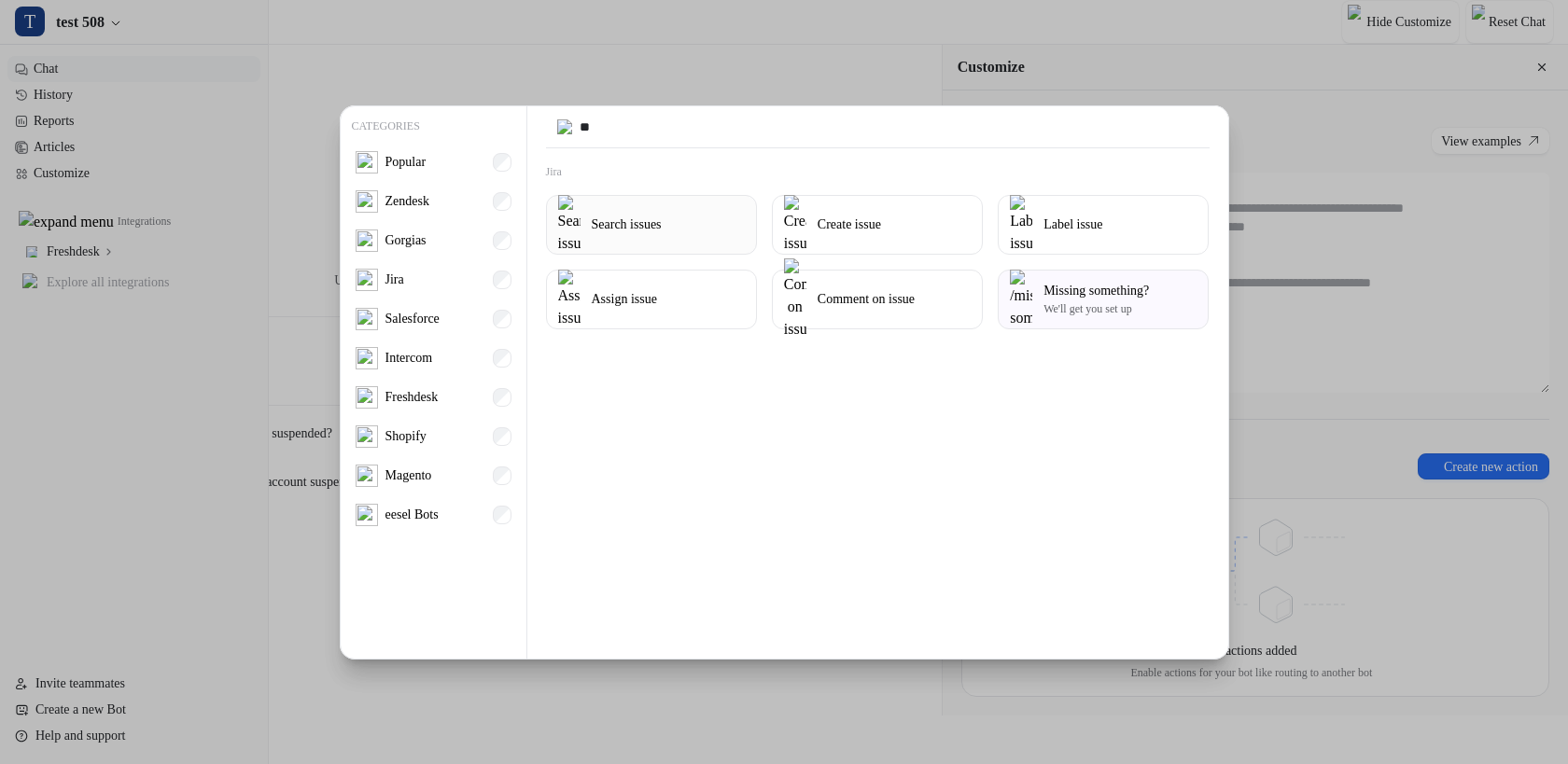 click on "Search issues" at bounding box center (651, 225) 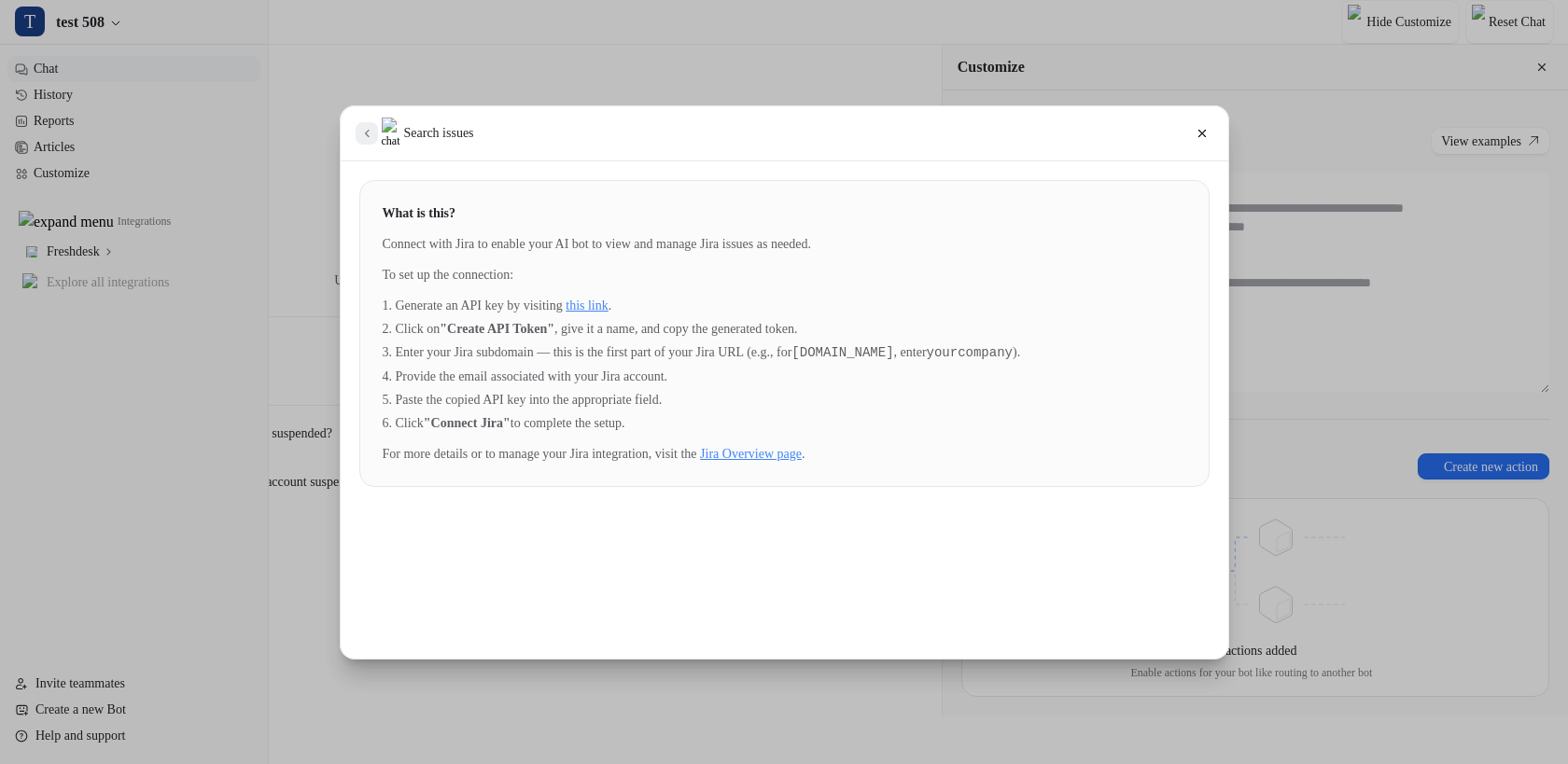 click 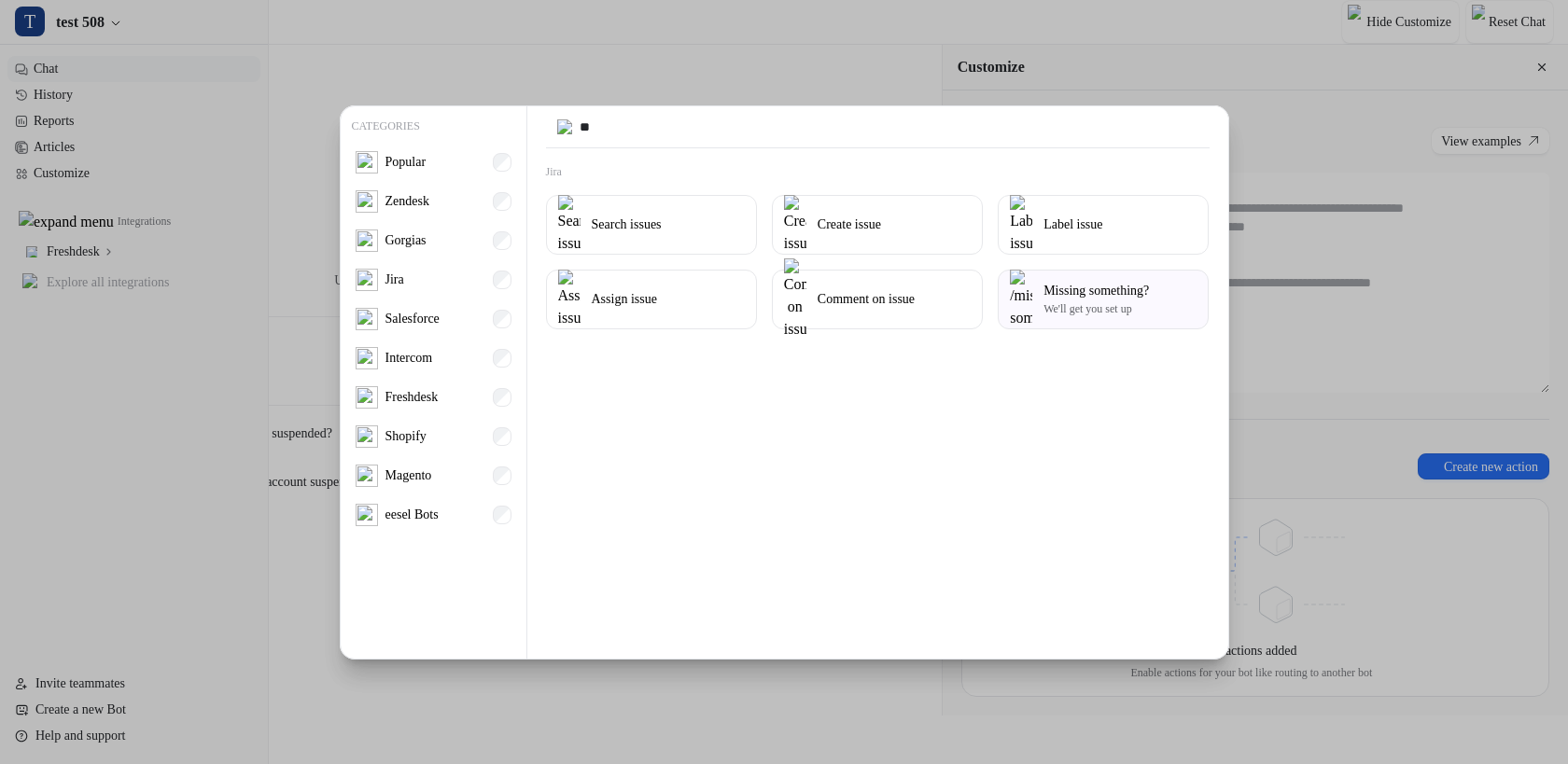 click on "Search issues Create issue Label issue Assign issue Comment on issue Missing something? We'll get you set up" at bounding box center (877, 262) 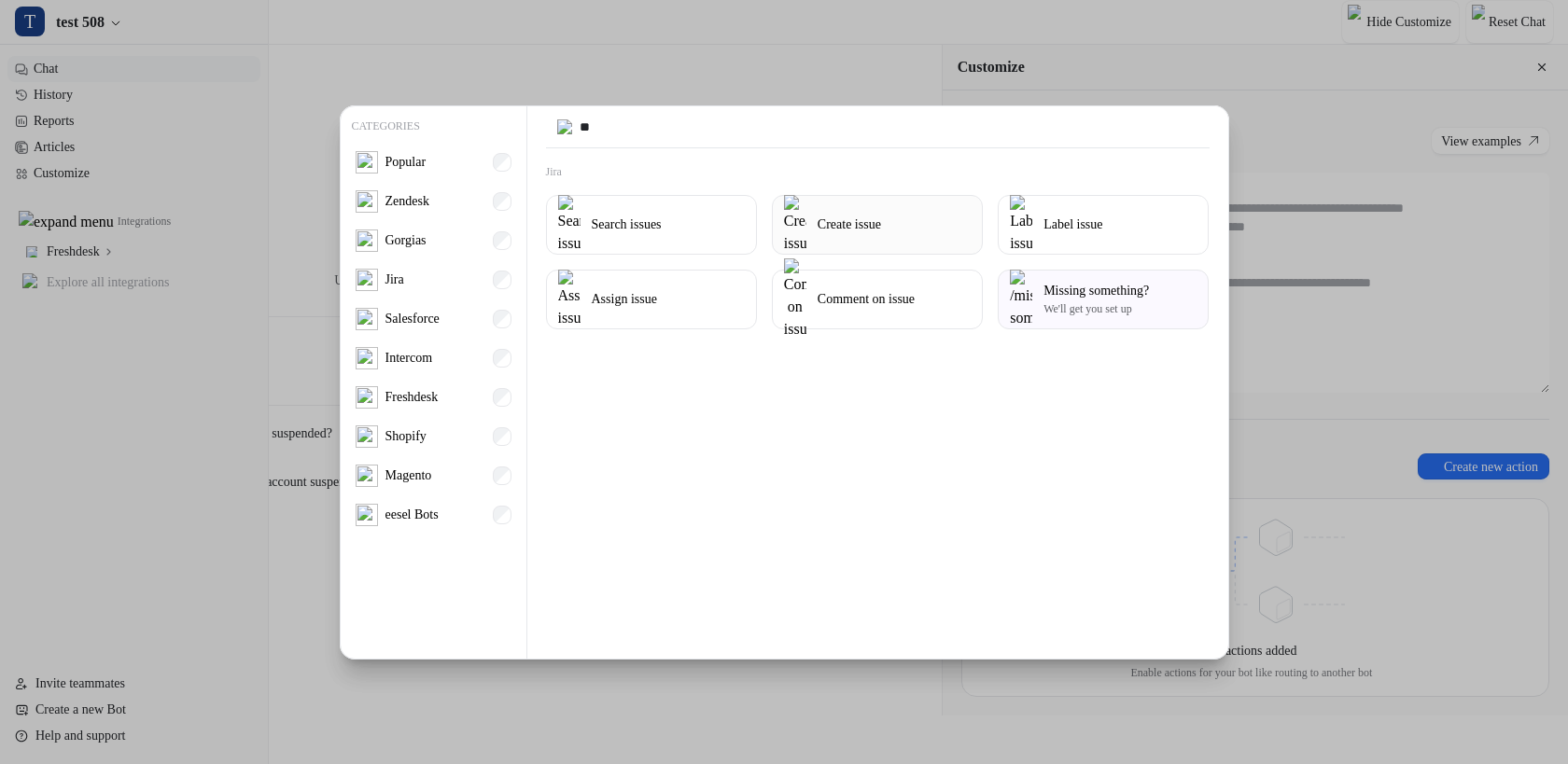 click on "Create issue" at bounding box center (849, 224) 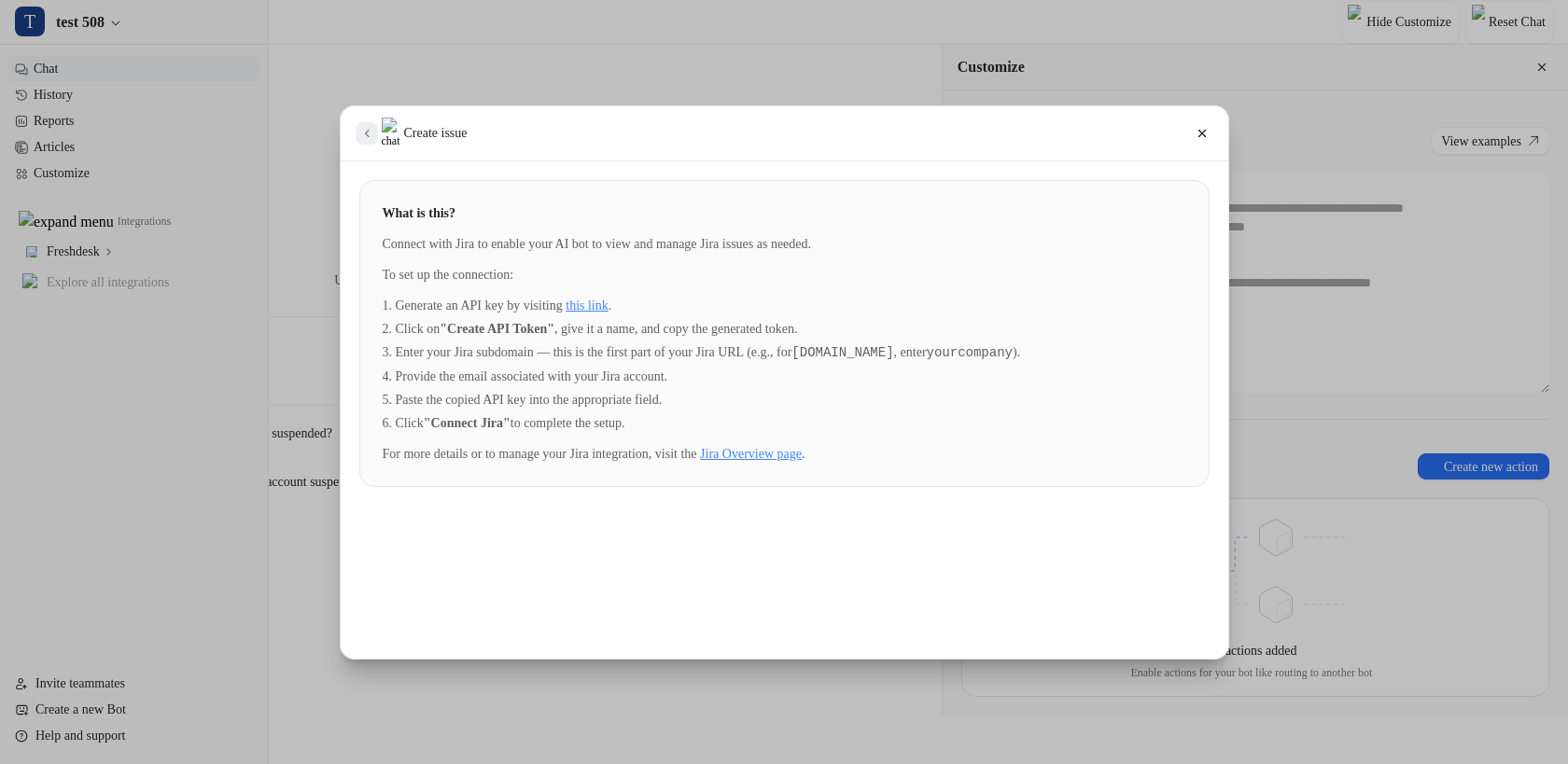 click 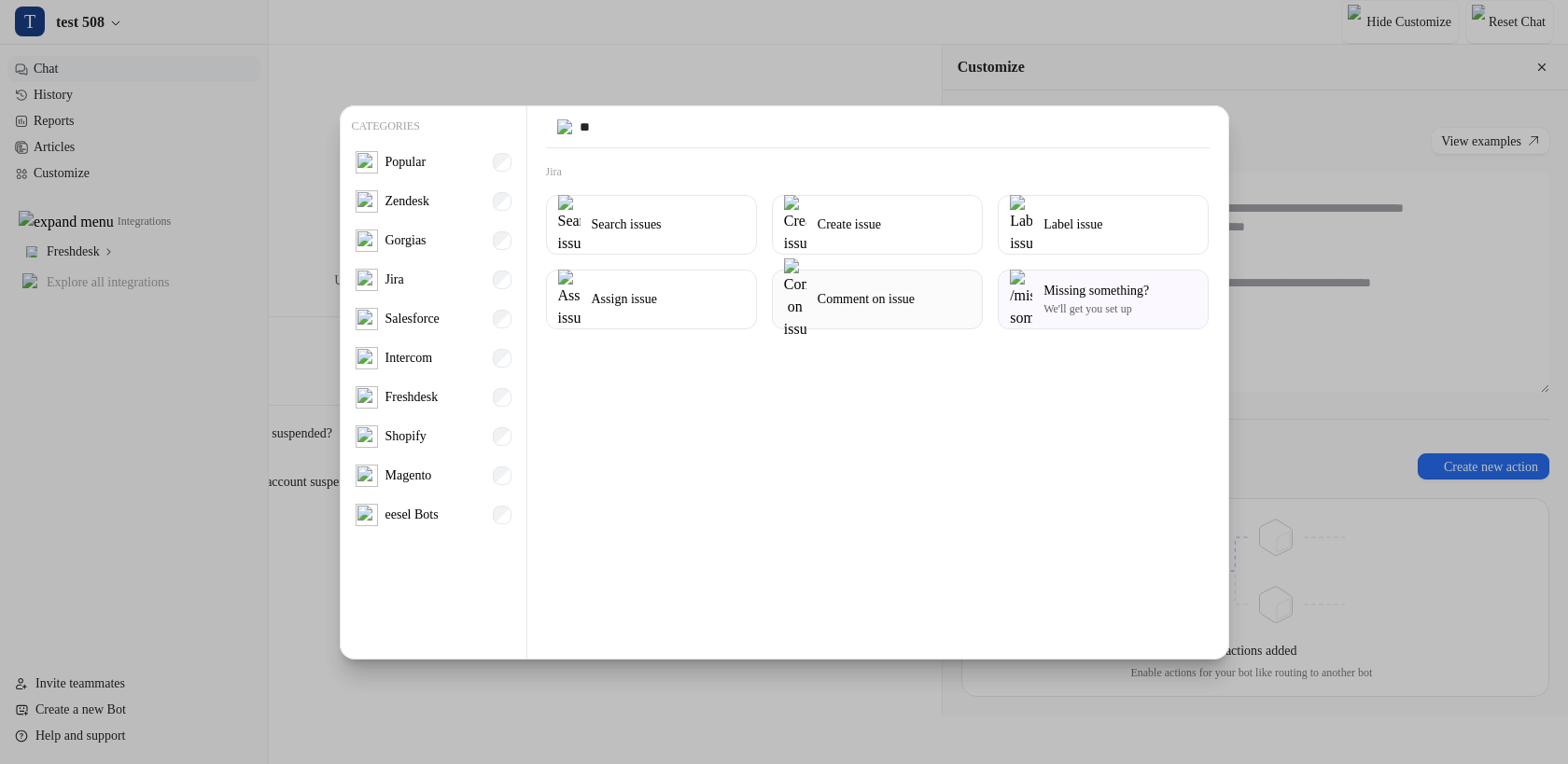 click on "Comment on issue" at bounding box center [877, 299] 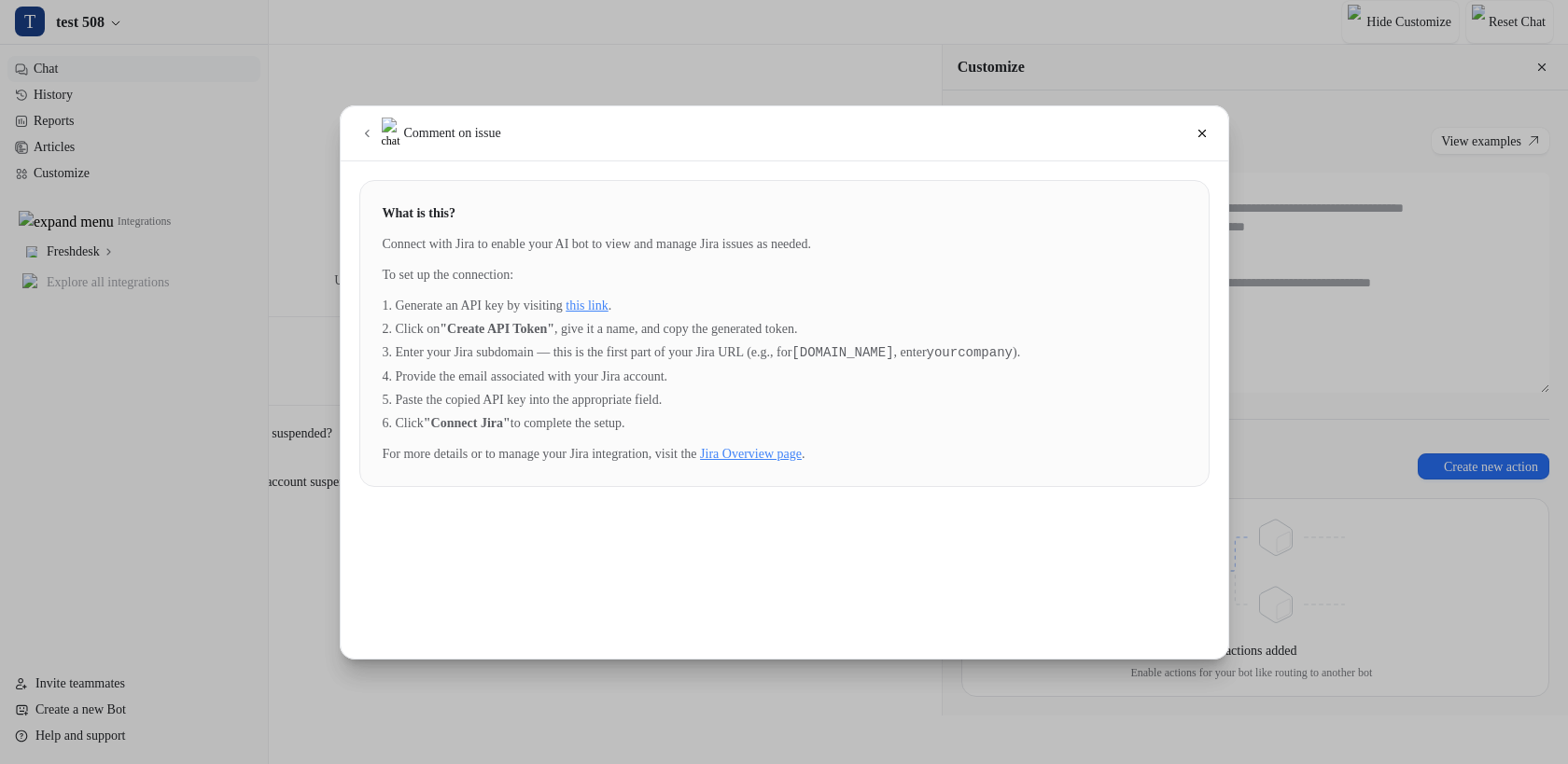click on "Jira Overview page" at bounding box center (750, 453) 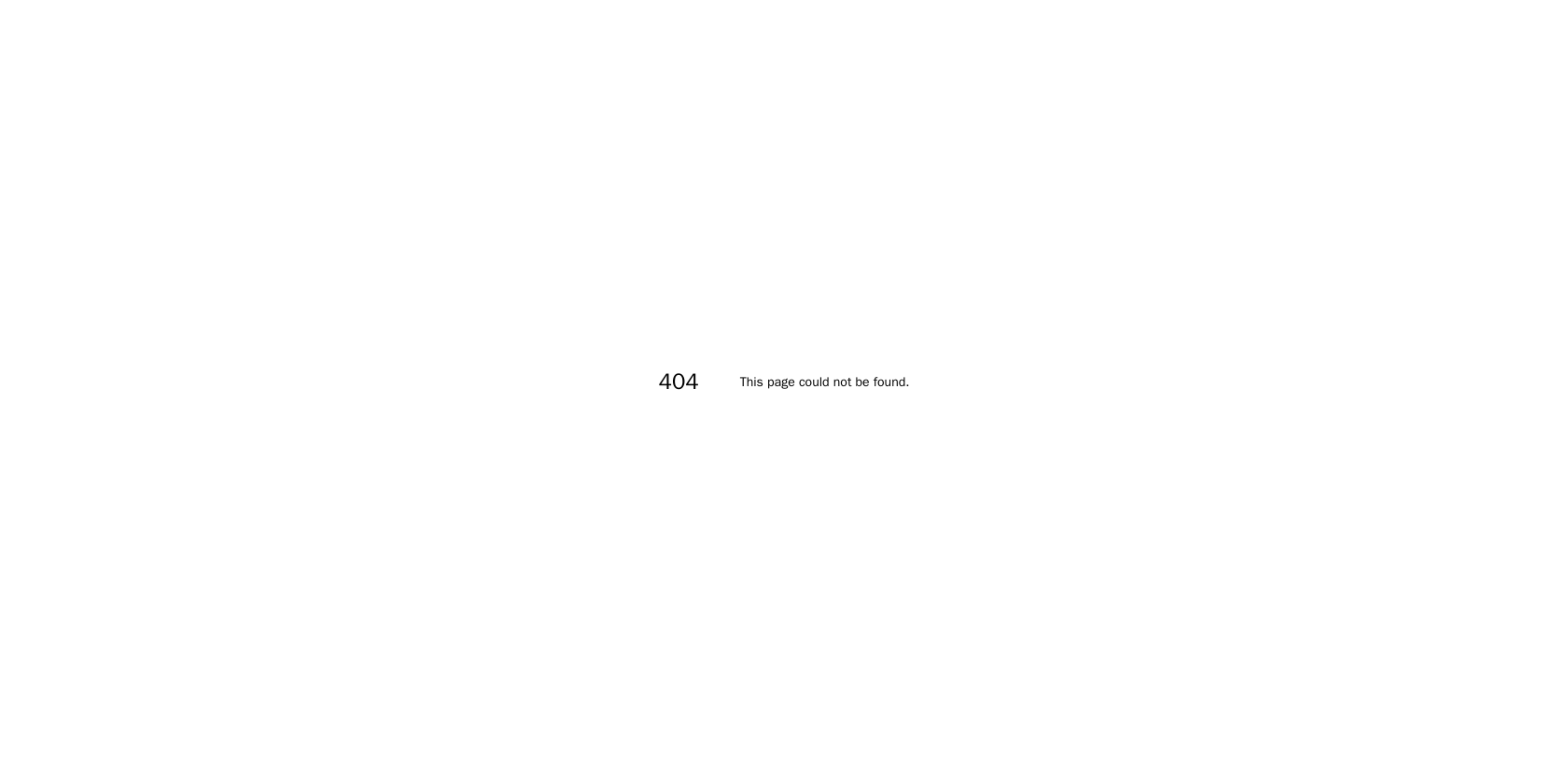 scroll, scrollTop: 0, scrollLeft: 0, axis: both 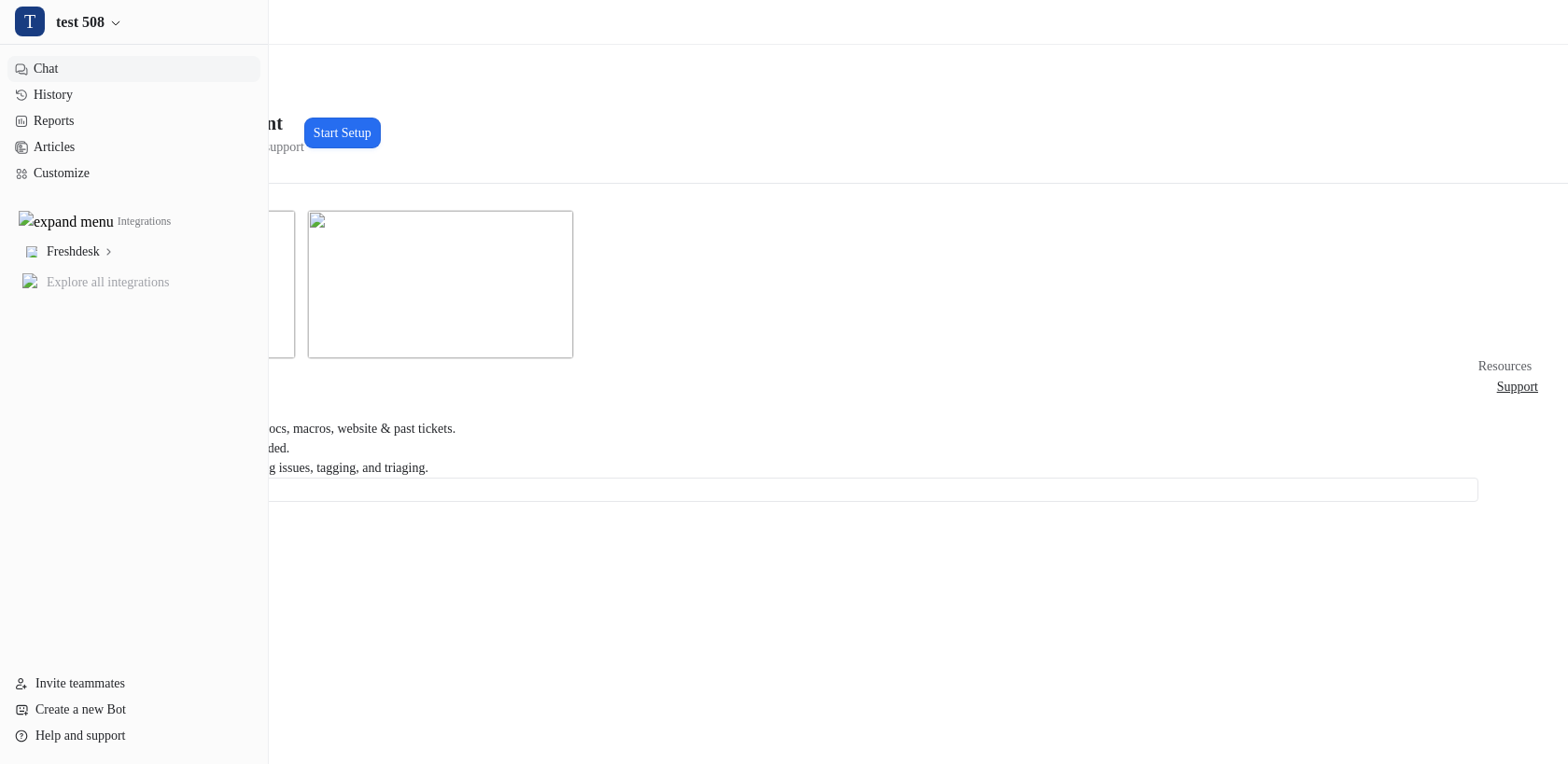 click on "Chat" at bounding box center [133, 69] 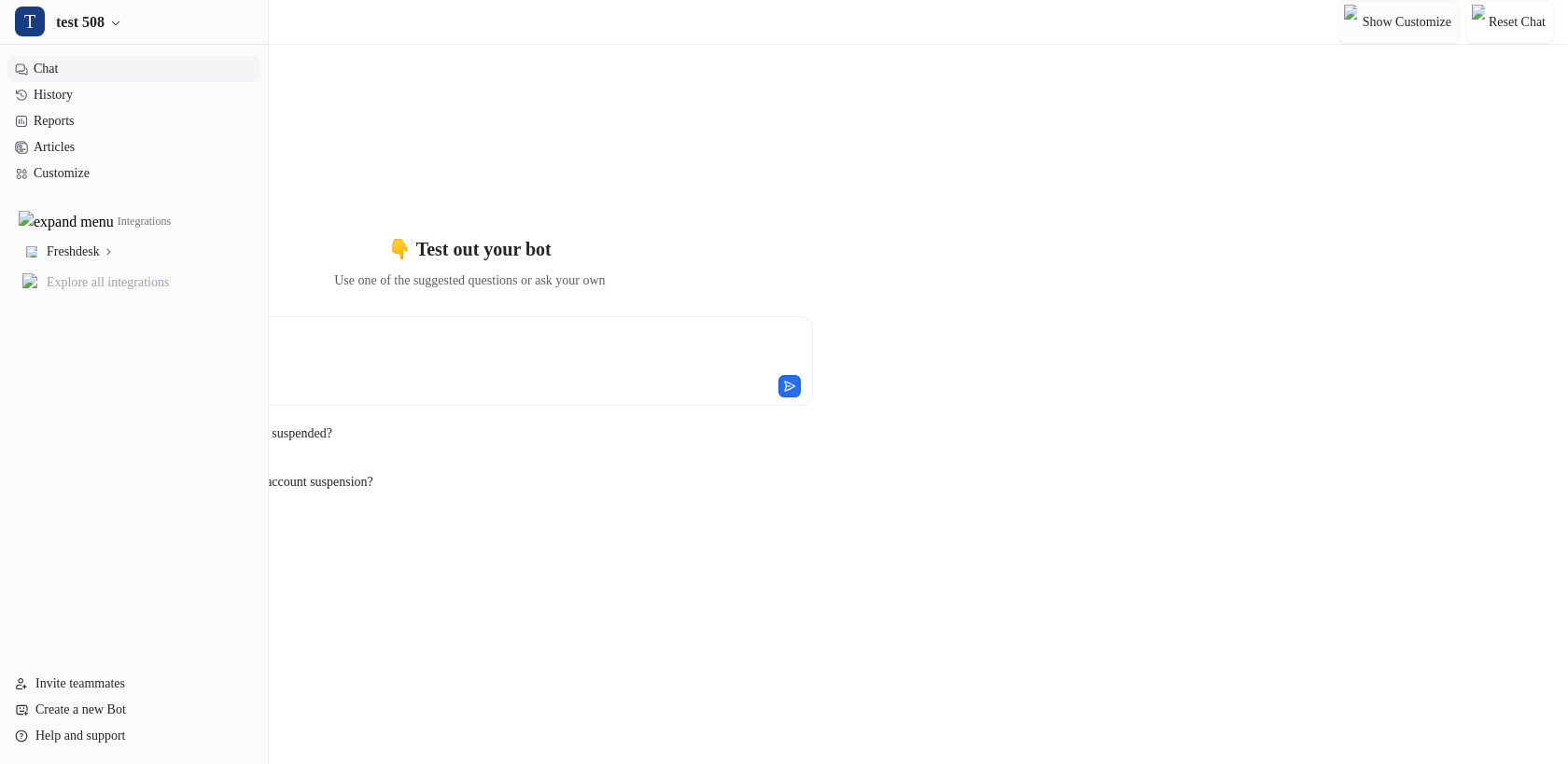 click at bounding box center (1351, 21) 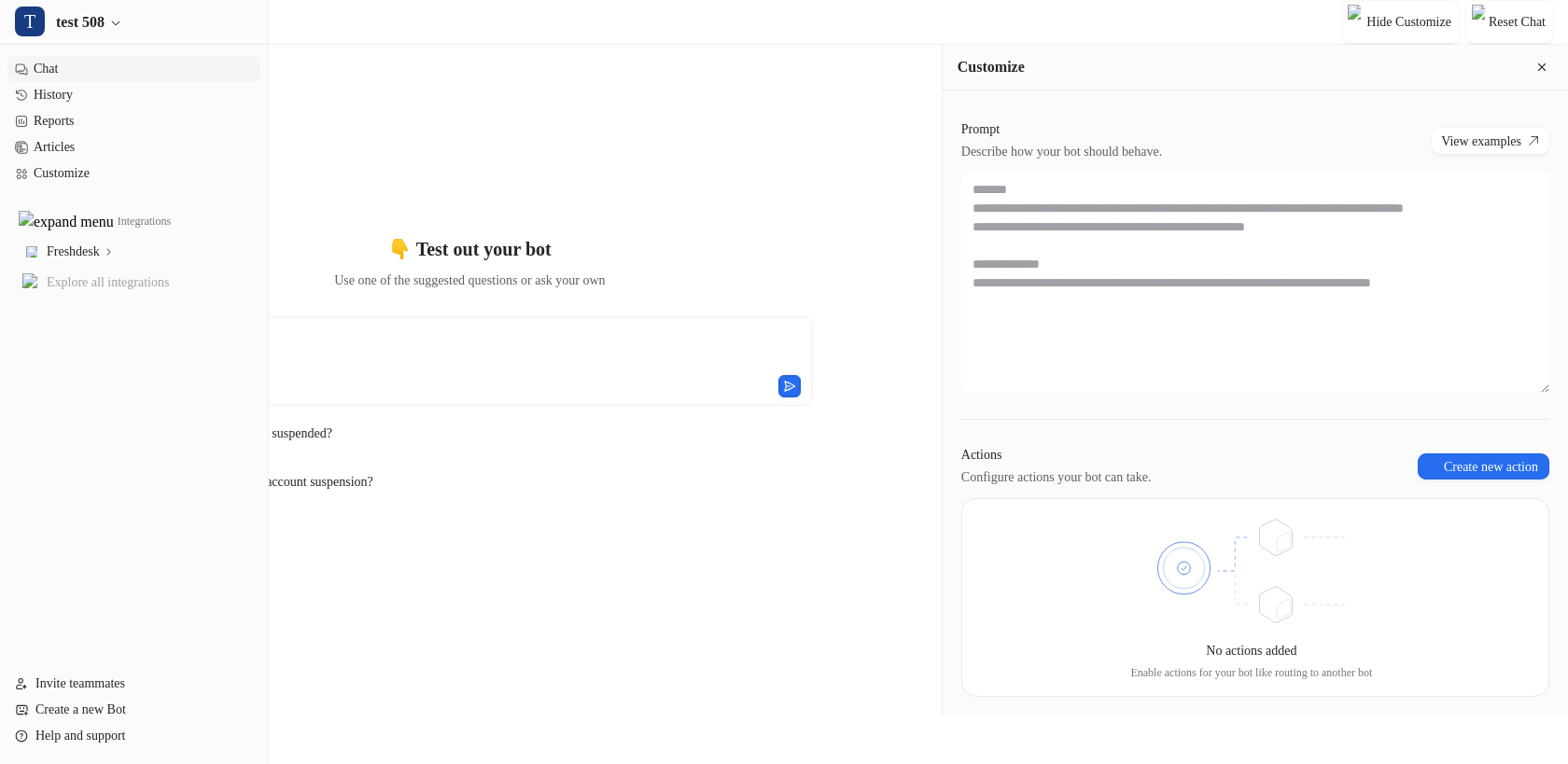 click on "Actions Configure actions your bot can take. Create new action" at bounding box center [1255, 466] 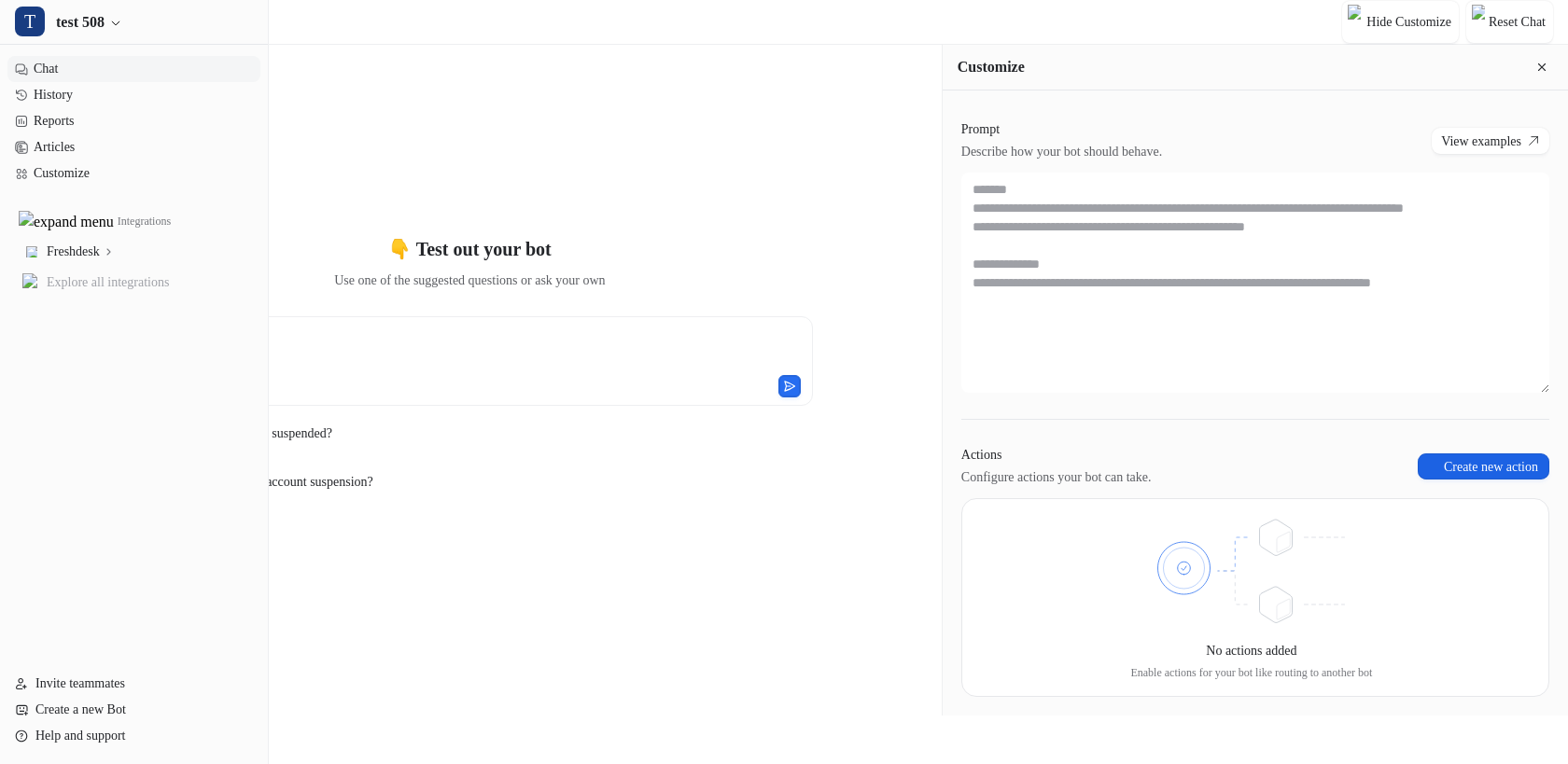click on "Create new action" at bounding box center [1483, 466] 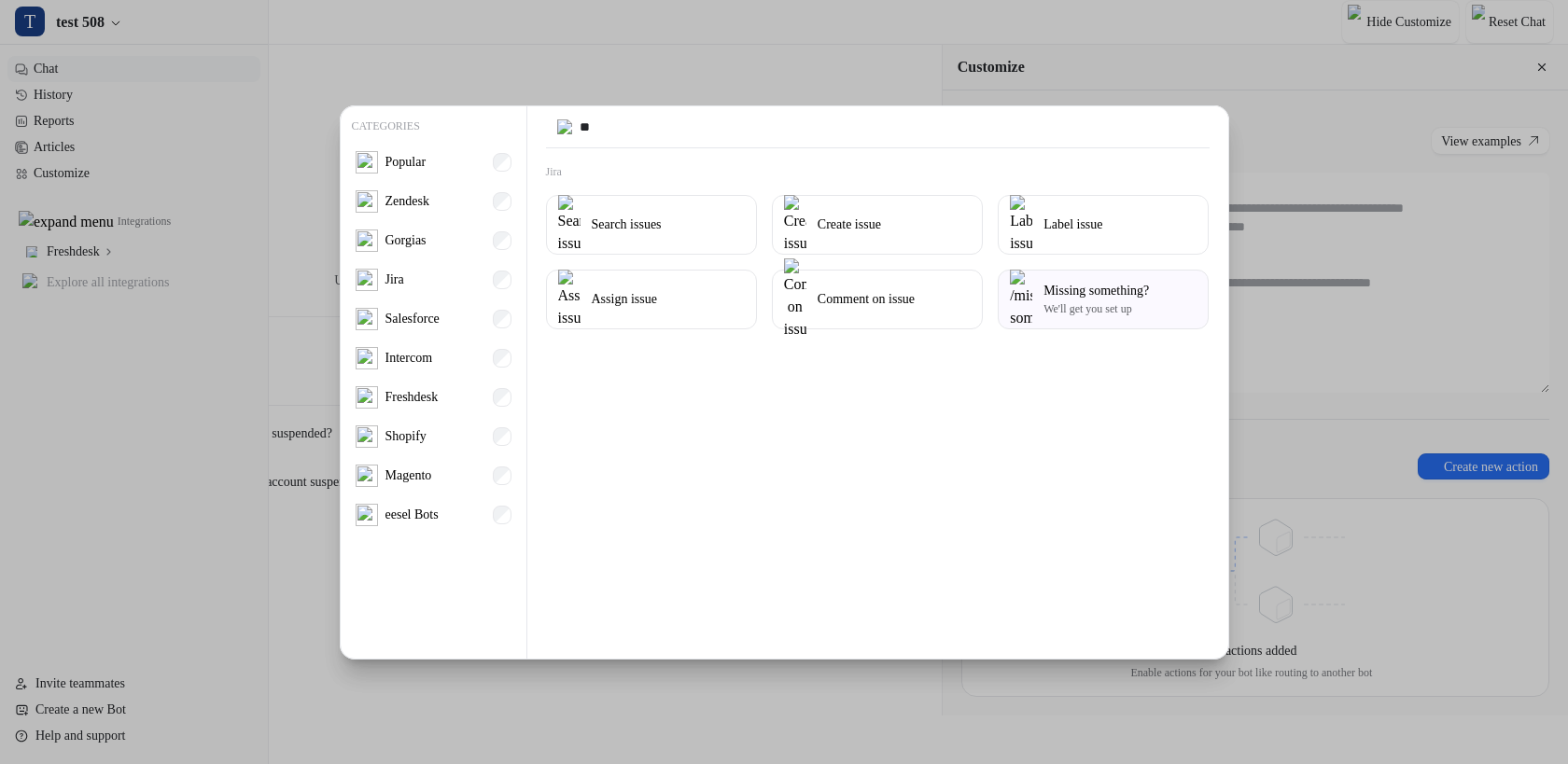type on "**" 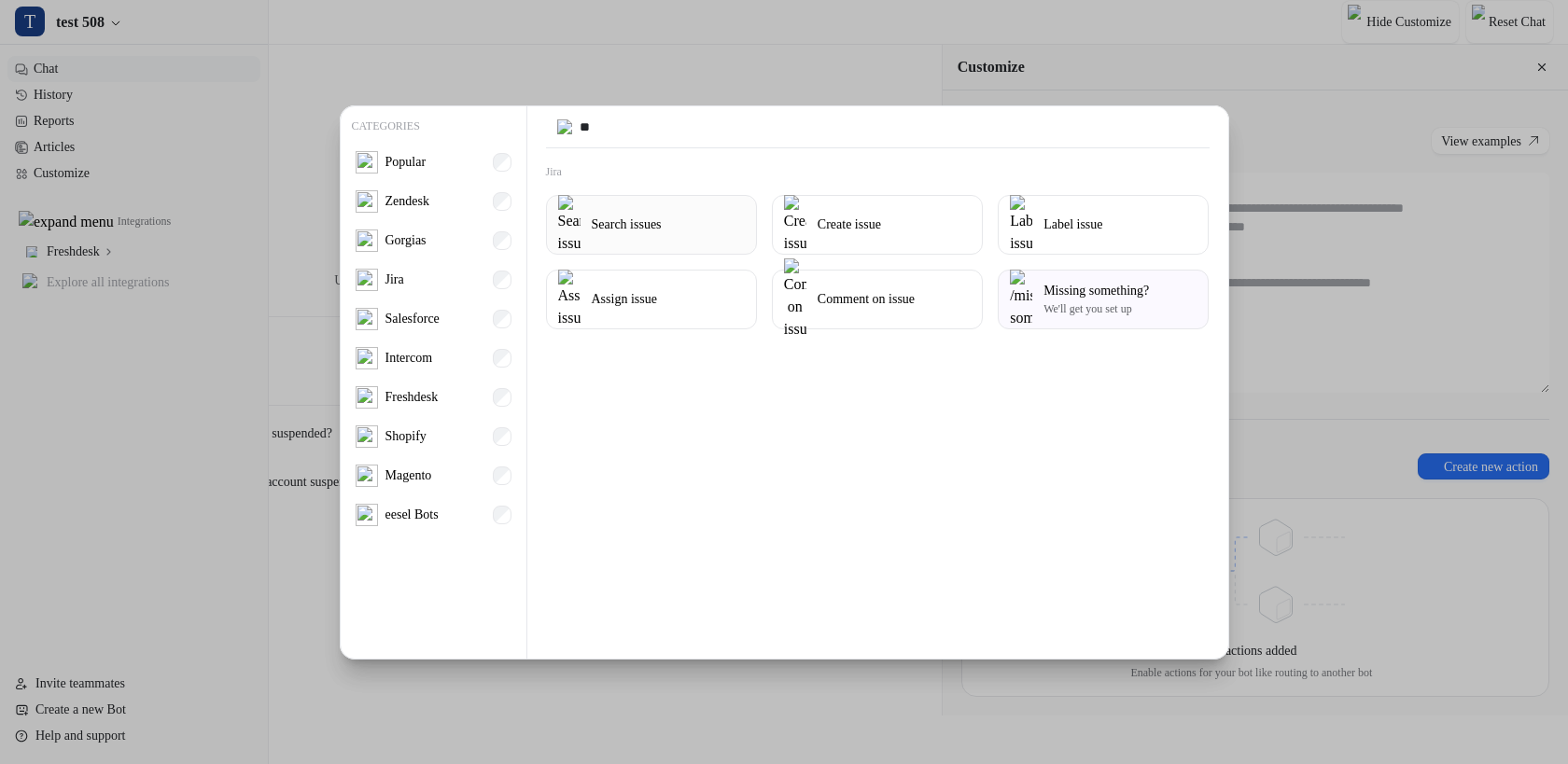 click on "Search issues" at bounding box center [651, 225] 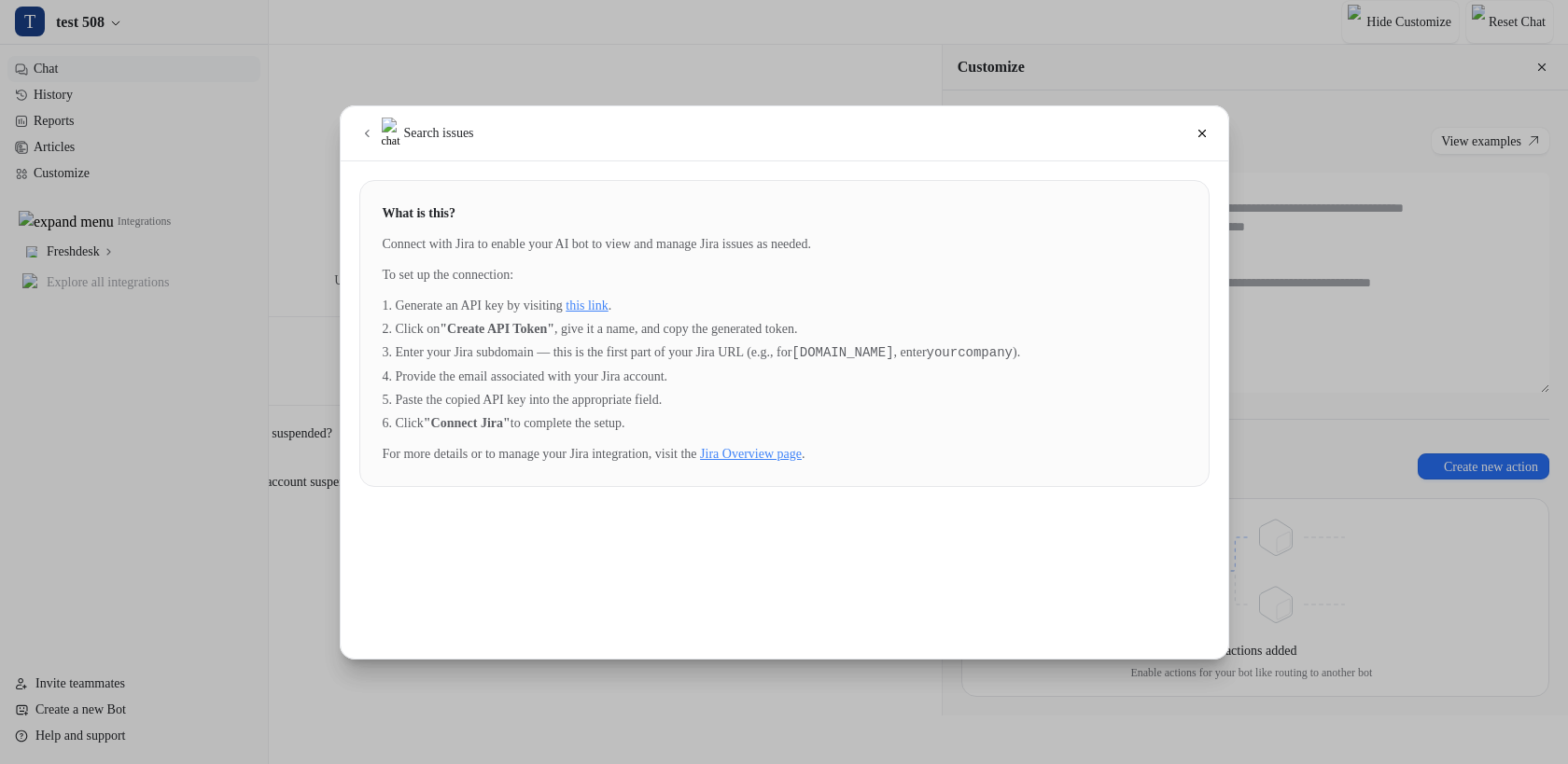 click on "Jira Overview page" at bounding box center [750, 453] 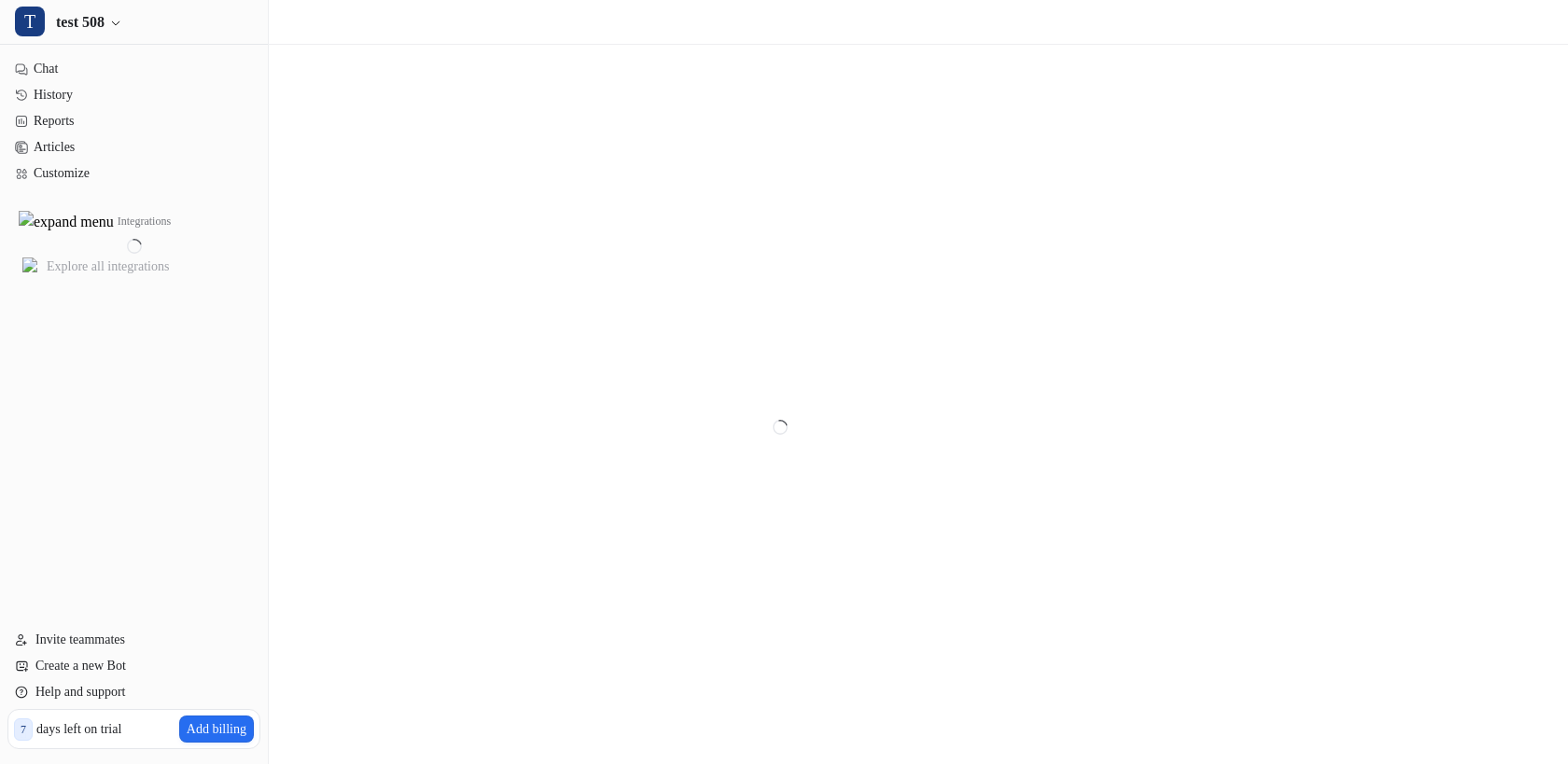 scroll, scrollTop: 0, scrollLeft: 0, axis: both 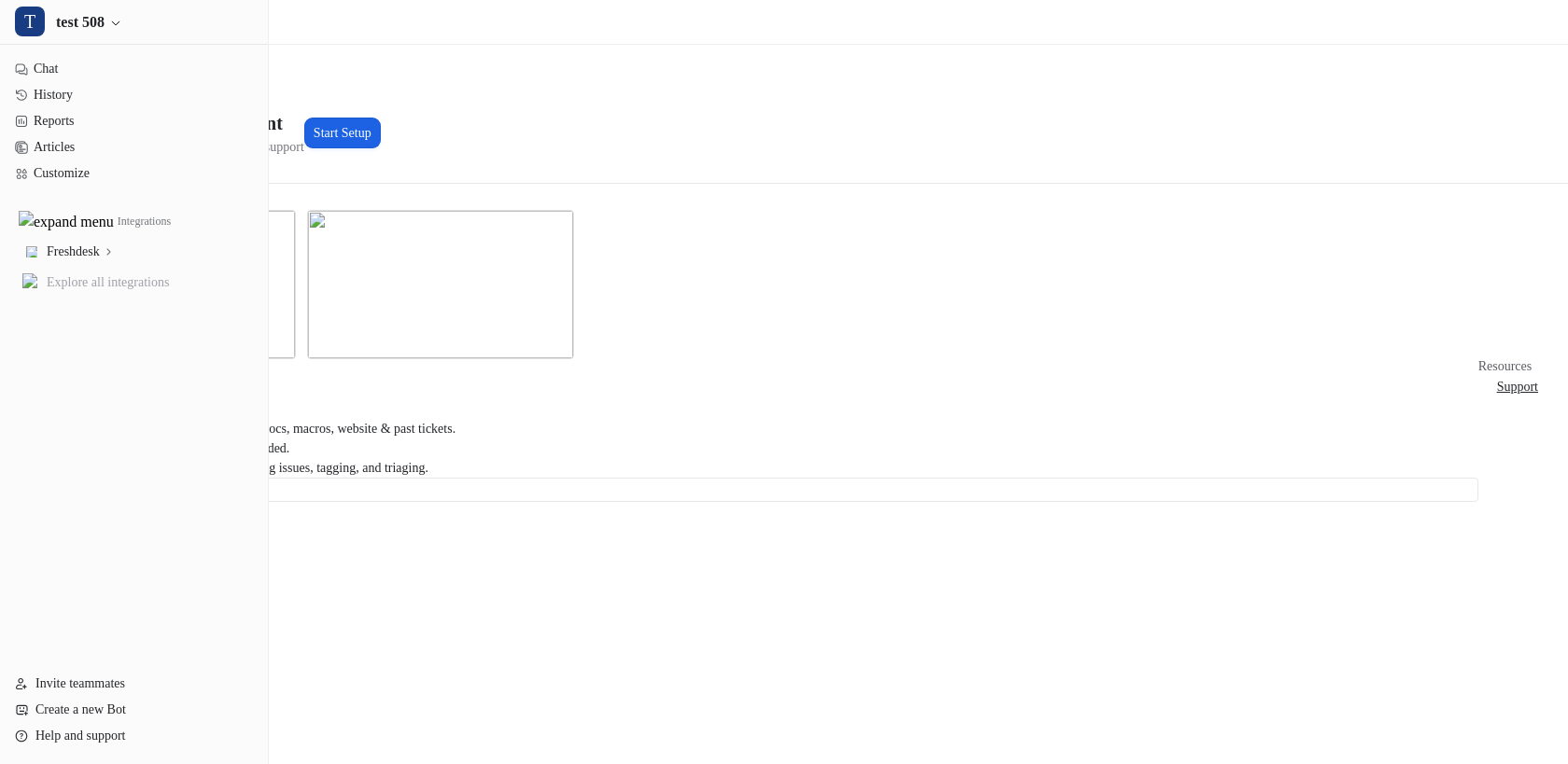 click on "Start Setup" at bounding box center (343, 132) 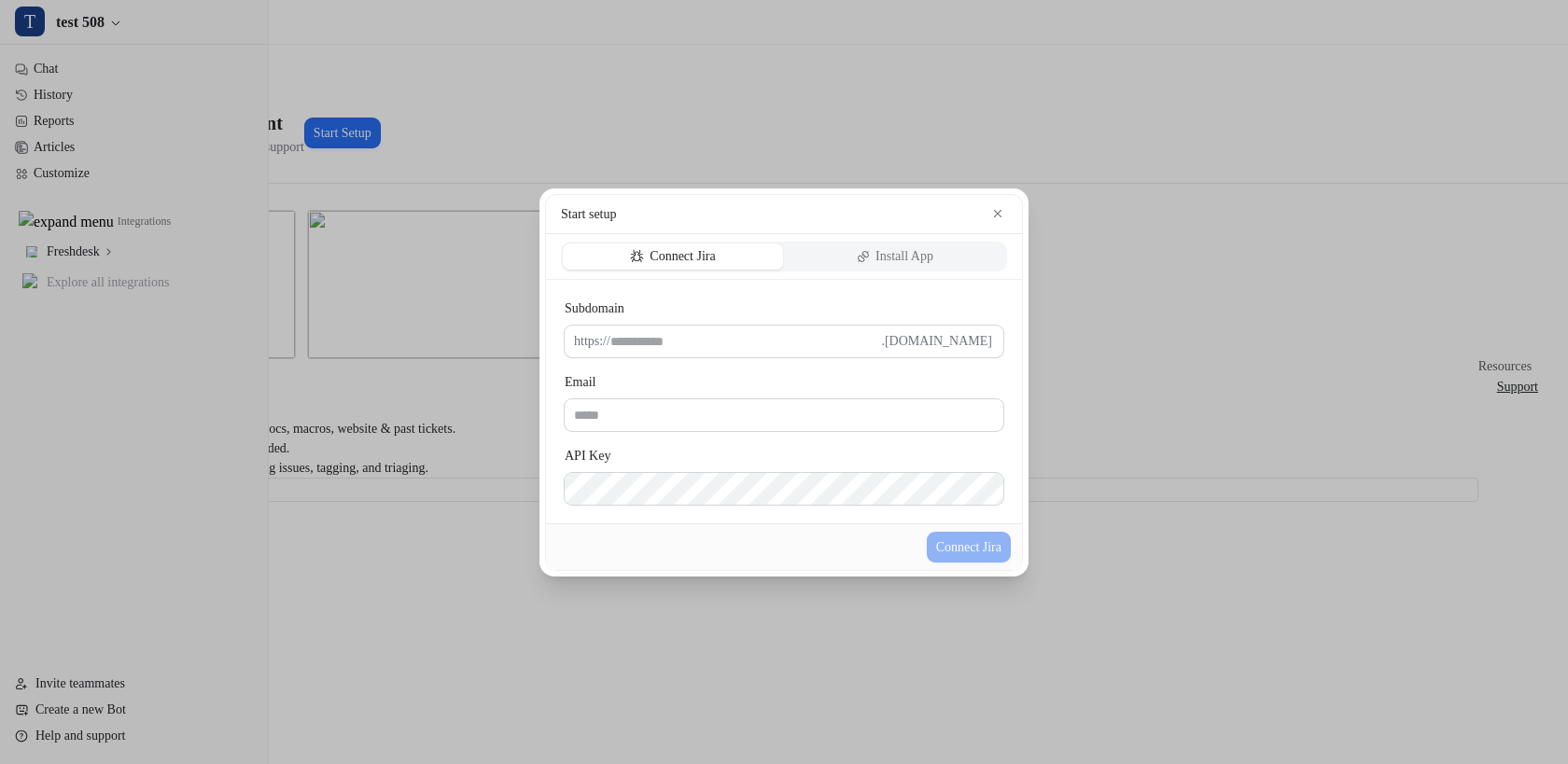 click on "Install App" at bounding box center [895, 257] 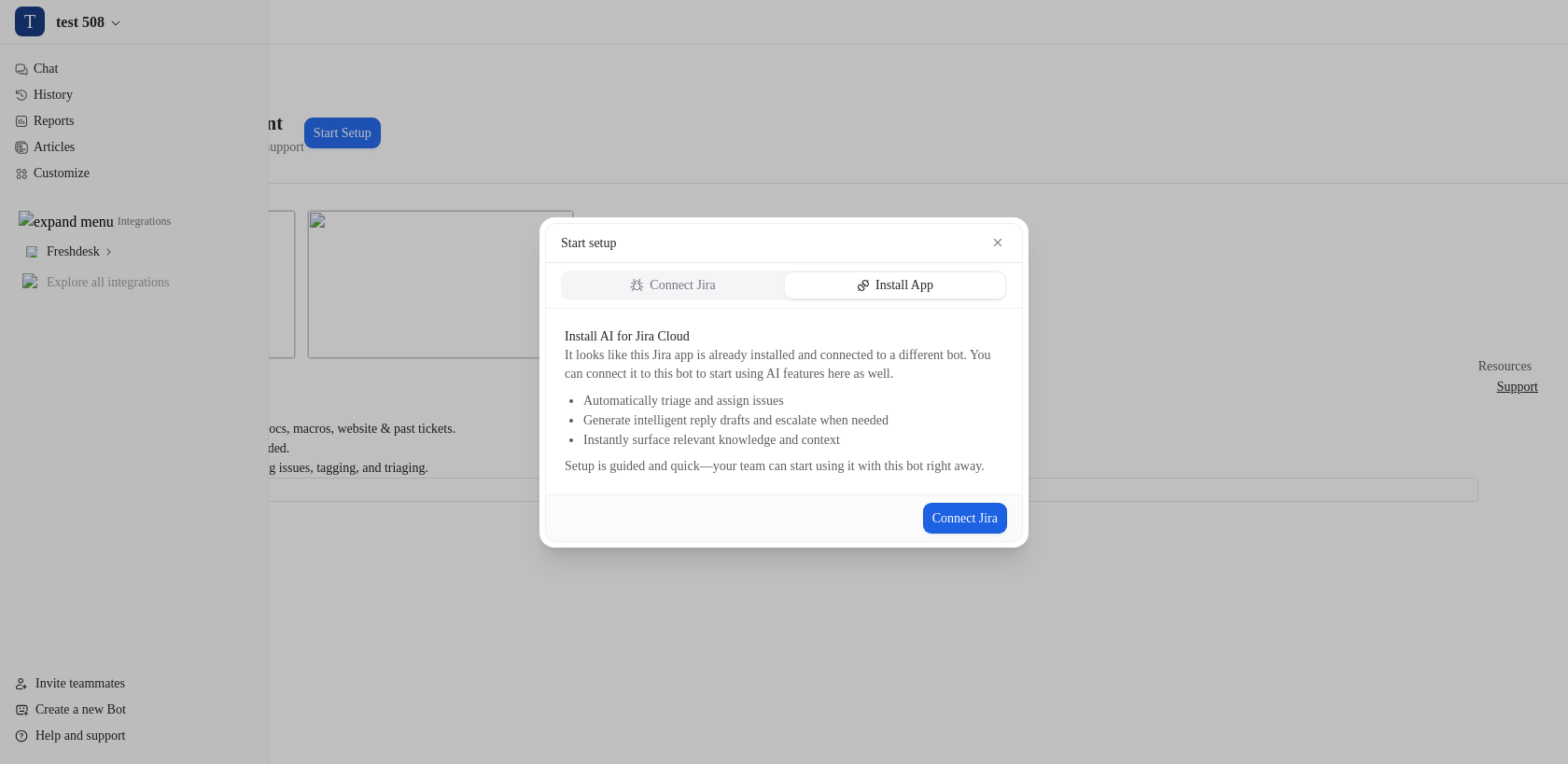 click on "Connect Jira" at bounding box center (965, 518) 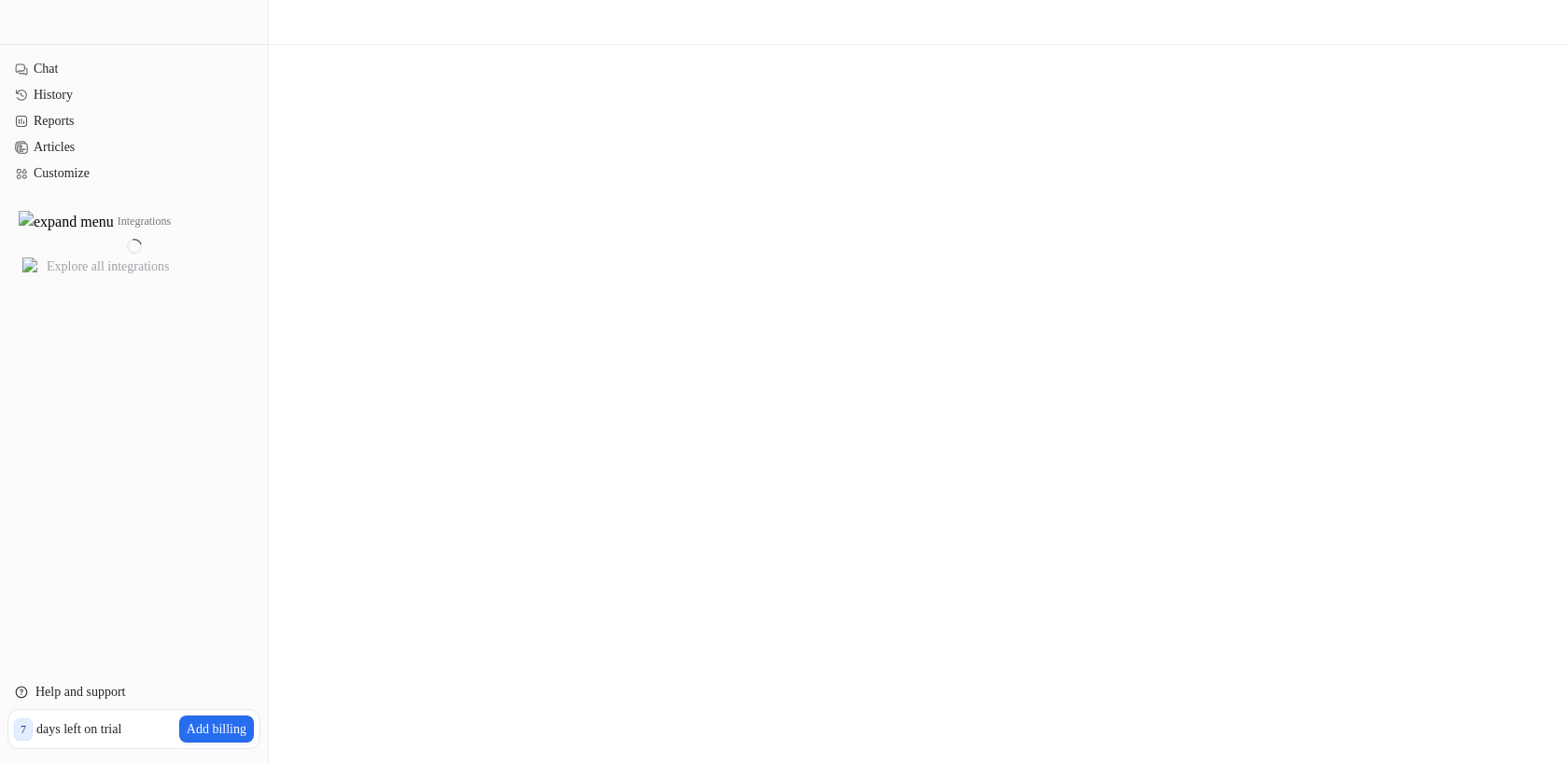scroll, scrollTop: 0, scrollLeft: 0, axis: both 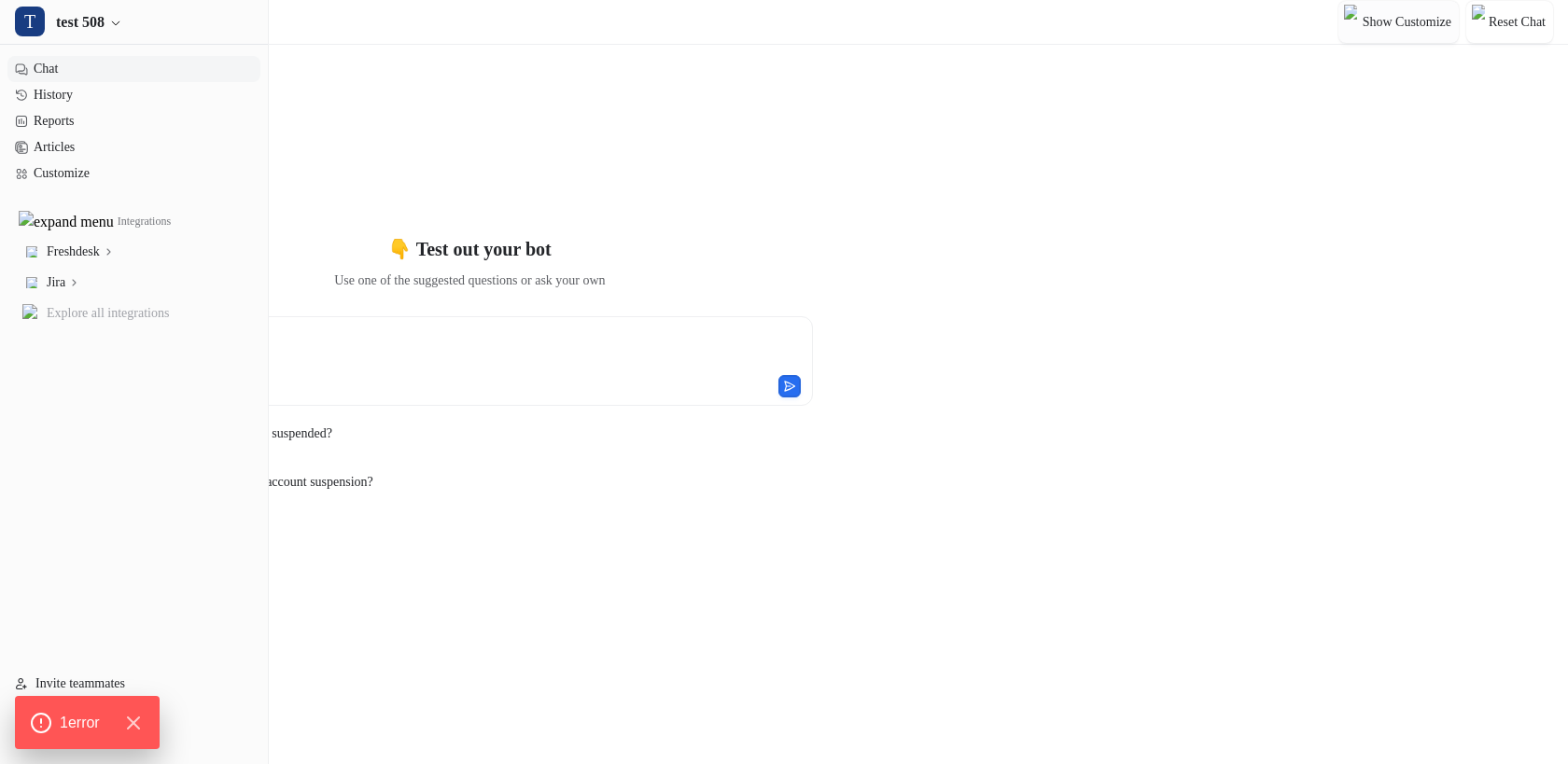 click on "Show Customize" at bounding box center [1407, 21] 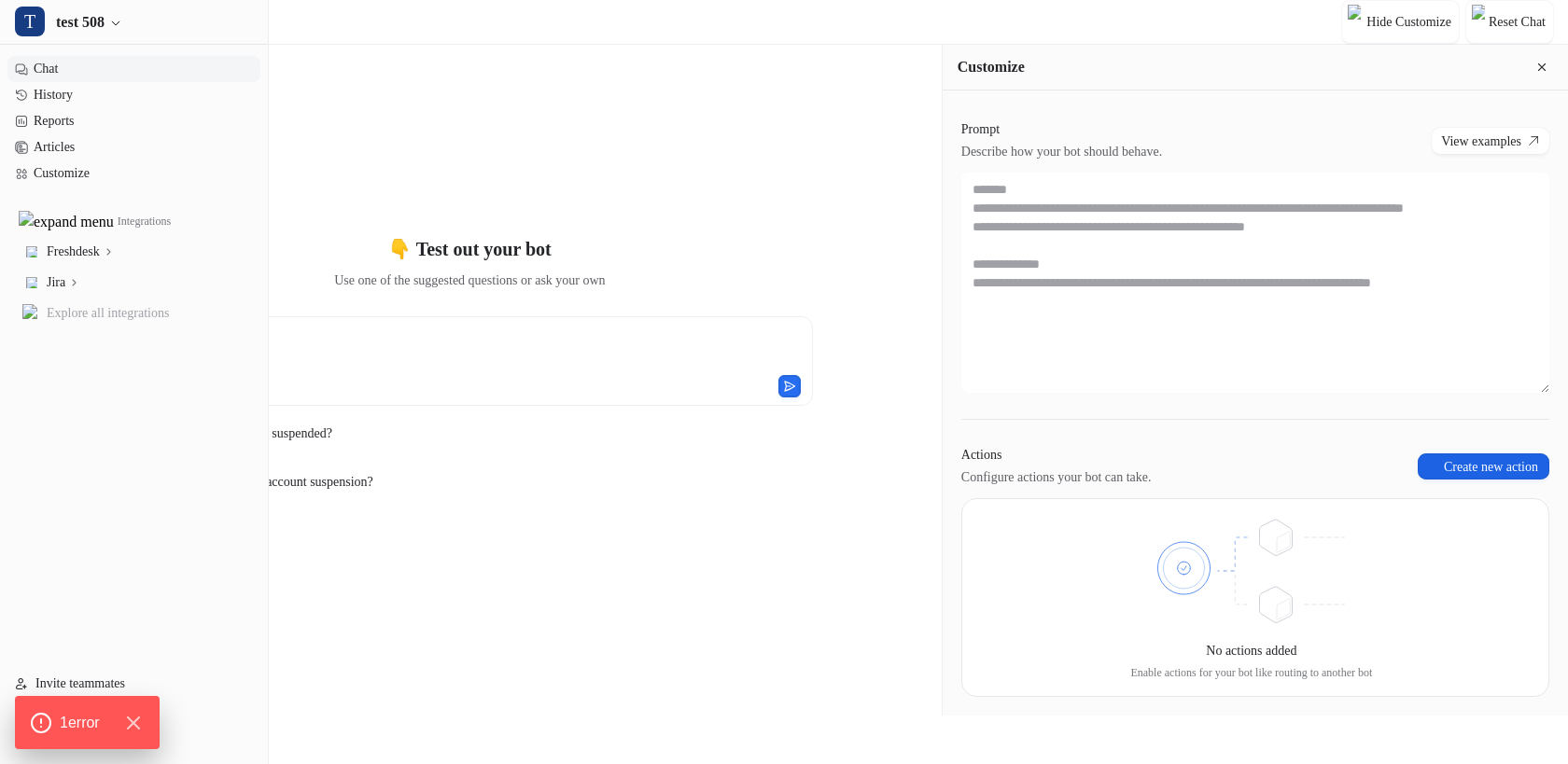 click on "Create new action" at bounding box center (1483, 466) 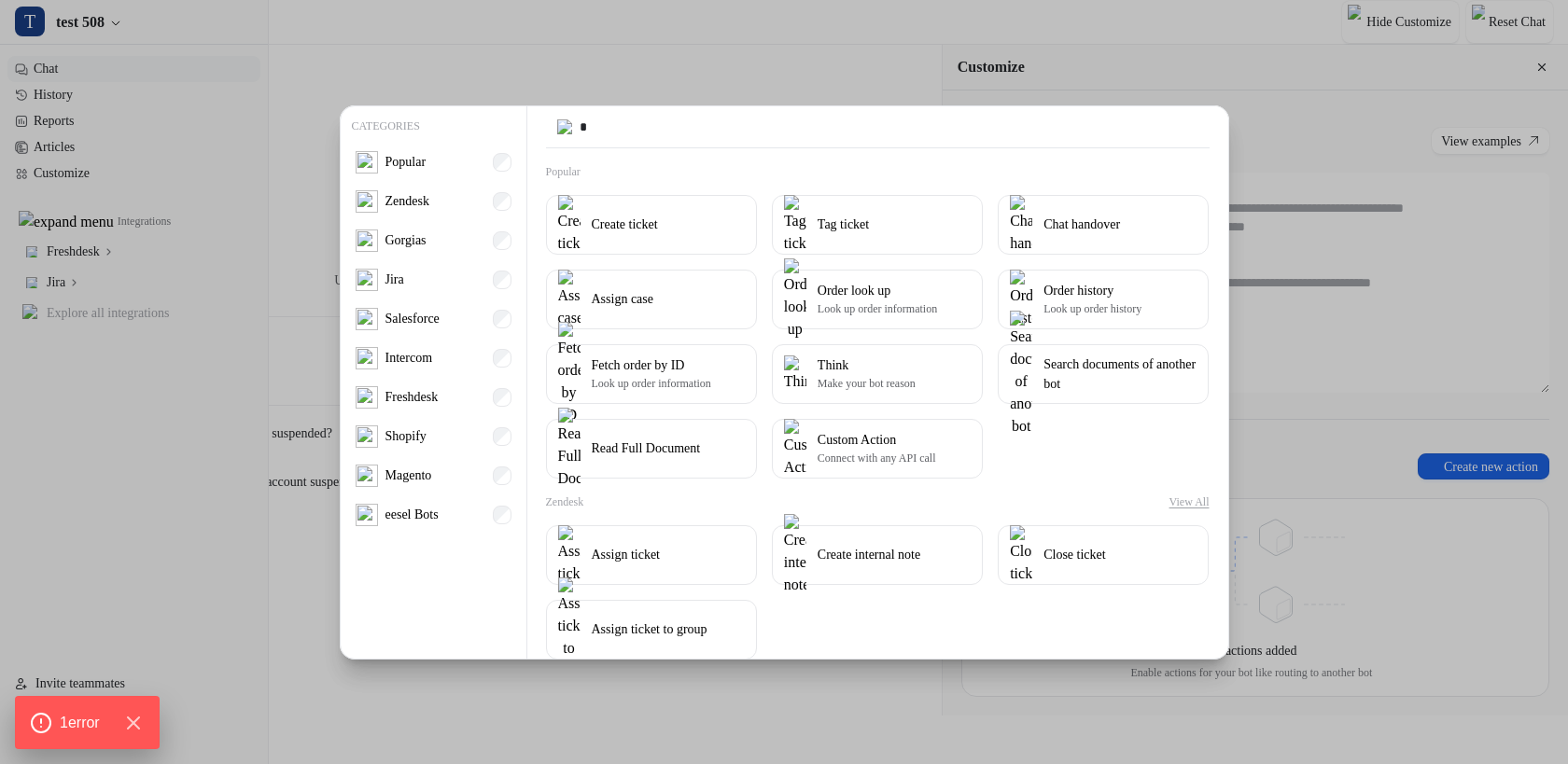 type on "**" 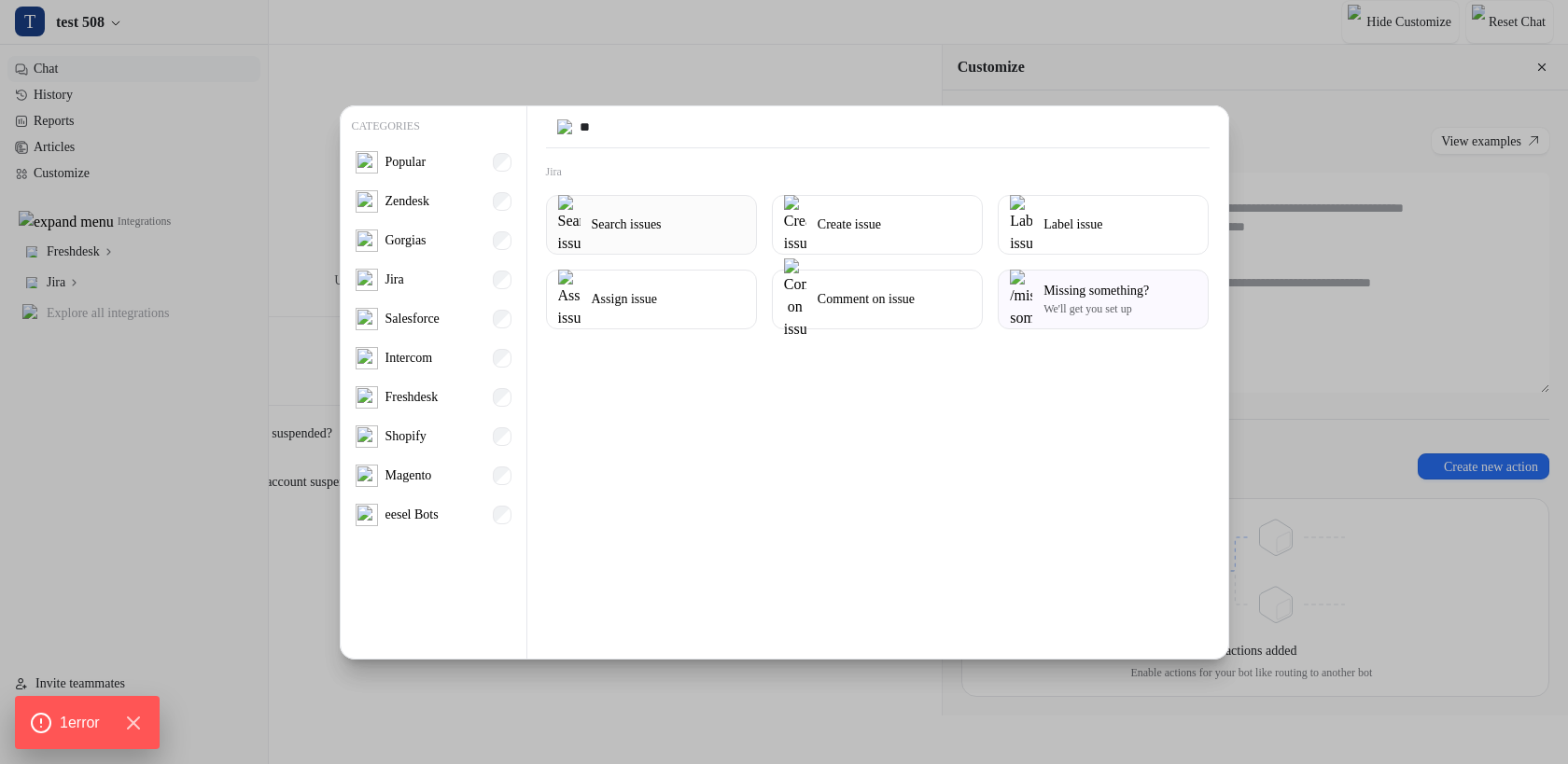 click on "Search issues" at bounding box center (651, 225) 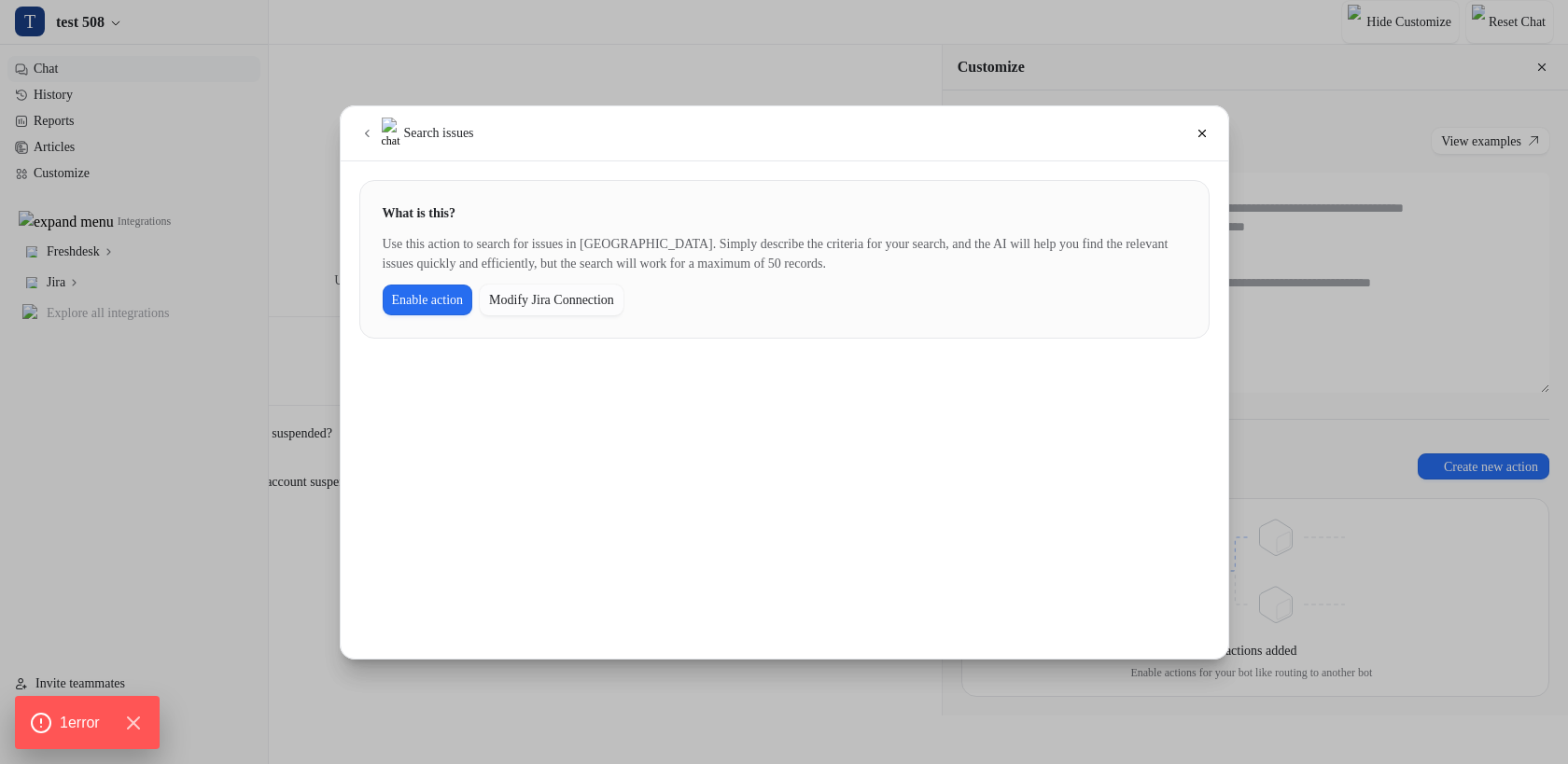 click on "Modify Jira Connection" at bounding box center [552, 299] 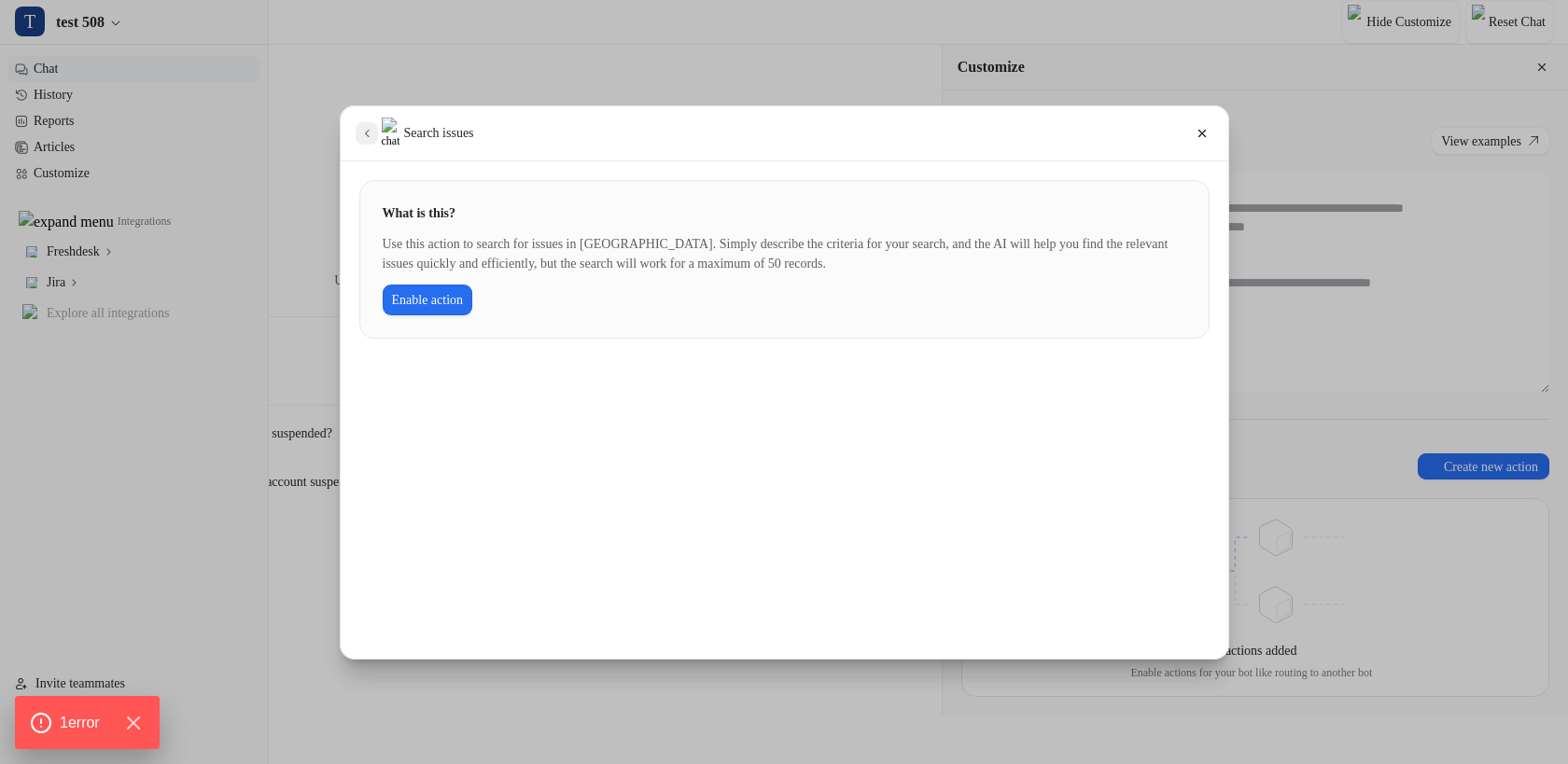 click 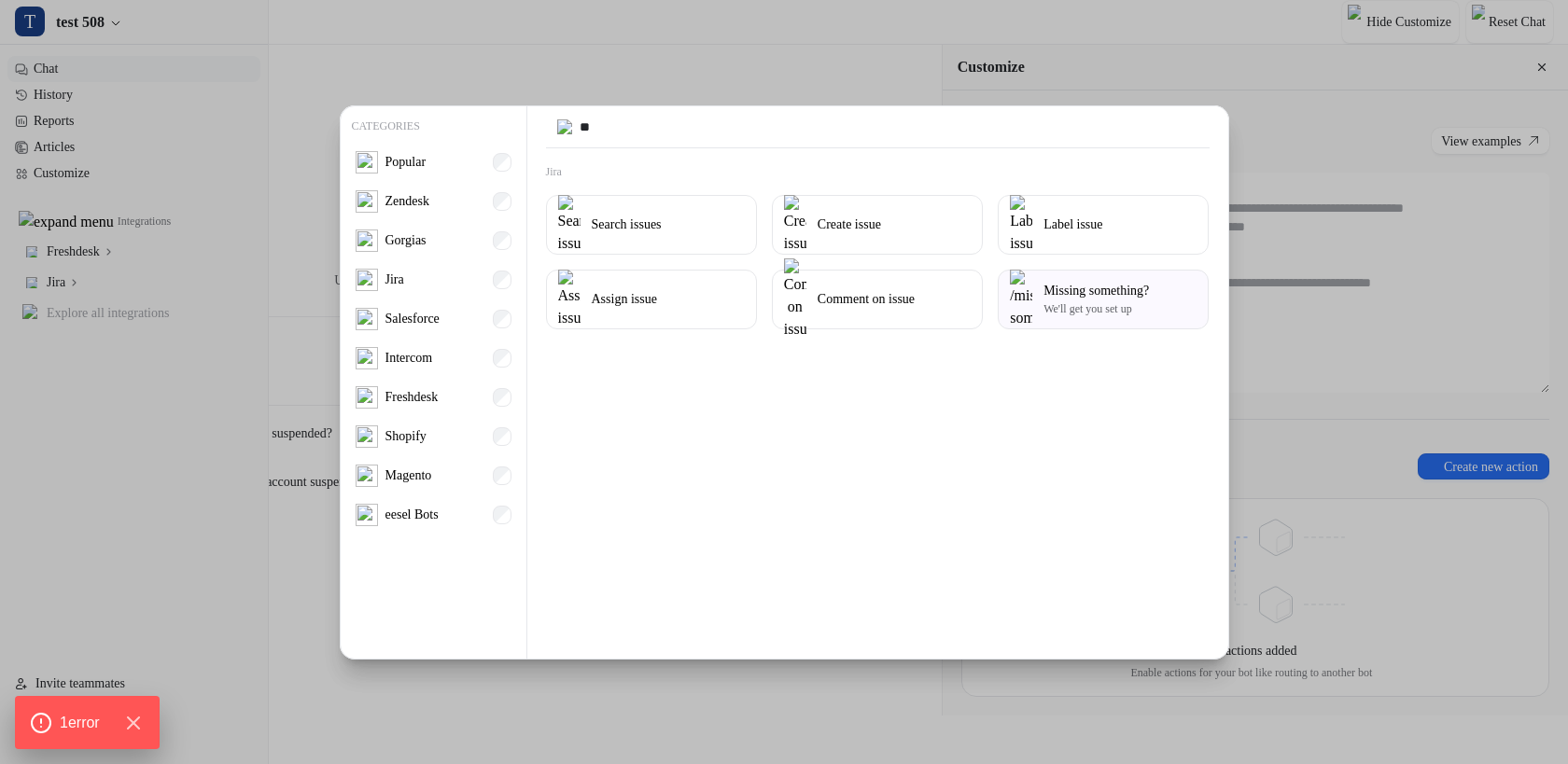 click on "Search issues Create issue Label issue Assign issue Comment on issue Missing something? We'll get you set up" at bounding box center [877, 262] 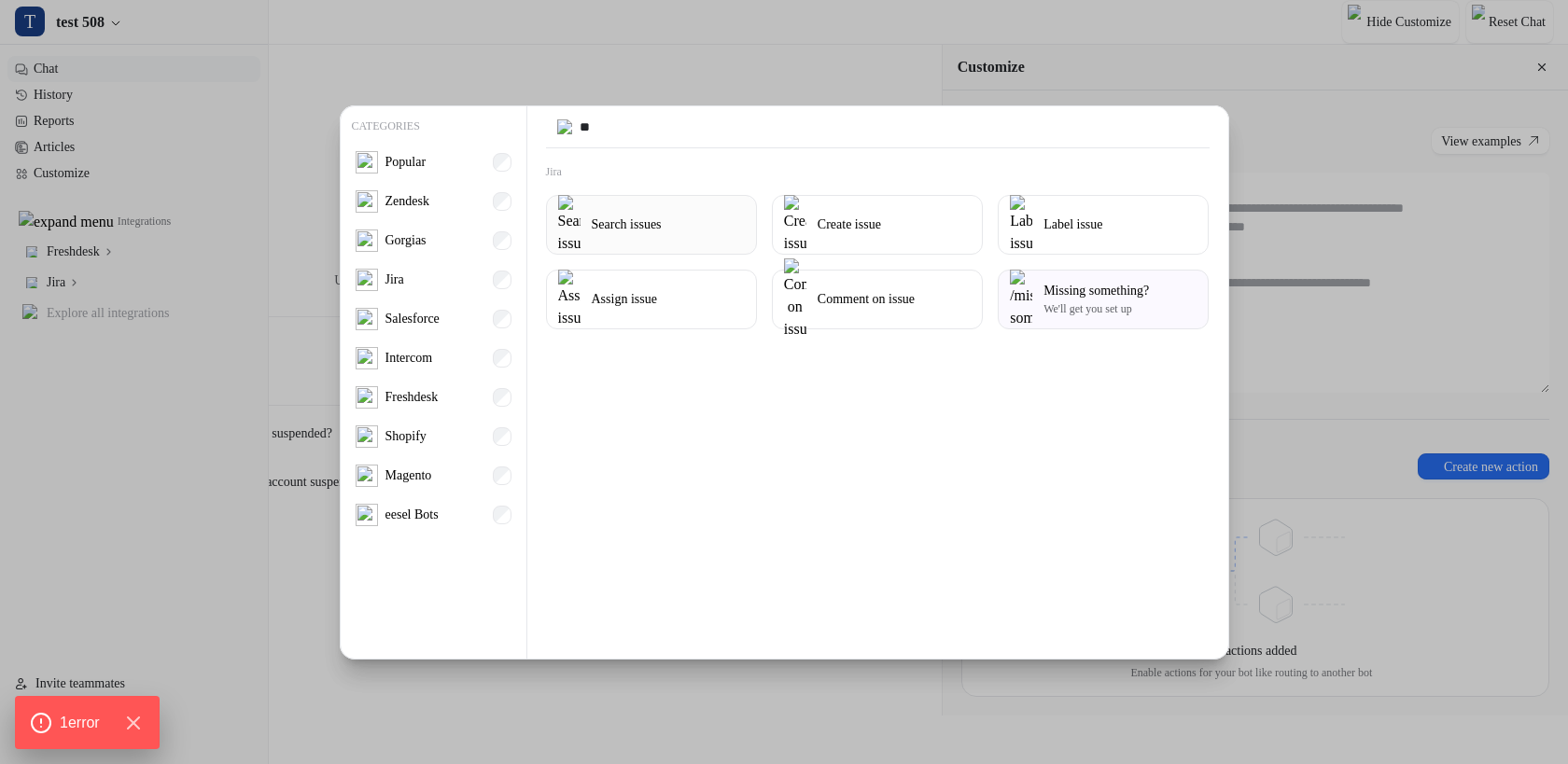click on "Search issues" at bounding box center (626, 224) 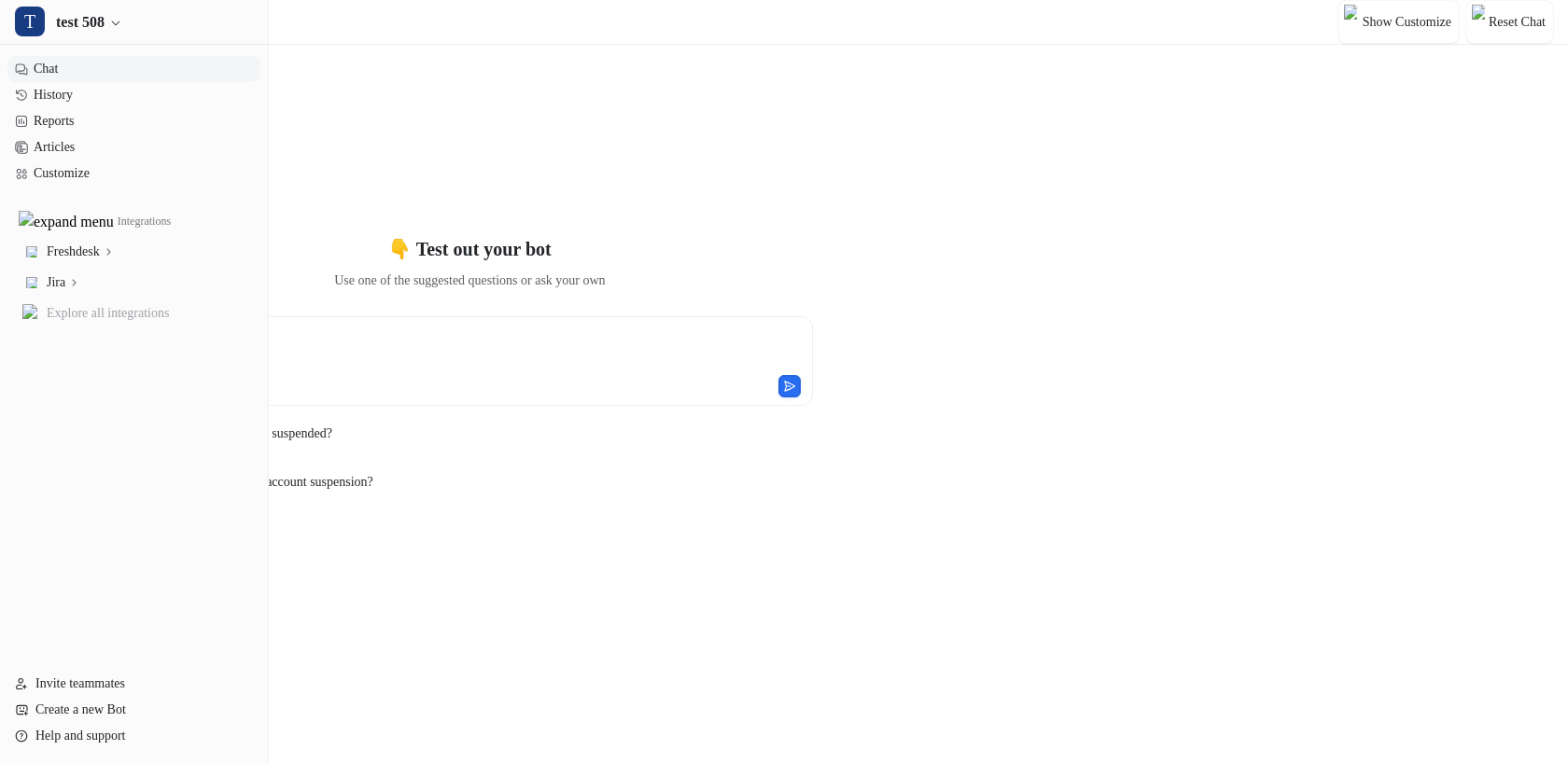 scroll, scrollTop: 0, scrollLeft: 0, axis: both 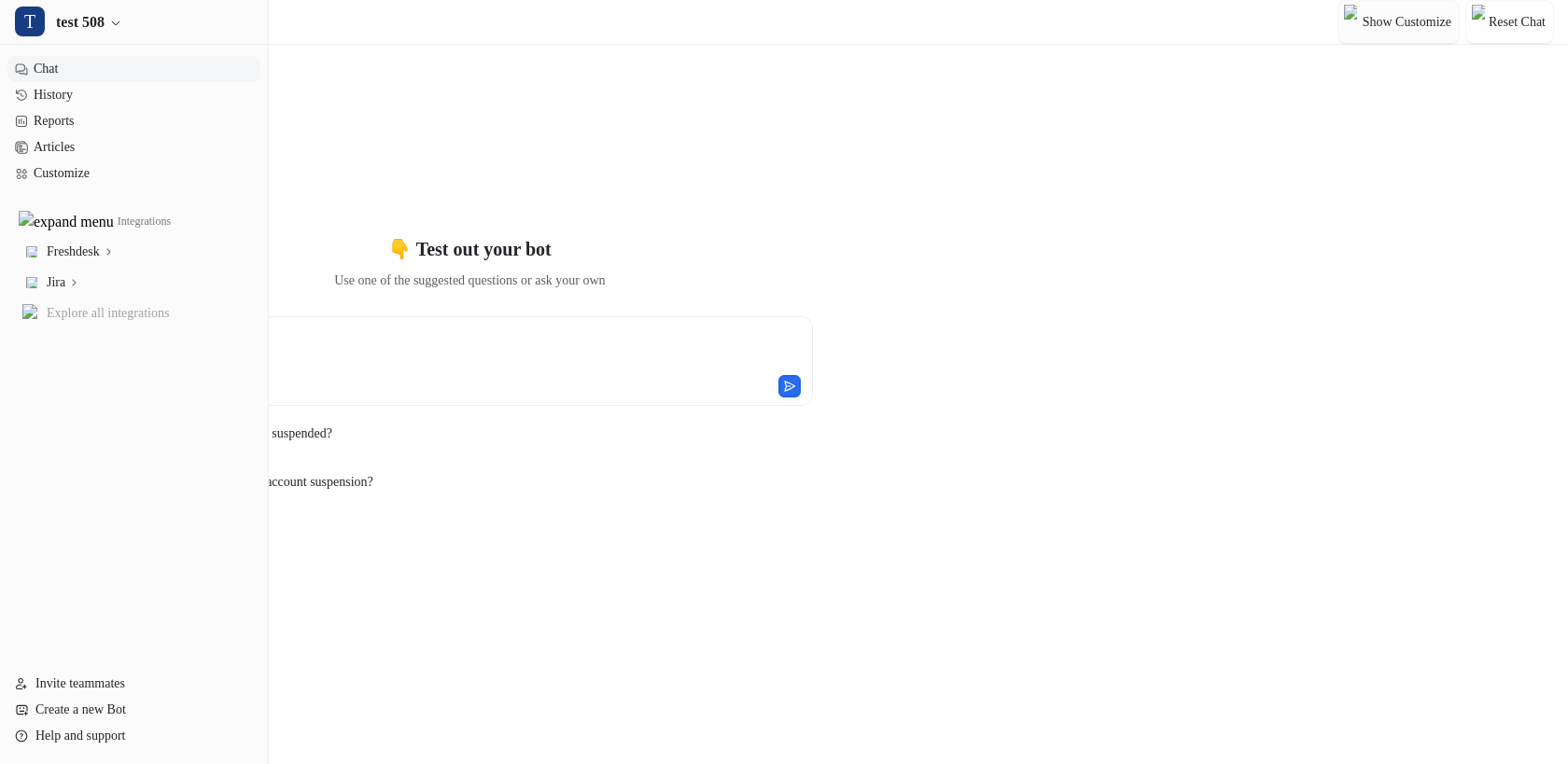 click on "Show Customize" at bounding box center [1407, 21] 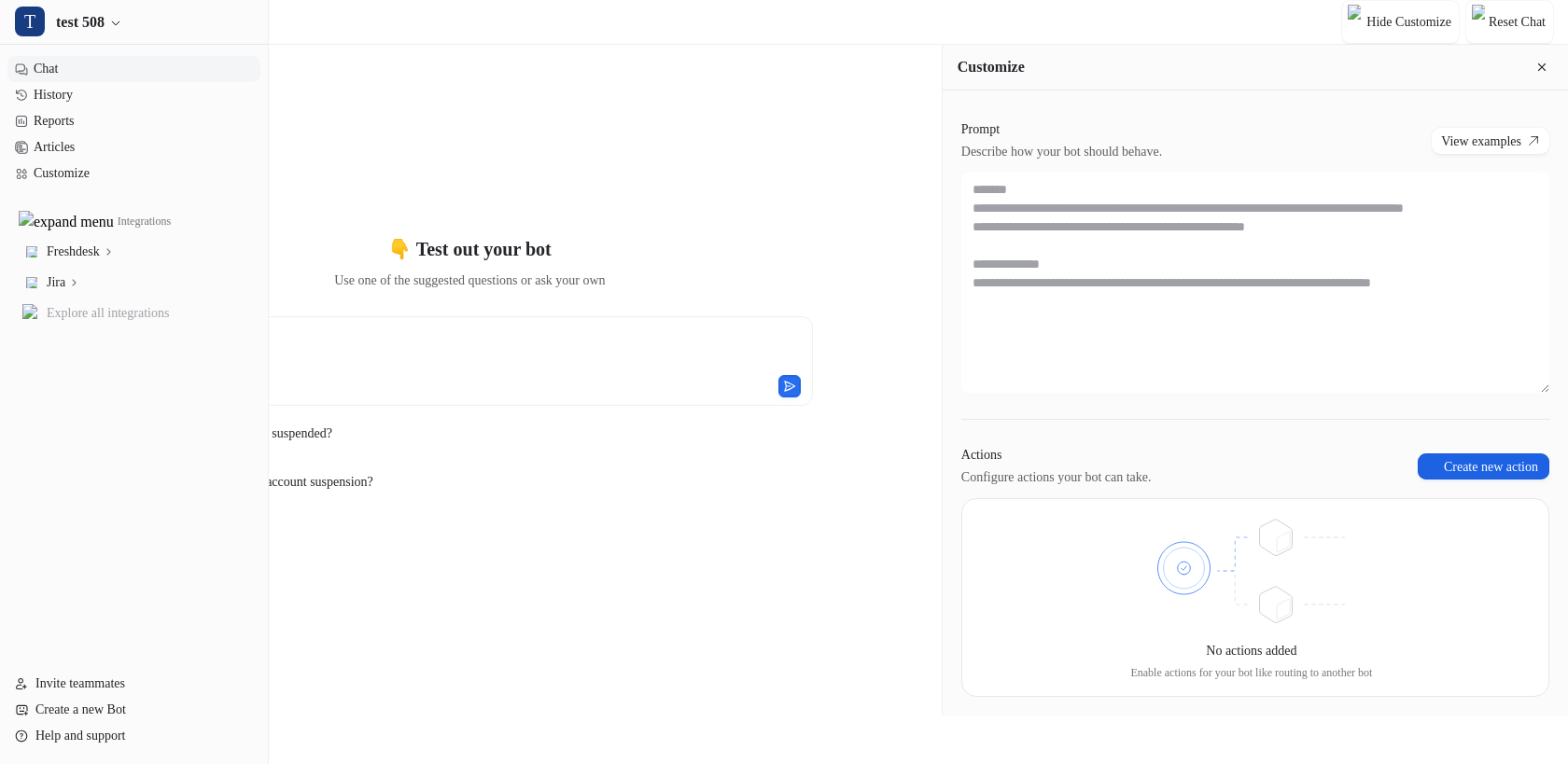 click on "Create new action" at bounding box center (1483, 466) 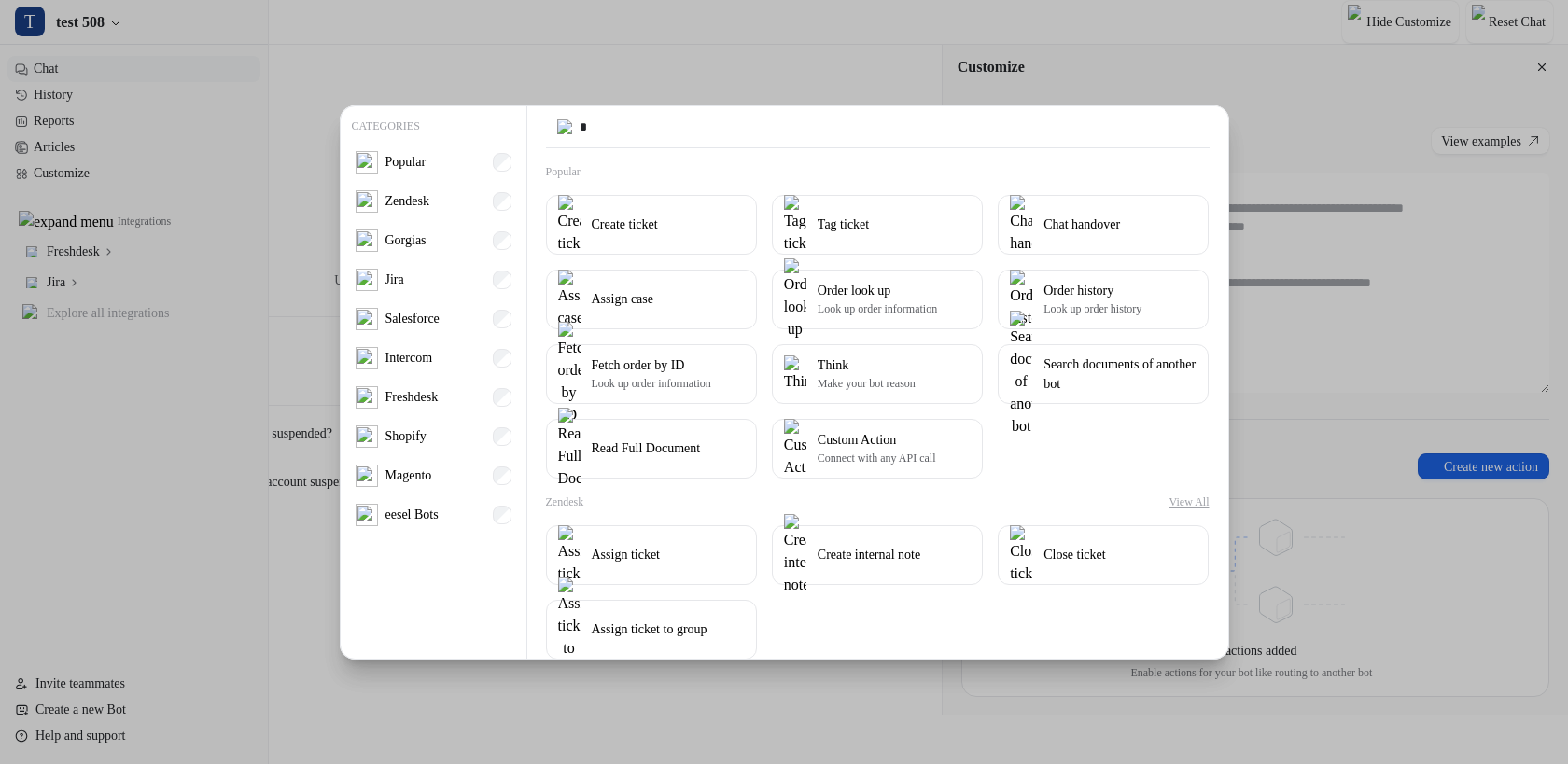 type on "**" 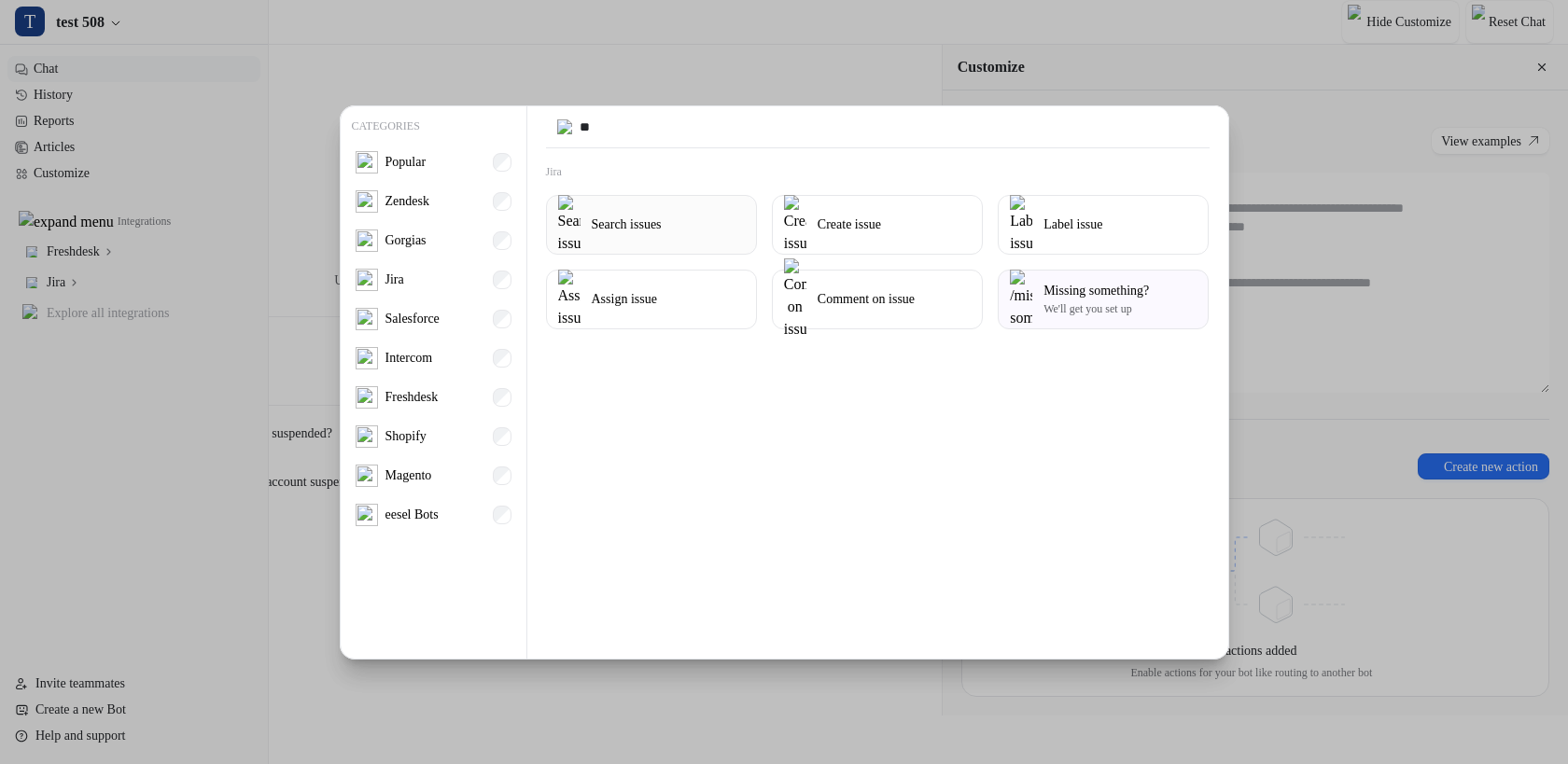 click on "Search issues" at bounding box center (626, 224) 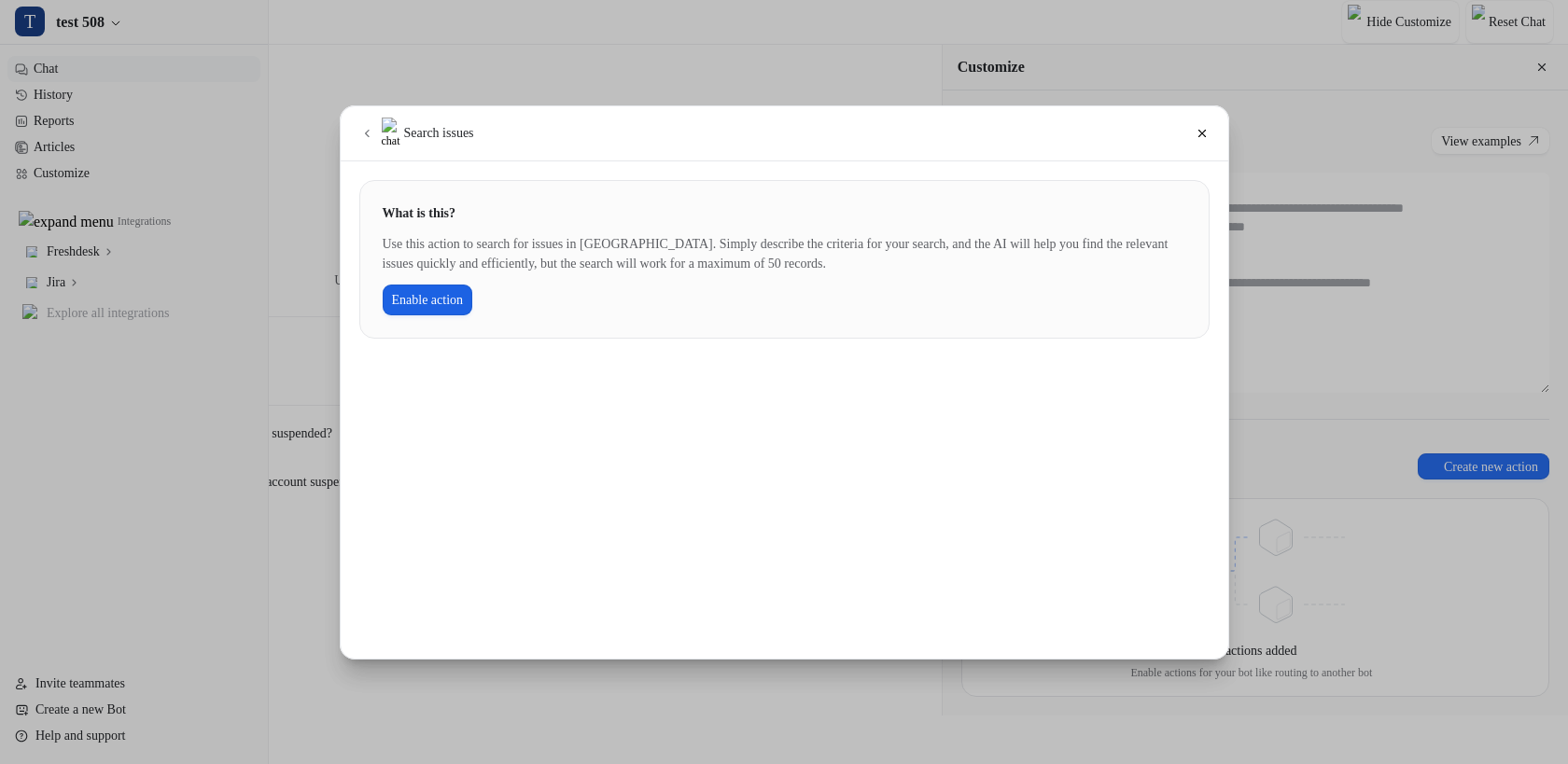 click on "Enable action" at bounding box center [427, 299] 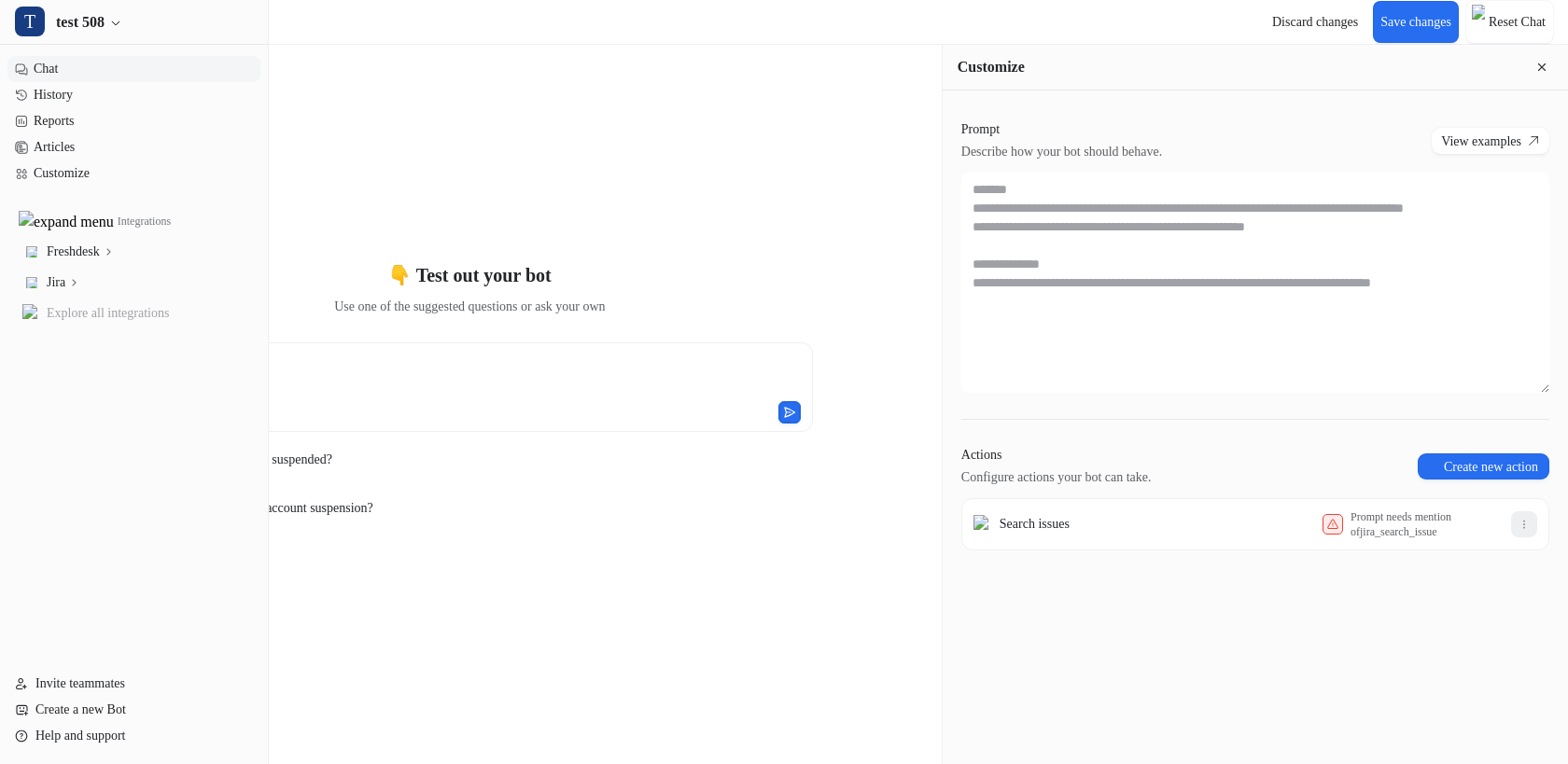 click 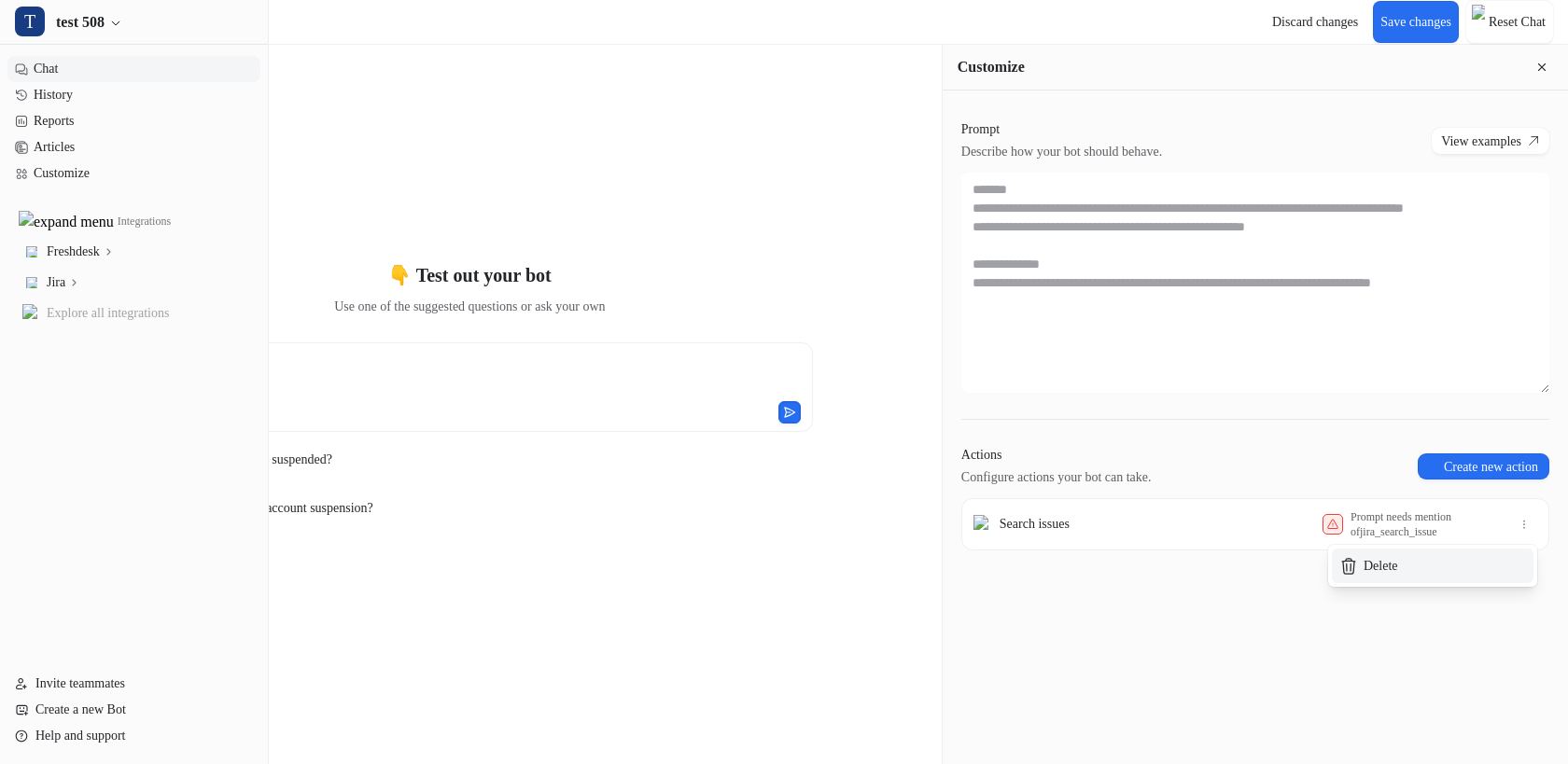 click on "Delete" at bounding box center [1433, 565] 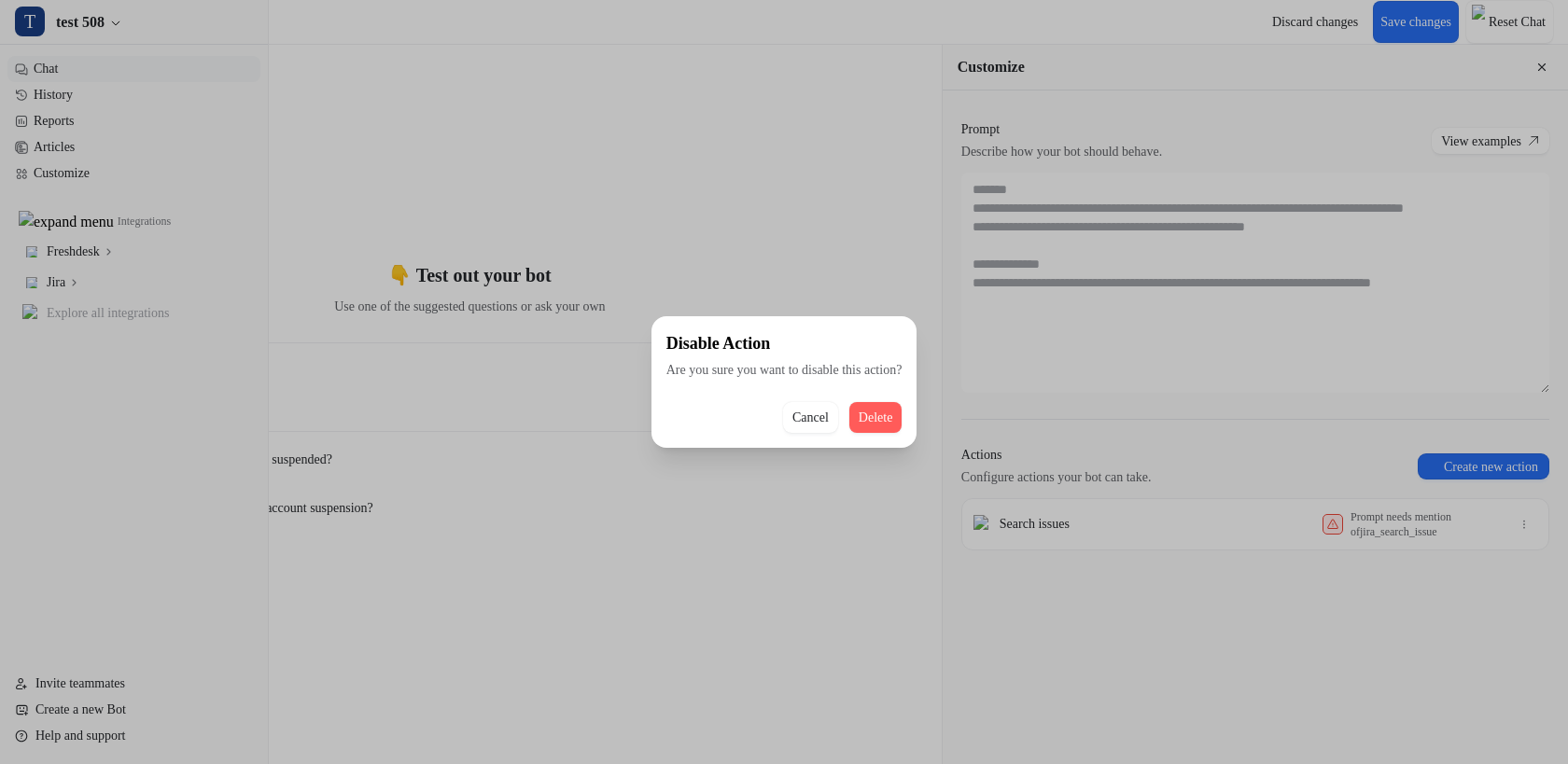 click on "Cancel Delete" at bounding box center (784, 417) 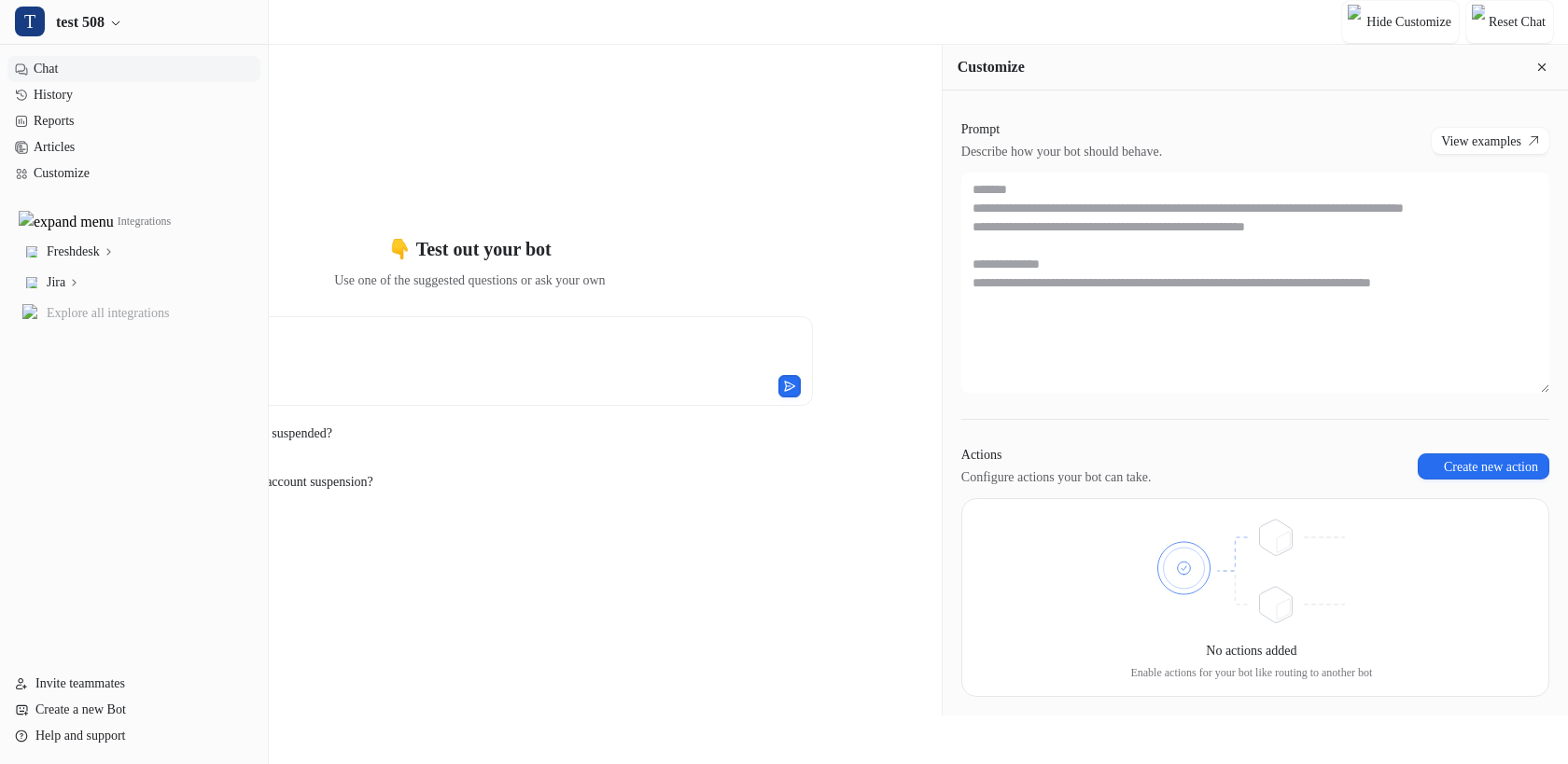 click on "Jira" at bounding box center [133, 283] 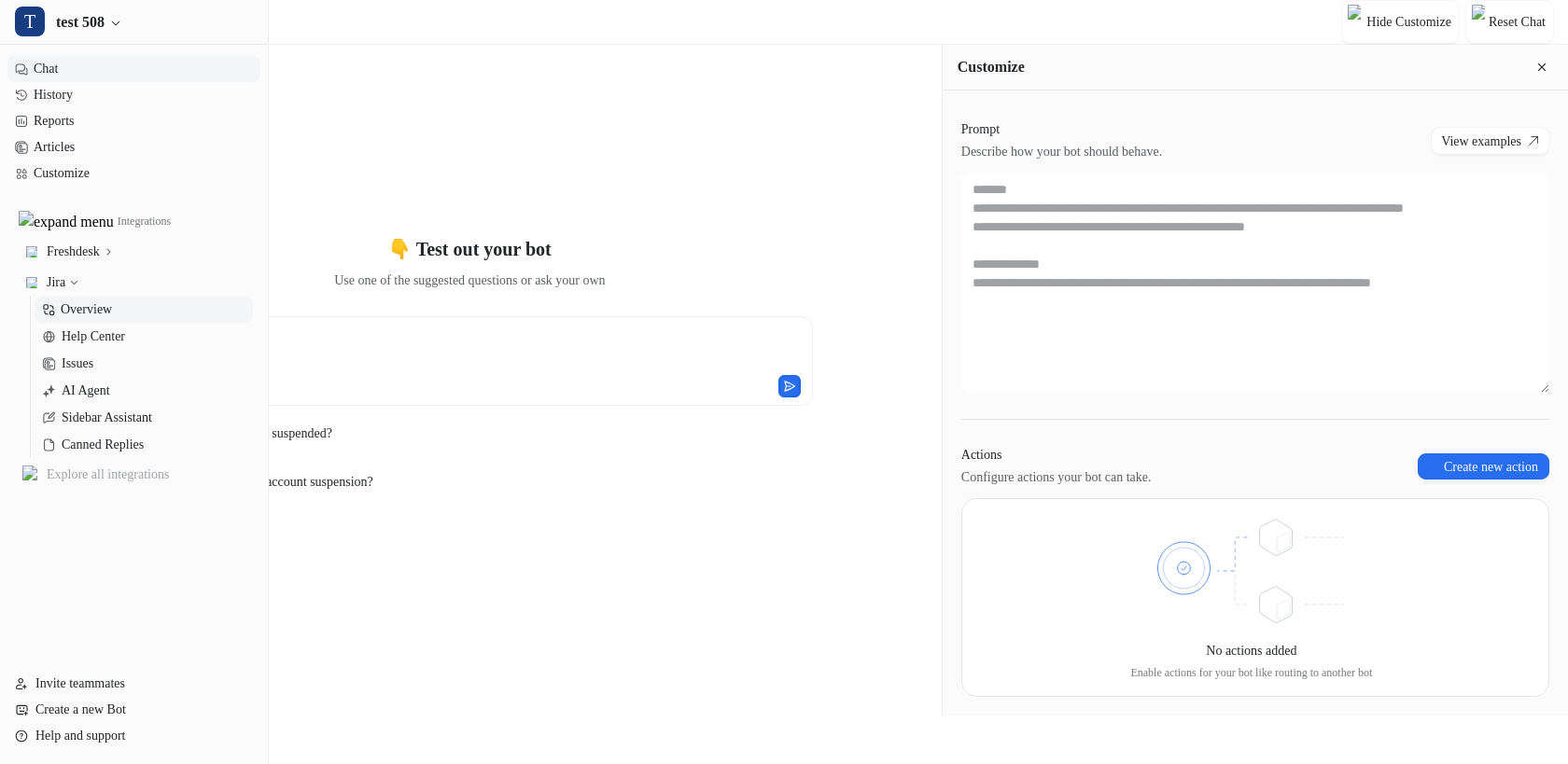 click on "Overview" at bounding box center [86, 310] 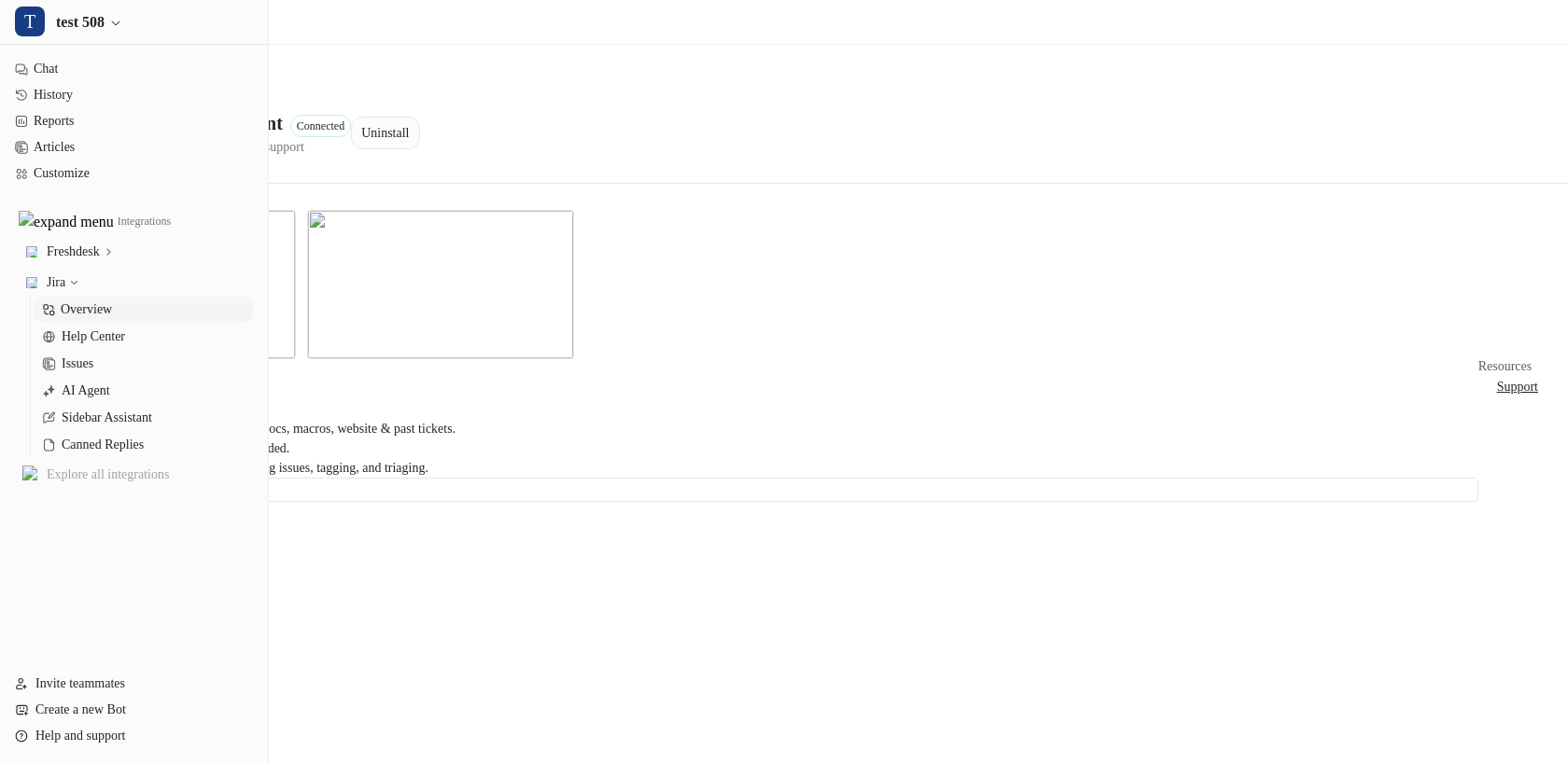 click on "Uninstall" at bounding box center [385, 132] 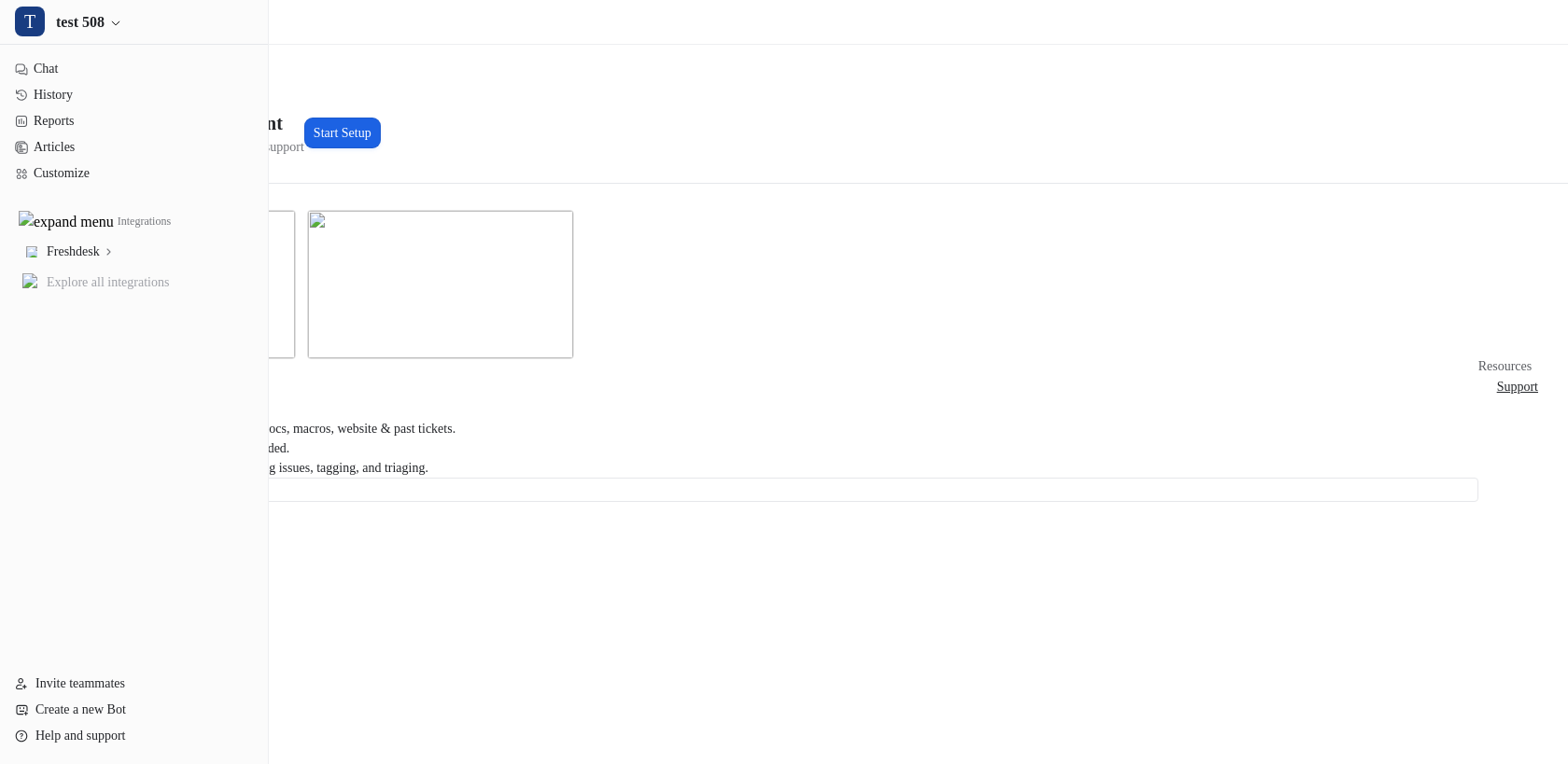 click on "Start Setup" at bounding box center [343, 132] 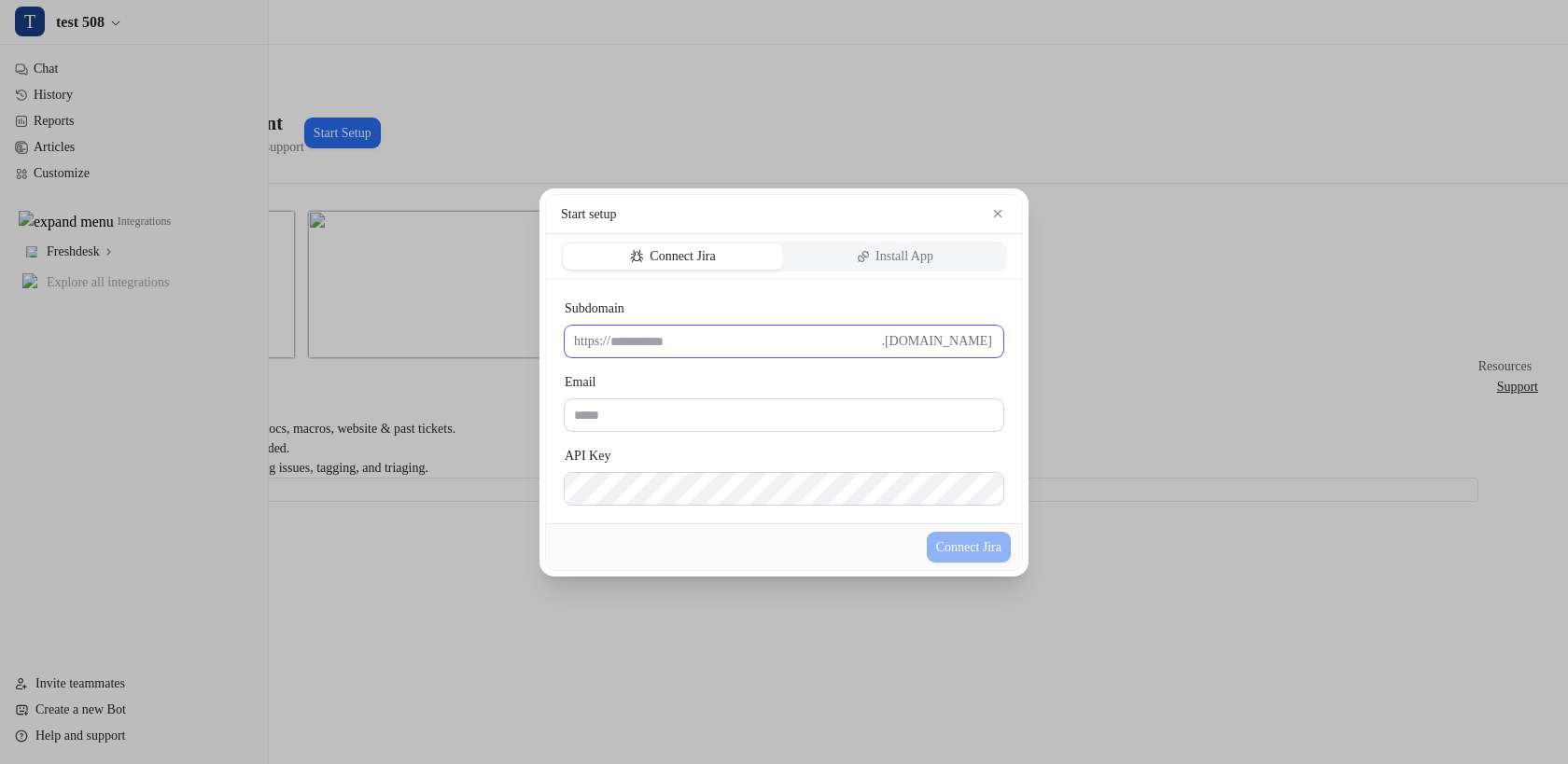 click on "Subdomain" at bounding box center (746, 341) 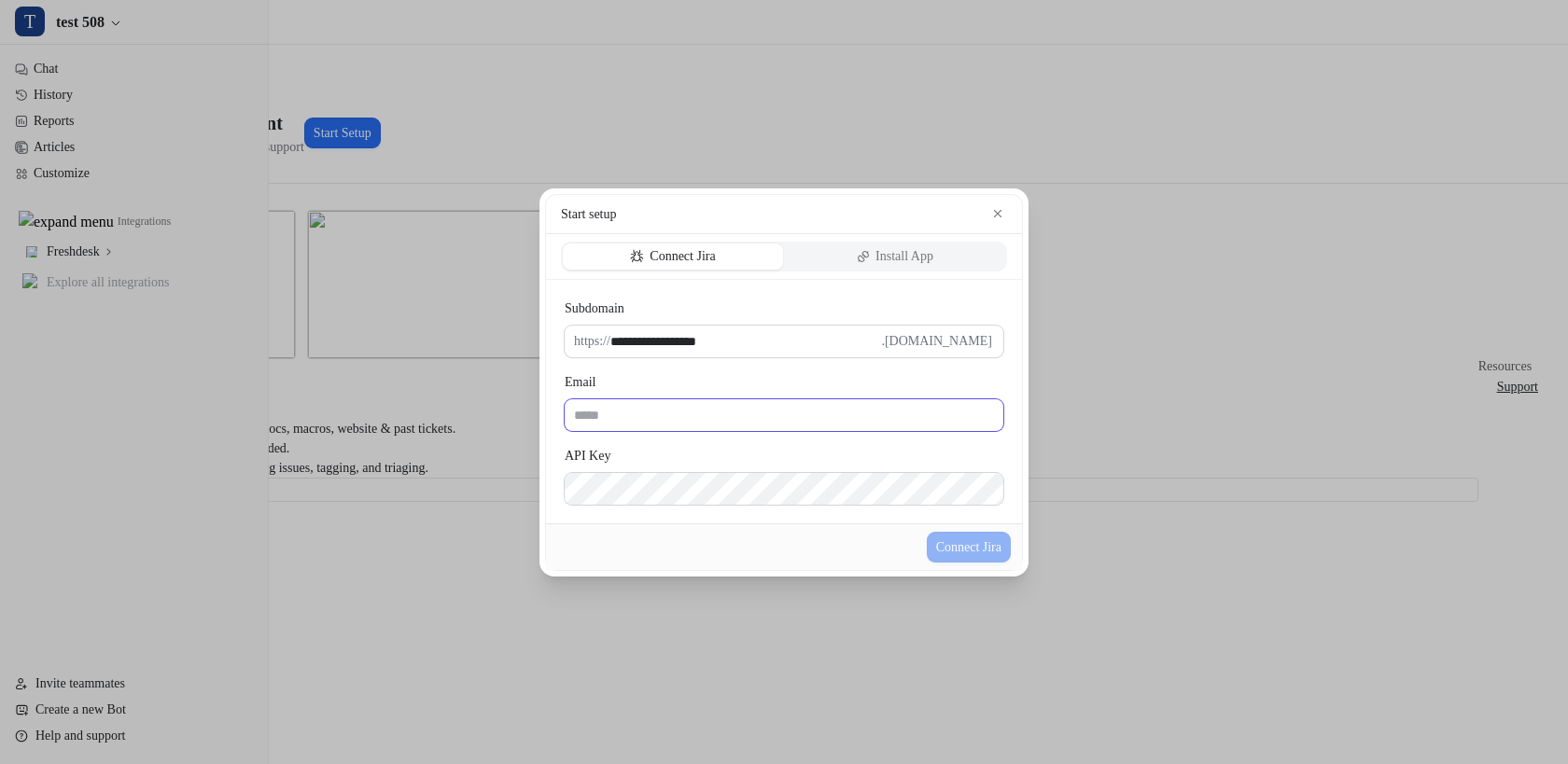 click on "Email" at bounding box center [784, 415] 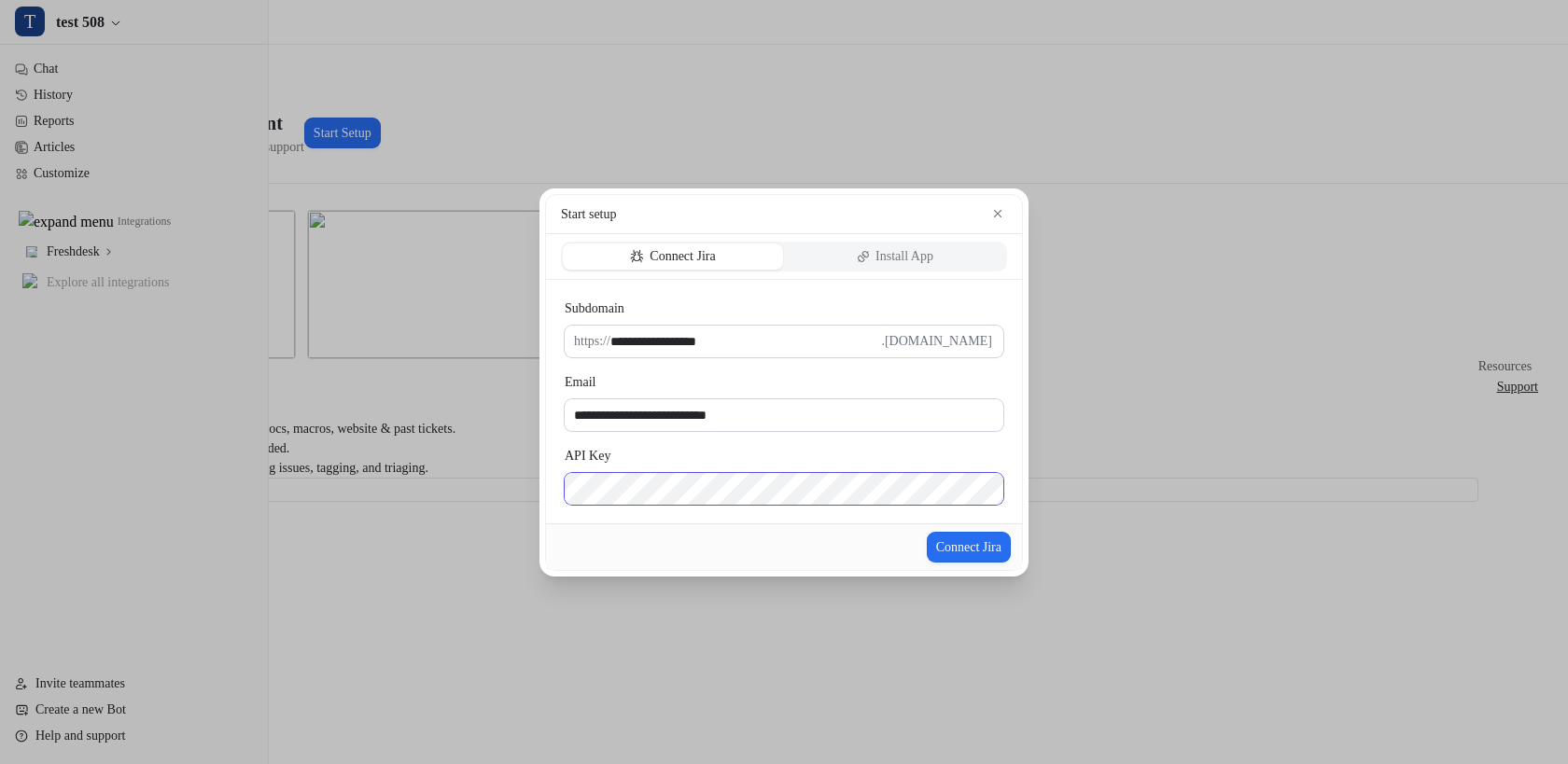 scroll, scrollTop: 0, scrollLeft: 917, axis: horizontal 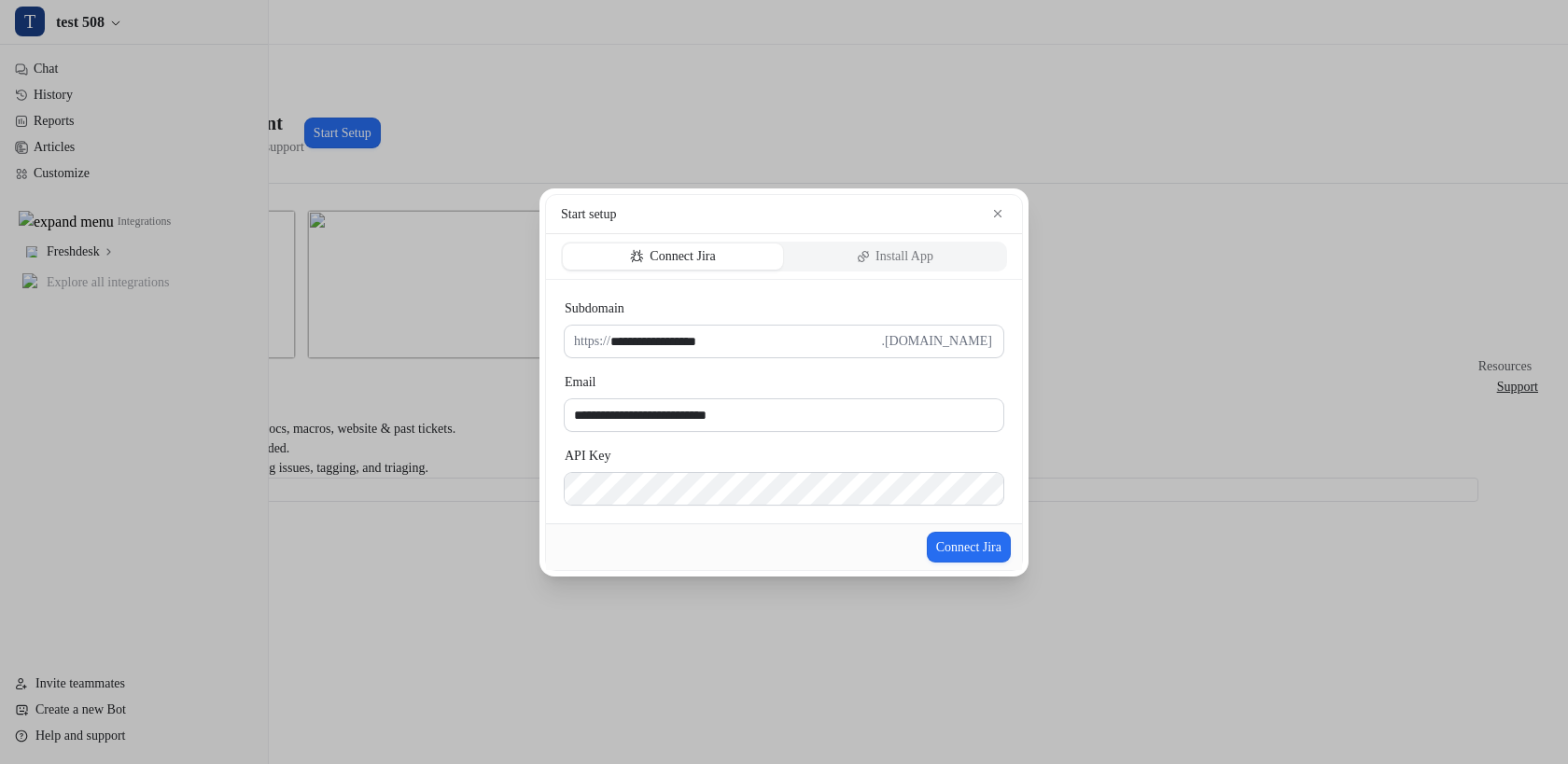 click on "Connect Jira" at bounding box center (784, 547) 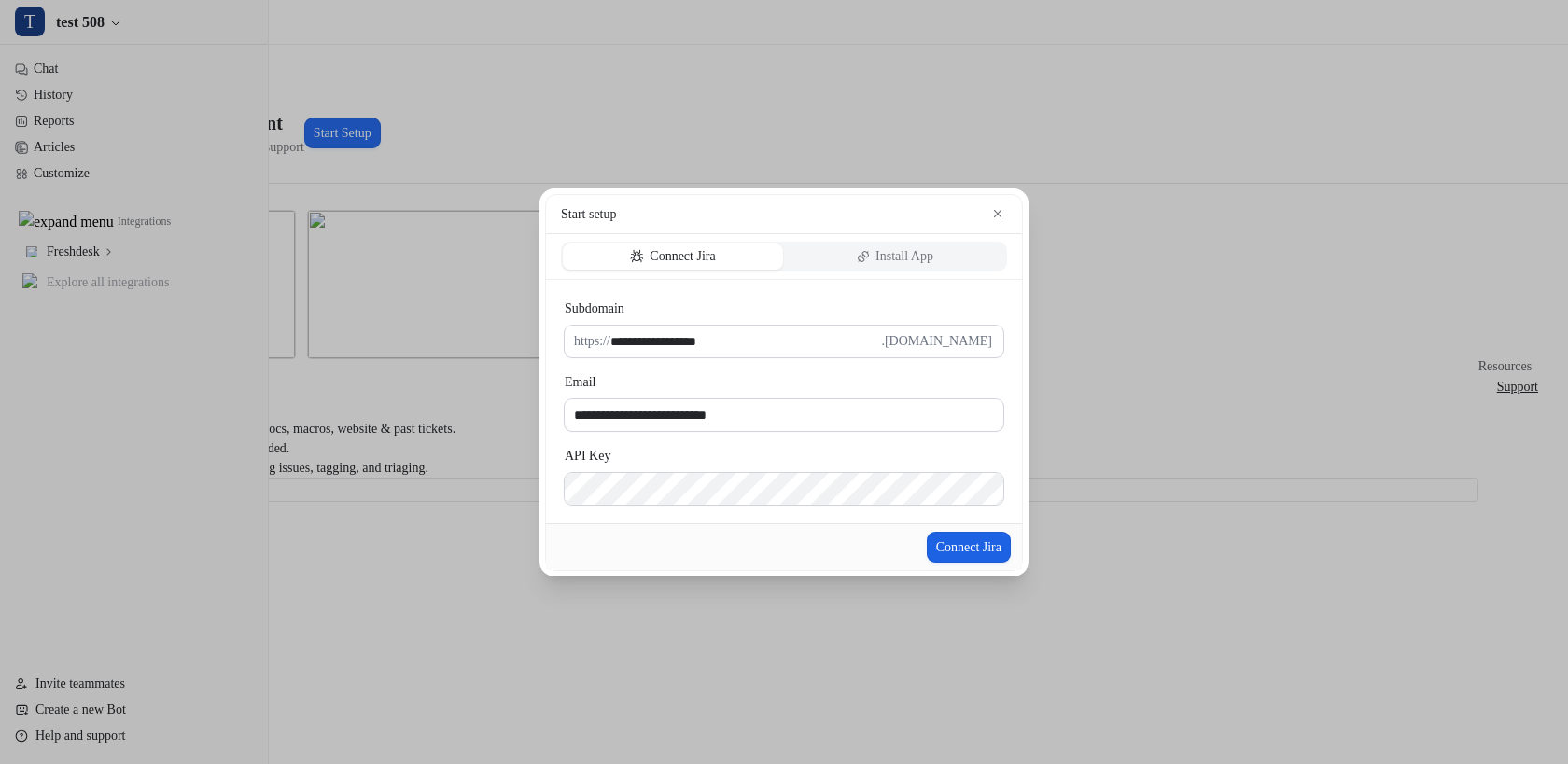 click on "Connect Jira" at bounding box center [969, 547] 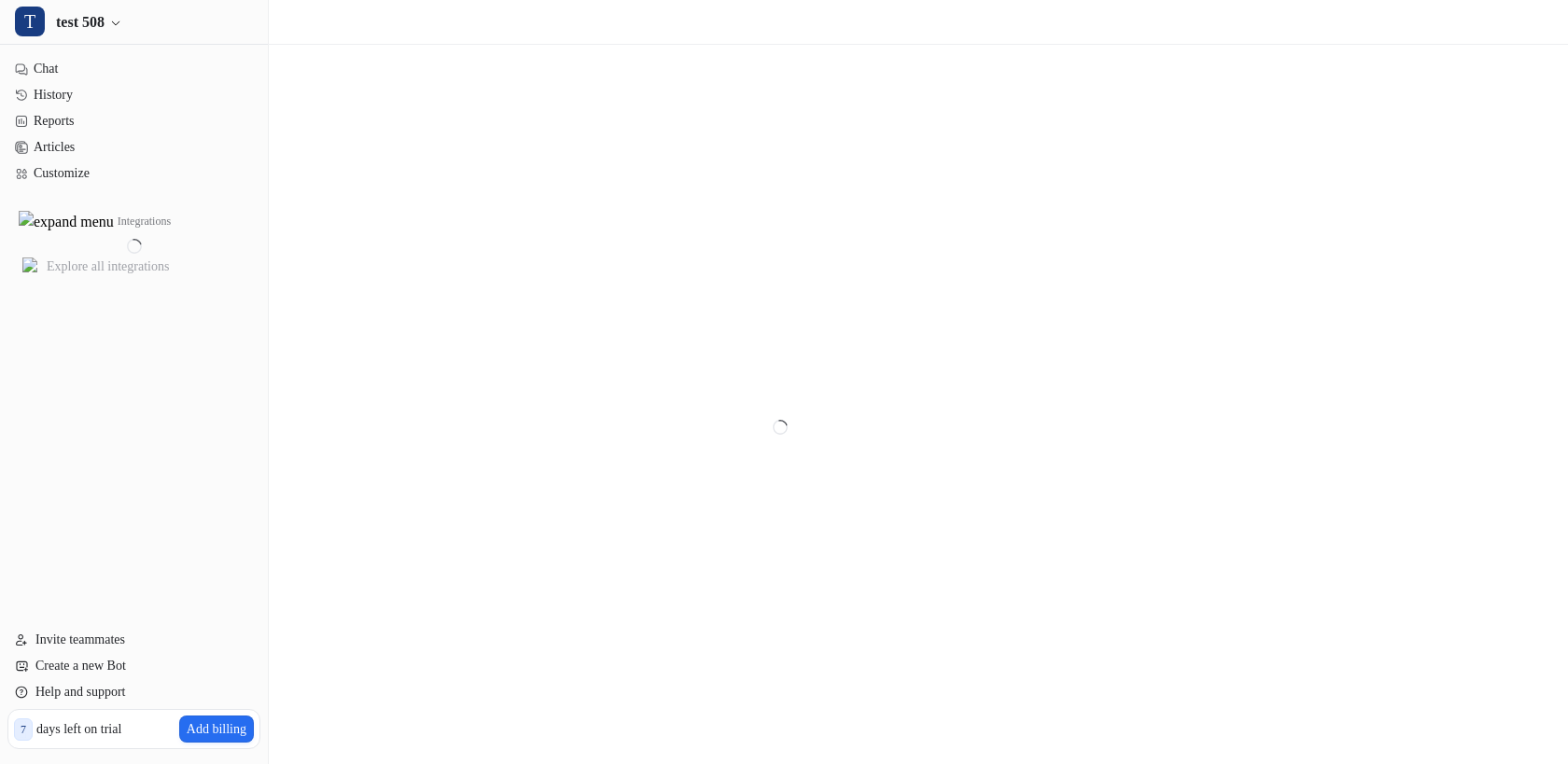 scroll, scrollTop: 0, scrollLeft: 0, axis: both 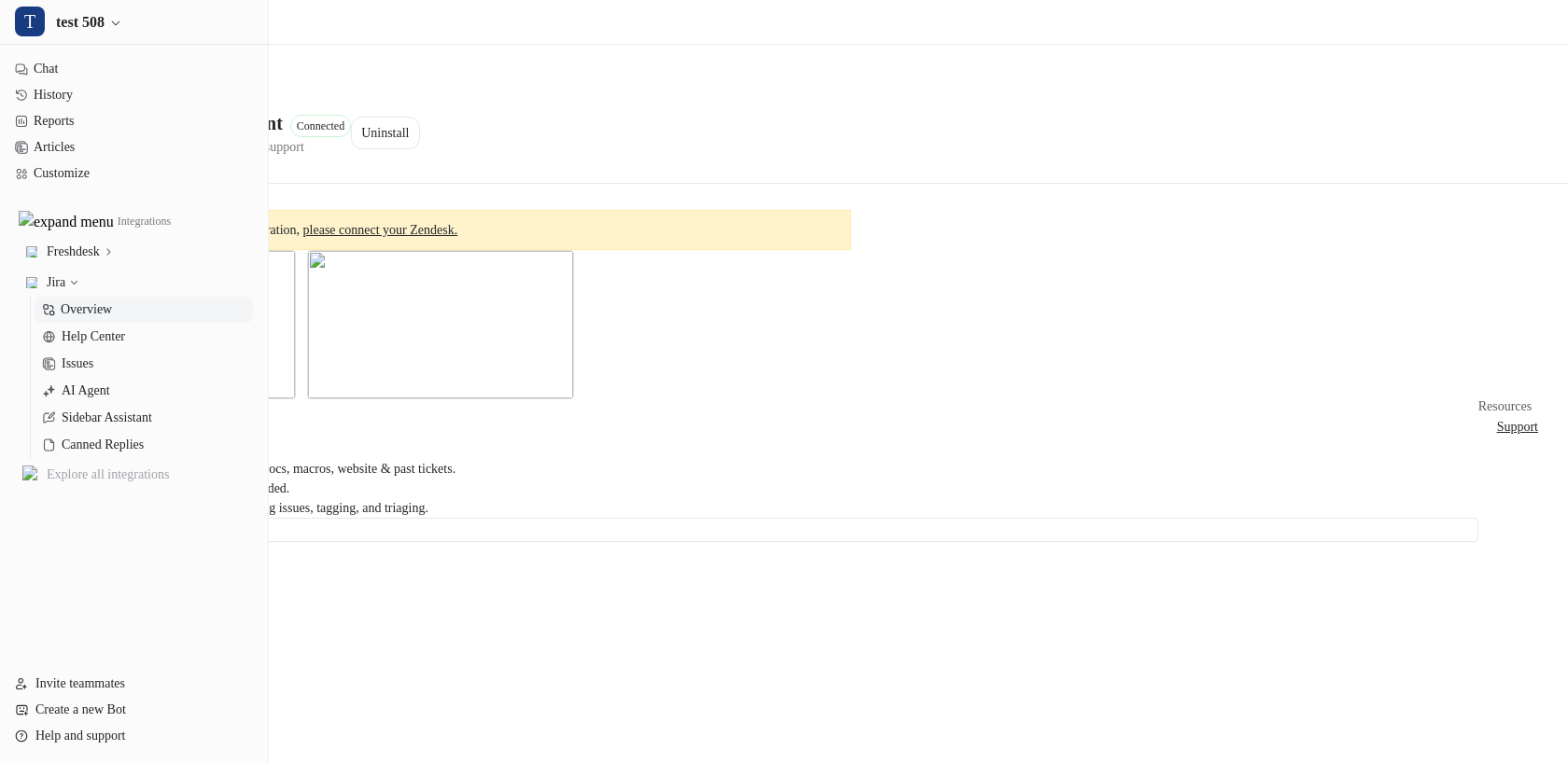 click on "please connect your Zendesk." at bounding box center (381, 229) 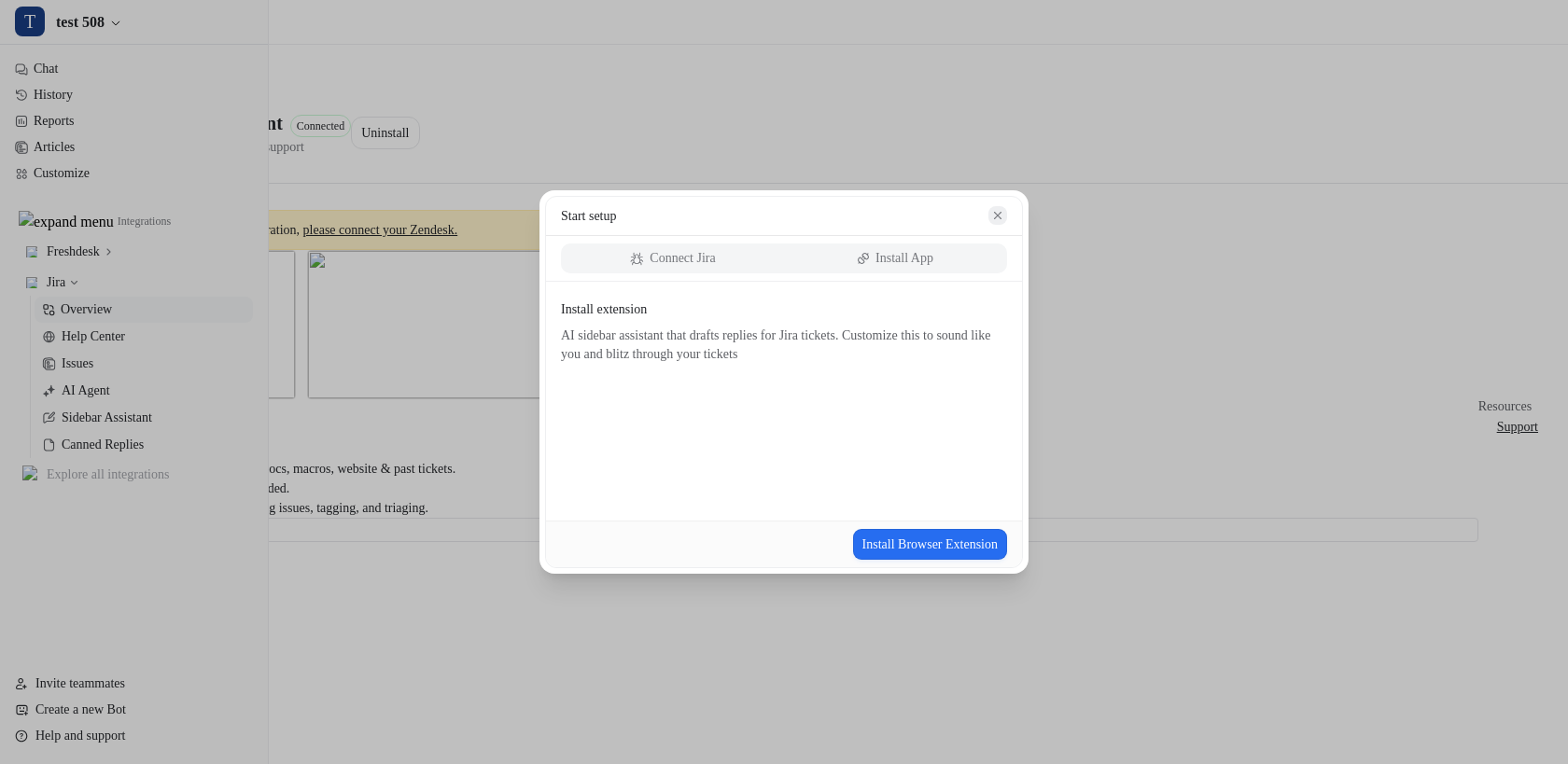click 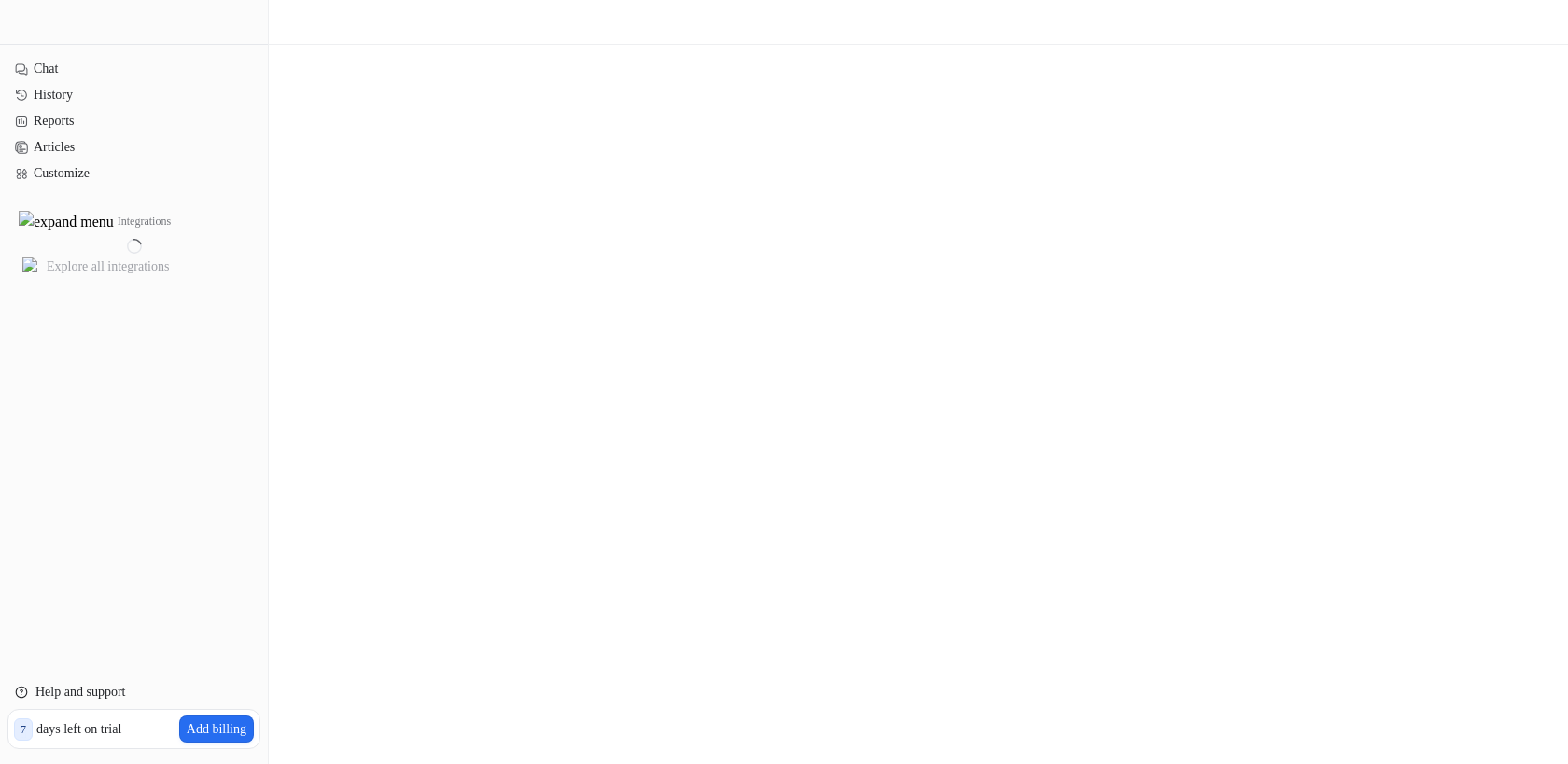 scroll, scrollTop: 0, scrollLeft: 0, axis: both 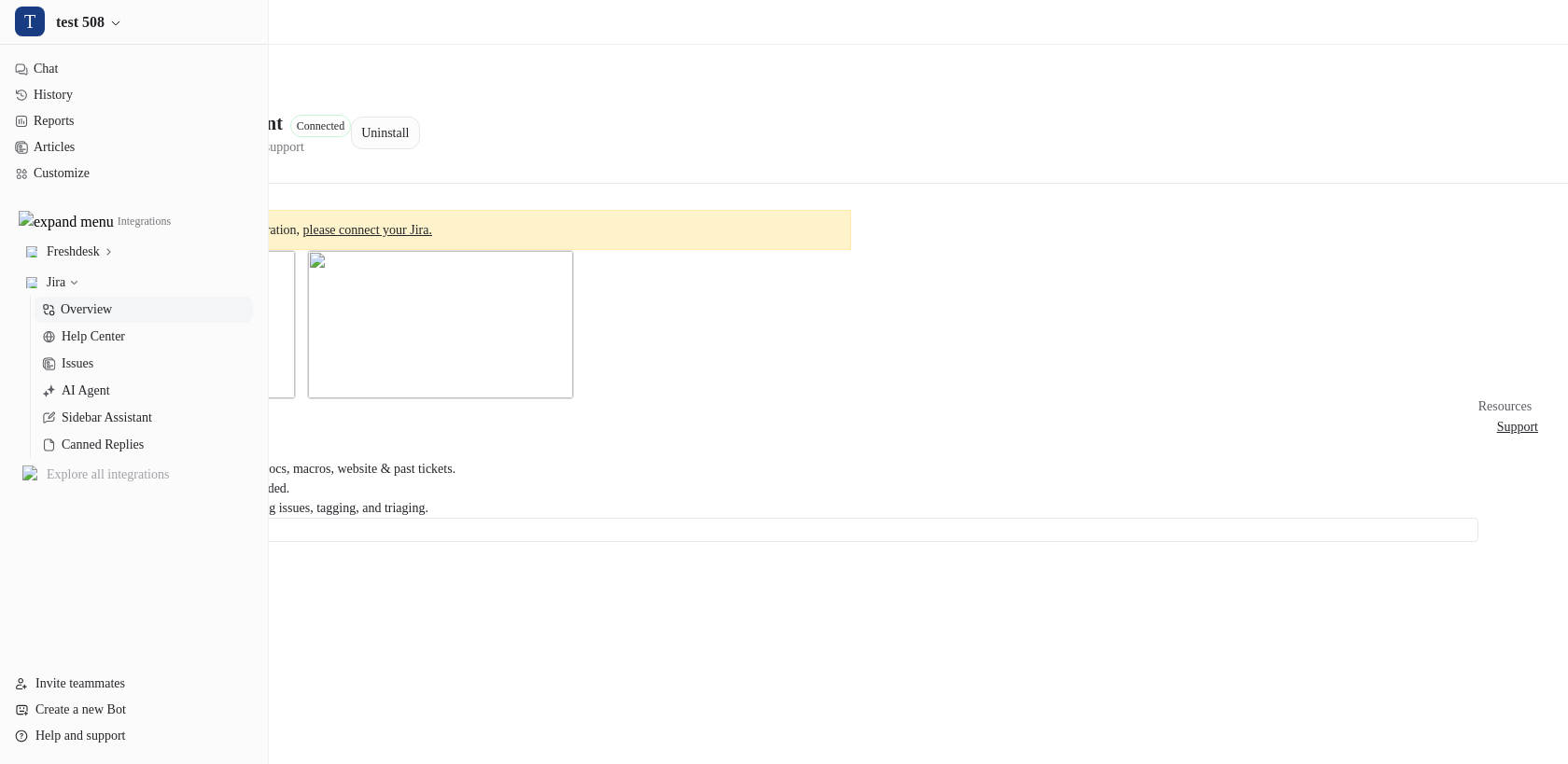 click on "Uninstall" at bounding box center (385, 132) 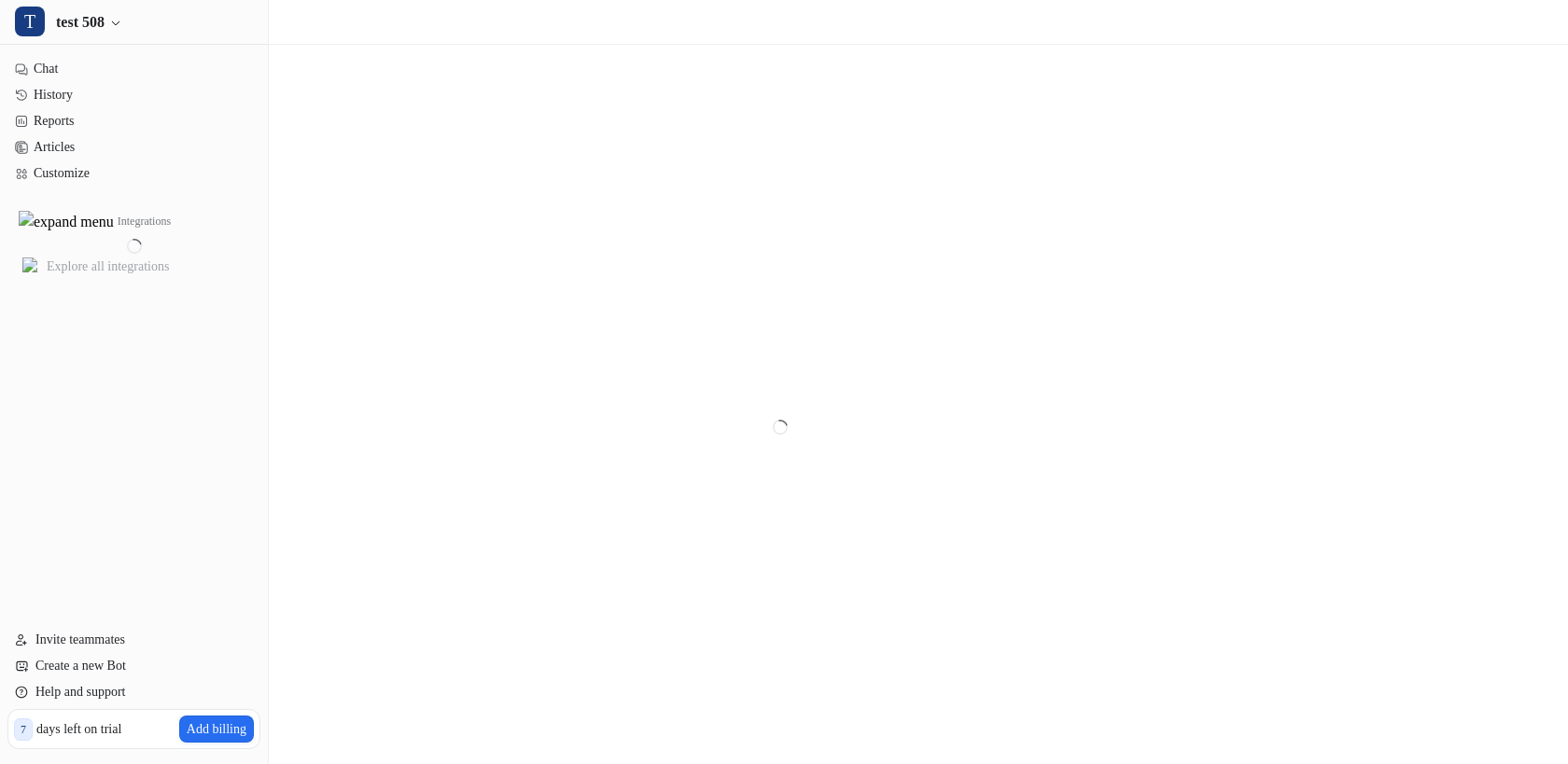scroll, scrollTop: 0, scrollLeft: 0, axis: both 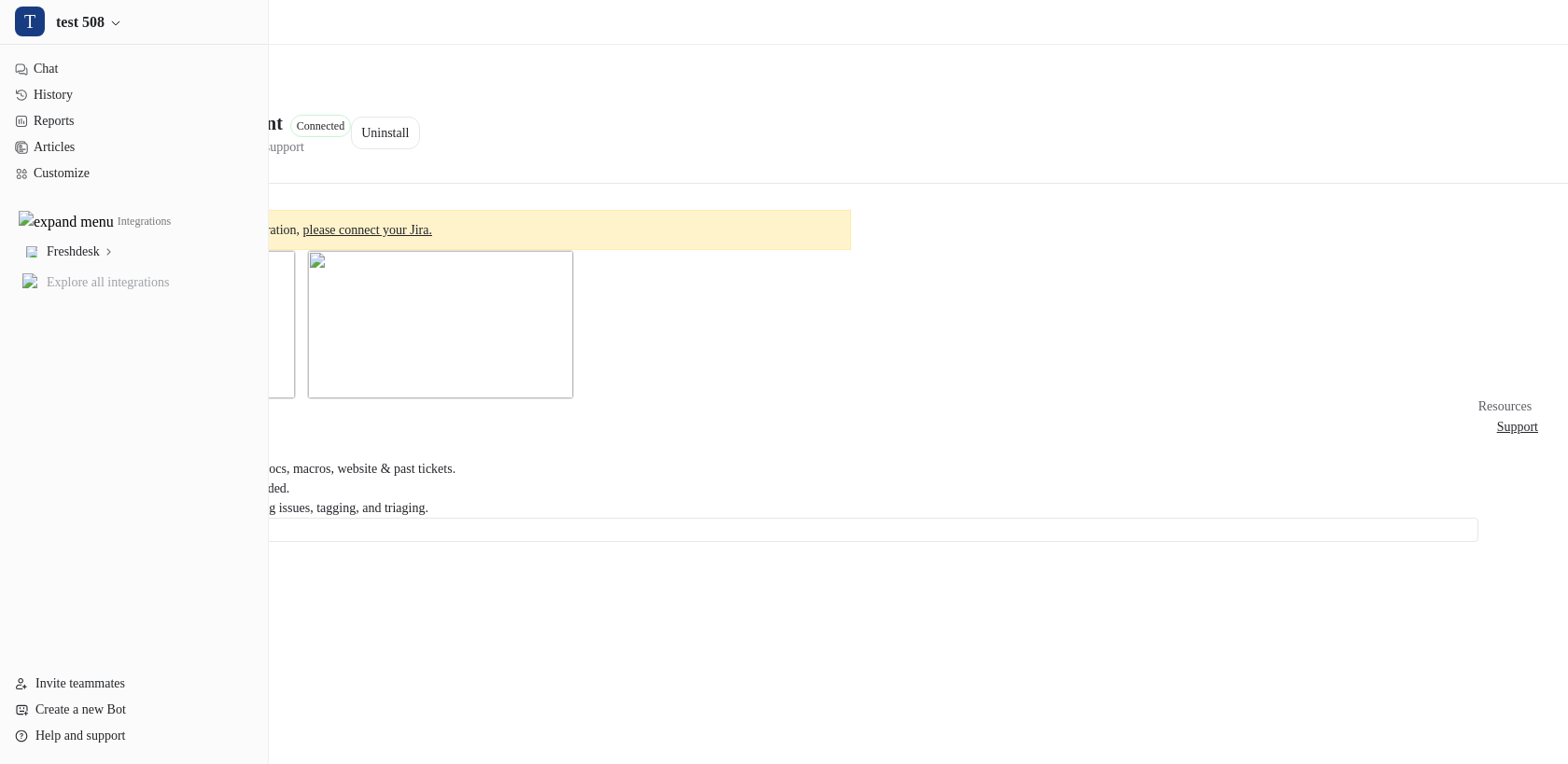 click on "please connect your Jira." at bounding box center (368, 229) 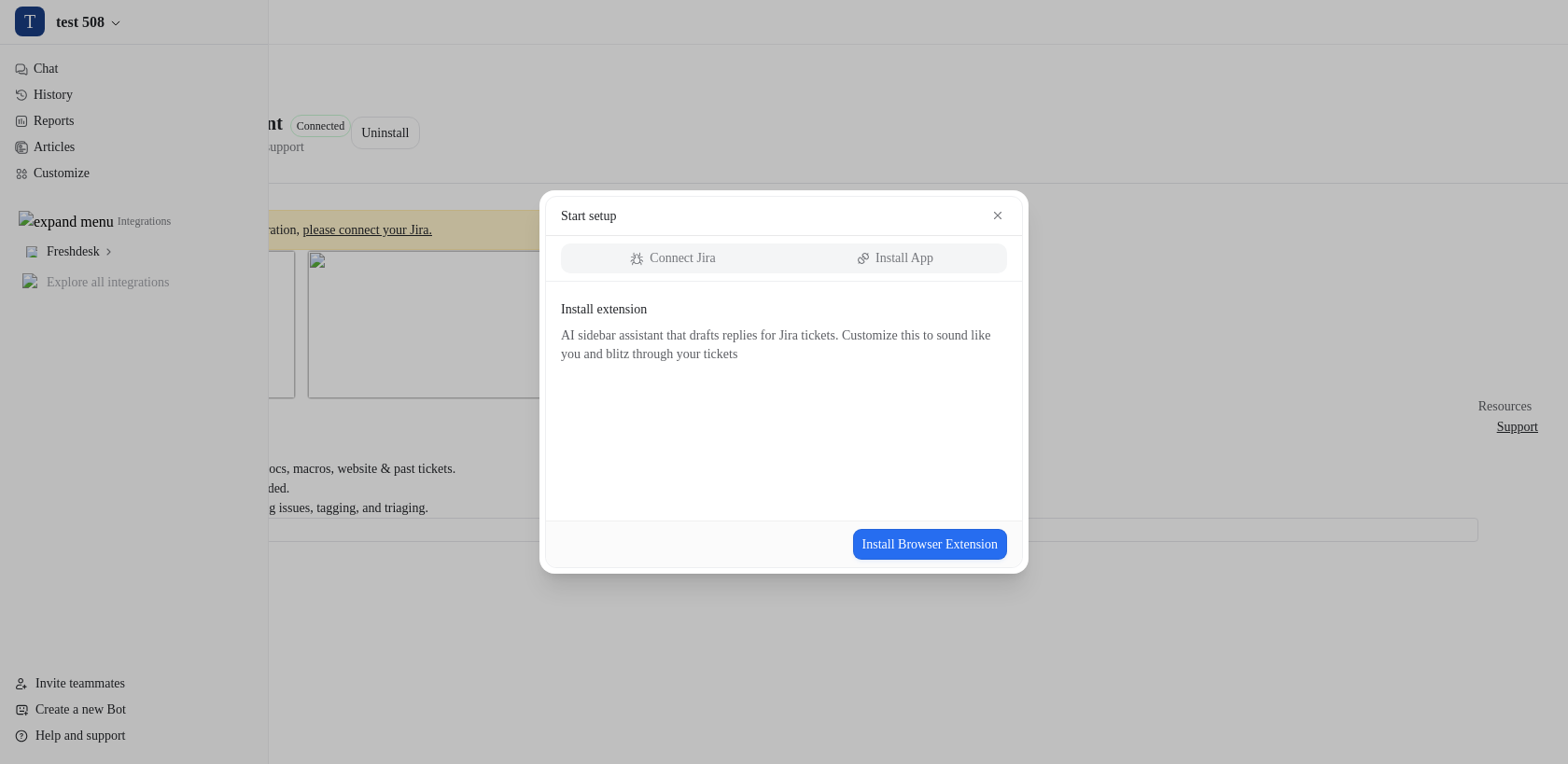 click on "Install App" at bounding box center [904, 258] 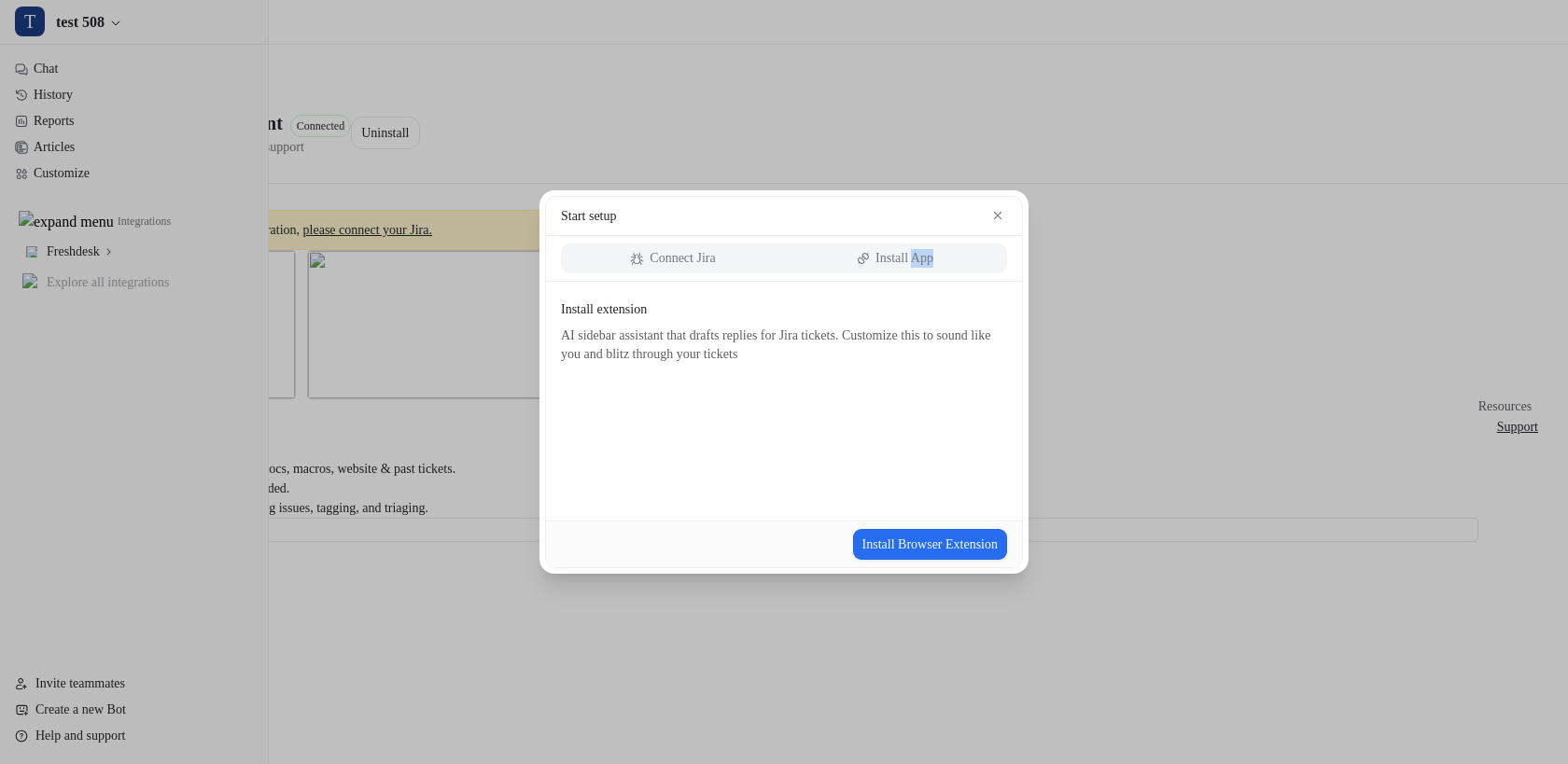 click on "Connect Jira" at bounding box center [673, 258] 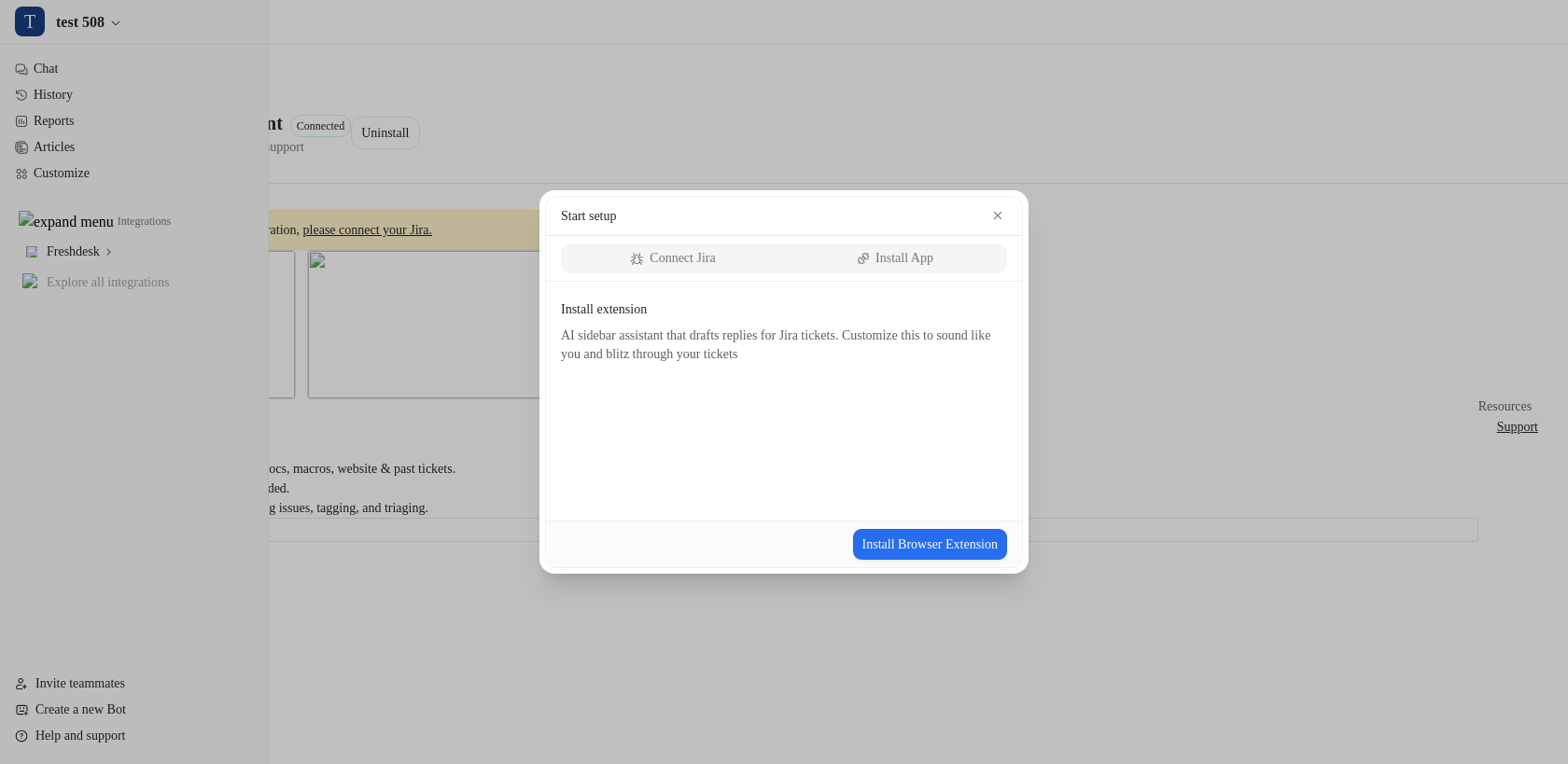 click 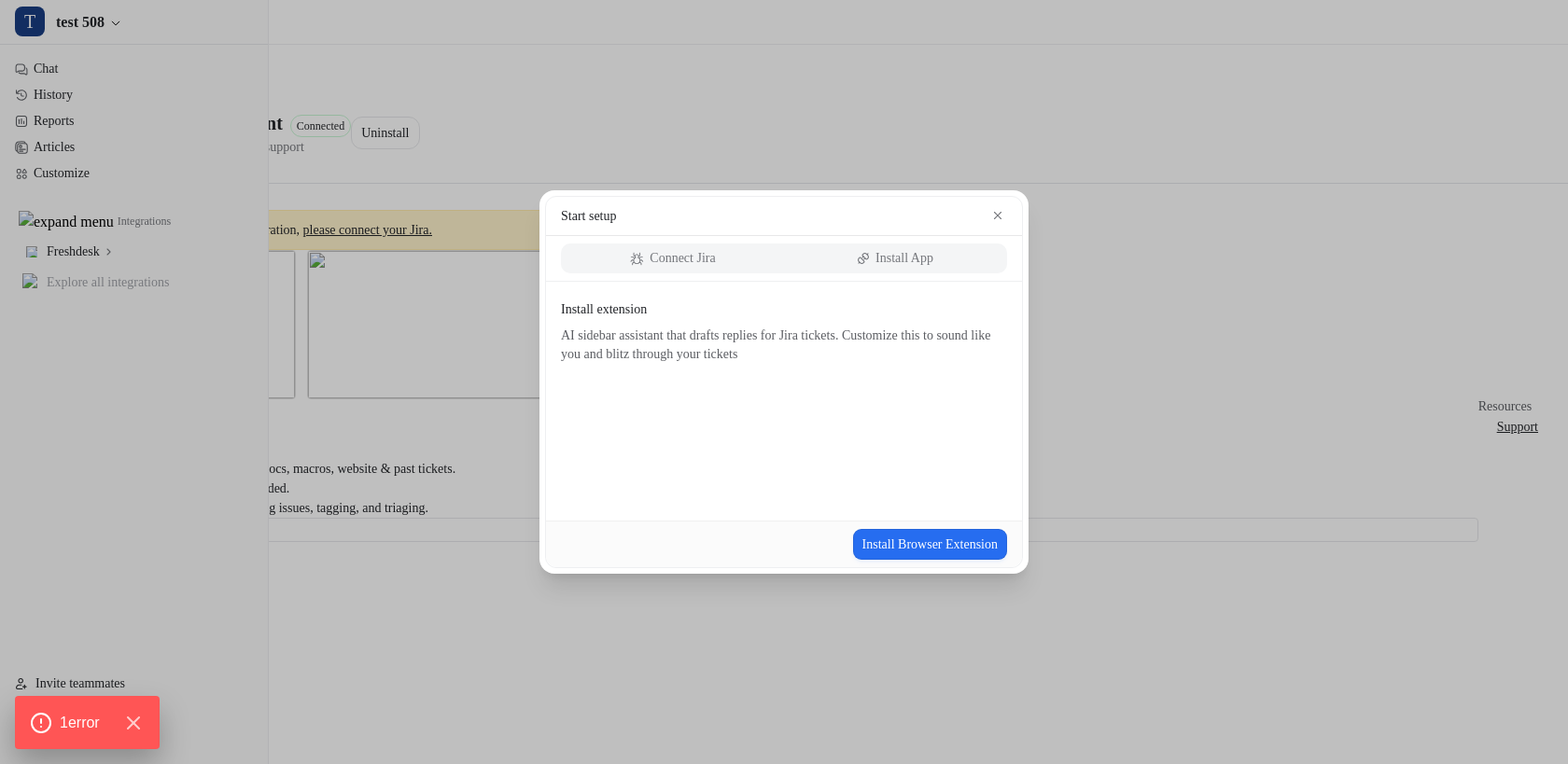 click on "Connect Jira" at bounding box center (682, 258) 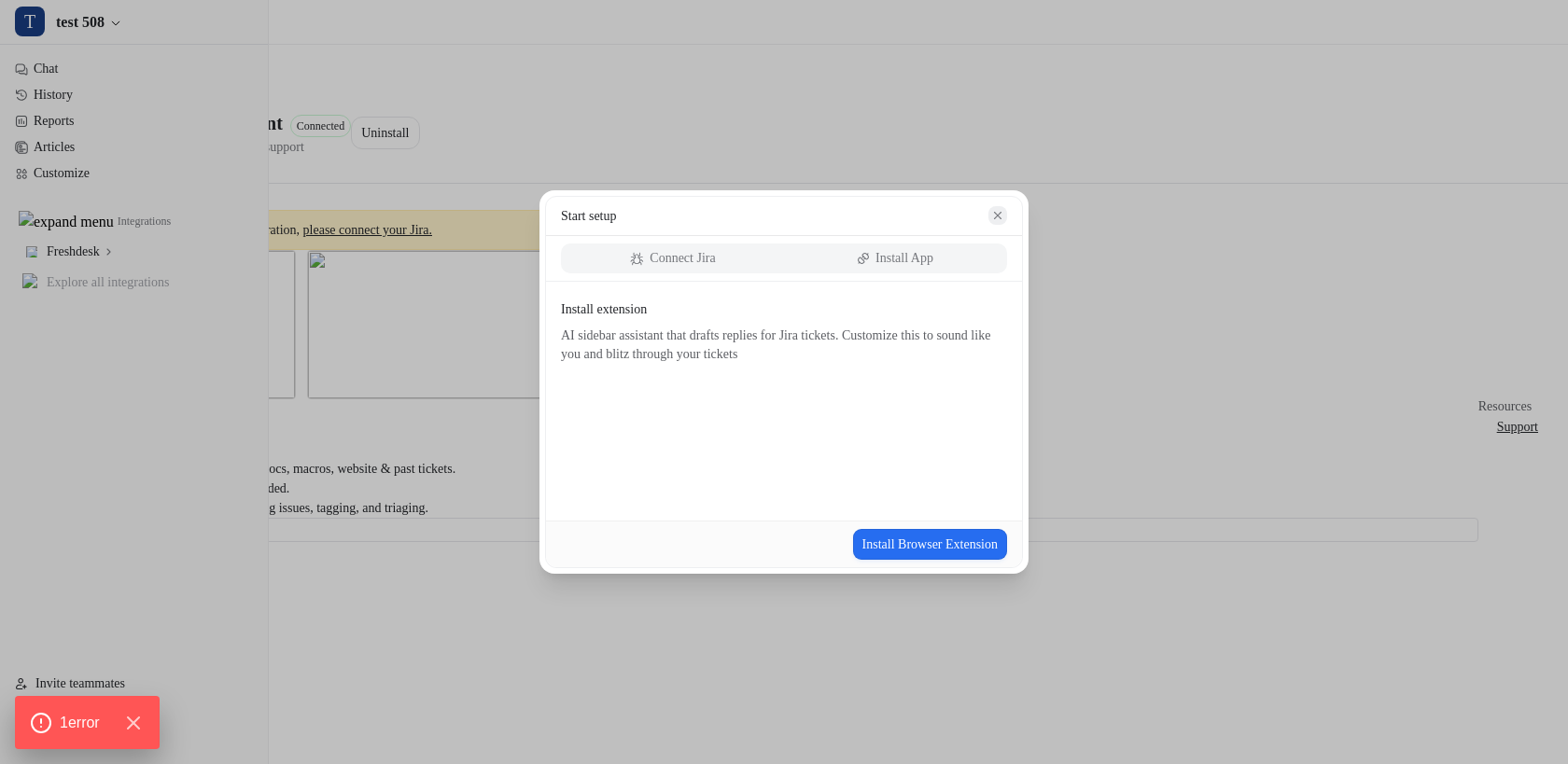 click 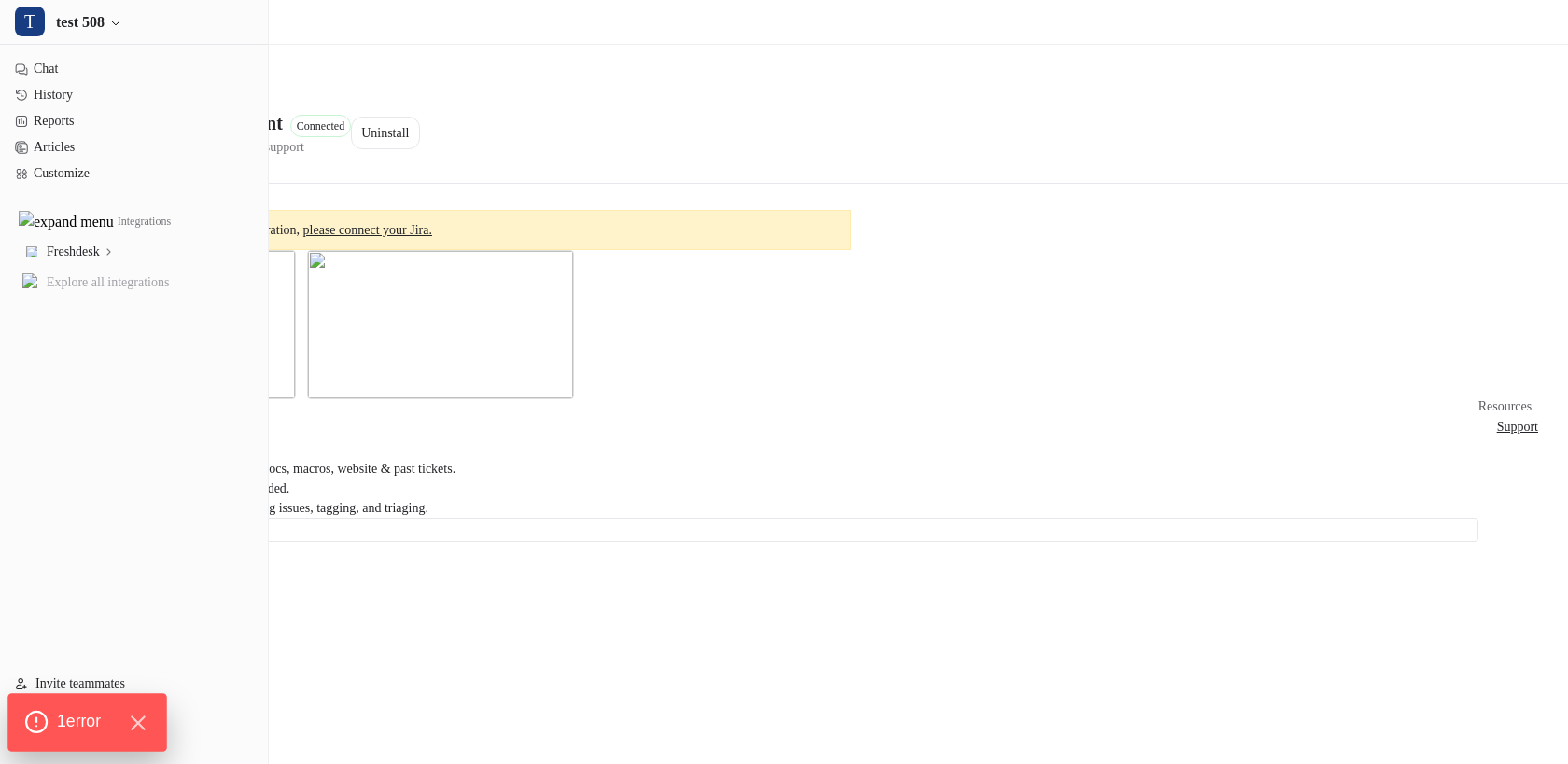 click on "1  error" 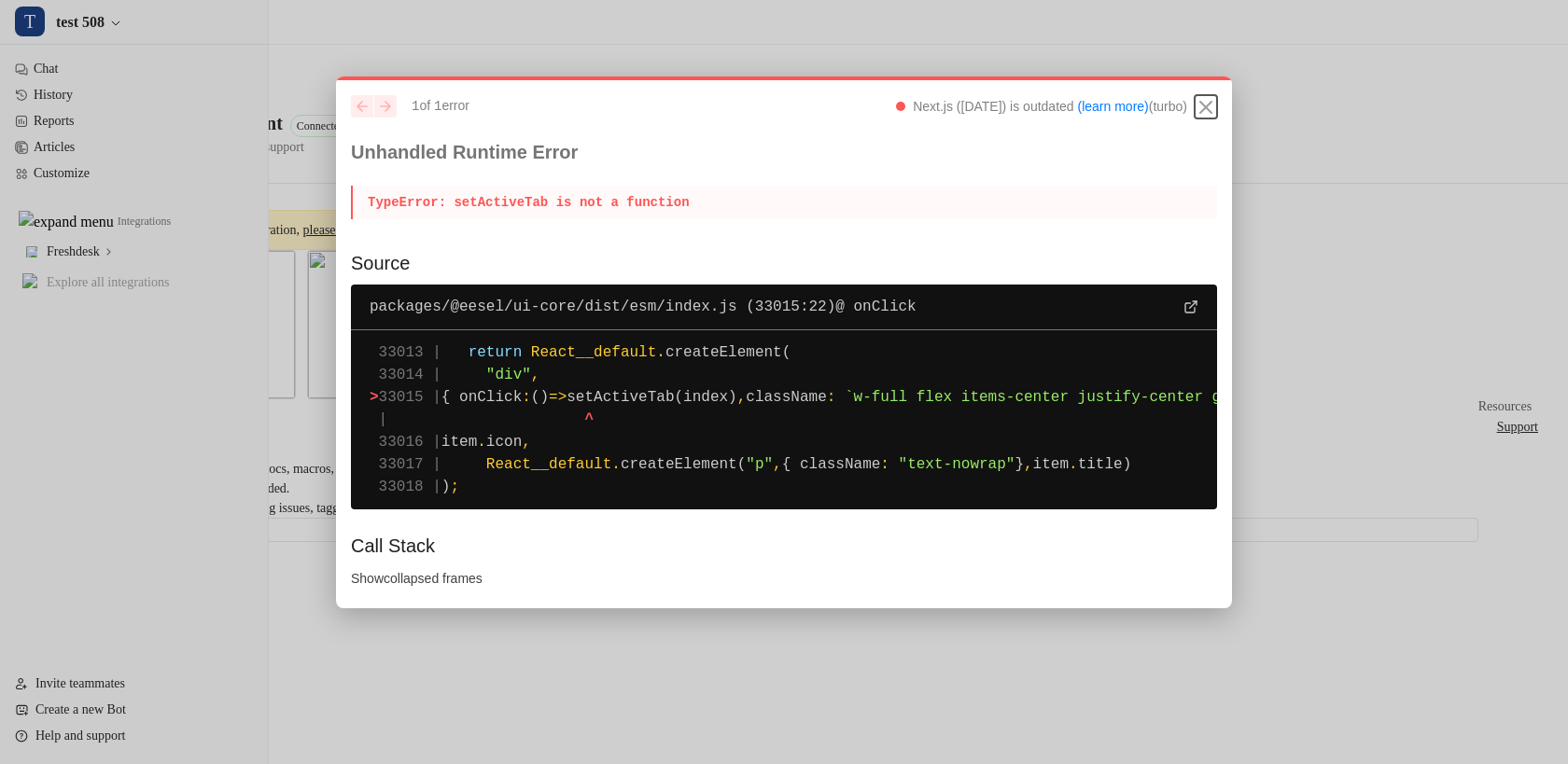 click 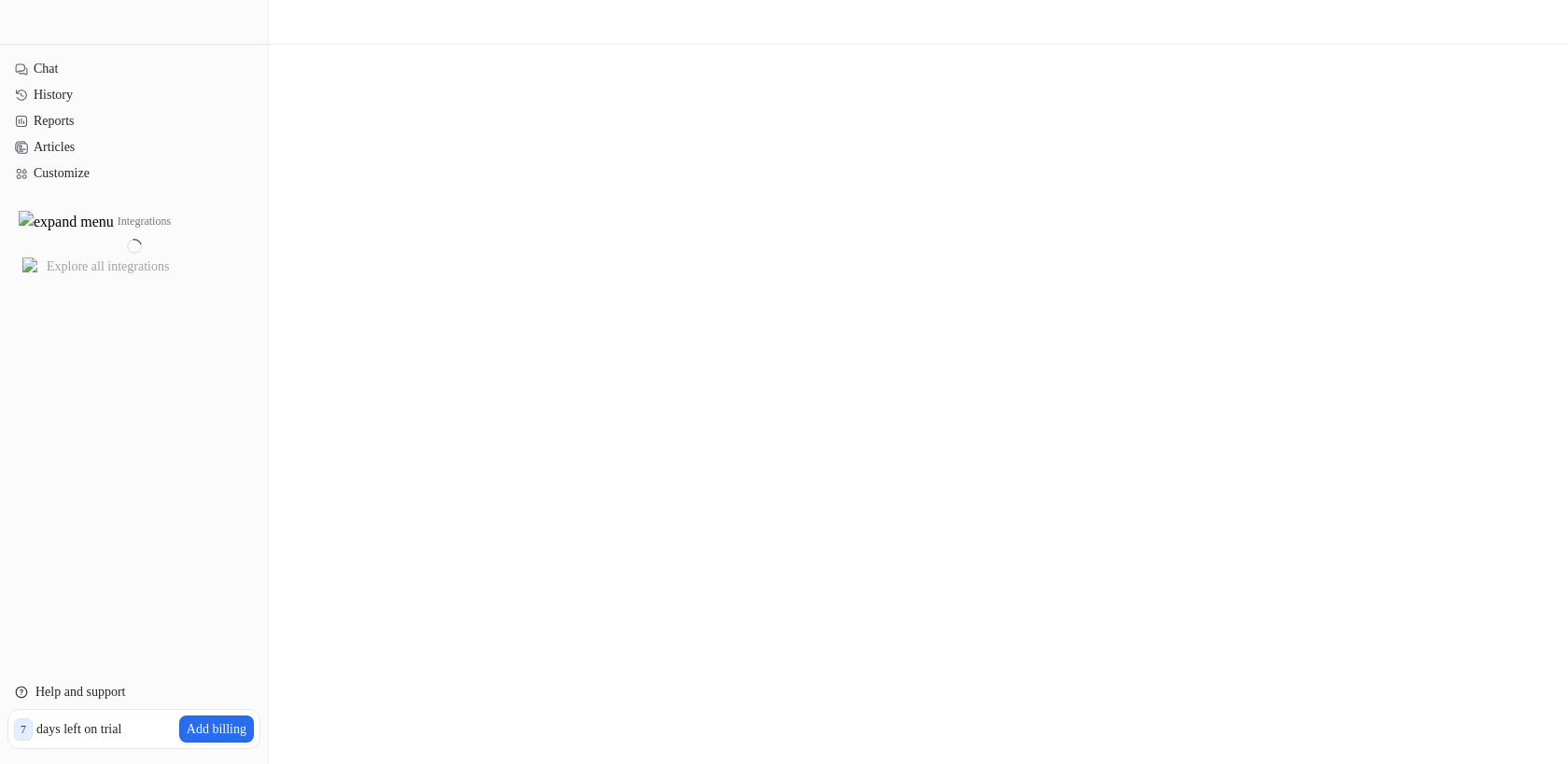 scroll, scrollTop: 0, scrollLeft: 0, axis: both 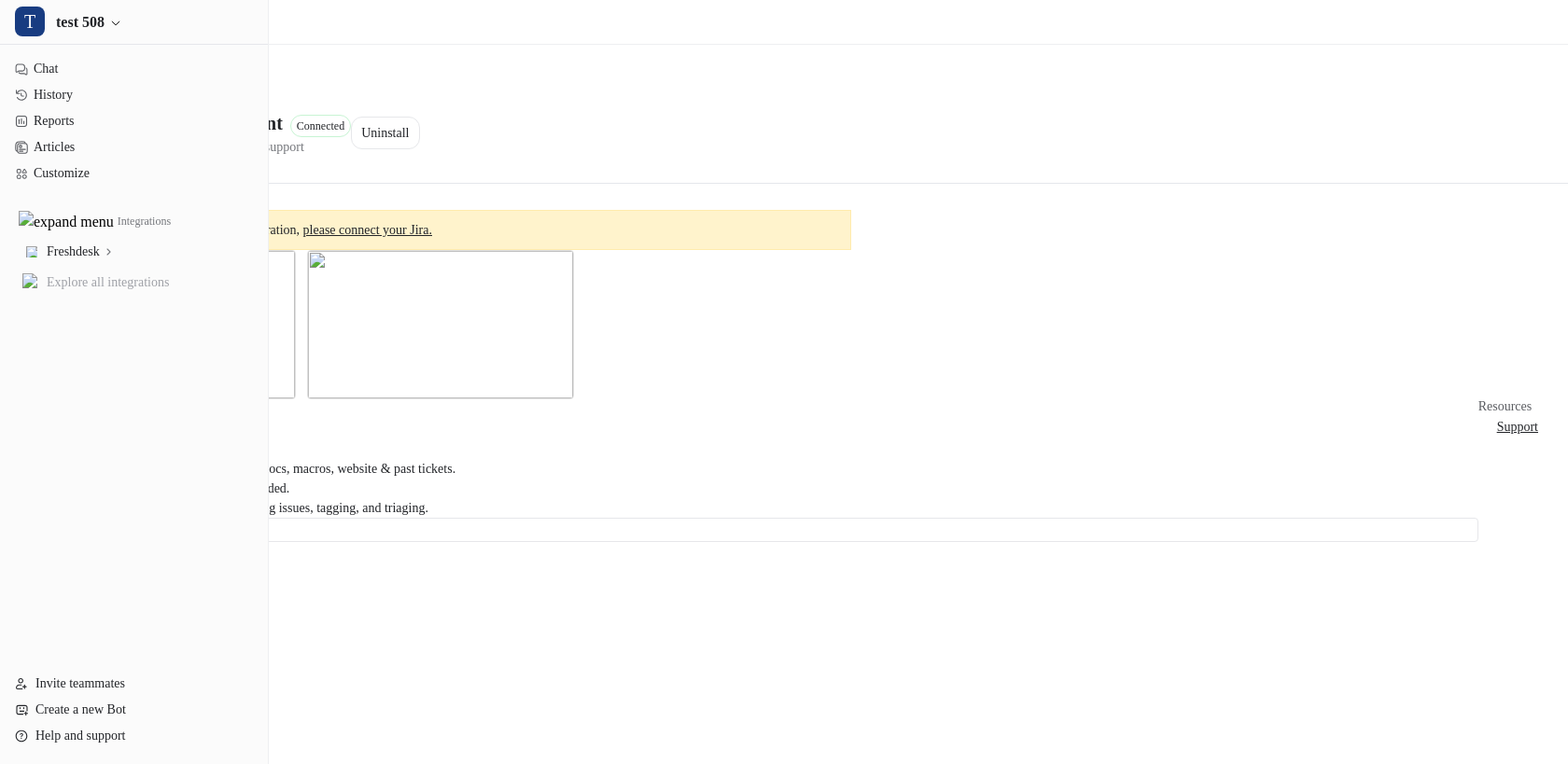 click on "please connect your Jira." at bounding box center [368, 229] 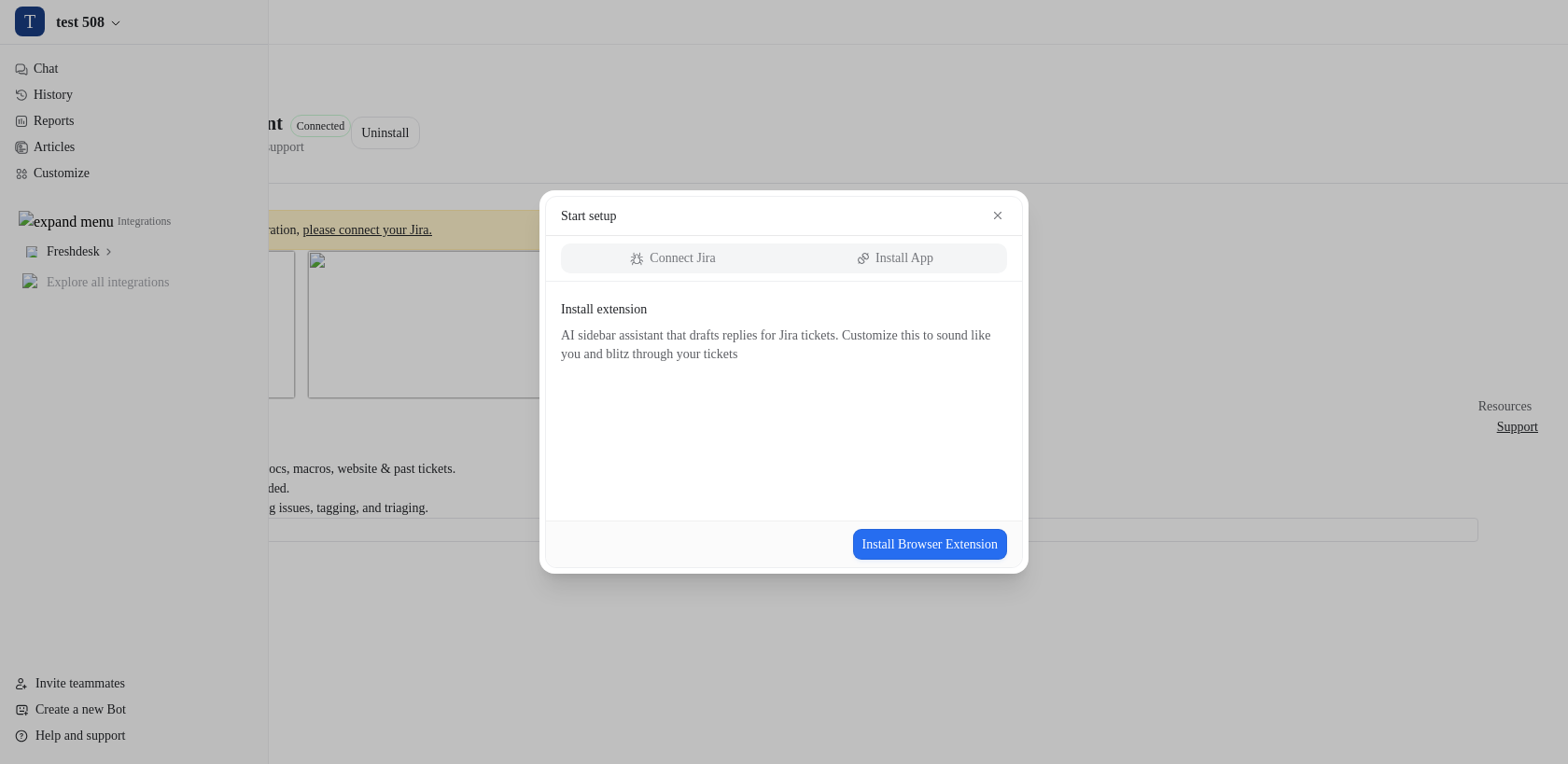 click on "Install App" at bounding box center [904, 258] 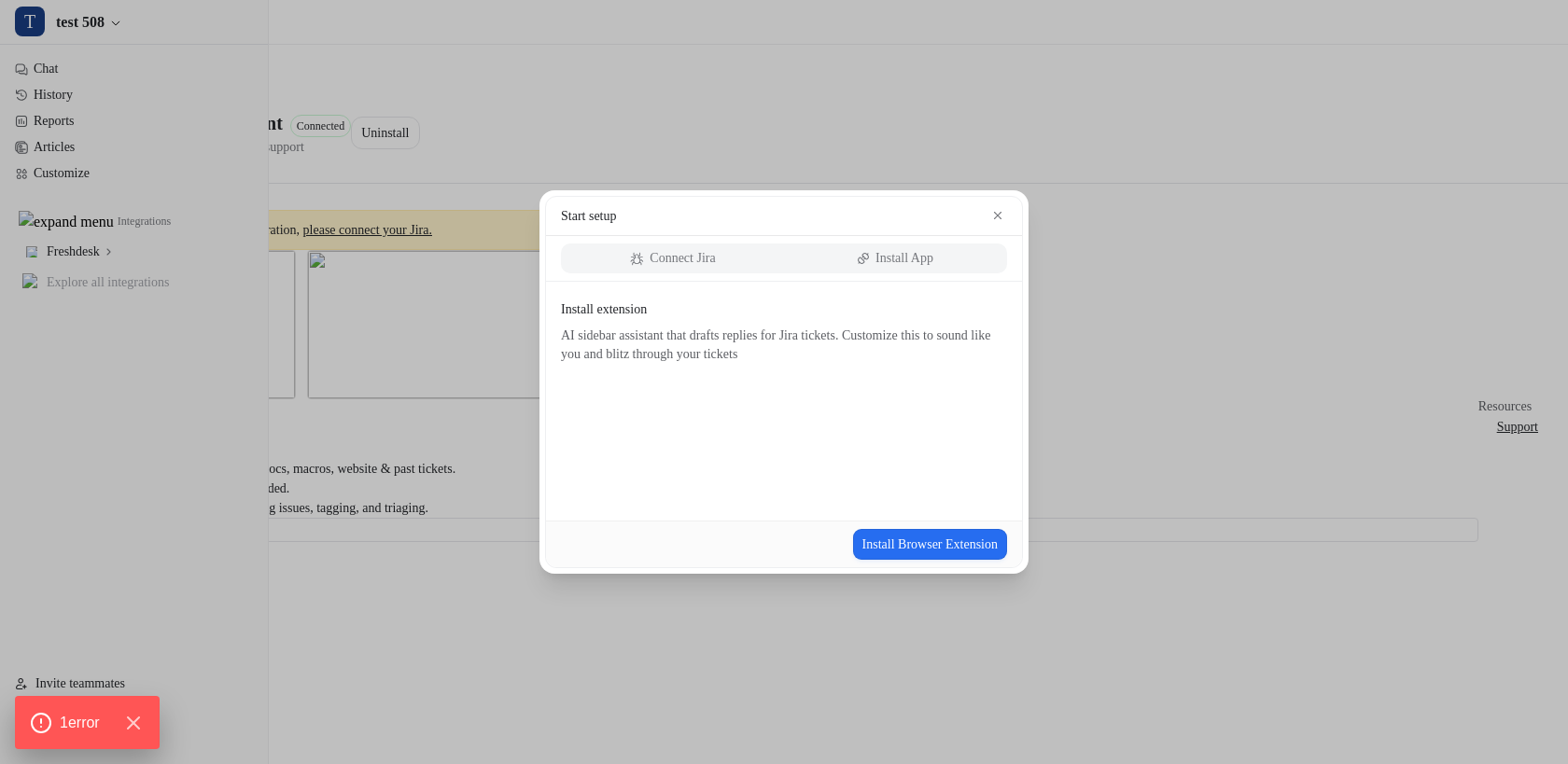 click on "Connect Jira" at bounding box center (682, 258) 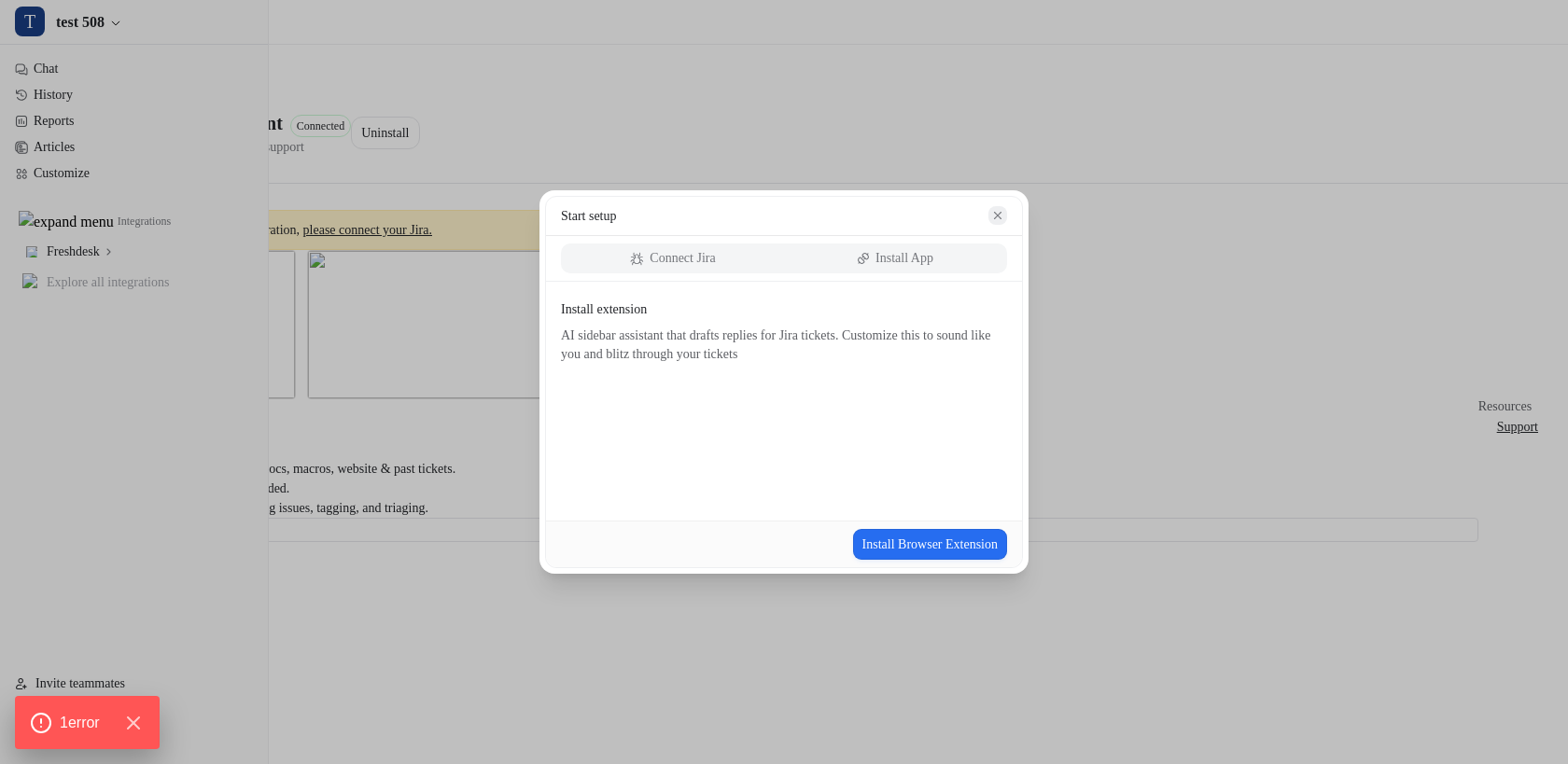 click 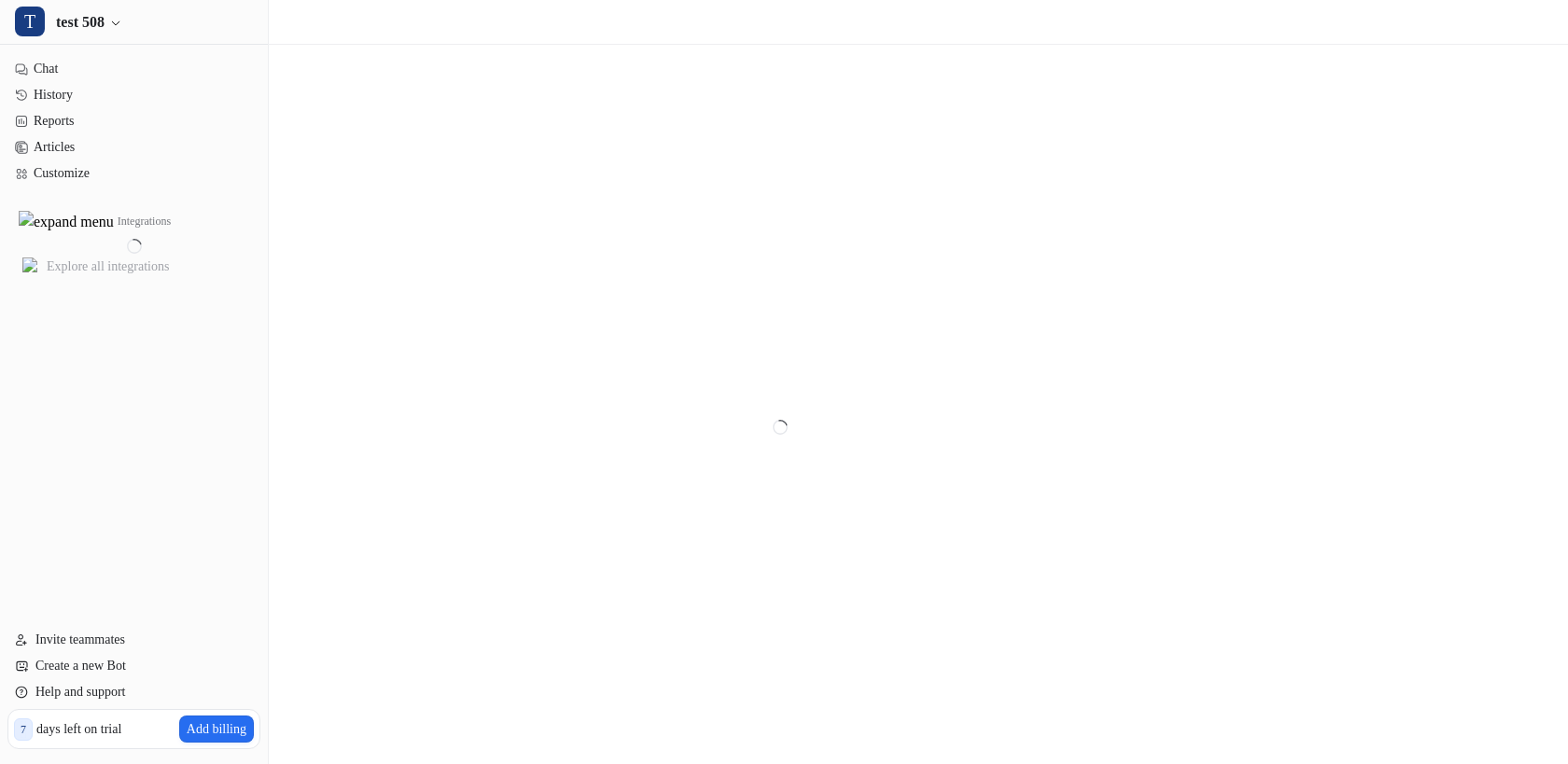 scroll, scrollTop: 0, scrollLeft: 0, axis: both 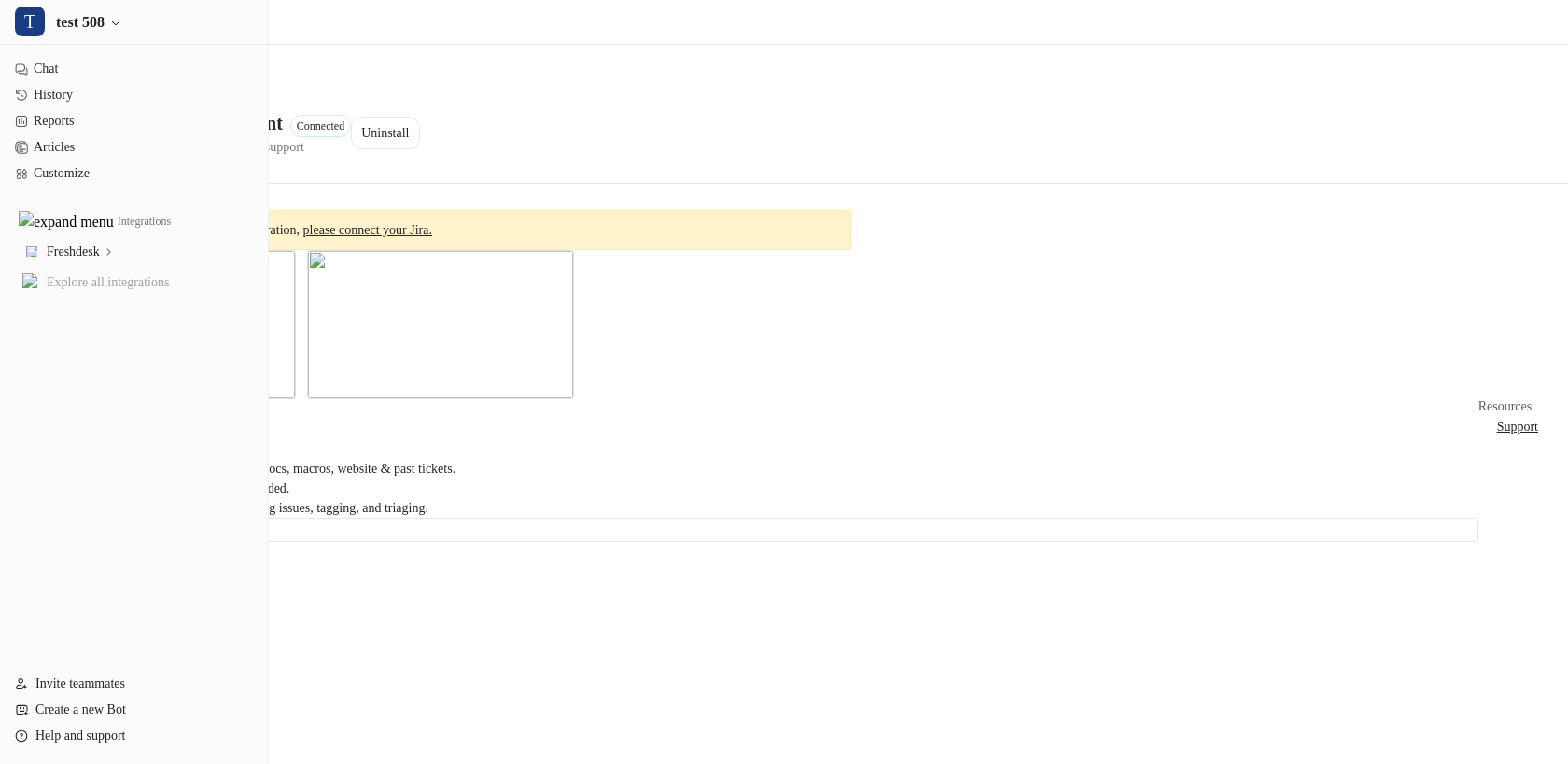 click on "please connect your Jira." at bounding box center (368, 229) 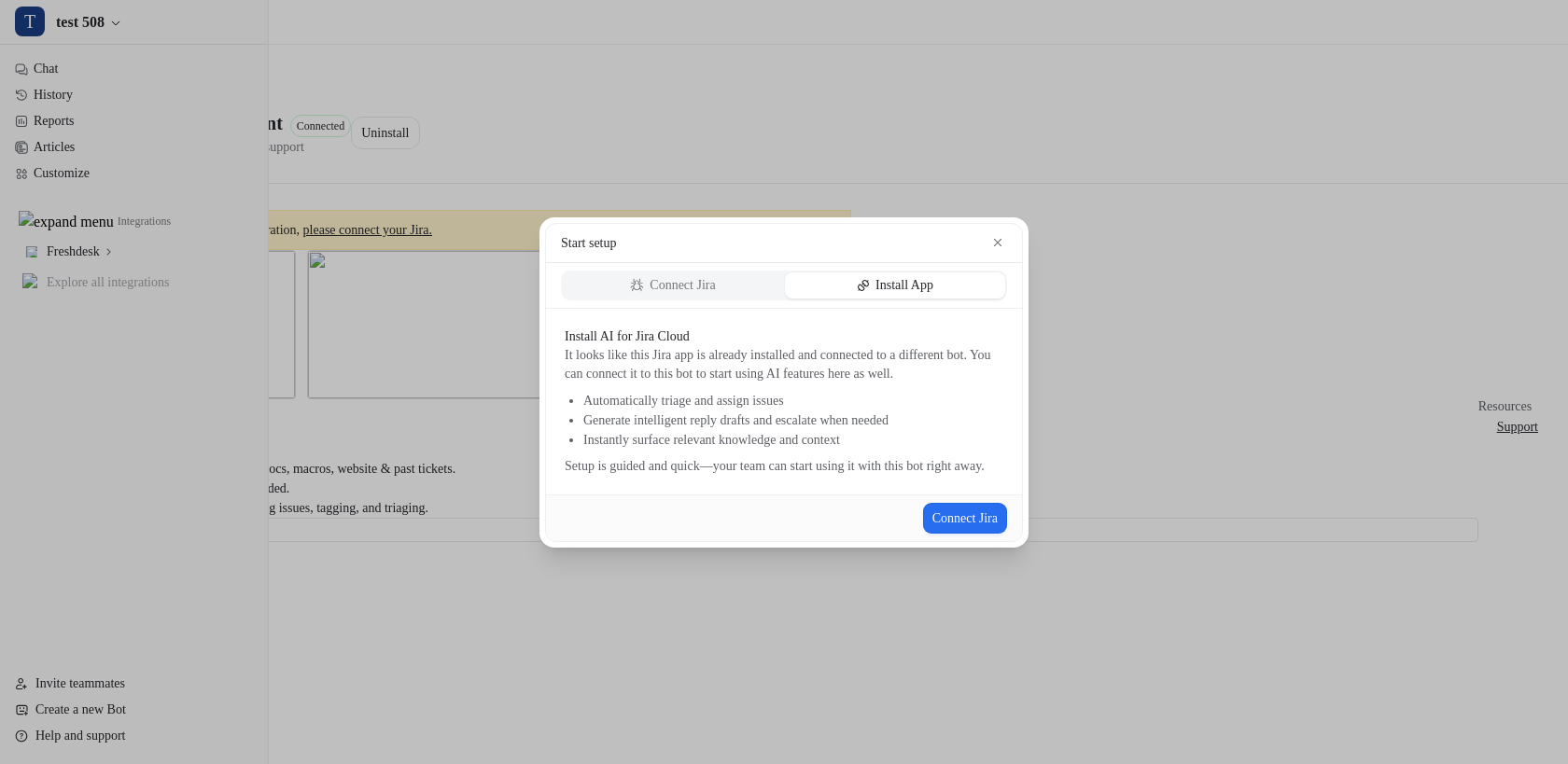 click on "Connect Jira" at bounding box center [682, 285] 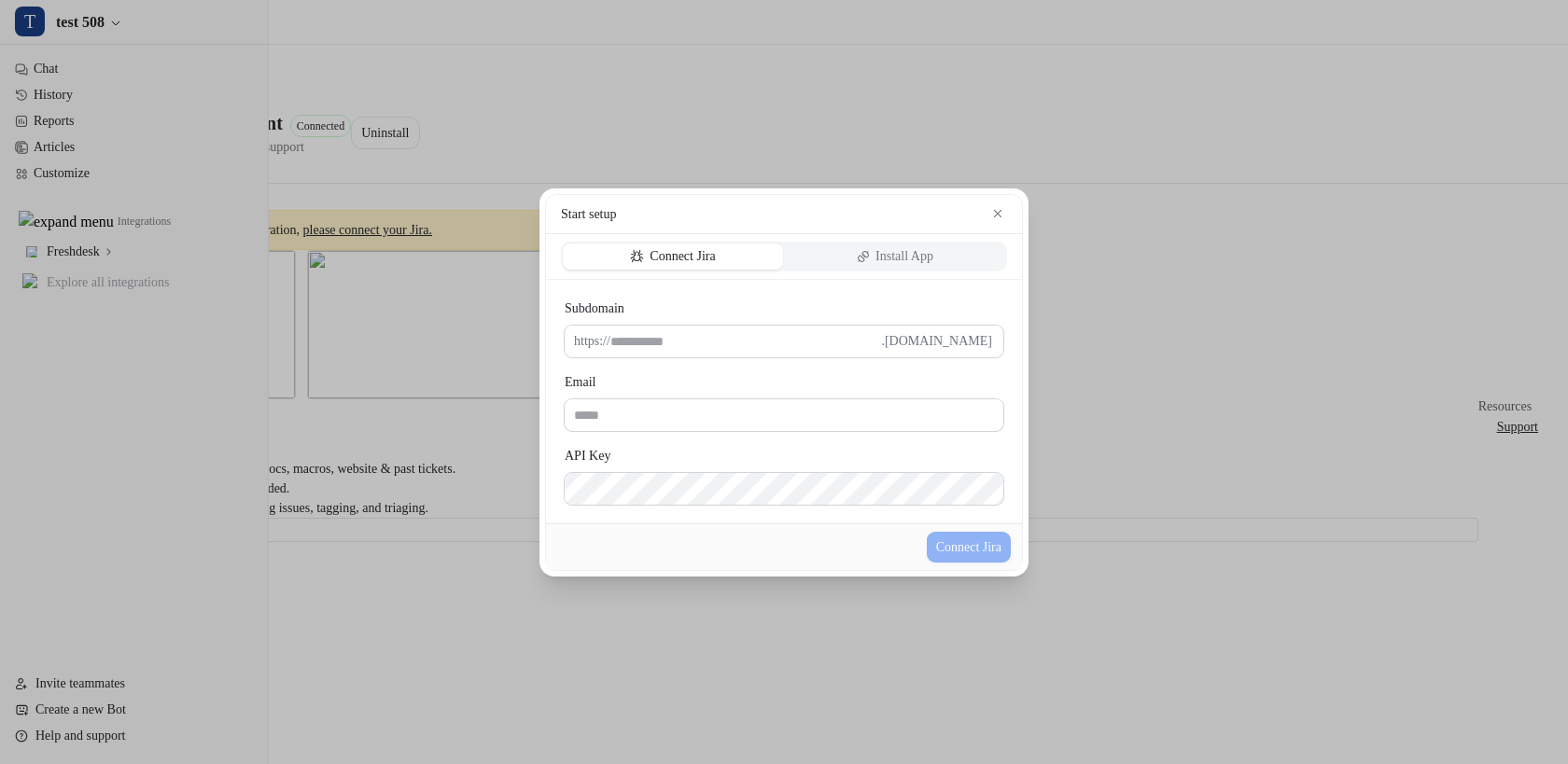 click on "Install App" at bounding box center [904, 257] 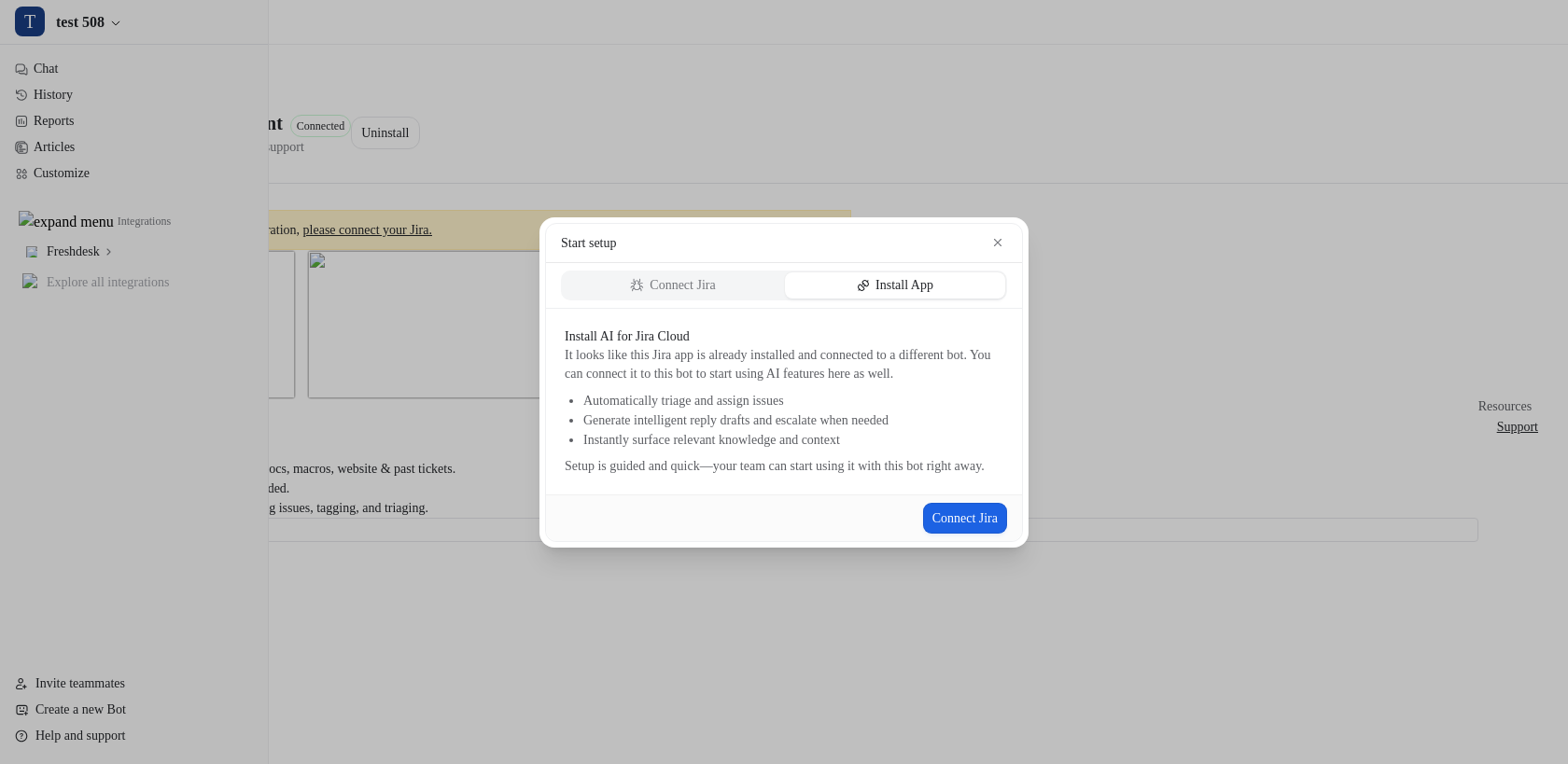 click on "Connect Jira" at bounding box center [965, 518] 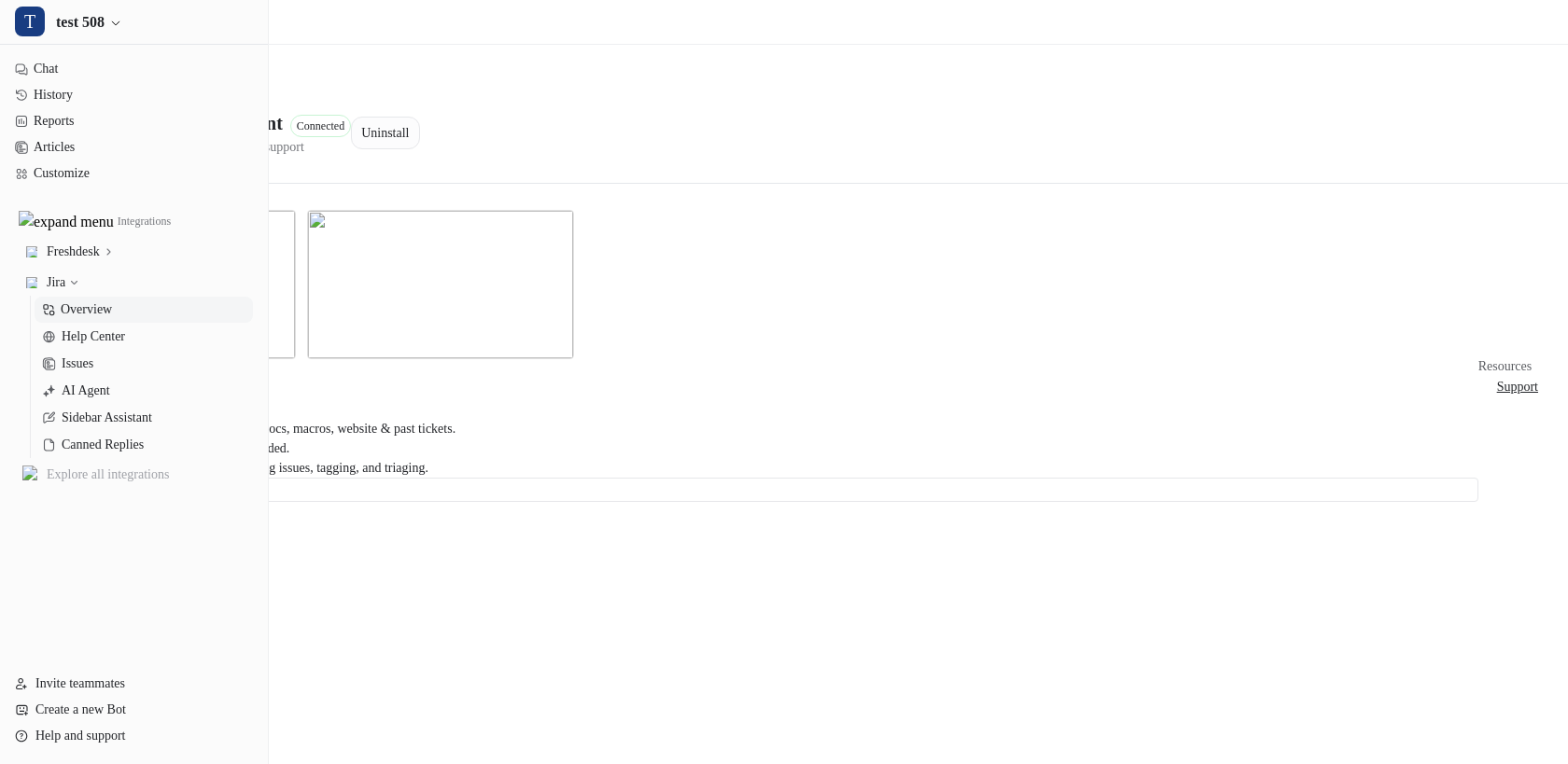 click on "Uninstall" at bounding box center [385, 132] 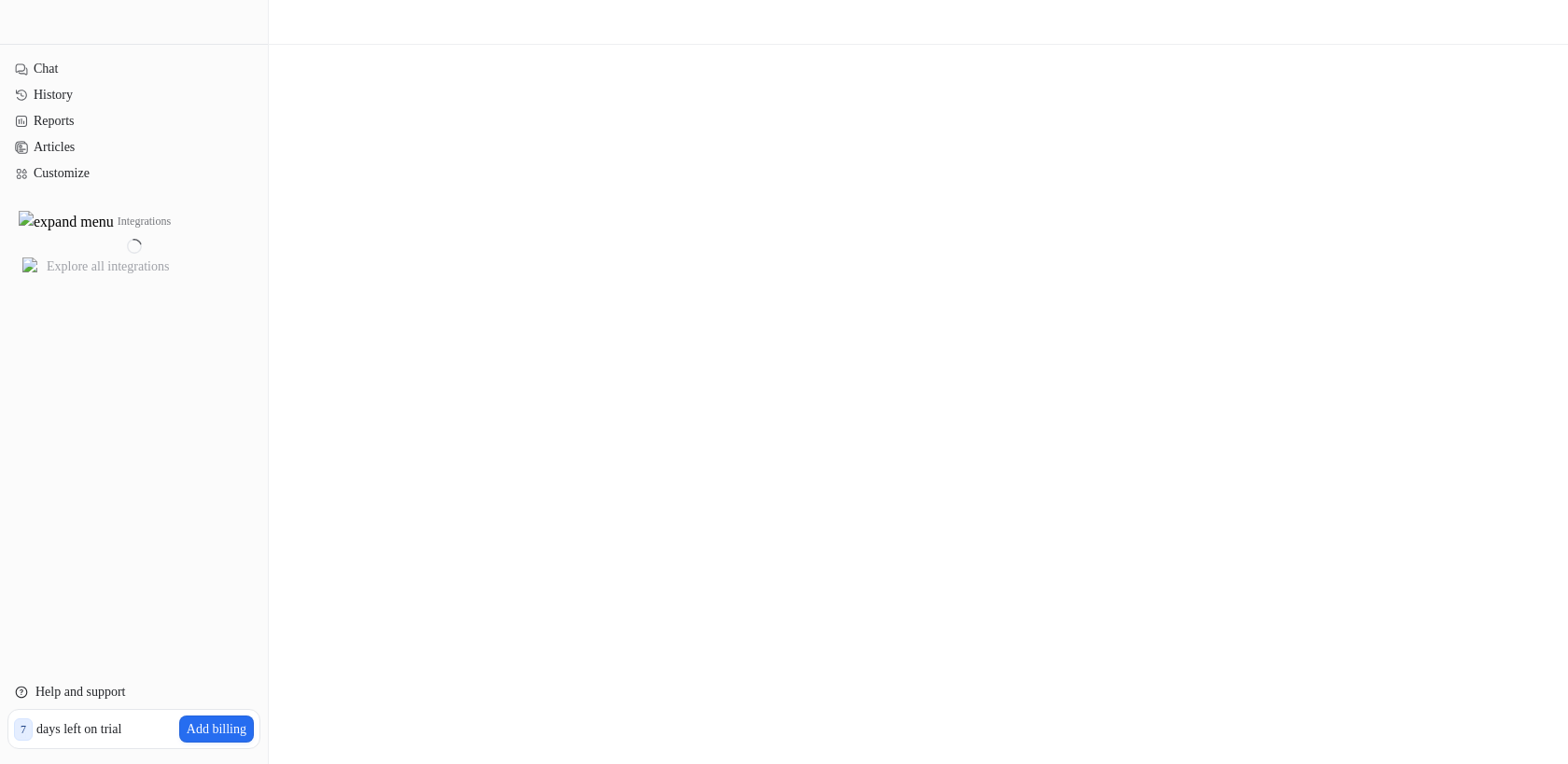scroll, scrollTop: 0, scrollLeft: 0, axis: both 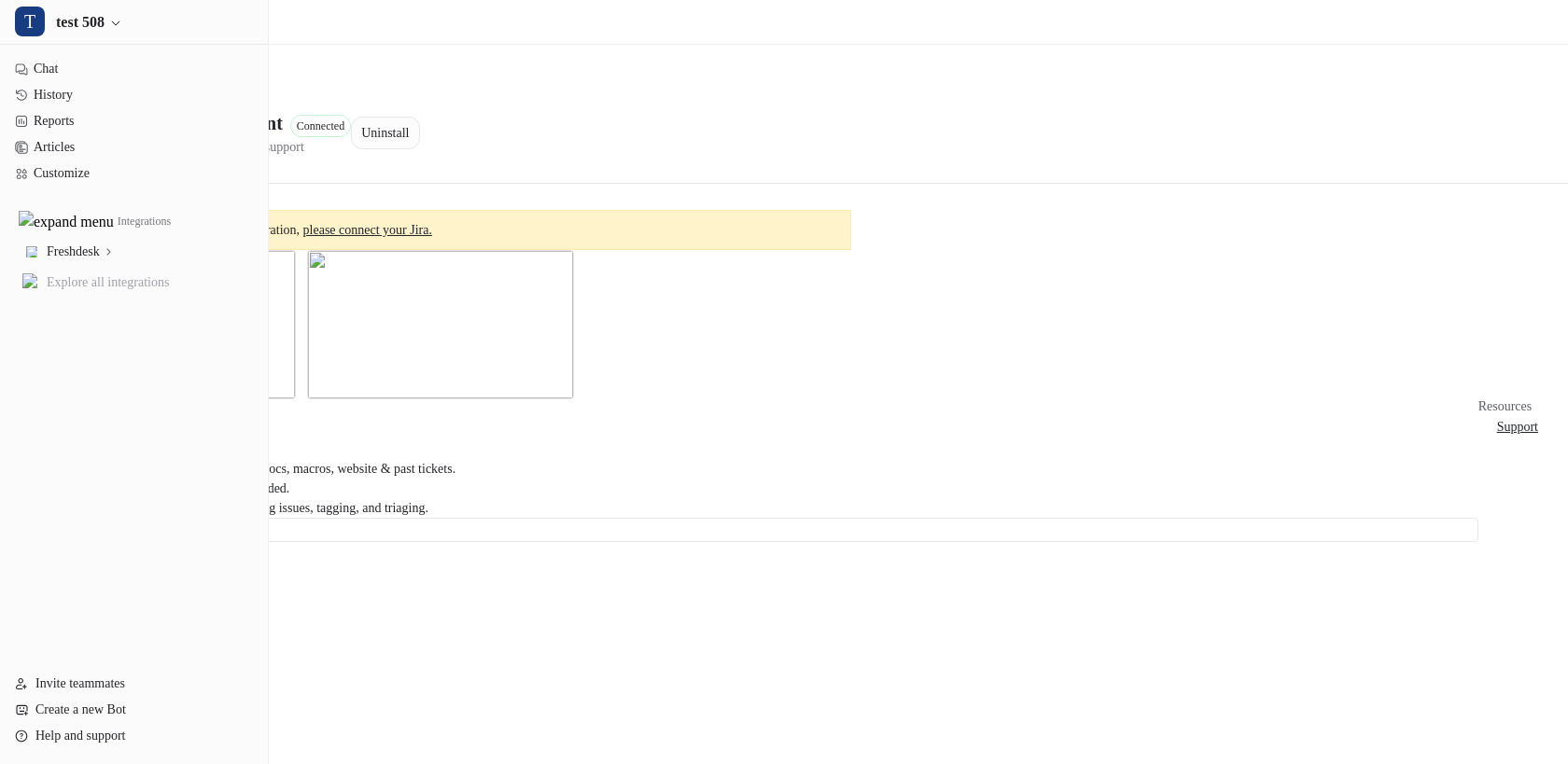 click on "Uninstall" at bounding box center [385, 132] 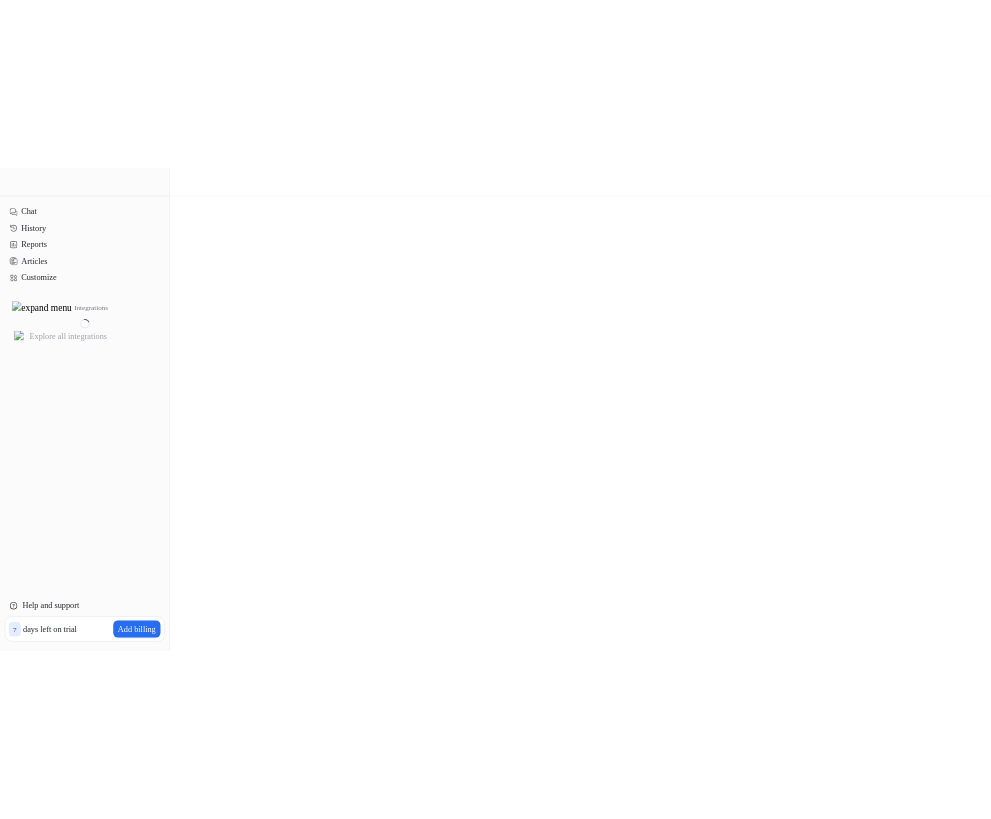 scroll, scrollTop: 0, scrollLeft: 0, axis: both 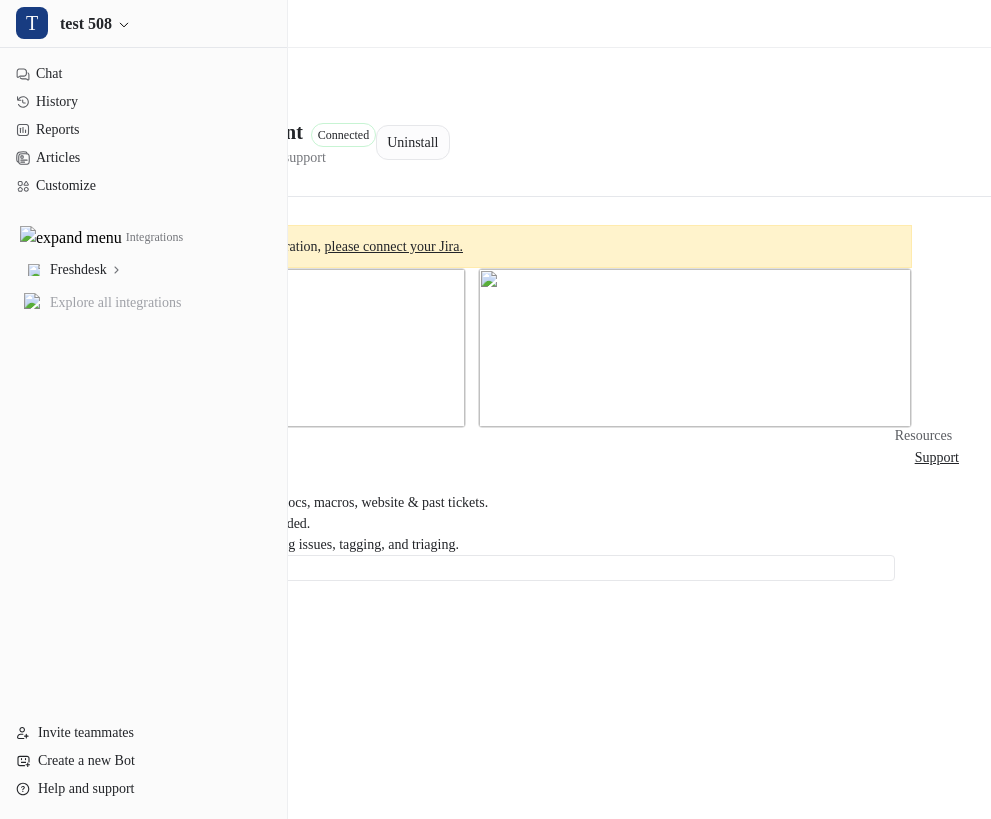 click on "Uninstall" at bounding box center [412, 142] 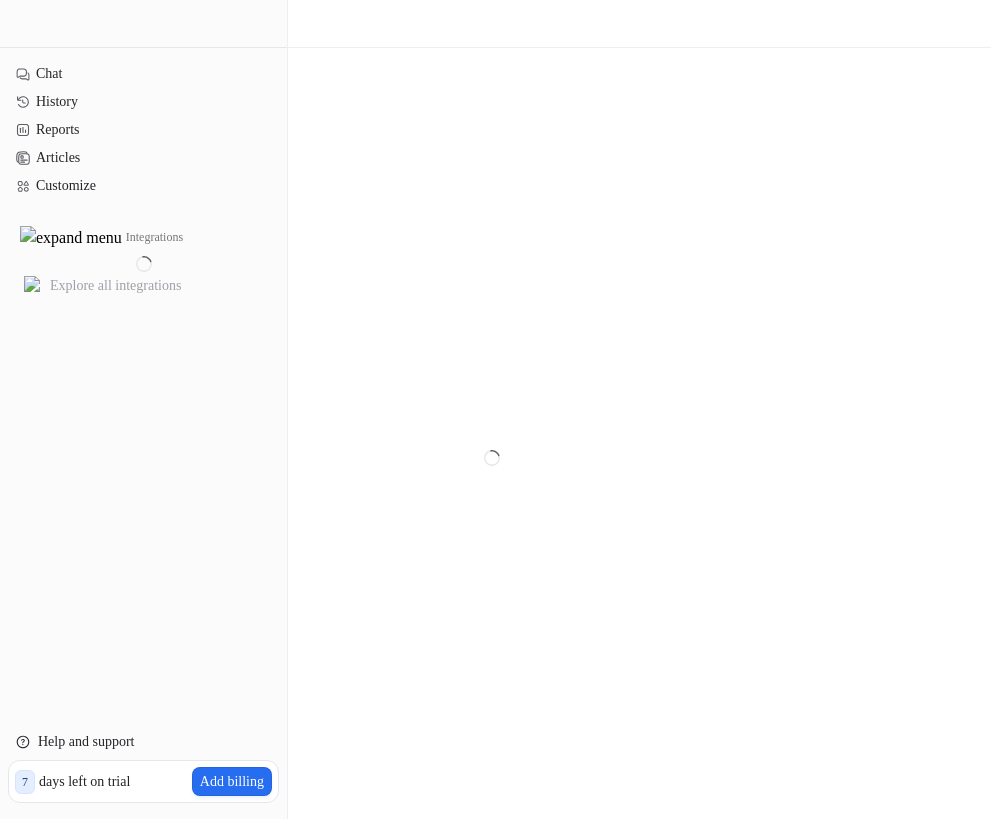 scroll, scrollTop: 0, scrollLeft: 0, axis: both 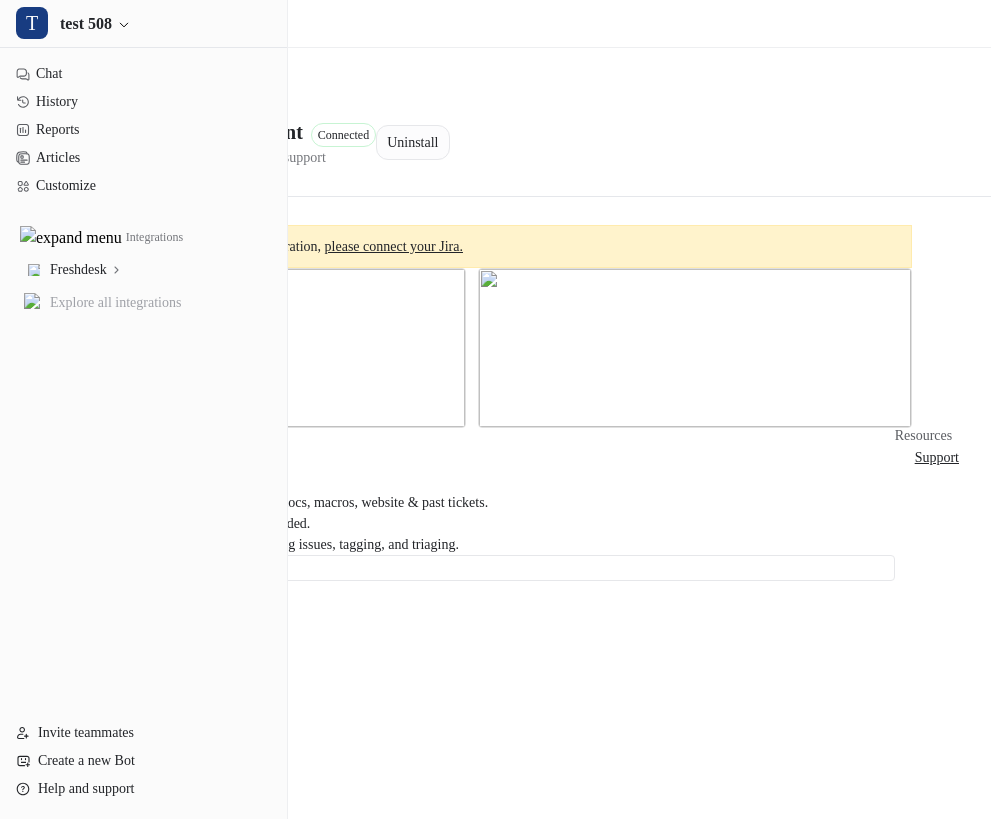 click on "Uninstall" at bounding box center (412, 142) 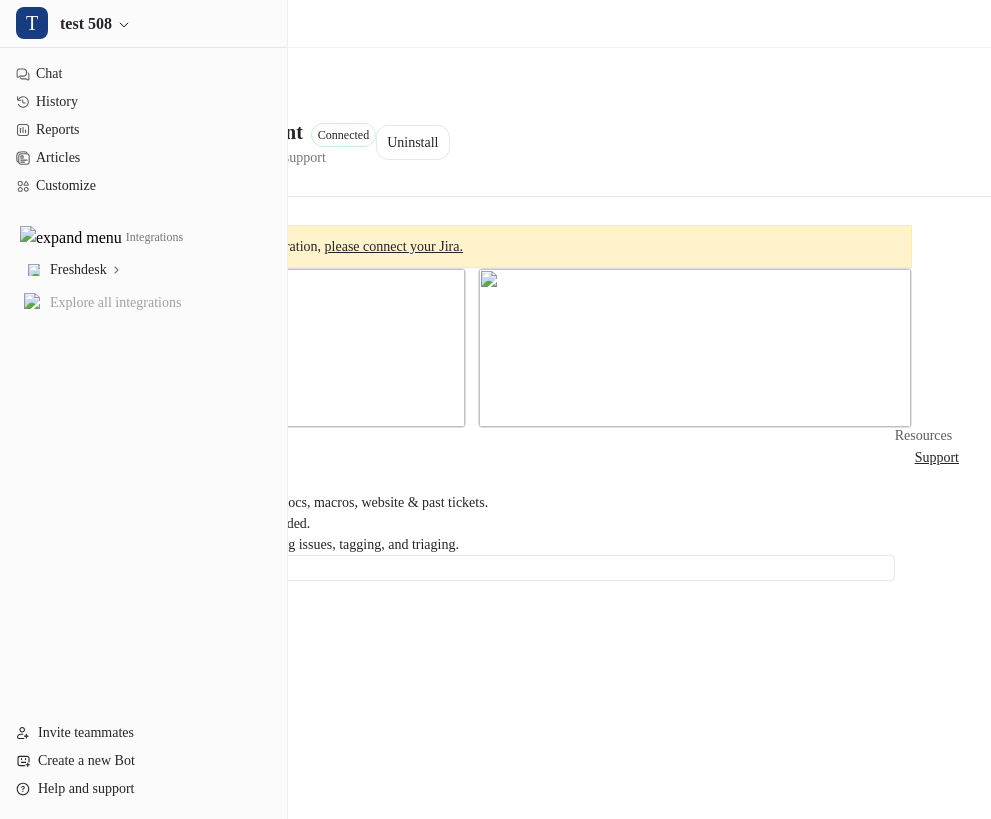 click on "Jira Service Management Connected AI agents and copilot to streamline support Uninstall" at bounding box center (491, 142) 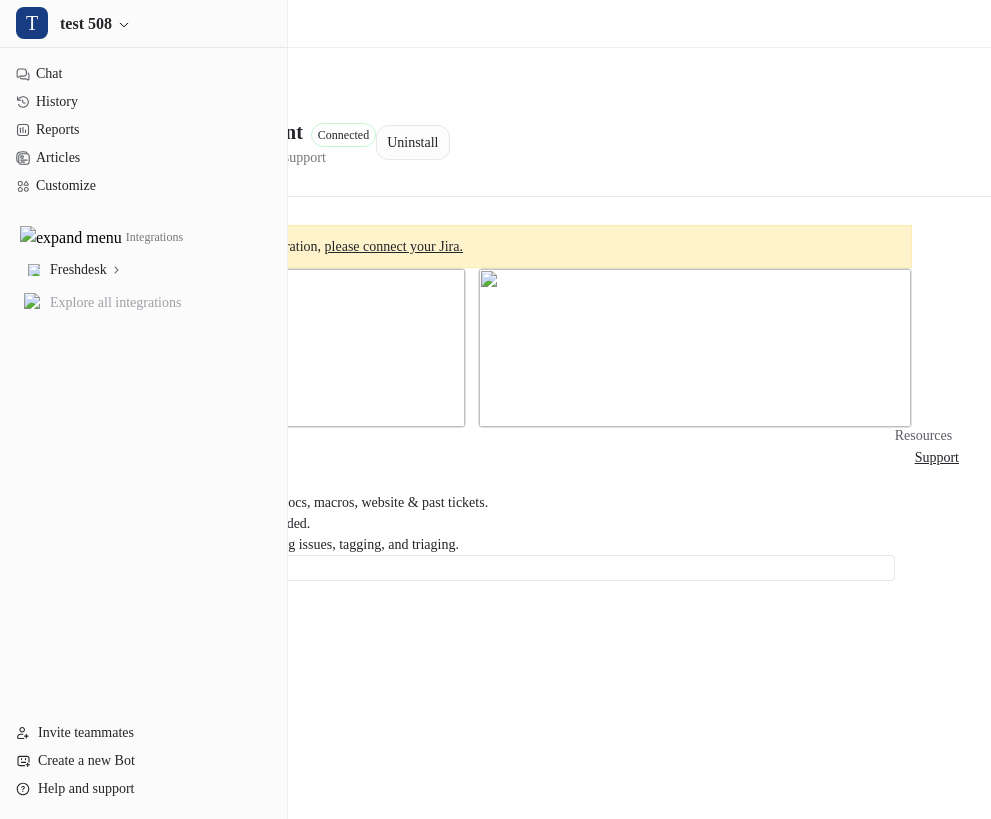 click on "Uninstall" at bounding box center [412, 142] 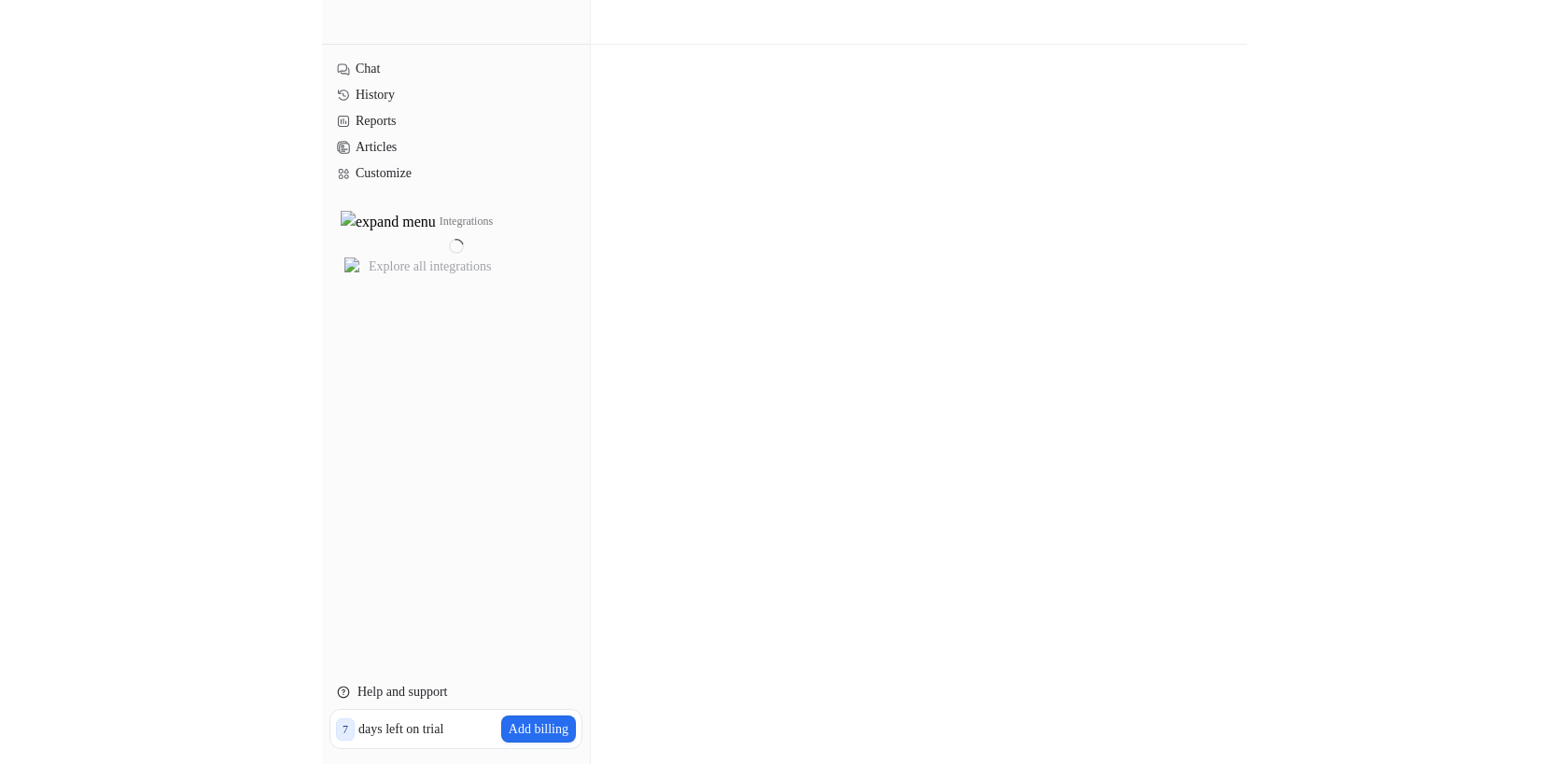 scroll, scrollTop: 0, scrollLeft: 0, axis: both 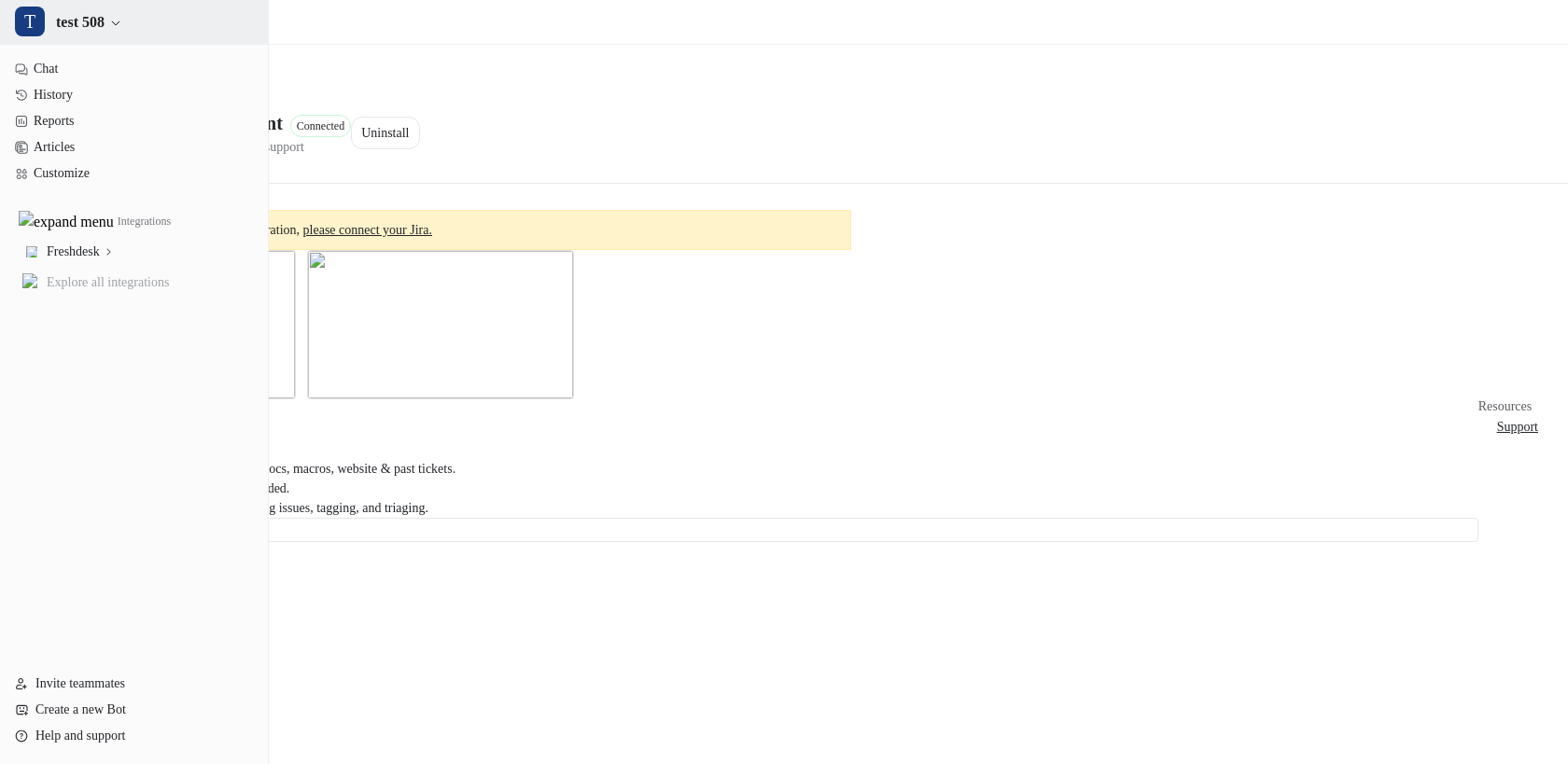 click on "T test 508" at bounding box center (133, 22) 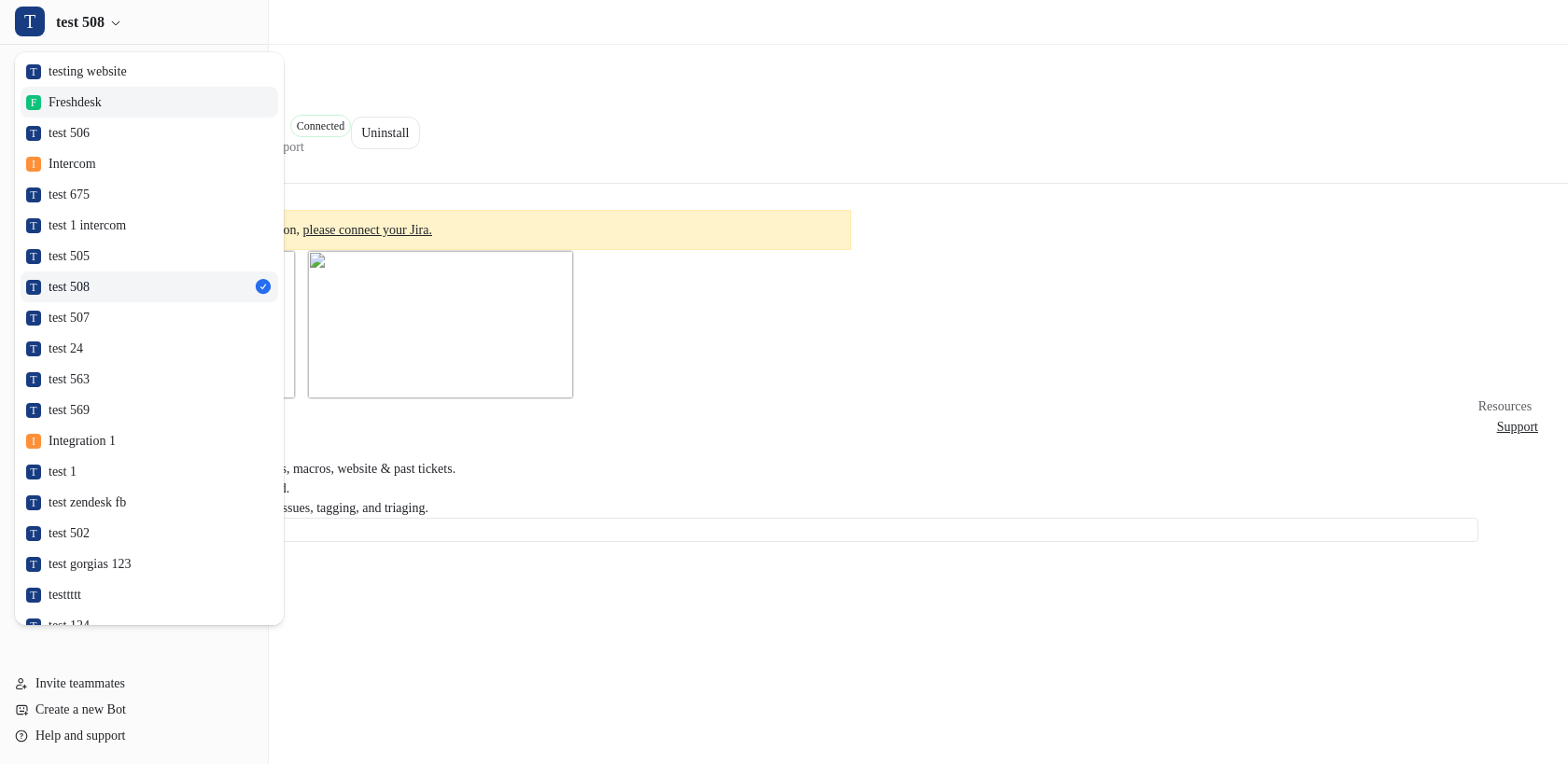 click on "F   Freshdesk" at bounding box center (149, 102) 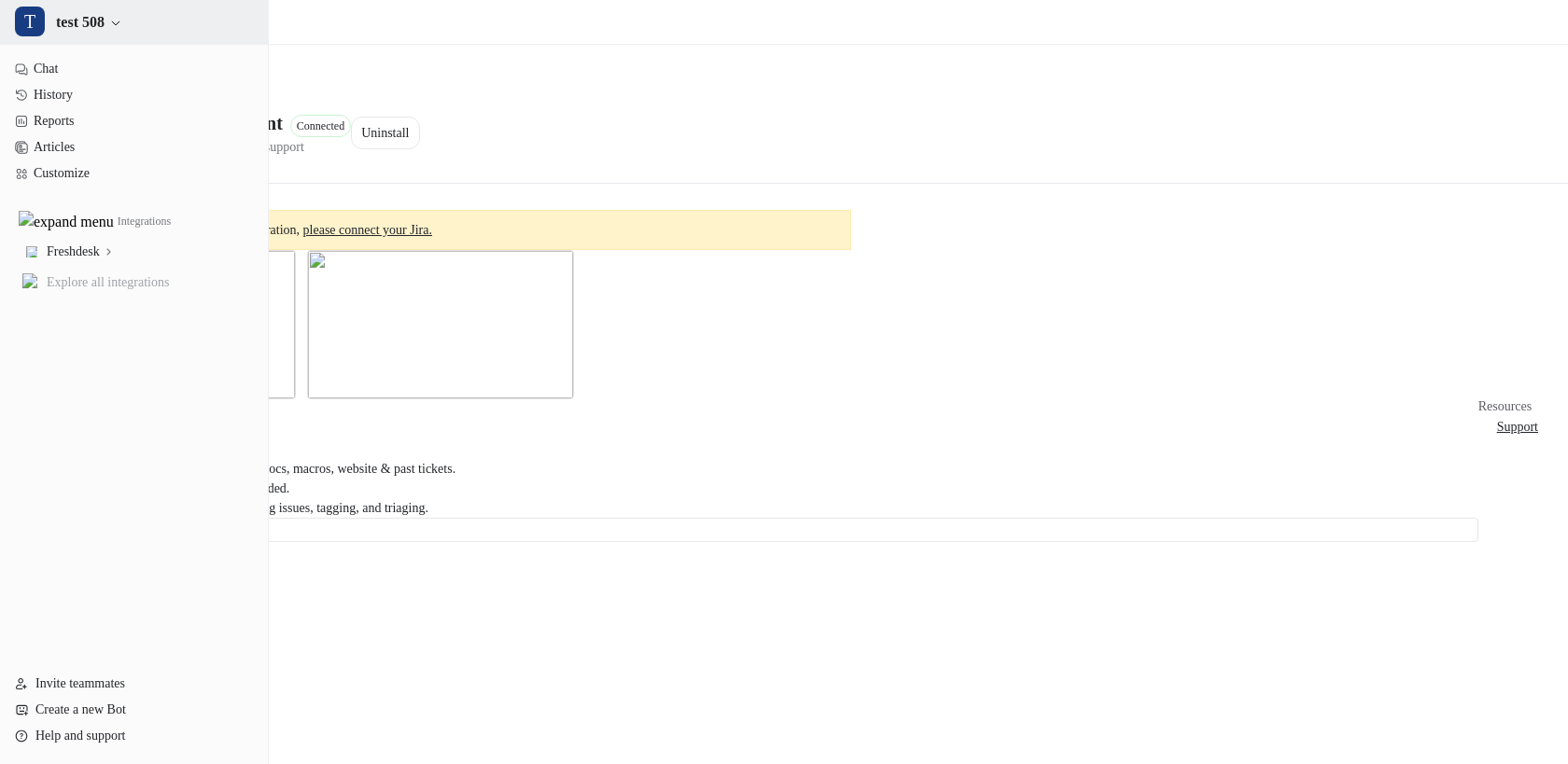 click on "test 508" at bounding box center [80, 22] 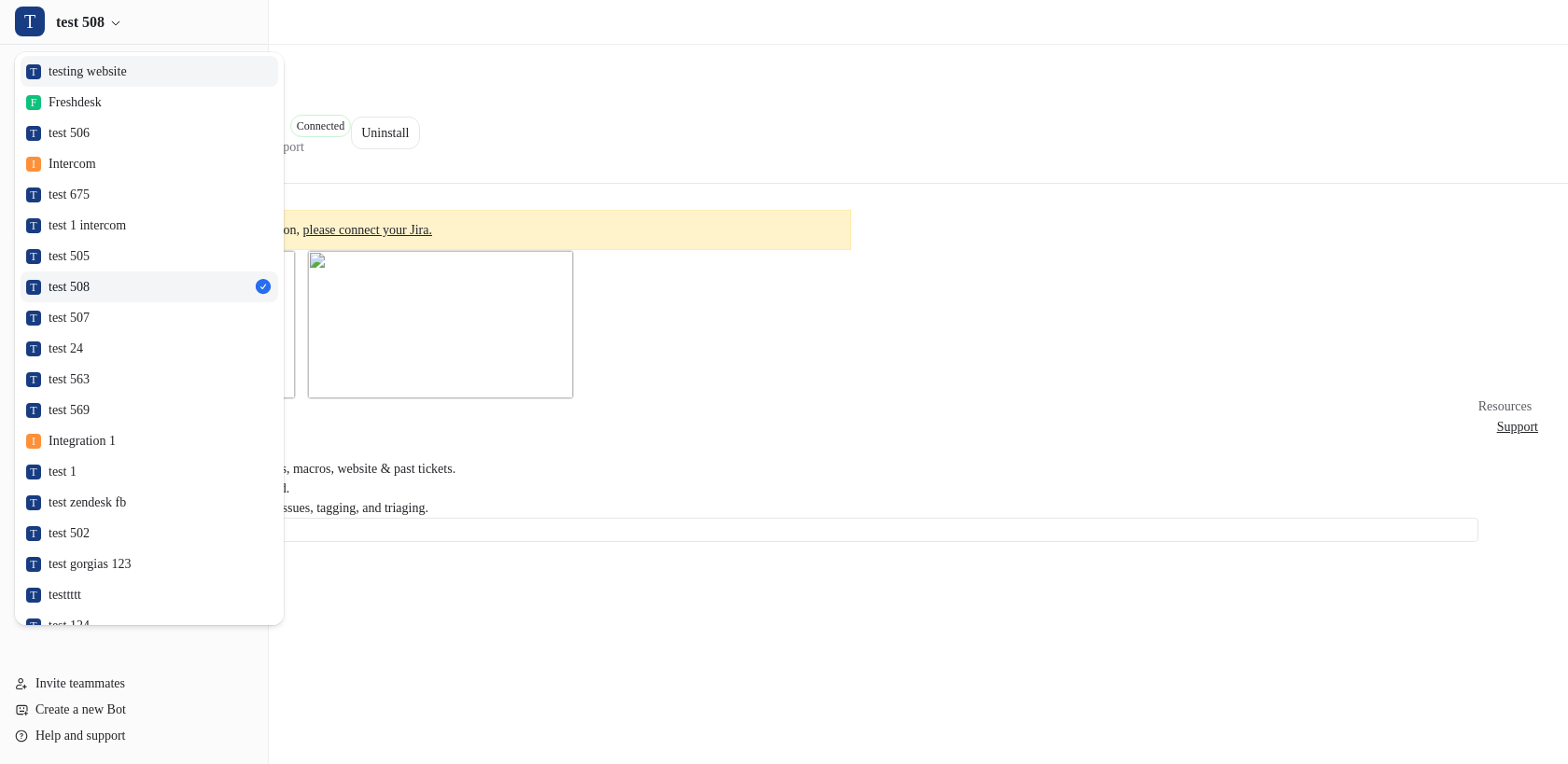 click on "T   testing website" at bounding box center (77, 71) 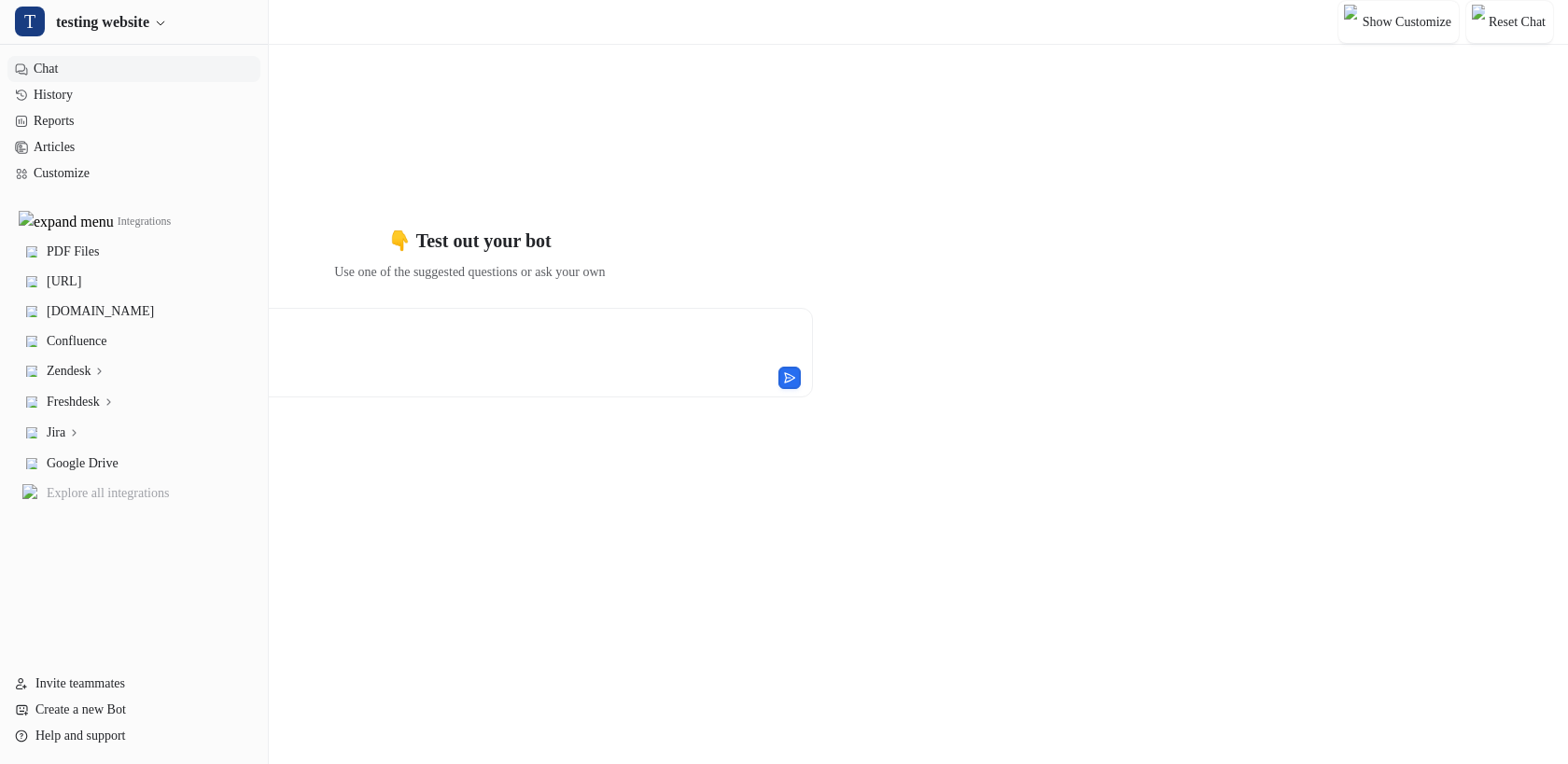 type on "**********" 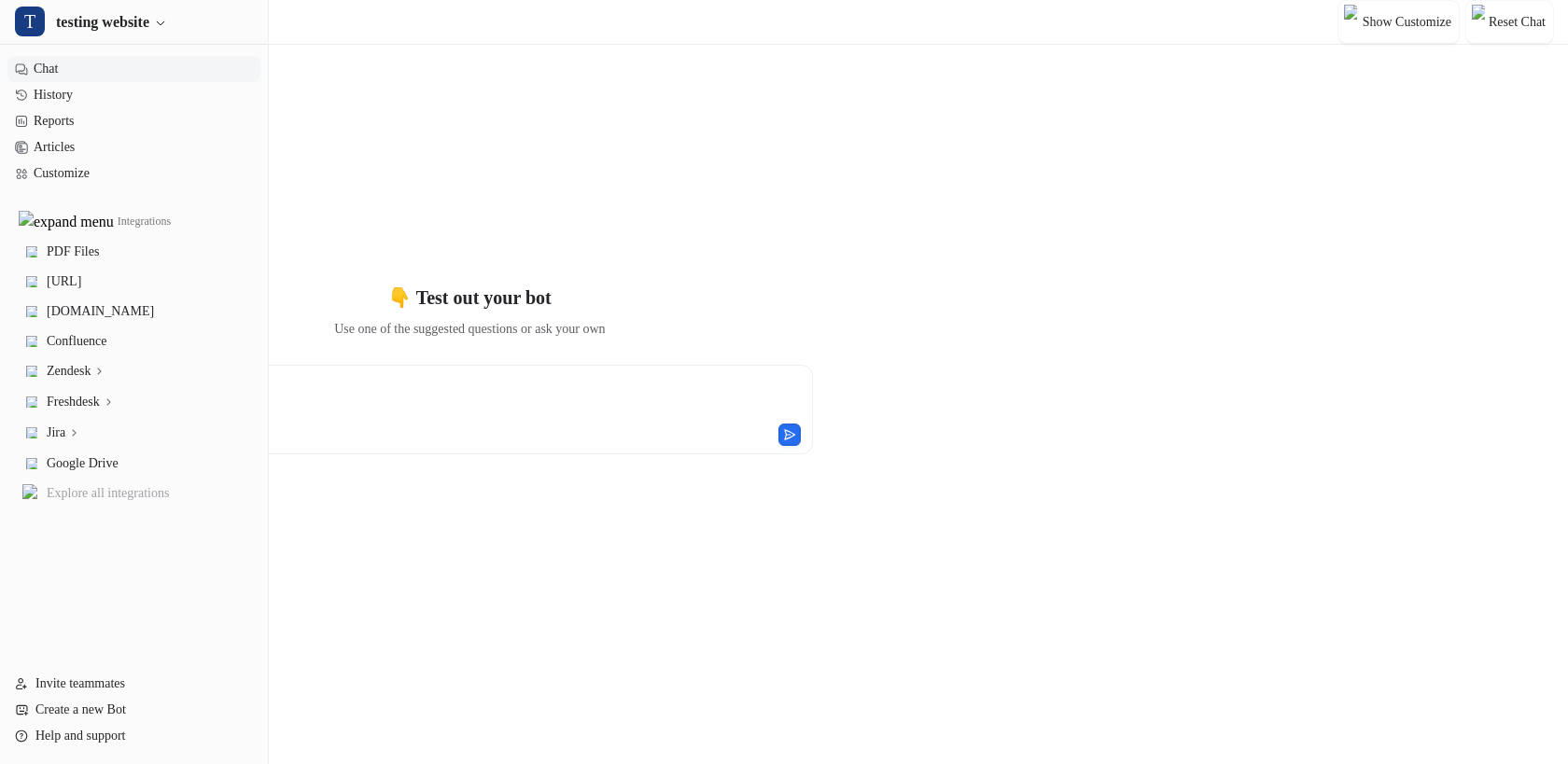 click on "Chat" at bounding box center [133, 69] 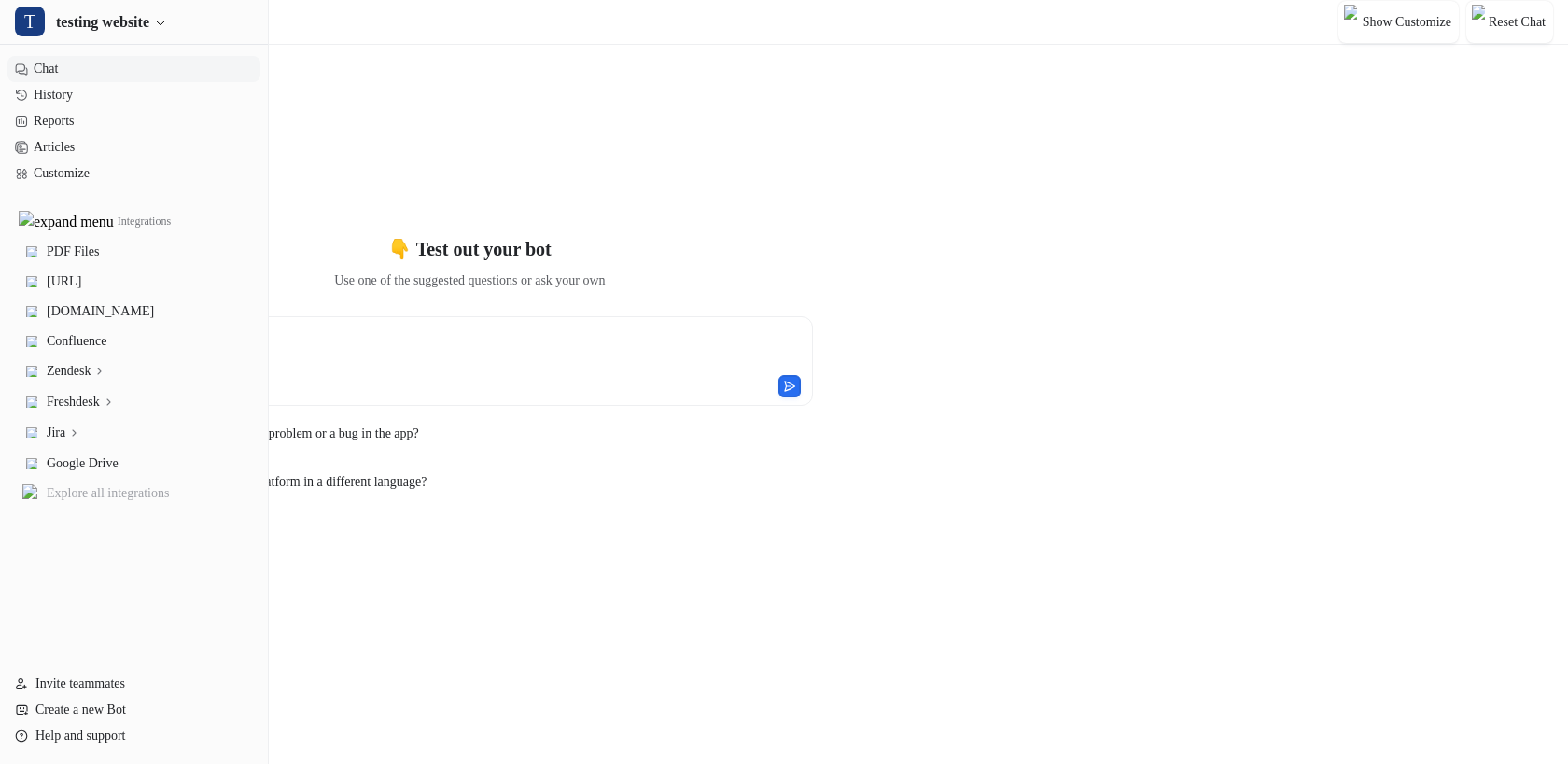 click on "Chat" at bounding box center (133, 69) 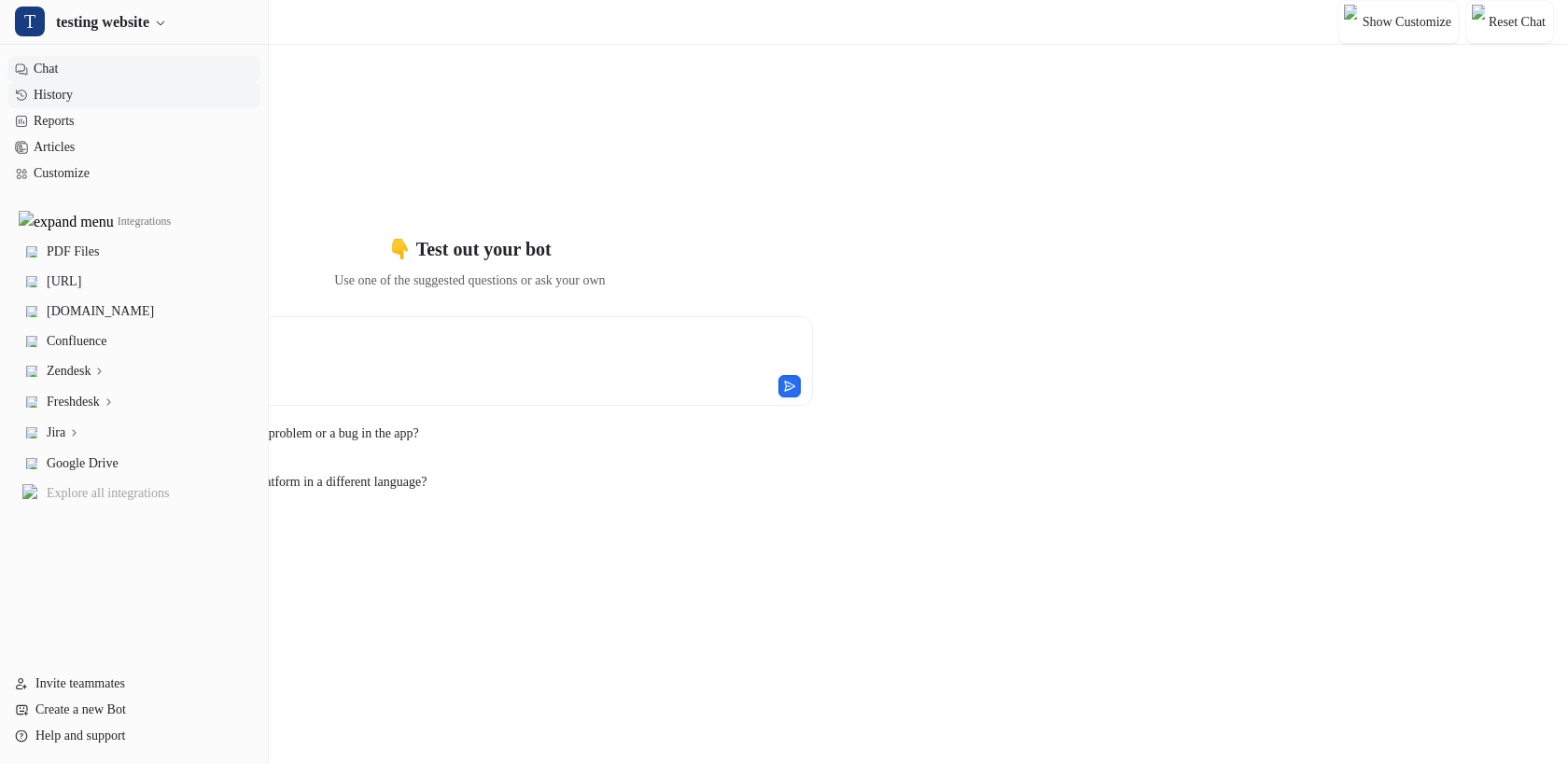 click on "History" at bounding box center (133, 95) 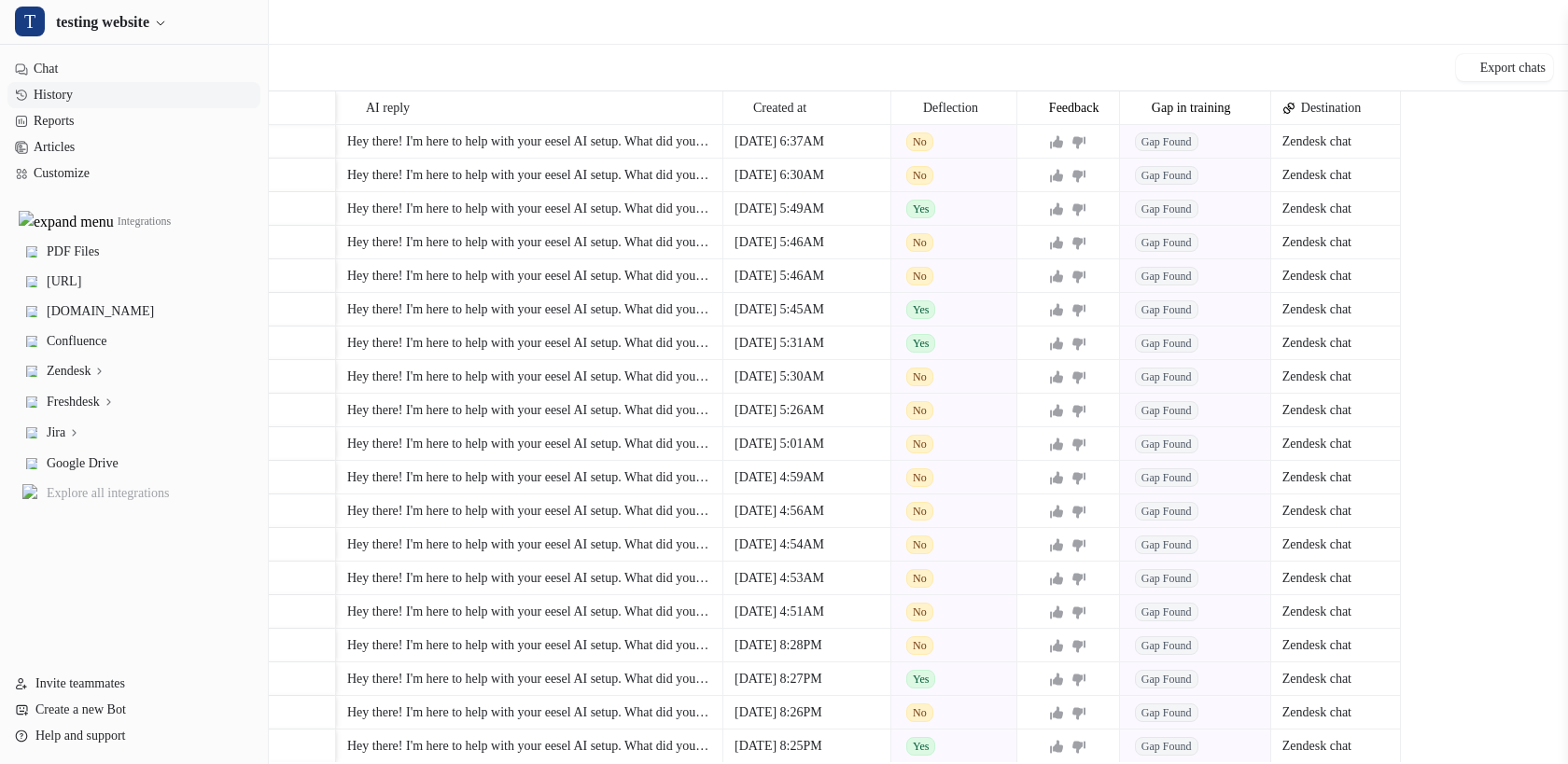 click on "Zendesk" at bounding box center [77, 371] 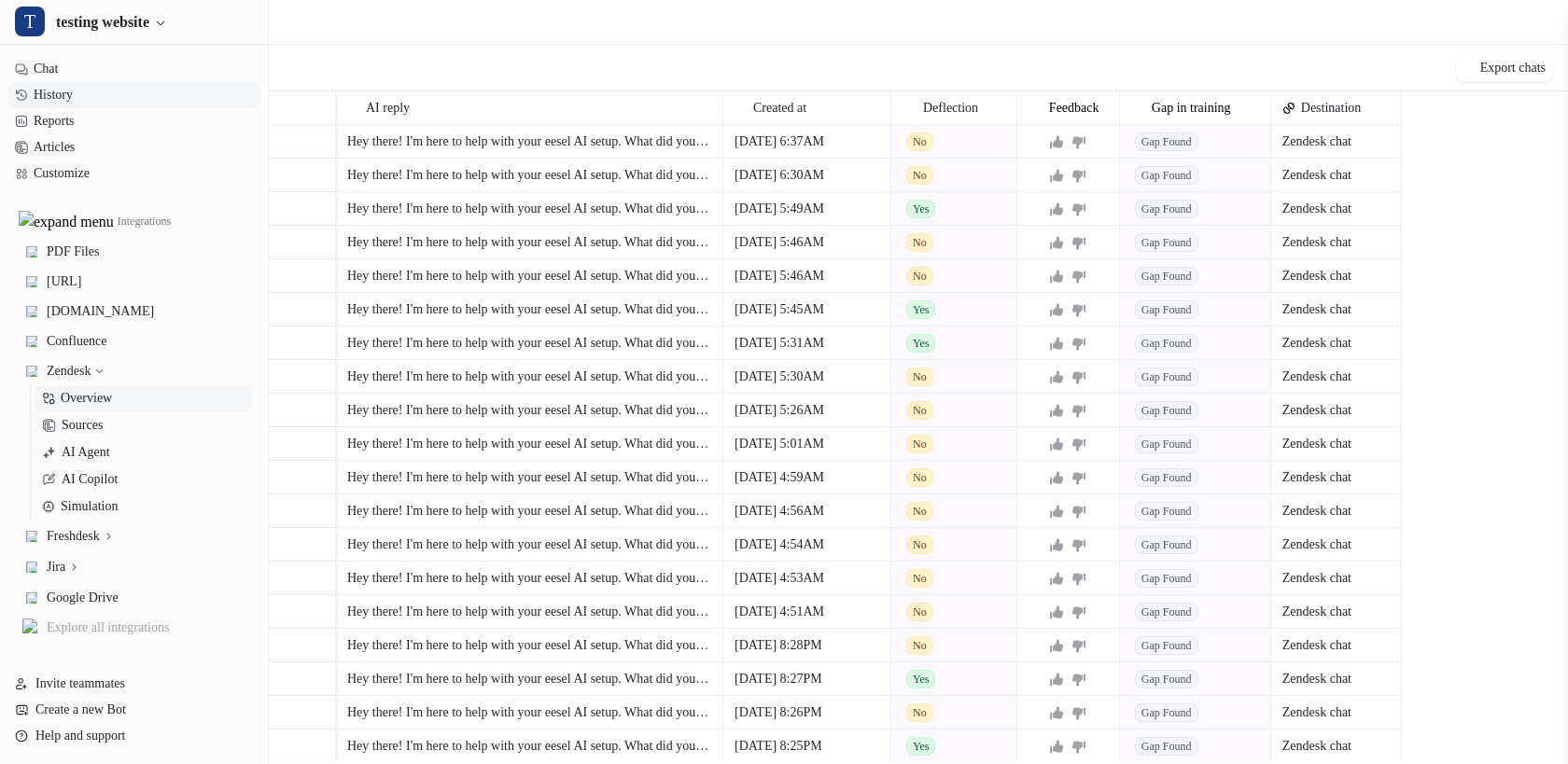 click on "Overview" at bounding box center (86, 398) 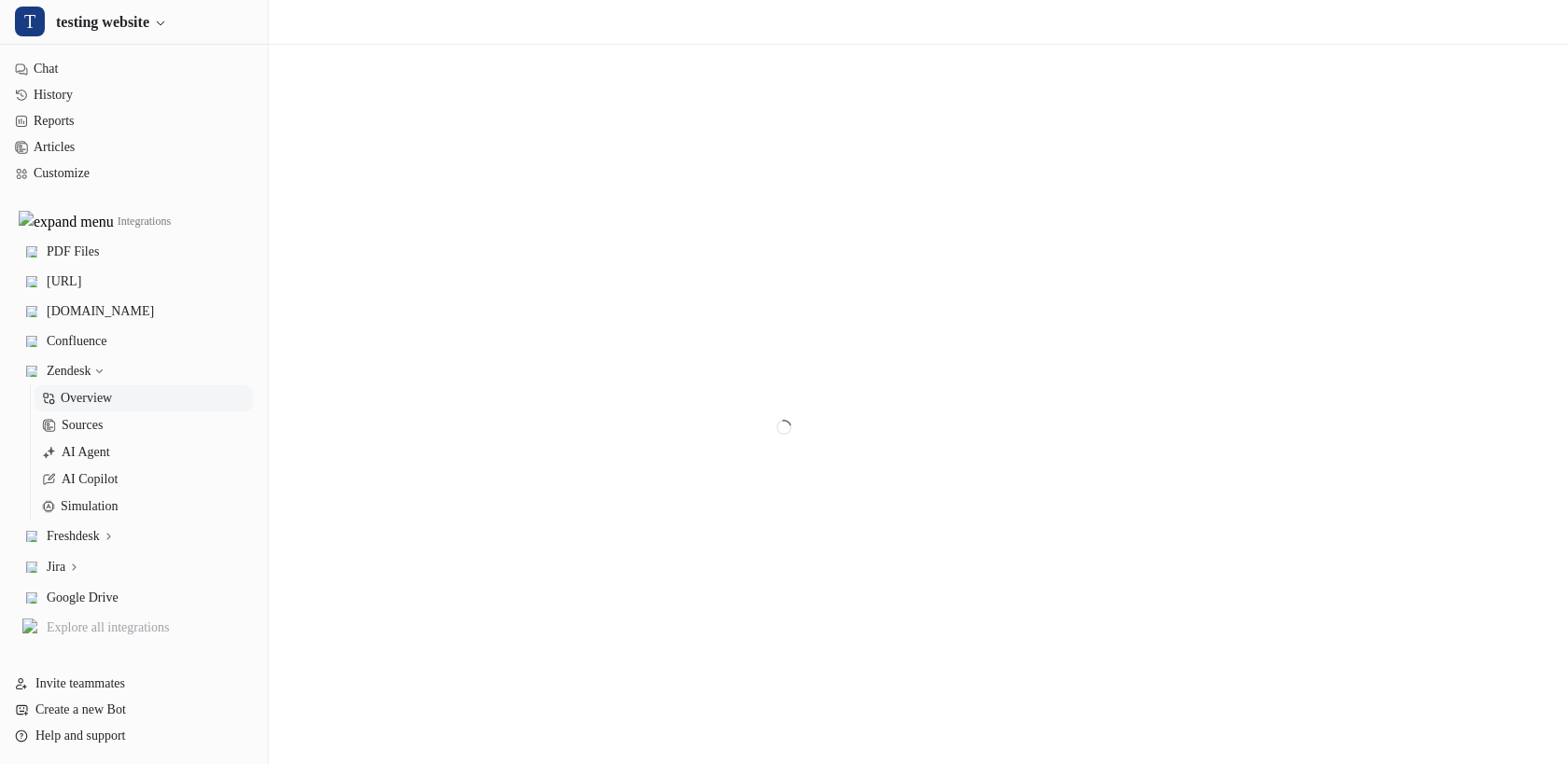 click on "Overview" at bounding box center (86, 398) 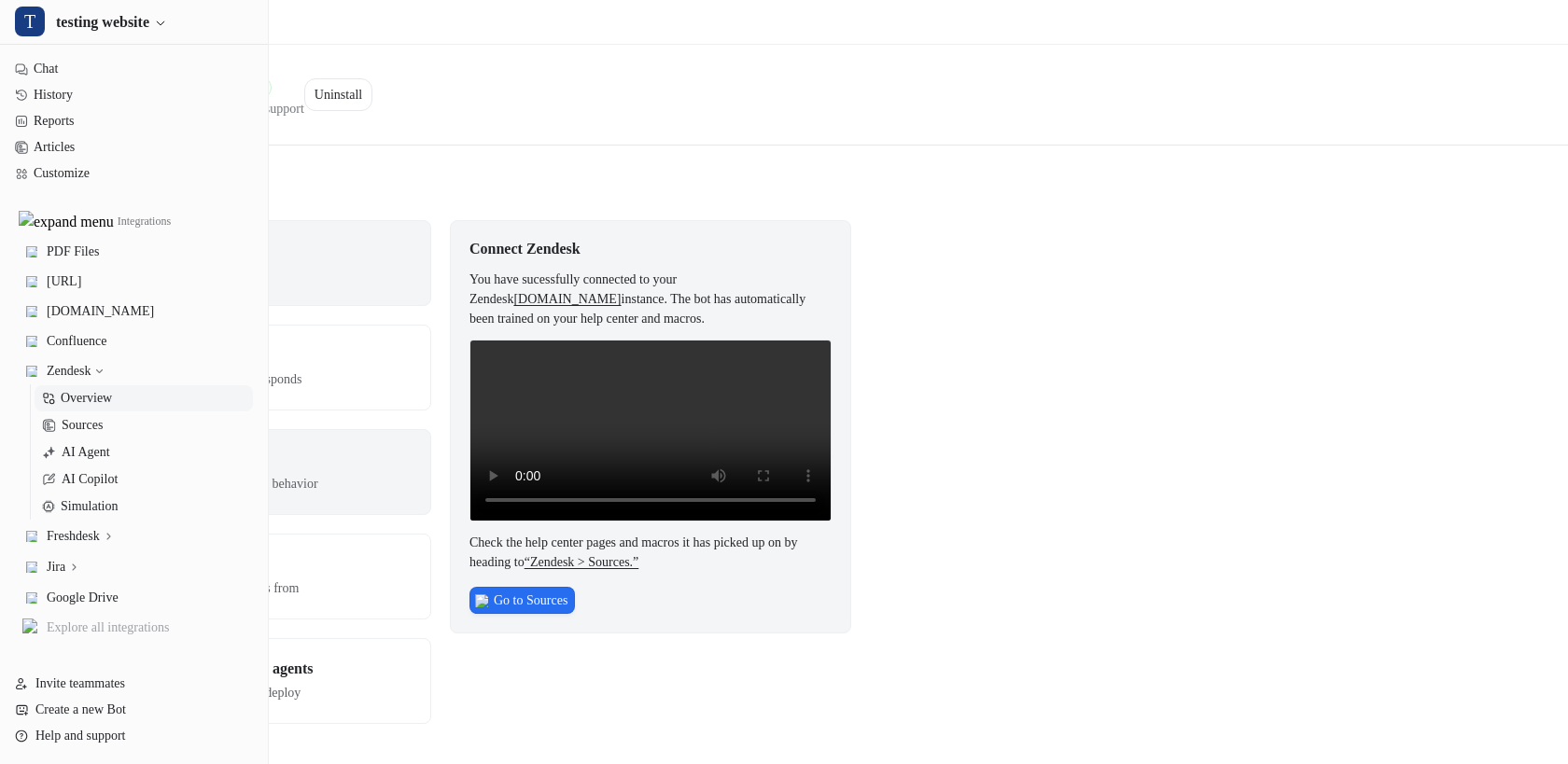 click on "Customize the responses Correct replies, tone and escalation behavior" 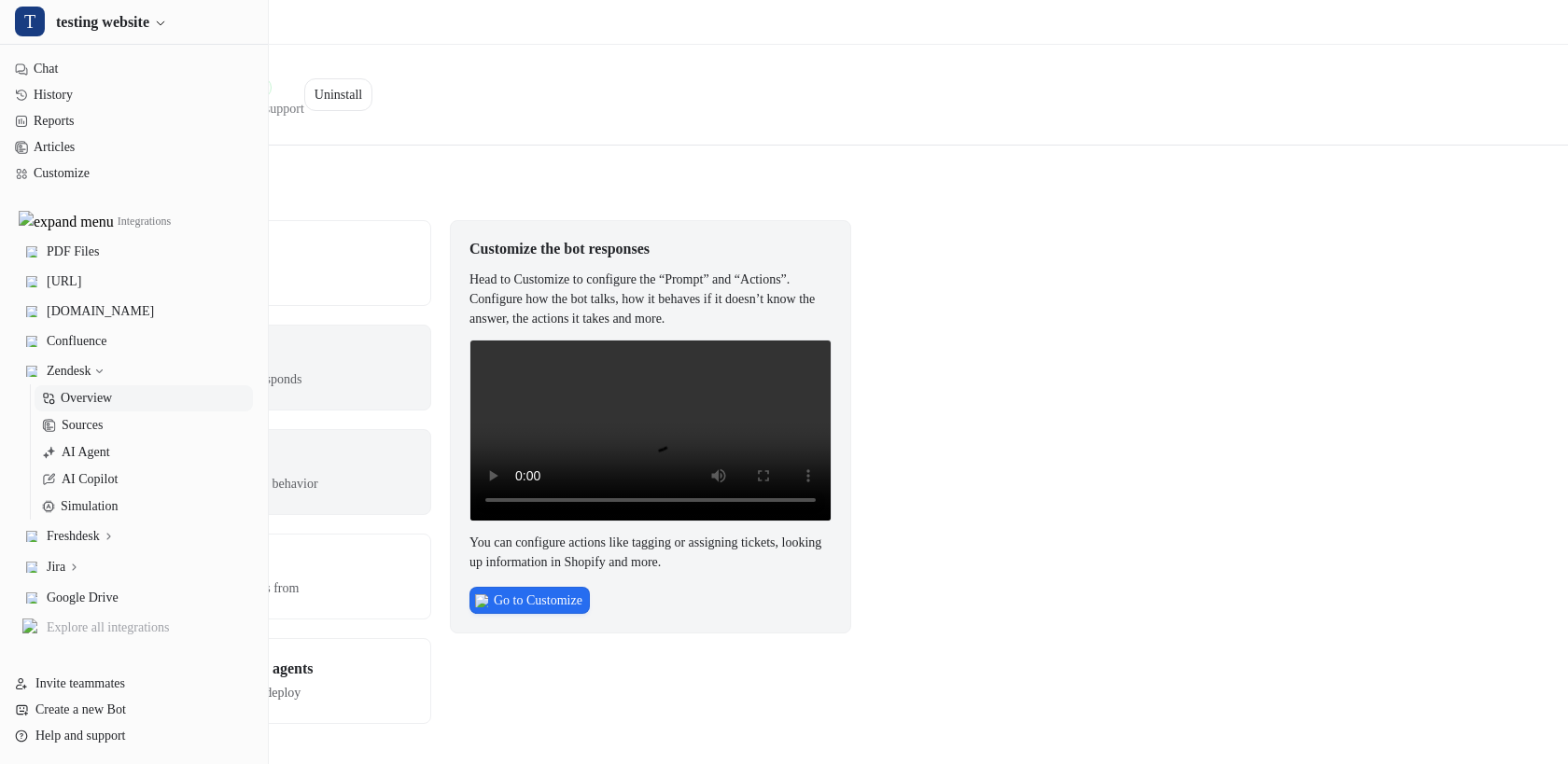 click on "Test the bot here Head to Chat to see how the bot responds" 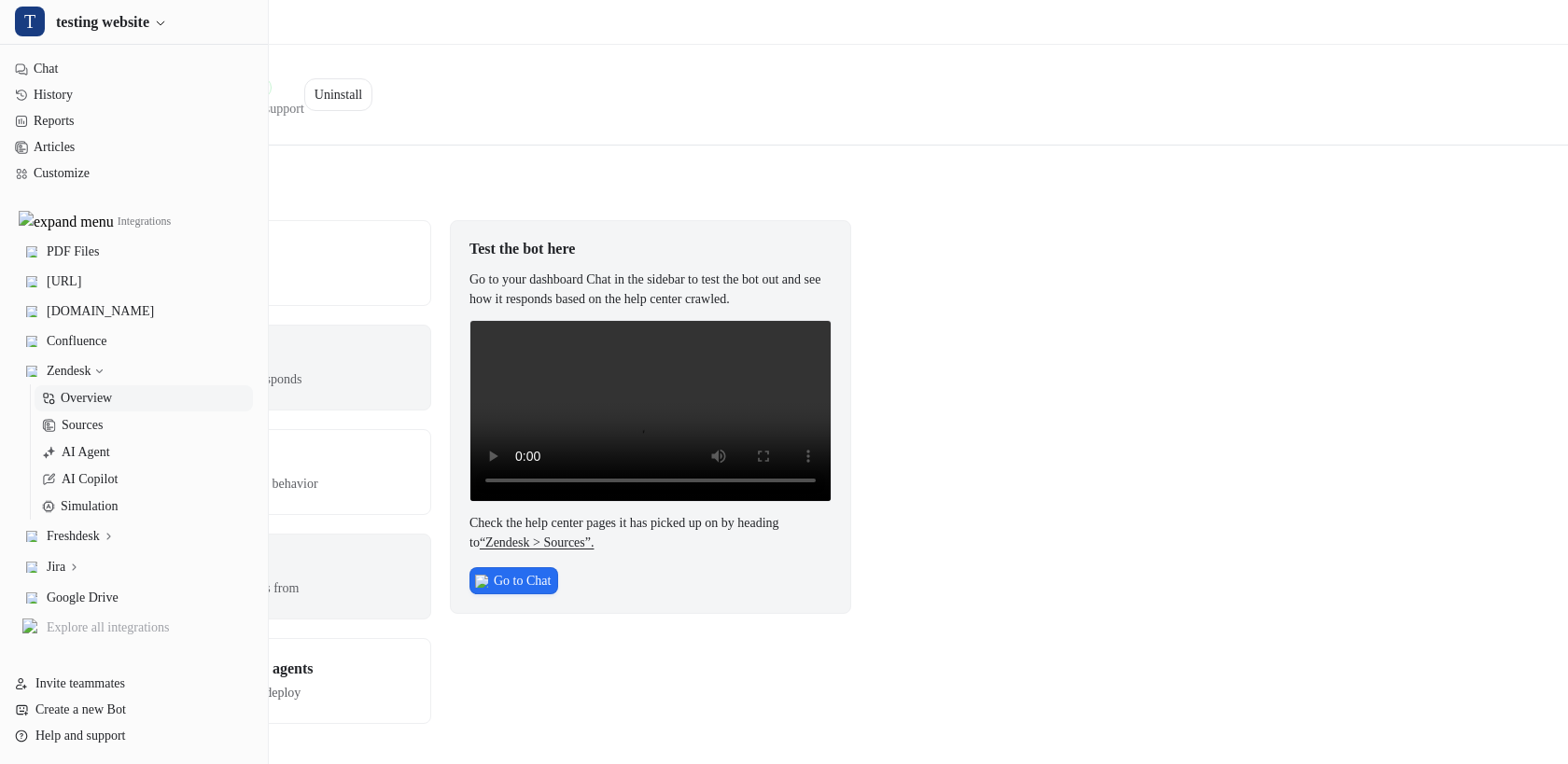 click on "Choose which tickets the bot learns from" 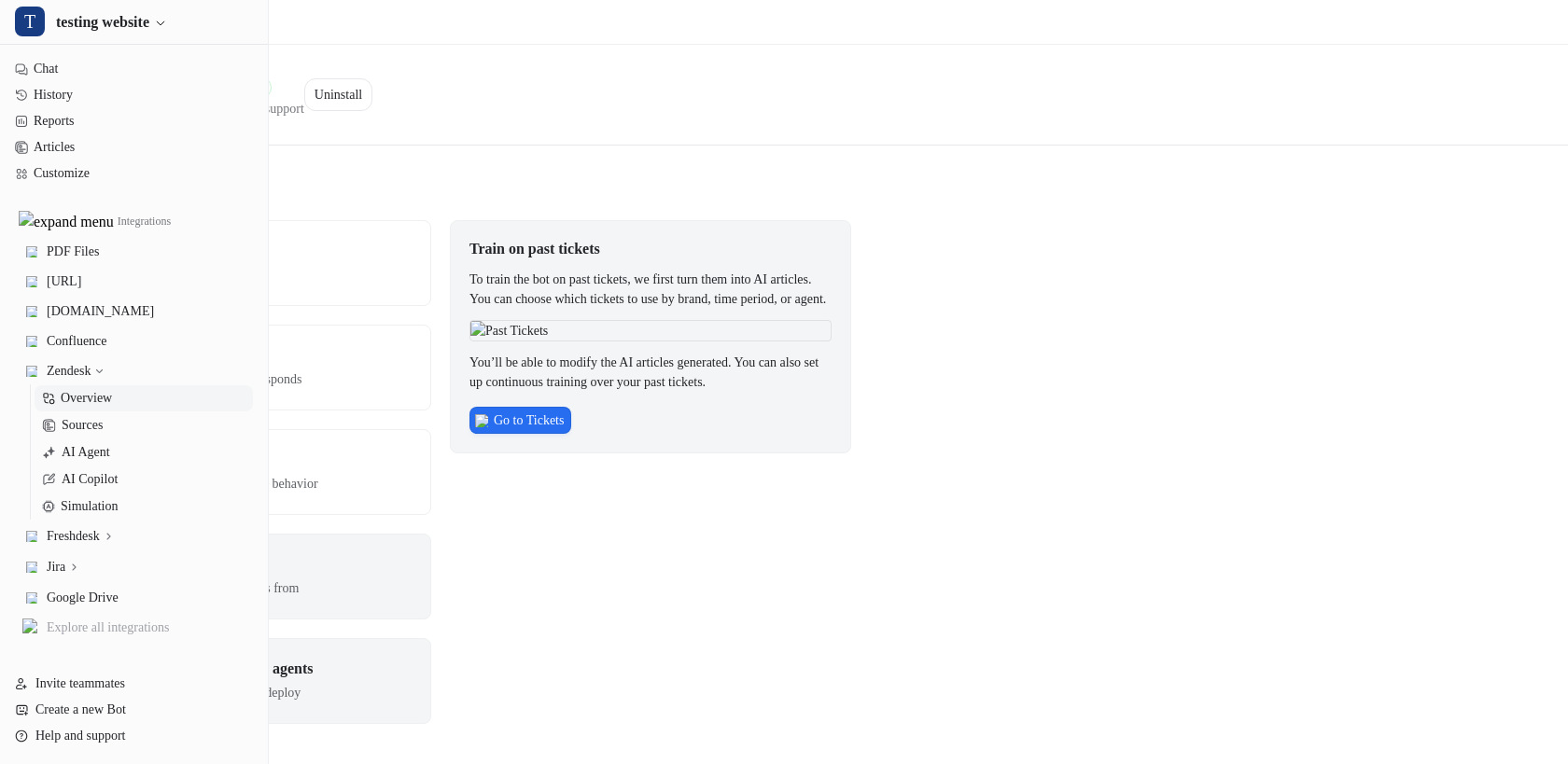 click on "Test and deploy AI copilot or agents" 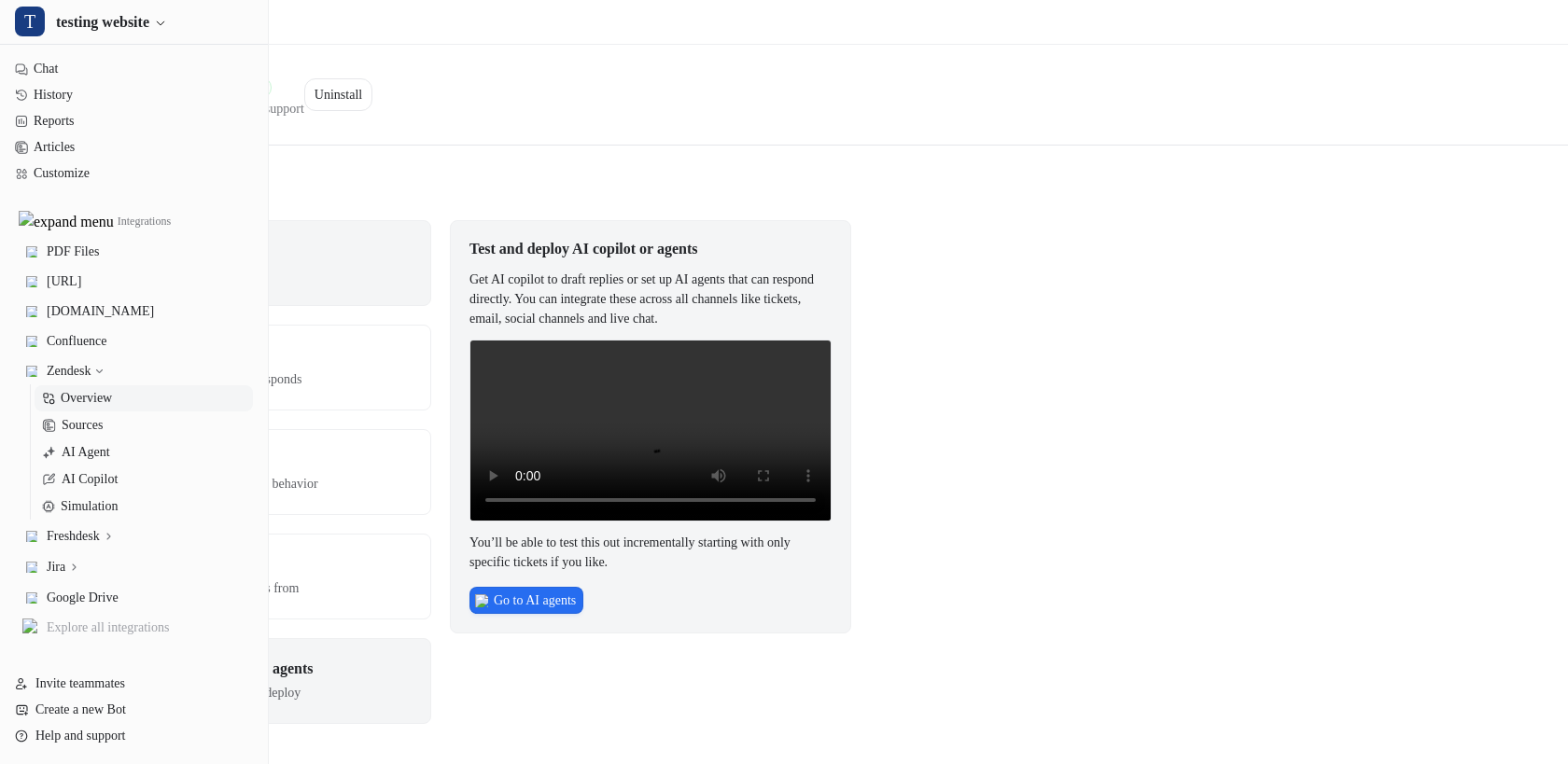 click on "Connect Zendesk" 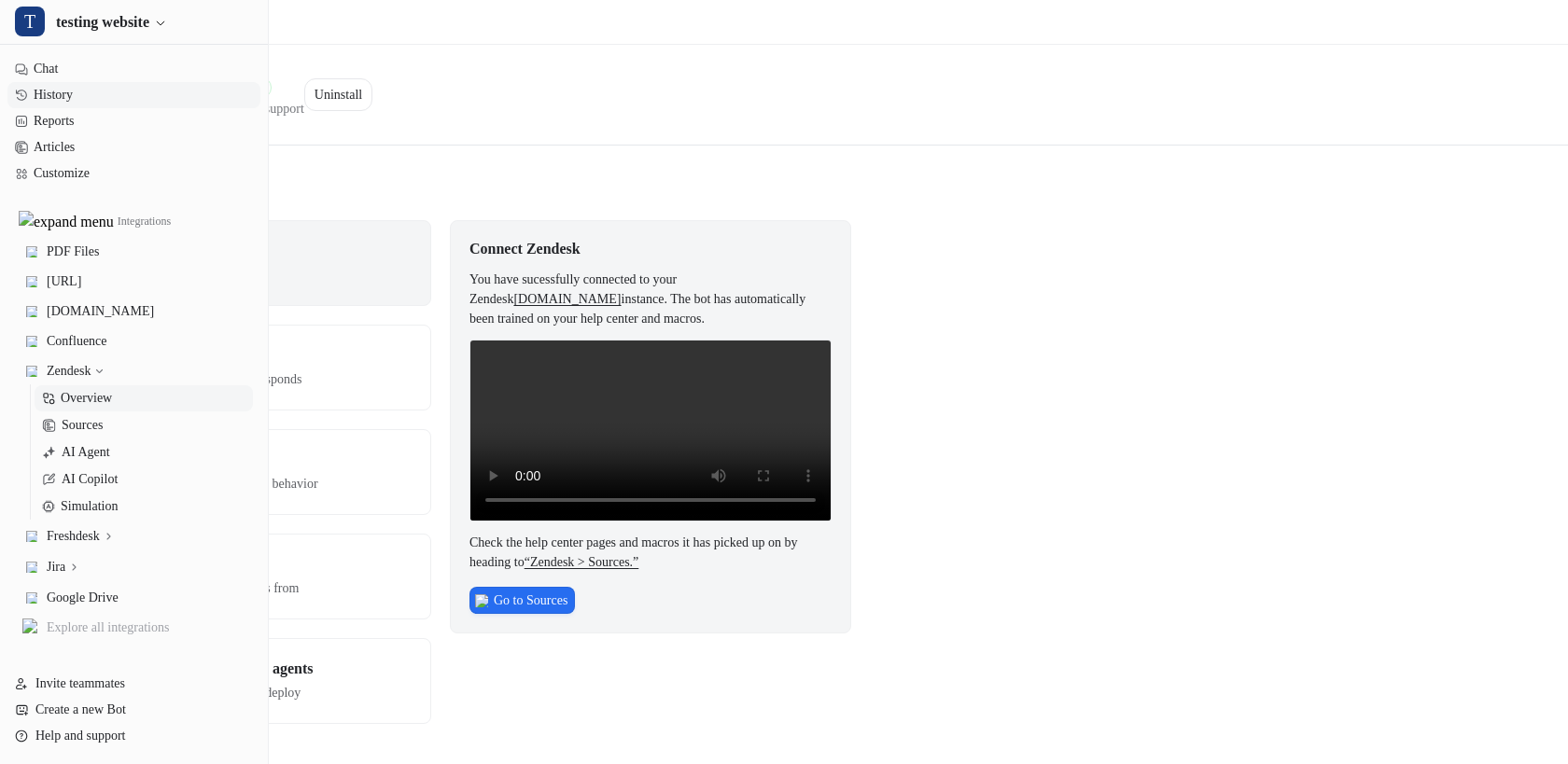 click on "History" at bounding box center (133, 95) 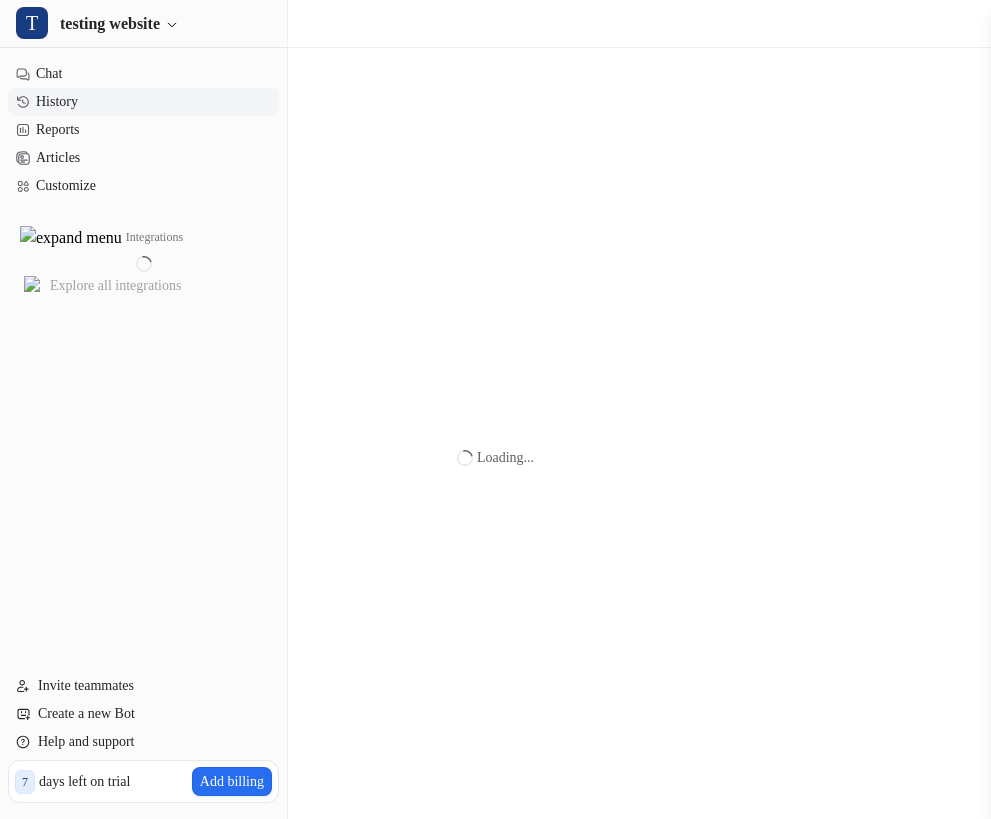 scroll, scrollTop: 0, scrollLeft: 0, axis: both 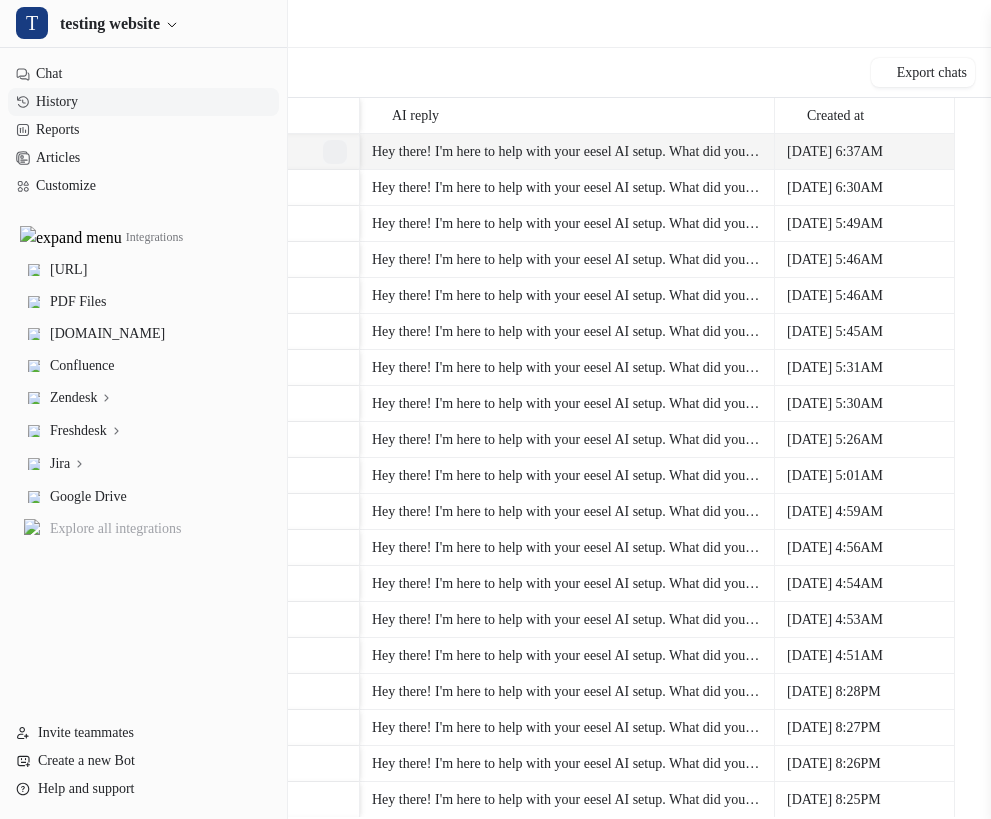click at bounding box center [335, 152] 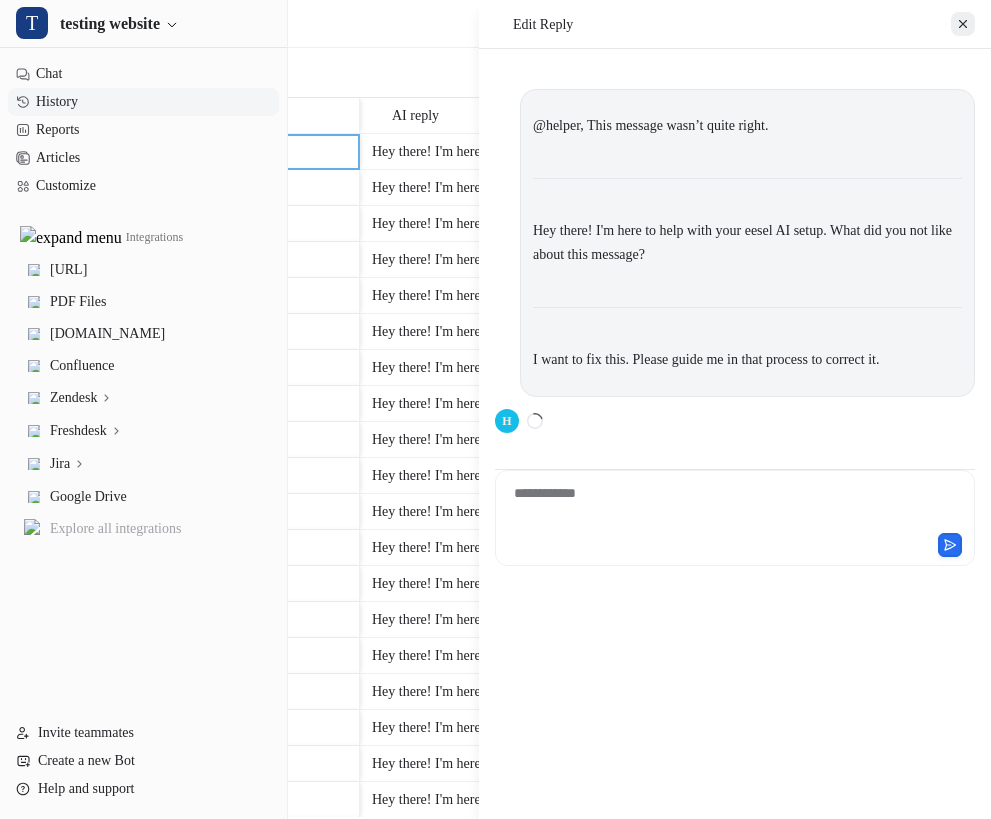 click 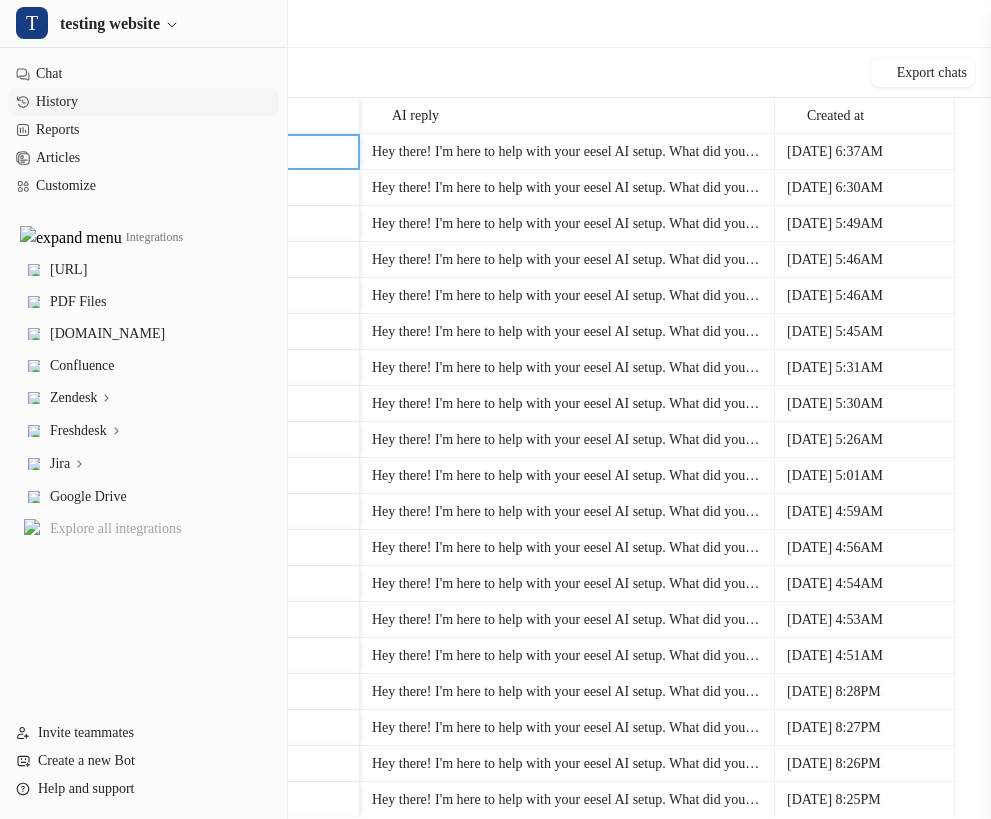 scroll, scrollTop: 67, scrollLeft: 0, axis: vertical 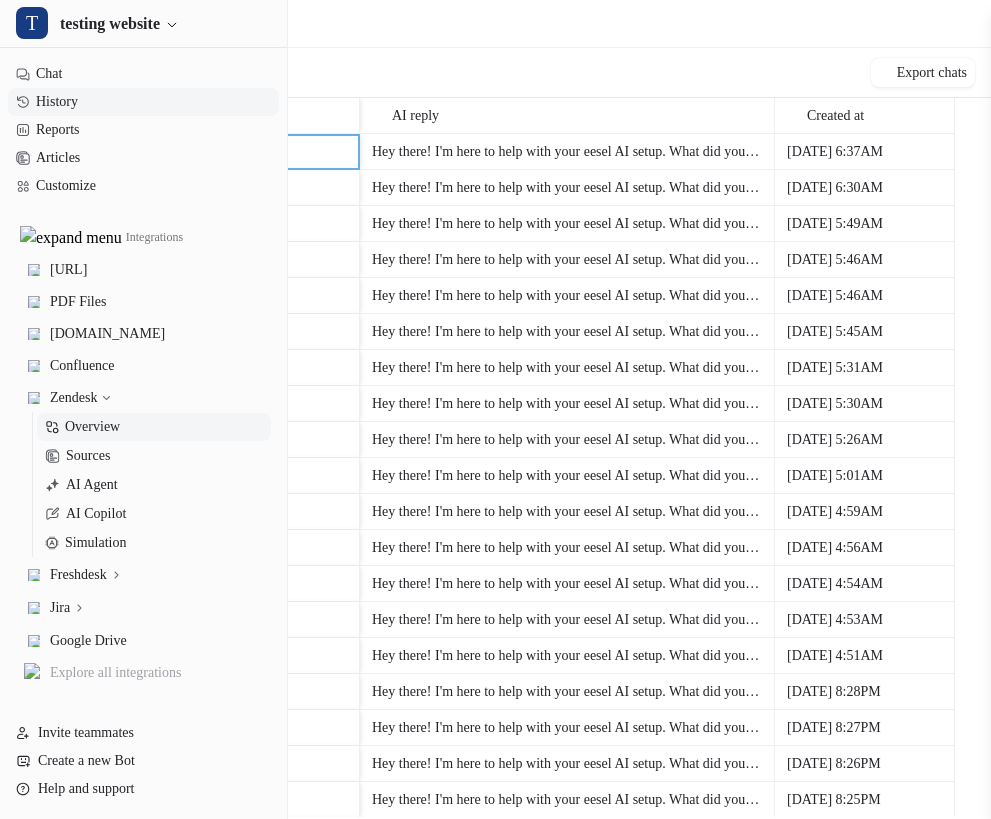 click on "Overview" at bounding box center (92, 427) 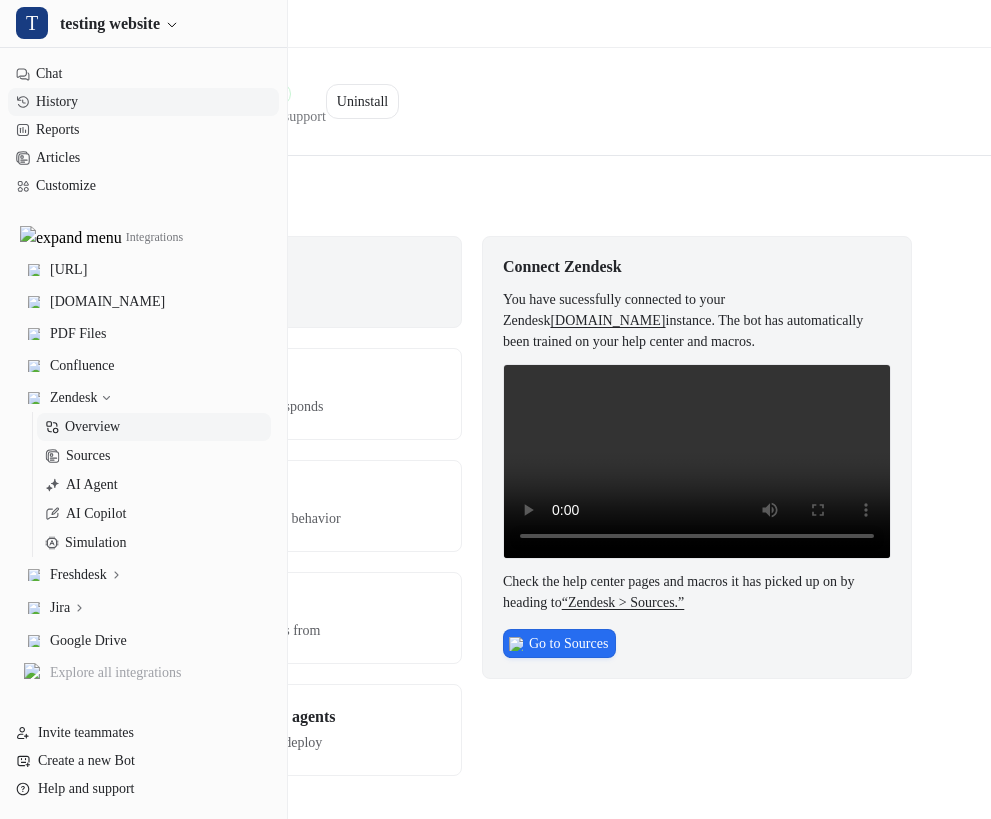 click on "History" at bounding box center (143, 102) 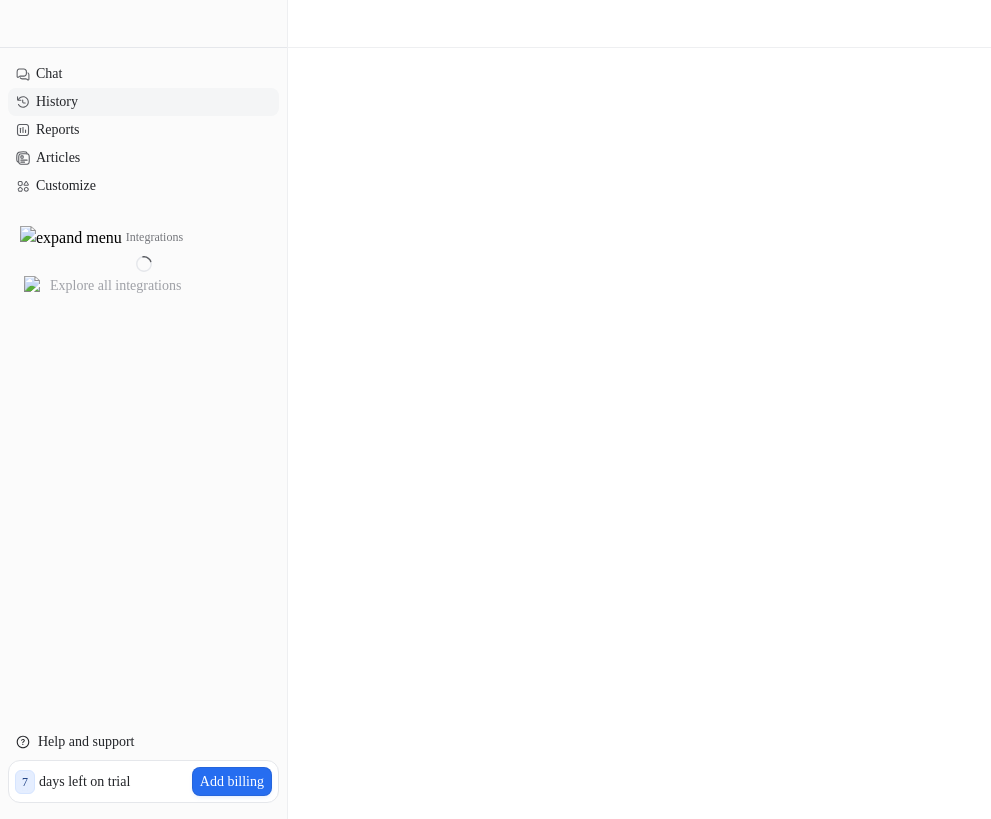 scroll, scrollTop: 0, scrollLeft: 0, axis: both 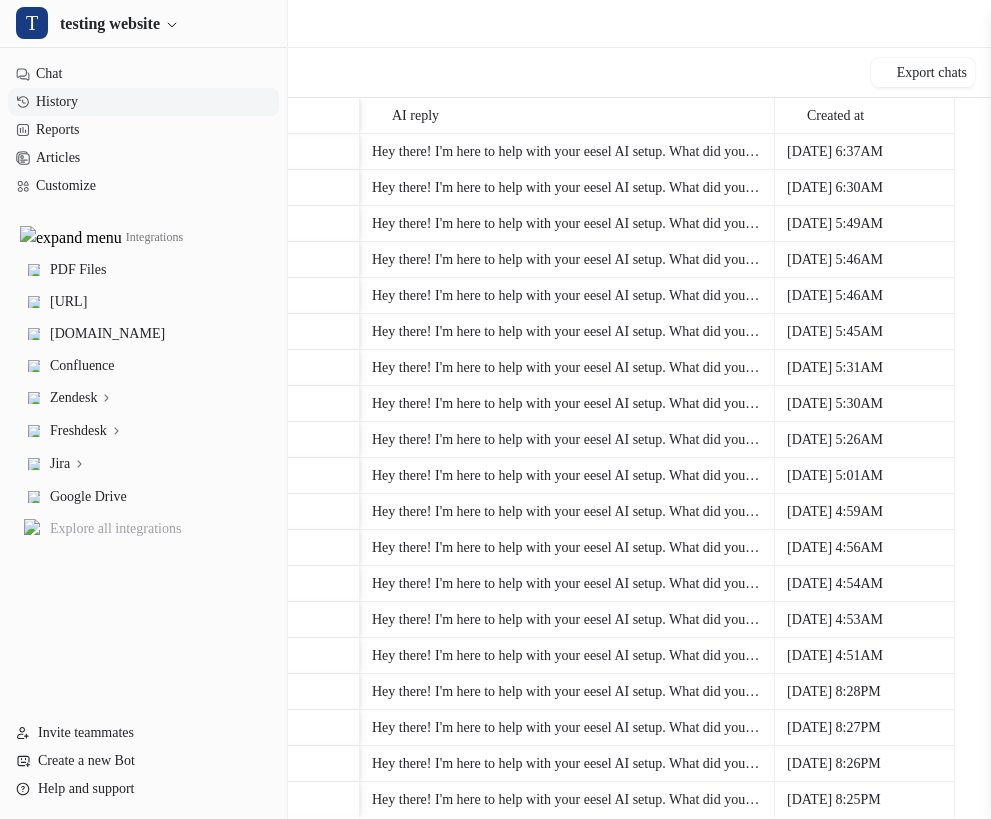 click 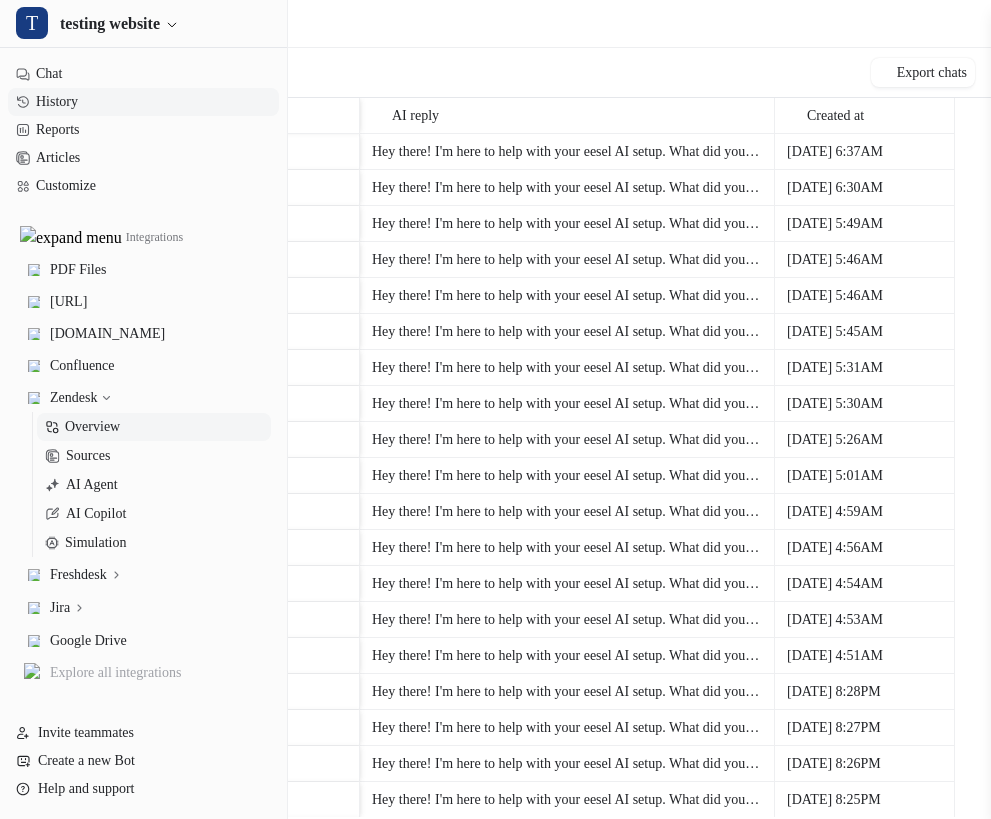 click on "Overview" at bounding box center [92, 427] 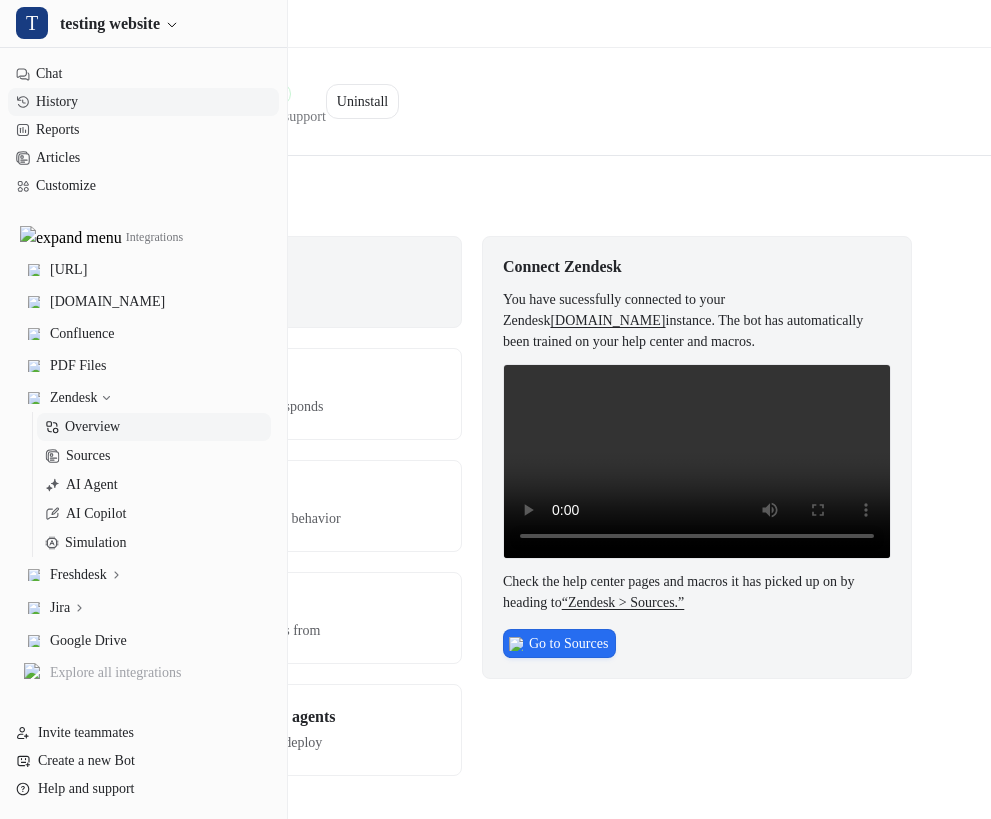 click on "History" at bounding box center (143, 102) 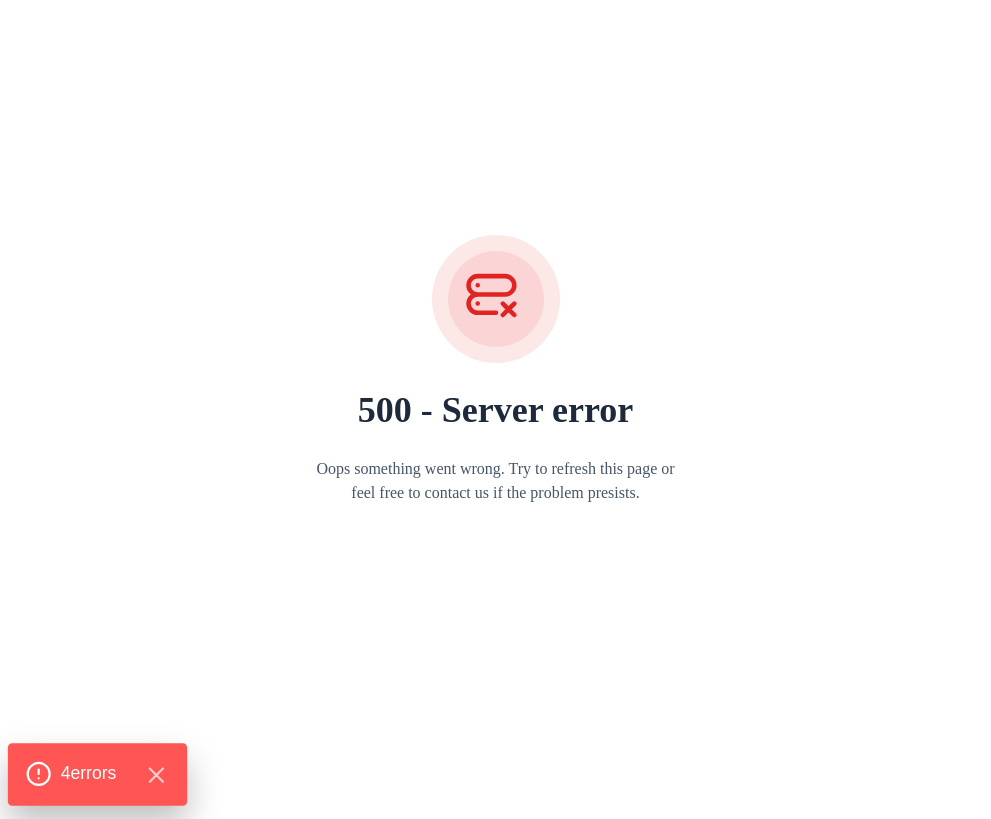 click on "4  error s" 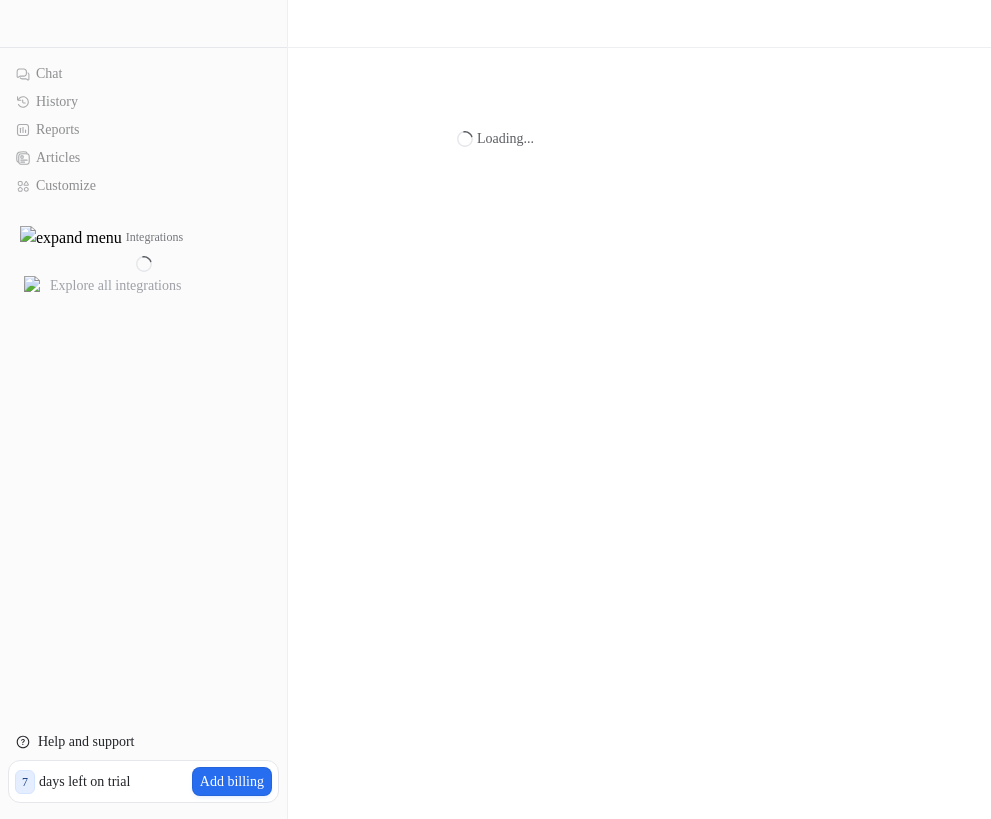 scroll, scrollTop: 0, scrollLeft: 0, axis: both 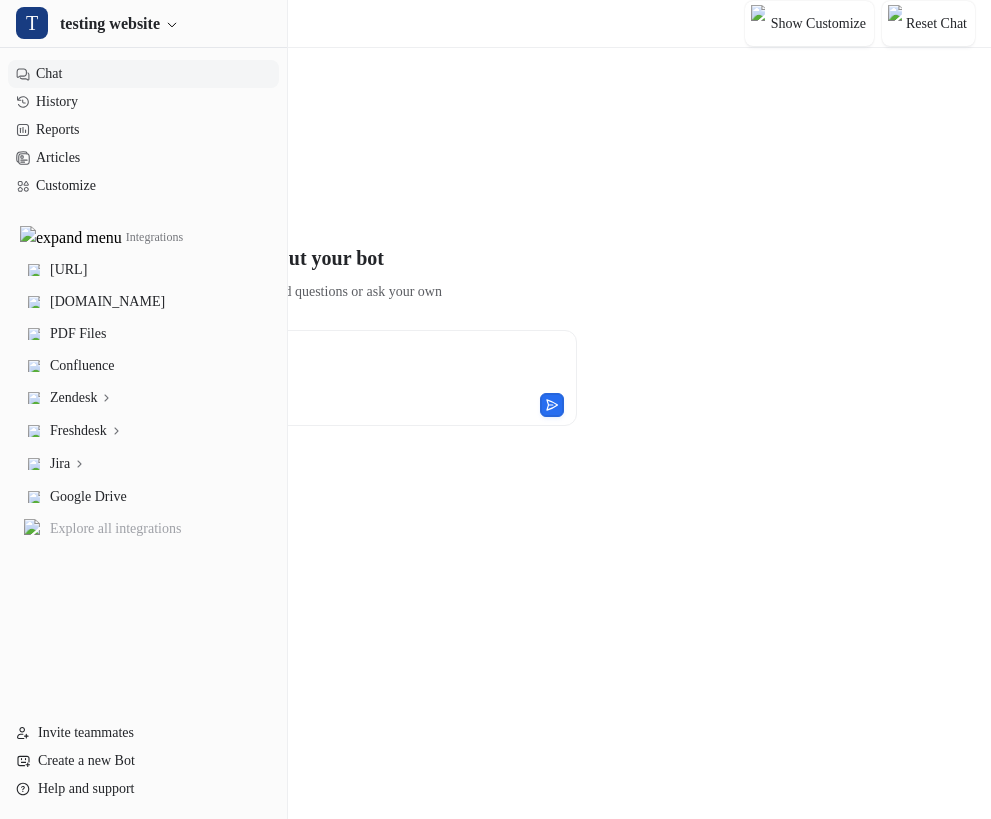 type on "**********" 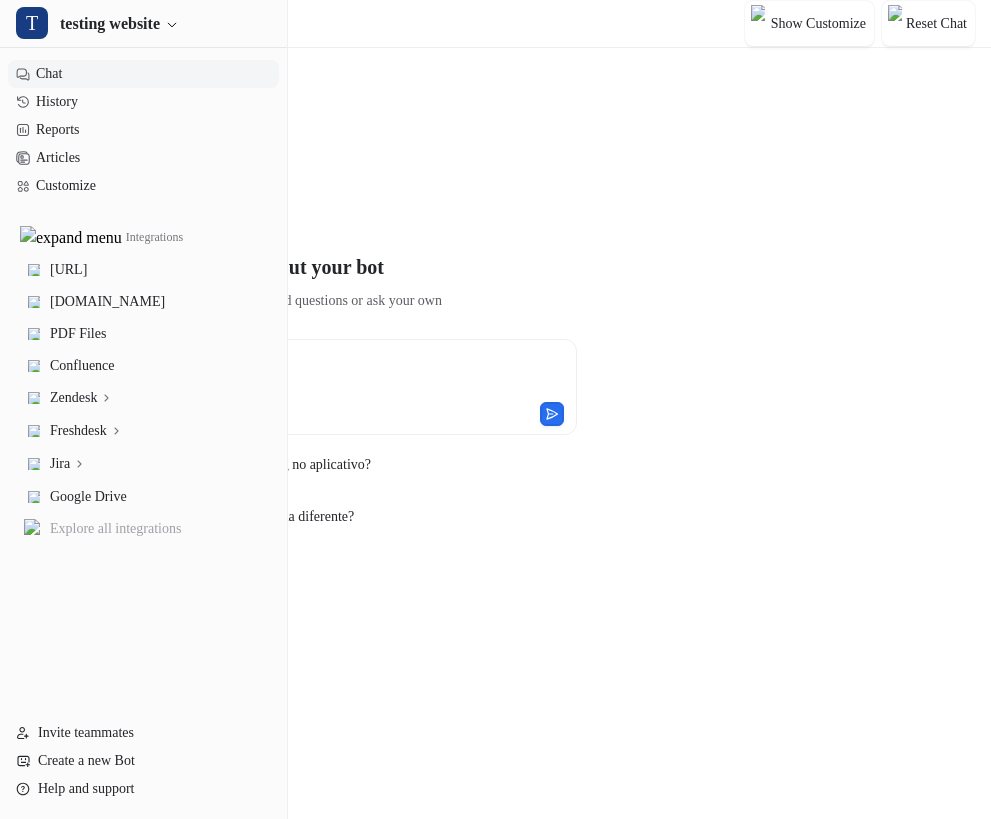 click on "Zendesk" at bounding box center (143, 398) 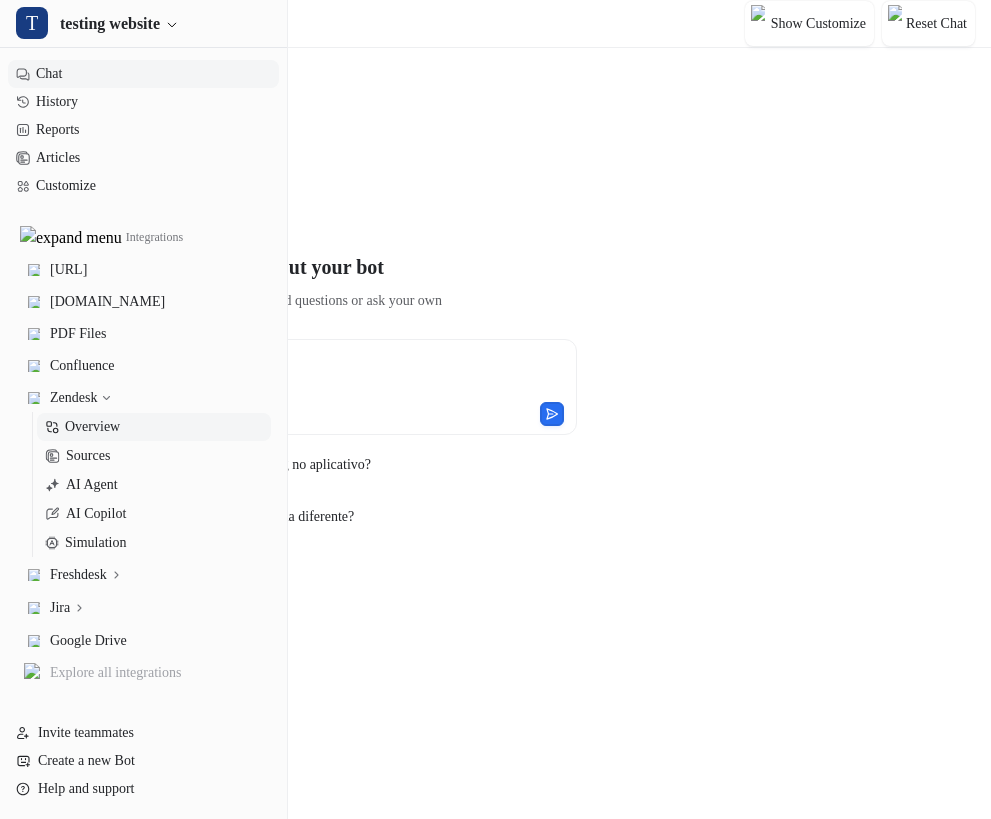 click on "Overview" at bounding box center [92, 427] 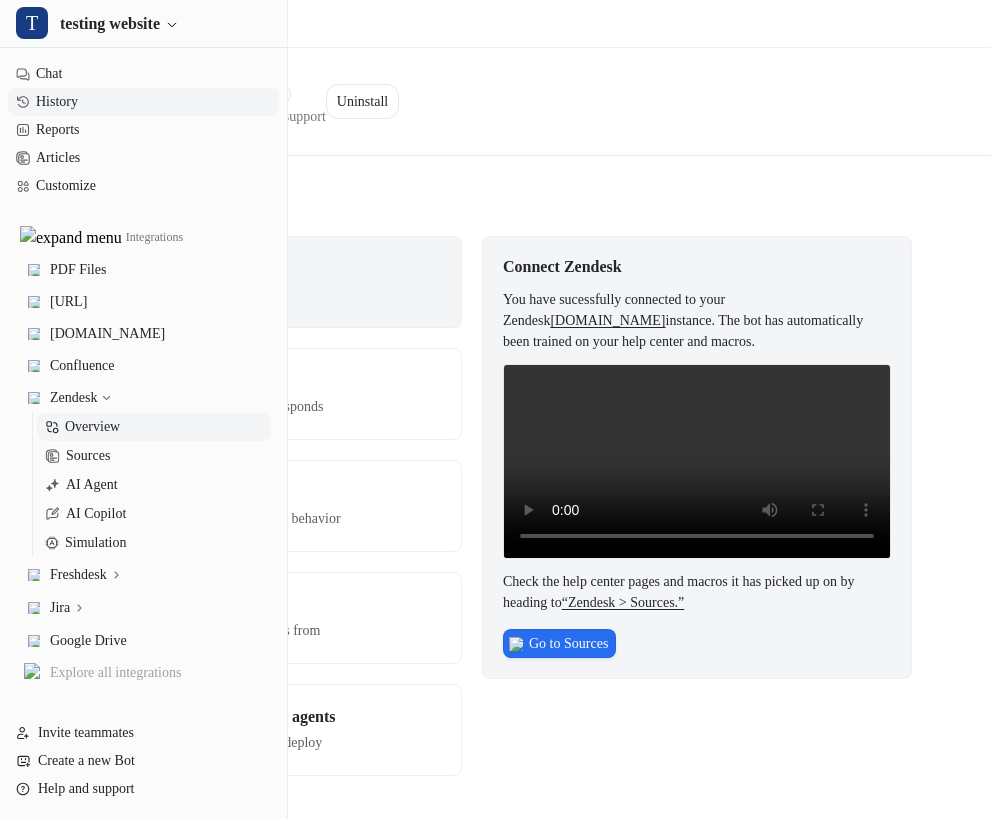 click on "History" at bounding box center [143, 102] 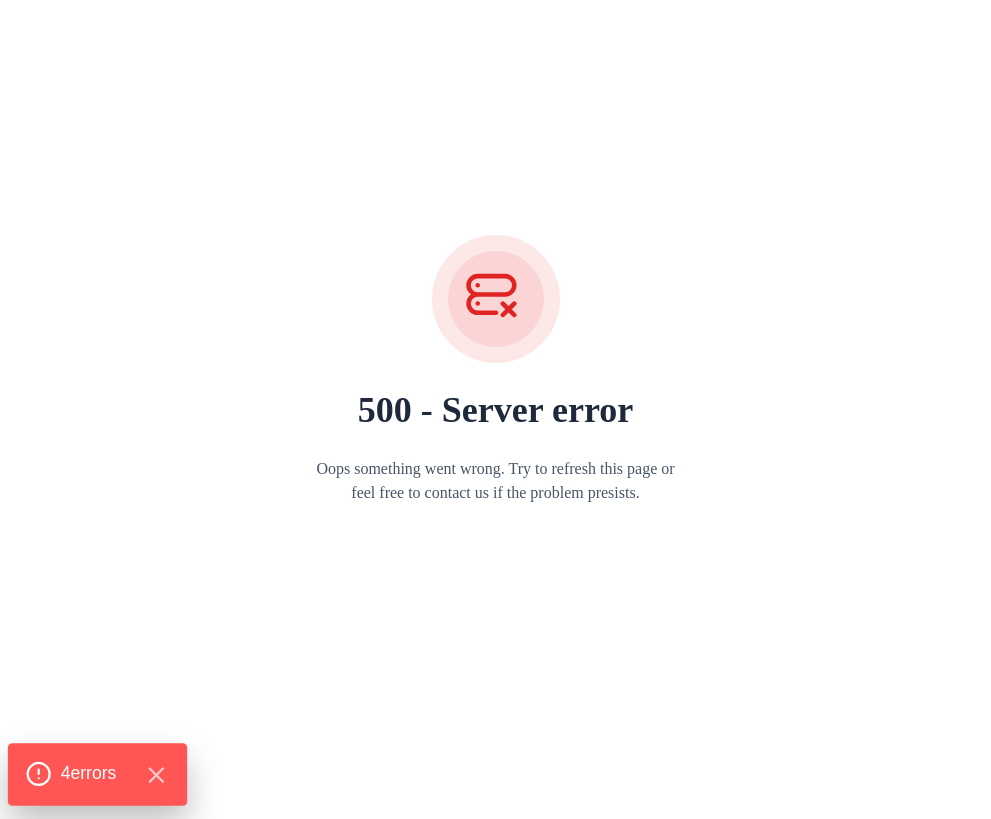 click on "4  error s" 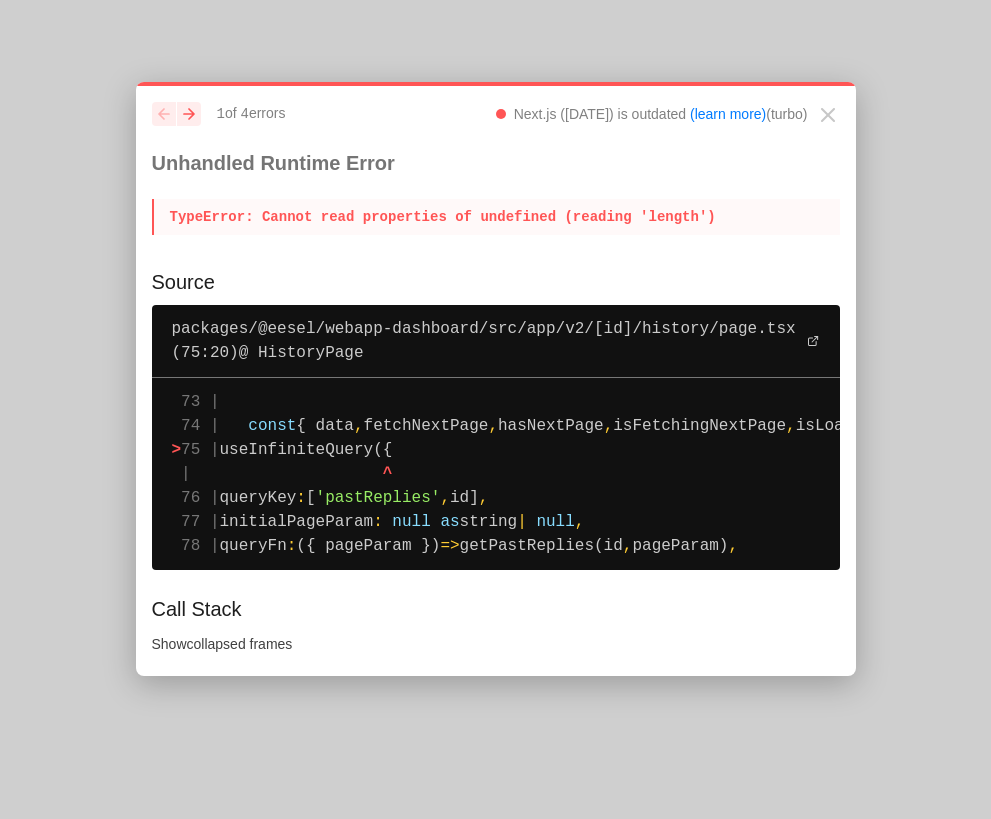 drag, startPoint x: 158, startPoint y: 214, endPoint x: 796, endPoint y: 548, distance: 720.13885 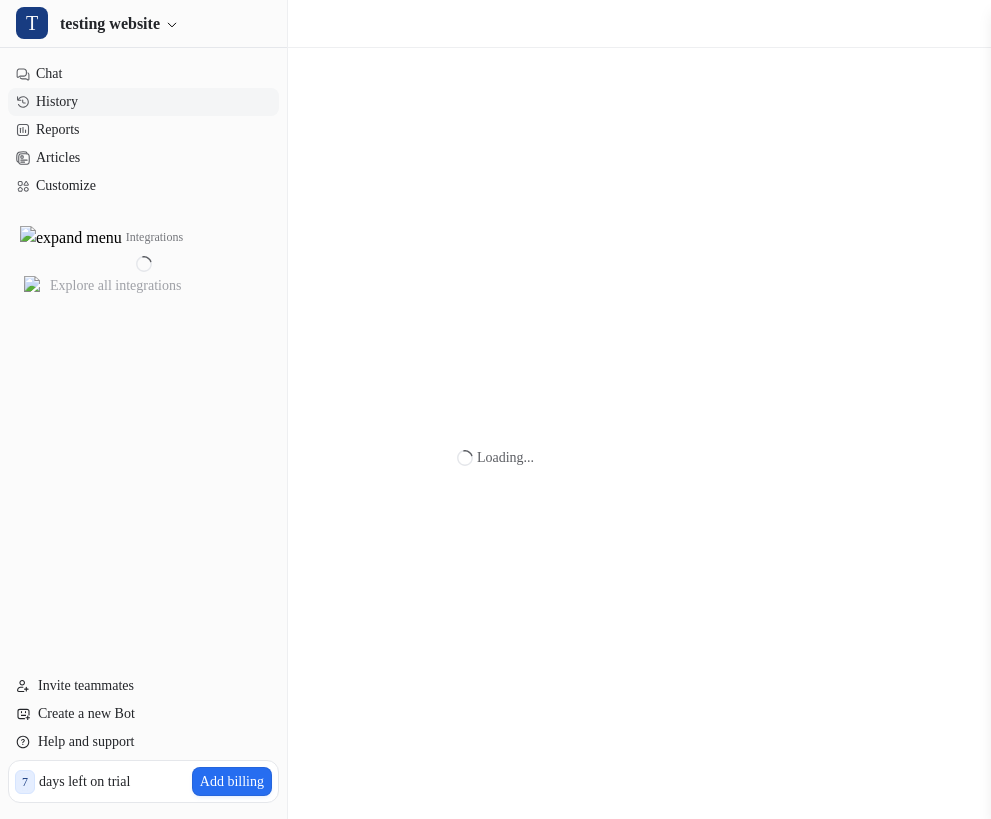 scroll, scrollTop: 0, scrollLeft: 0, axis: both 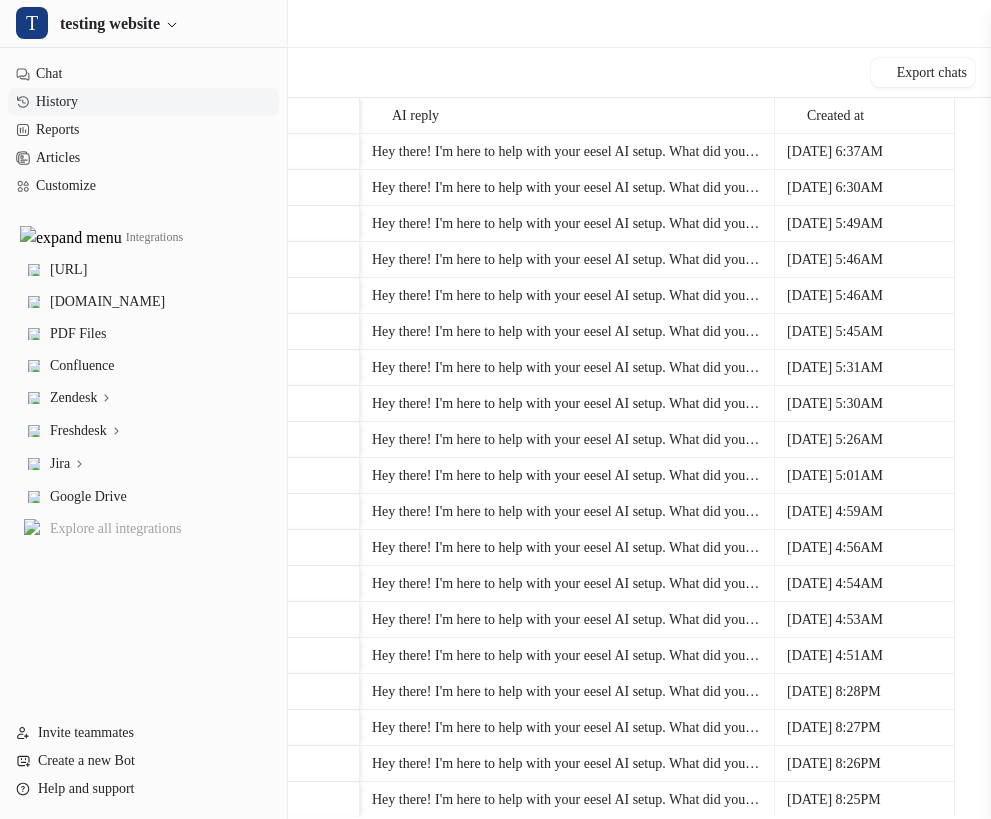 click on "Zendesk" at bounding box center (143, 398) 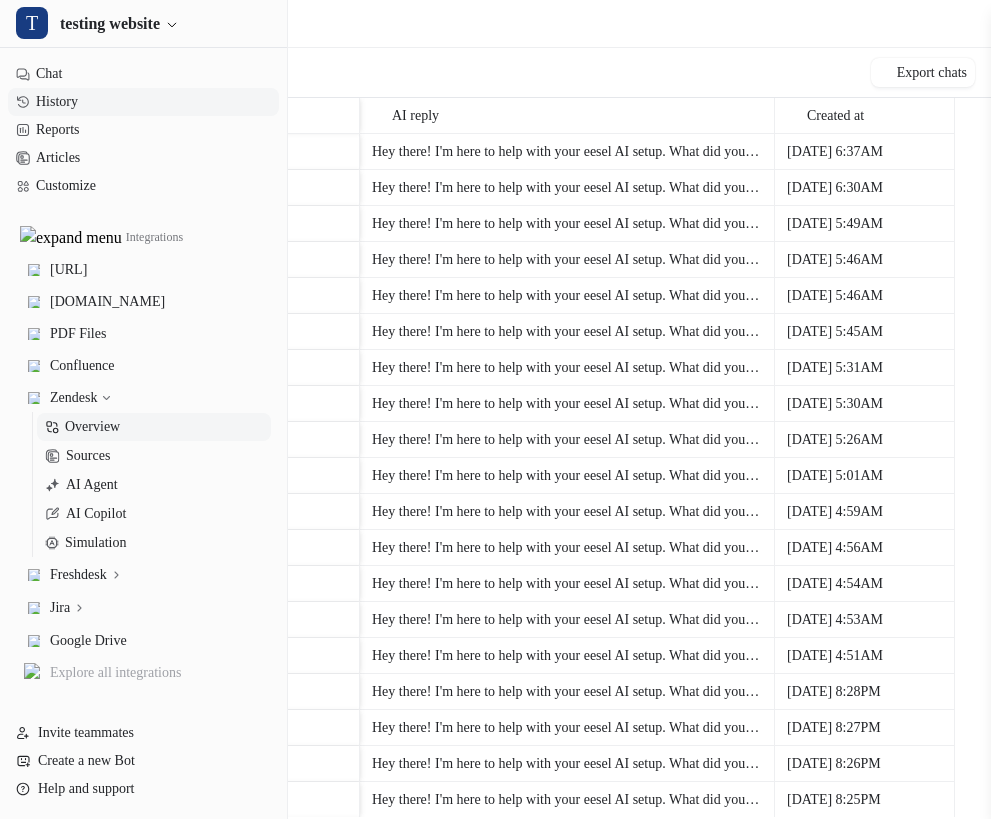 click on "Overview" at bounding box center [154, 427] 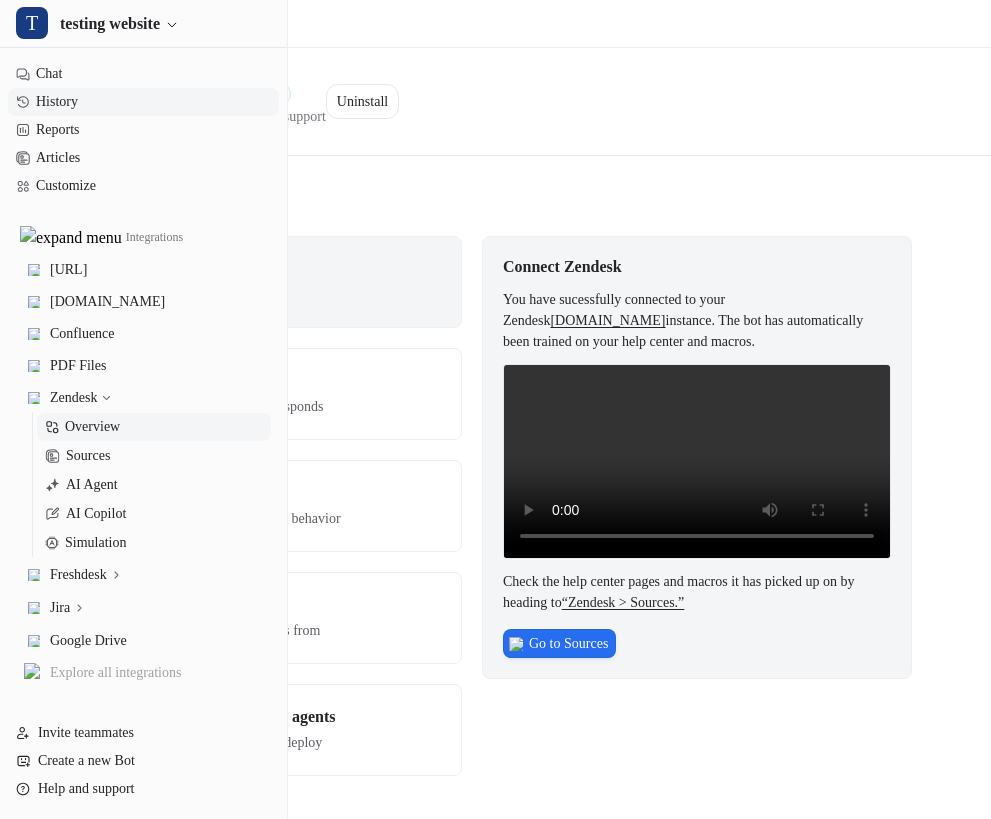click on "History" at bounding box center (143, 102) 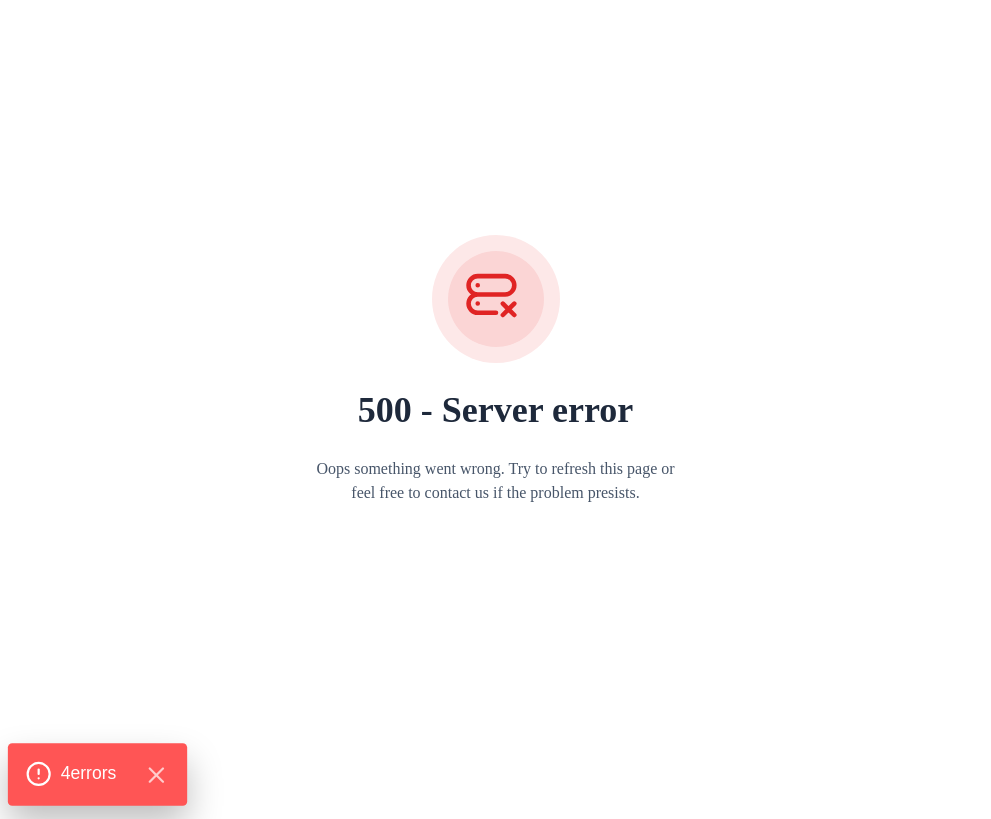 click on "4  error s" 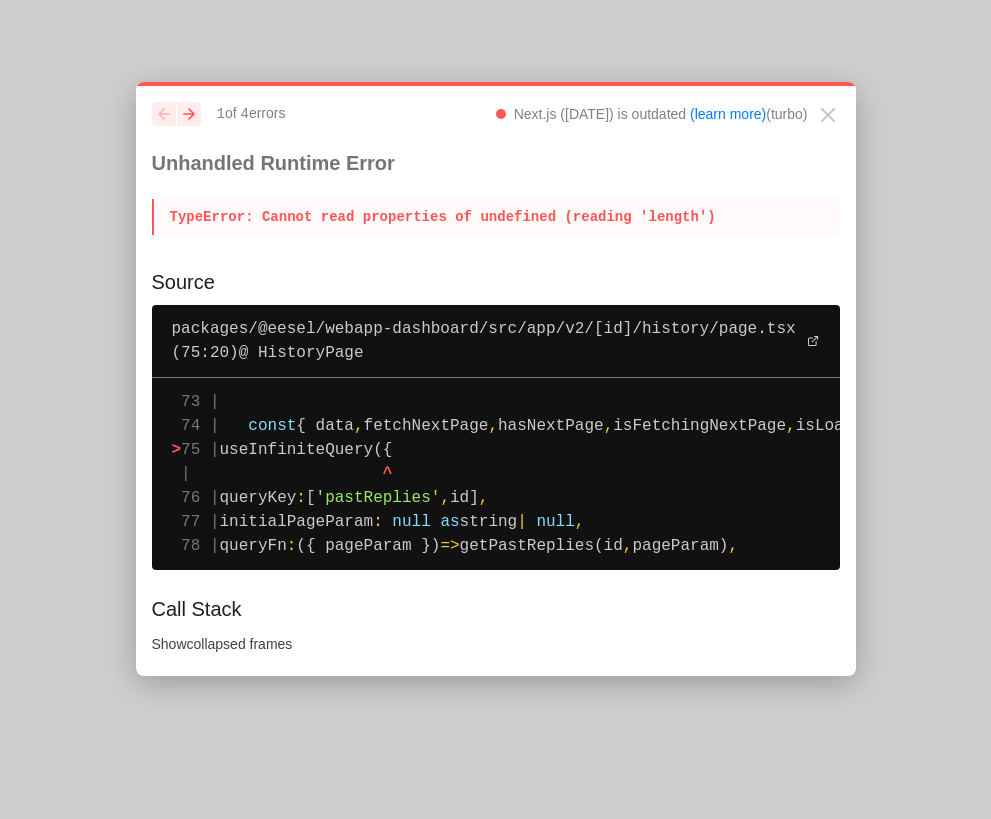 drag, startPoint x: 151, startPoint y: 160, endPoint x: 818, endPoint y: 559, distance: 777.23224 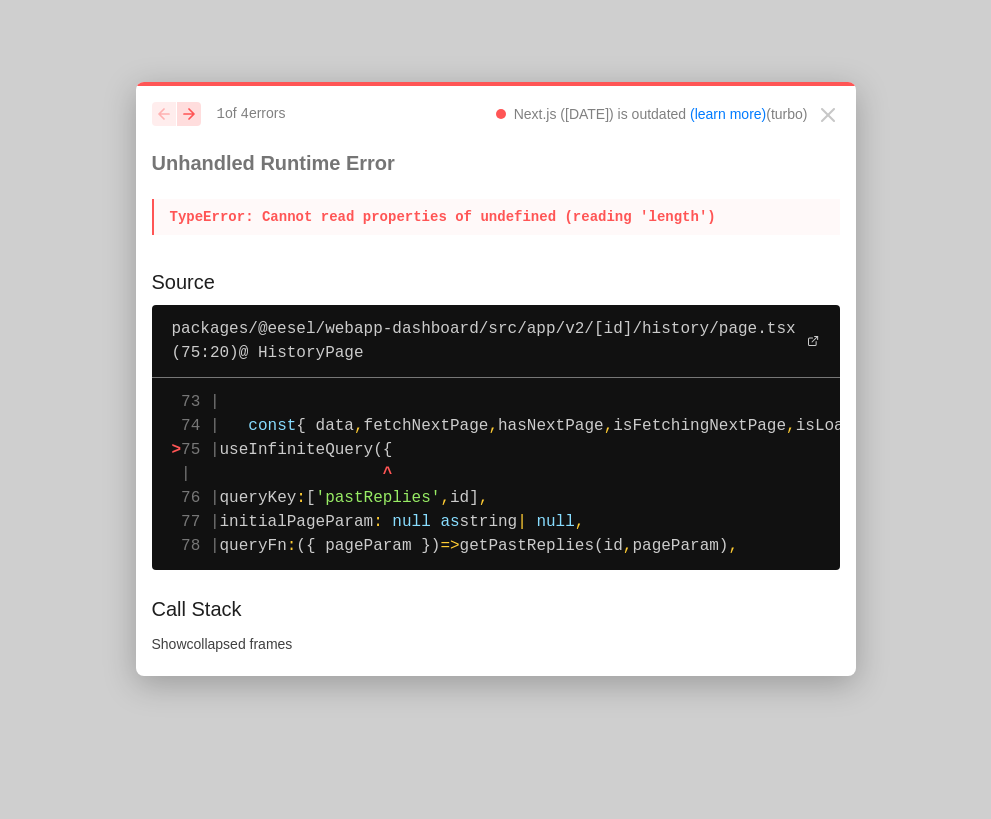 click on "next" 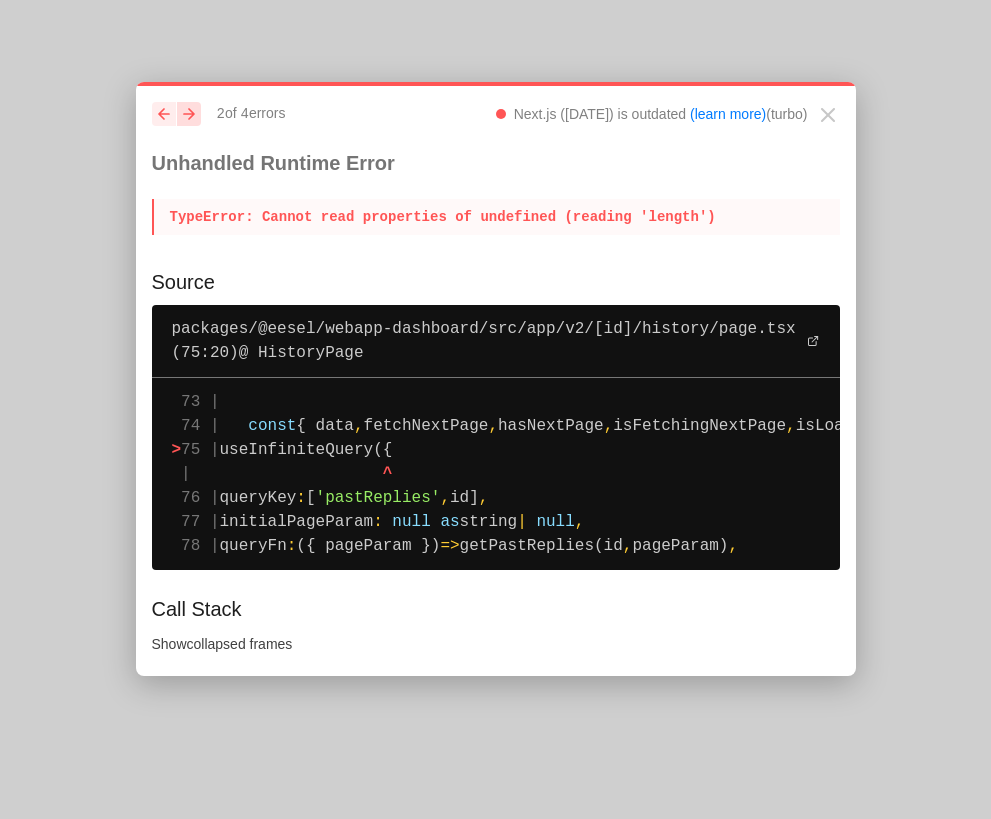 click on "next" 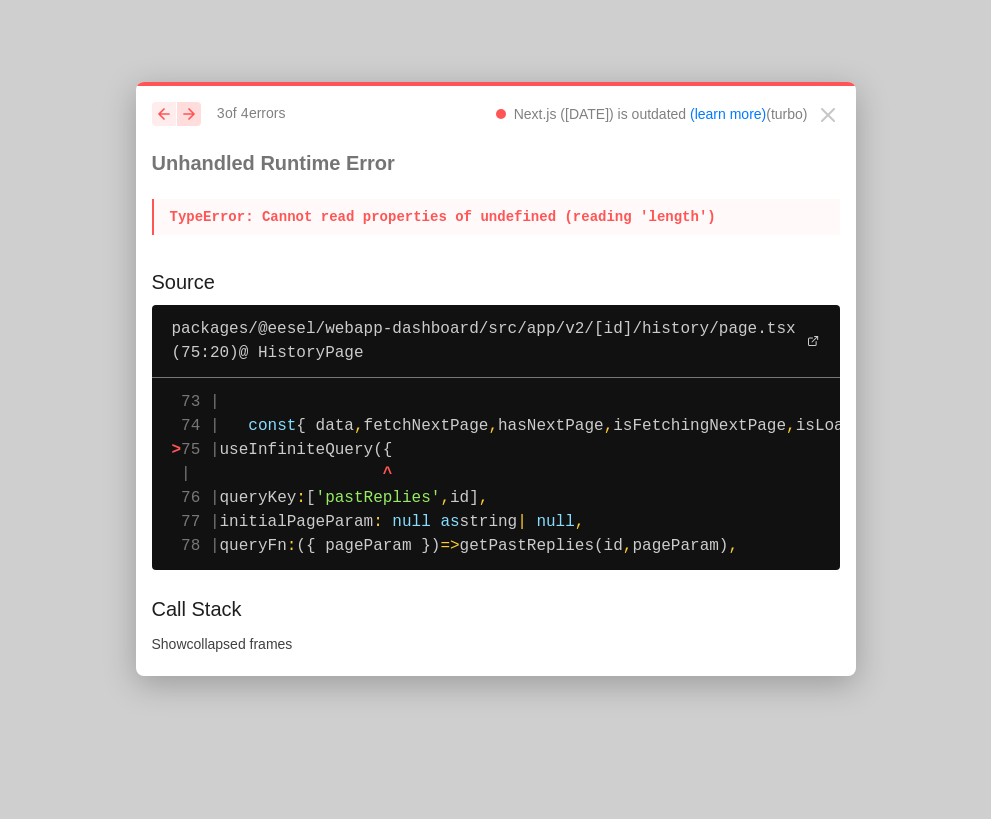 click on "next" 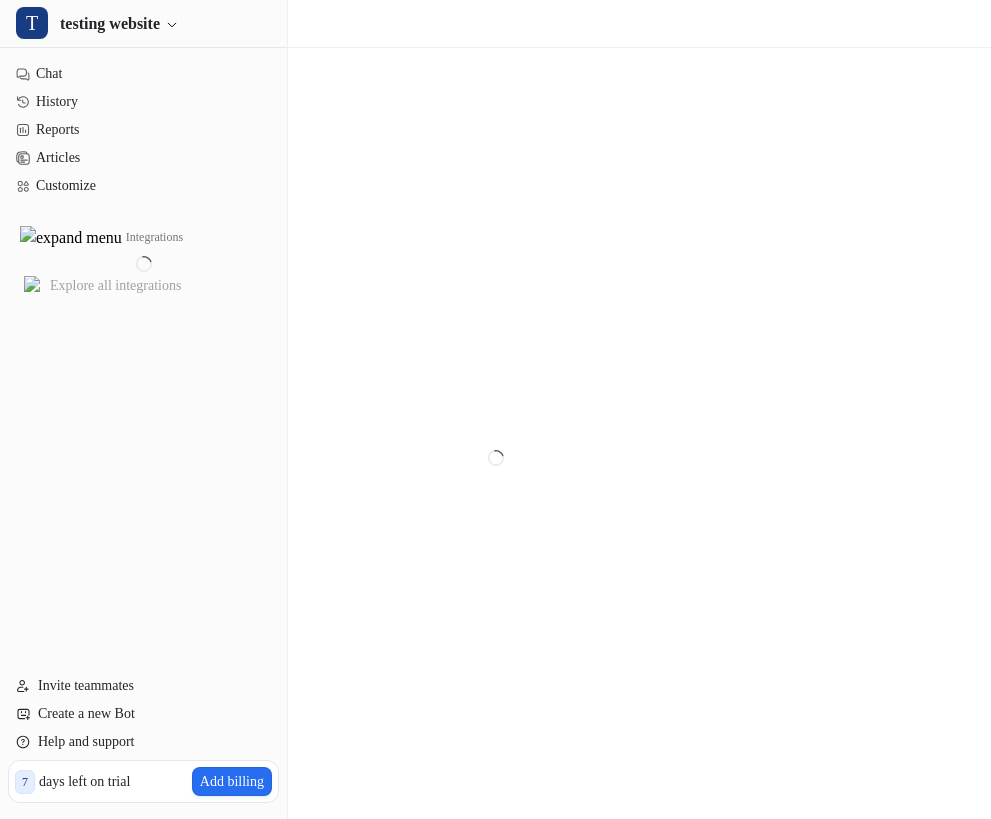 scroll, scrollTop: 0, scrollLeft: 0, axis: both 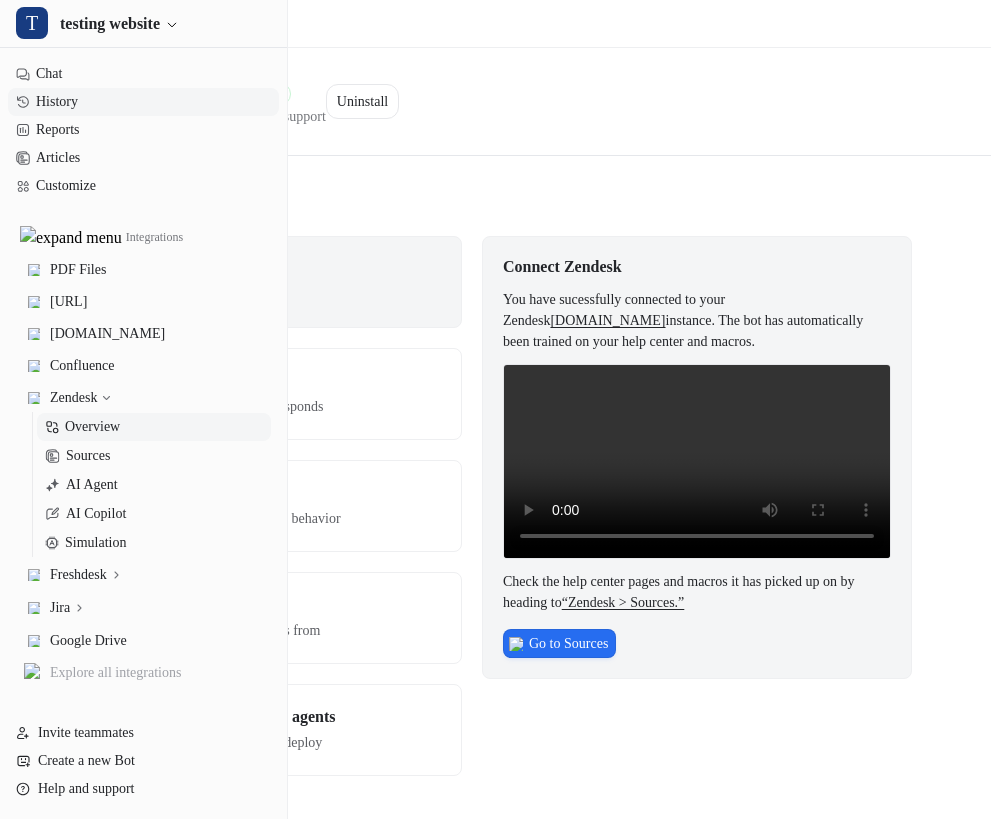 click on "History" at bounding box center (143, 102) 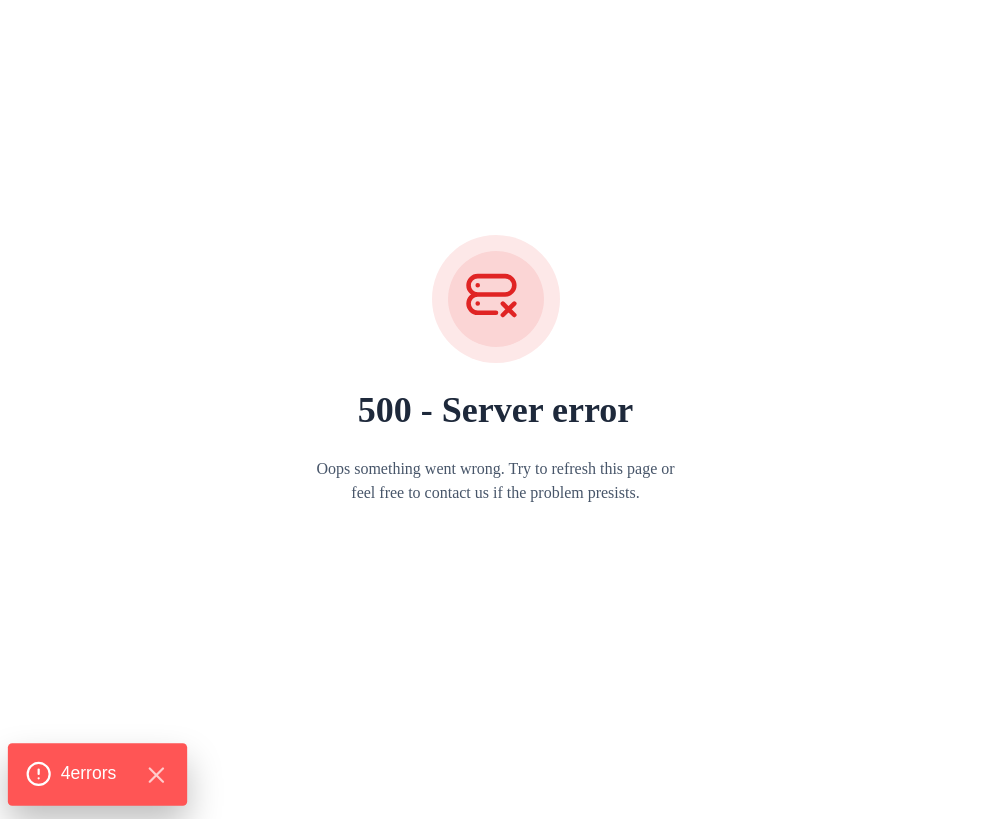 click on "4  error s" 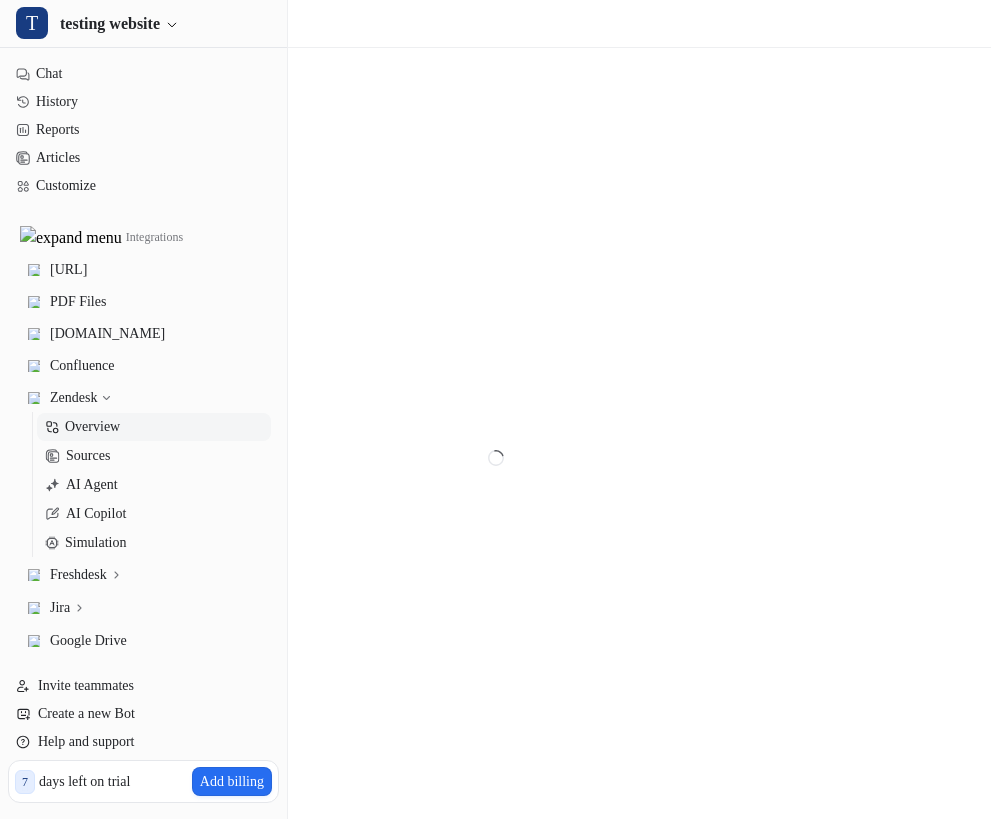scroll, scrollTop: 0, scrollLeft: 0, axis: both 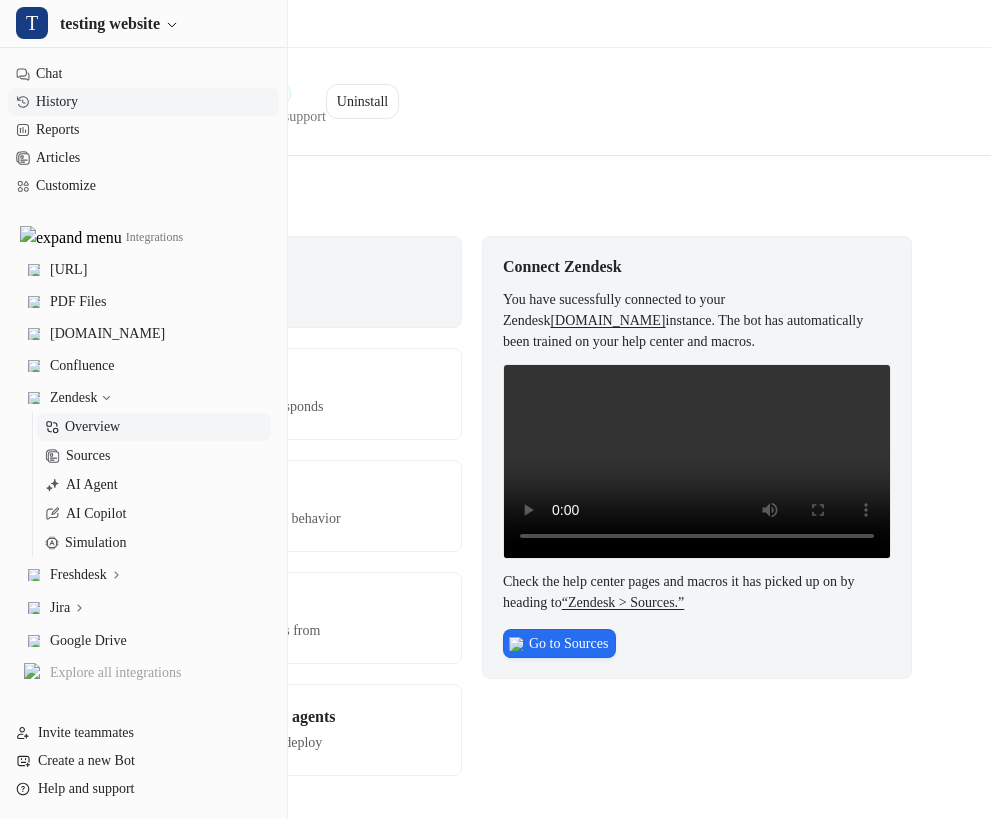 click on "History" at bounding box center (143, 102) 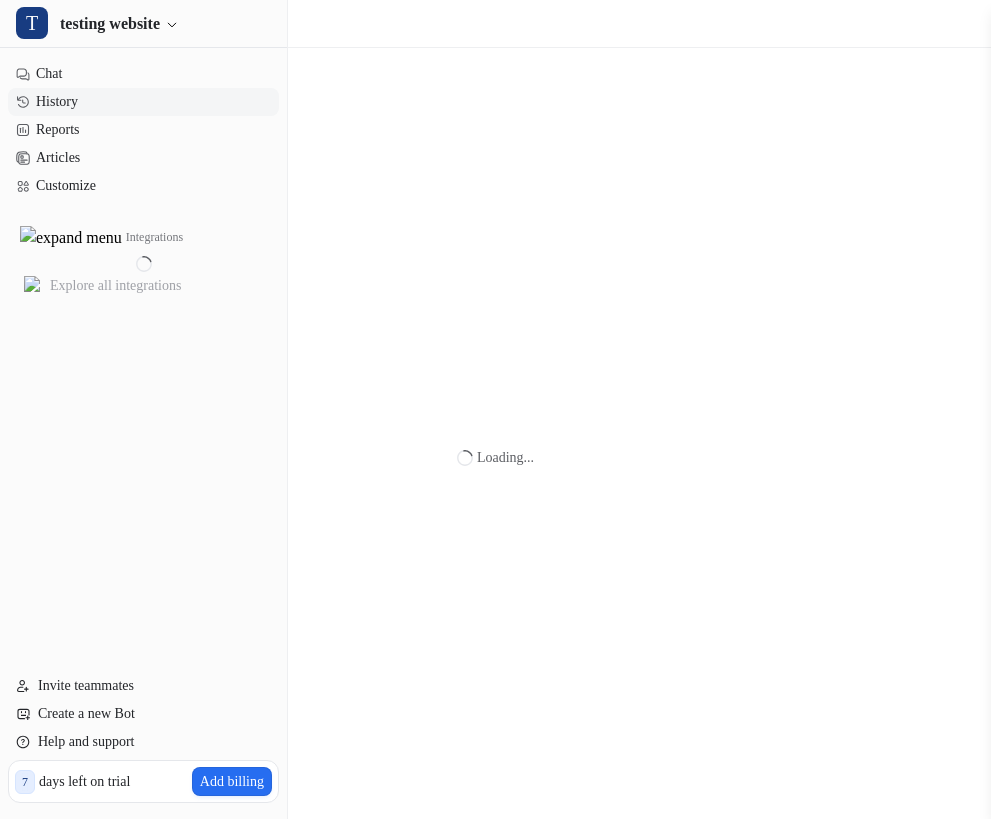 scroll, scrollTop: 0, scrollLeft: 0, axis: both 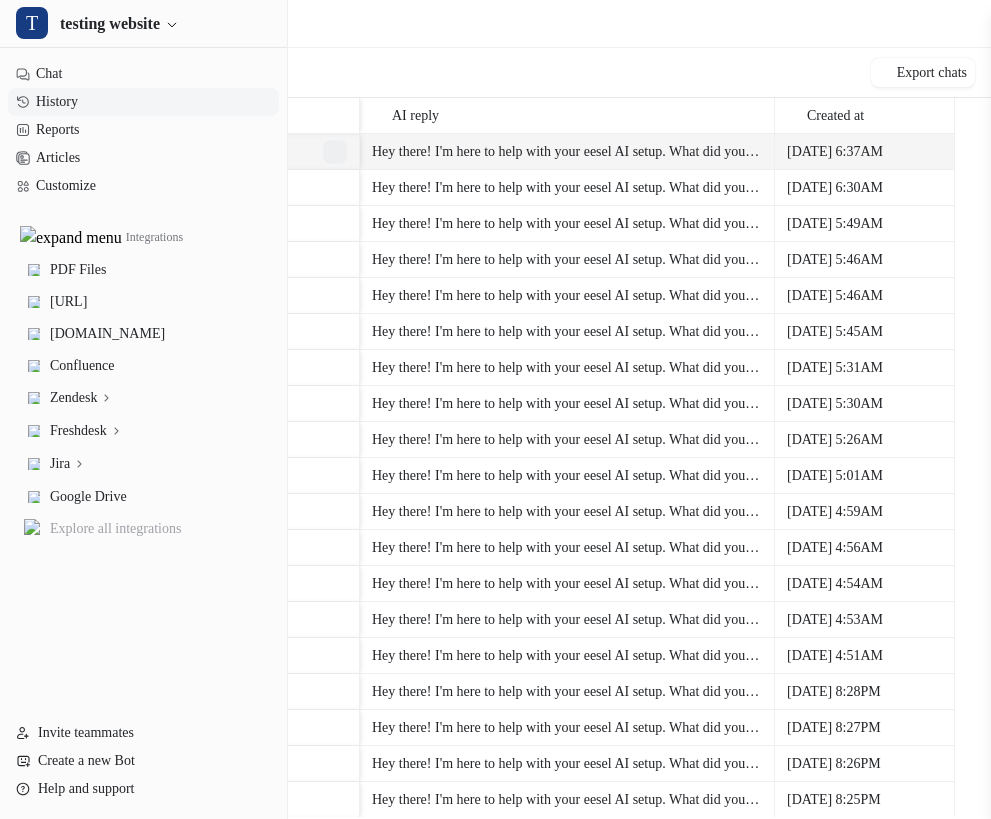 click on "Edit Reply" at bounding box center (335, 152) 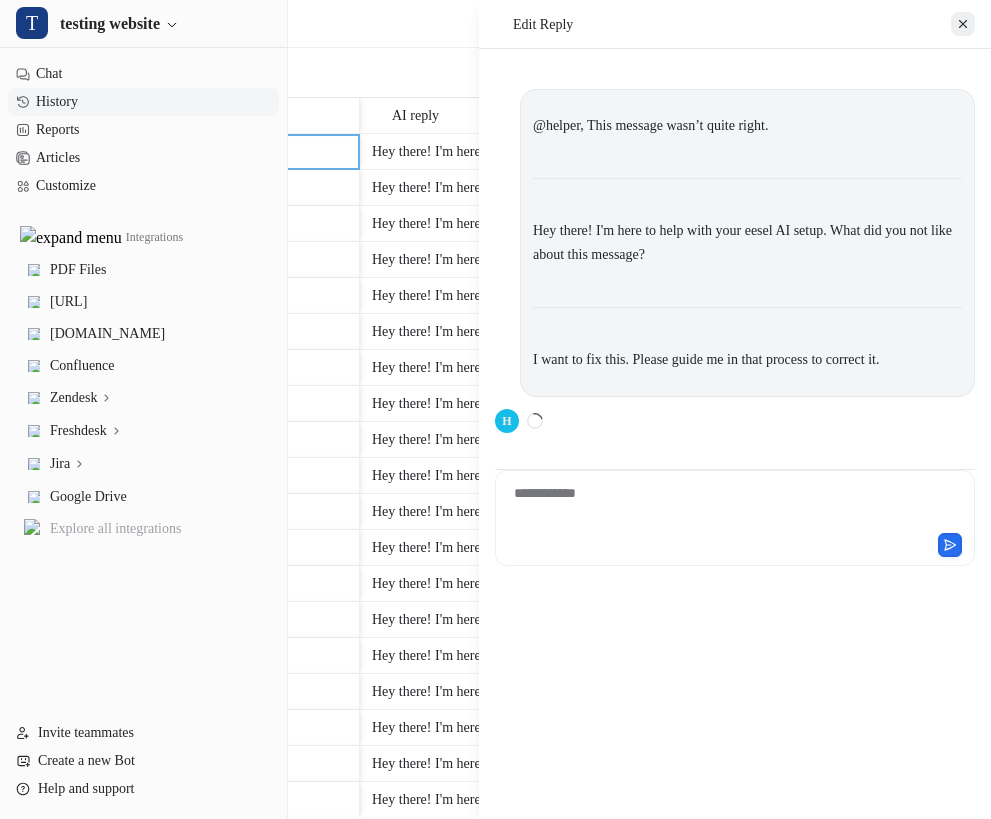 click 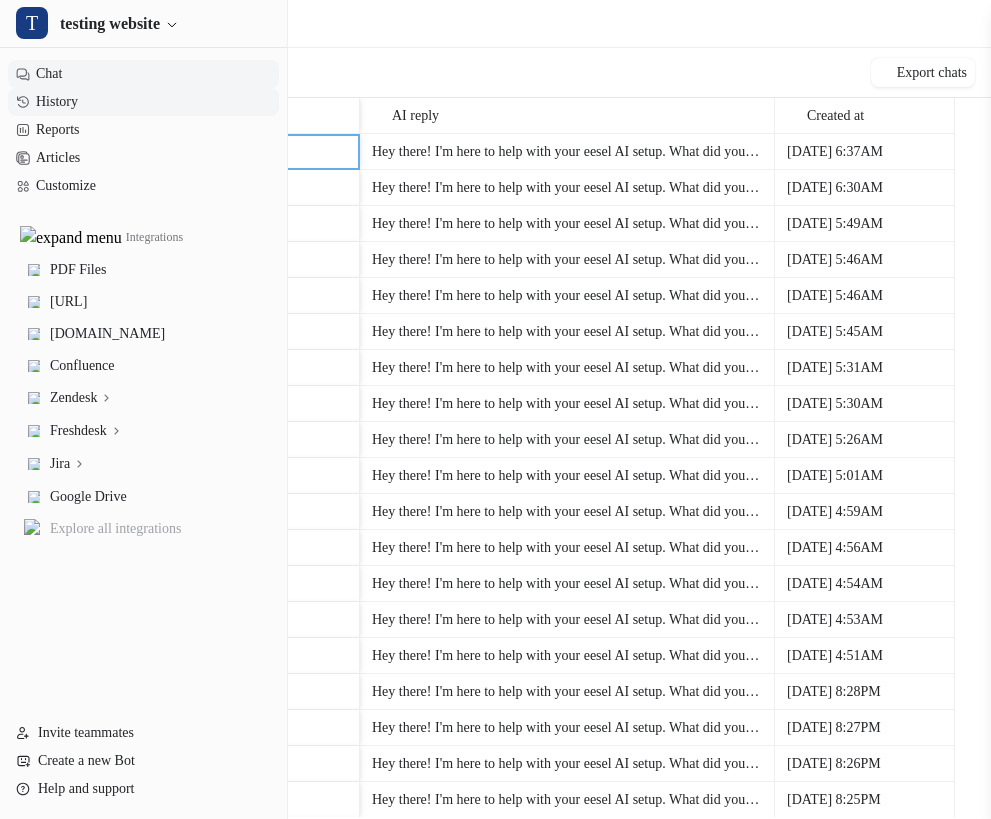 click on "Chat" at bounding box center [143, 74] 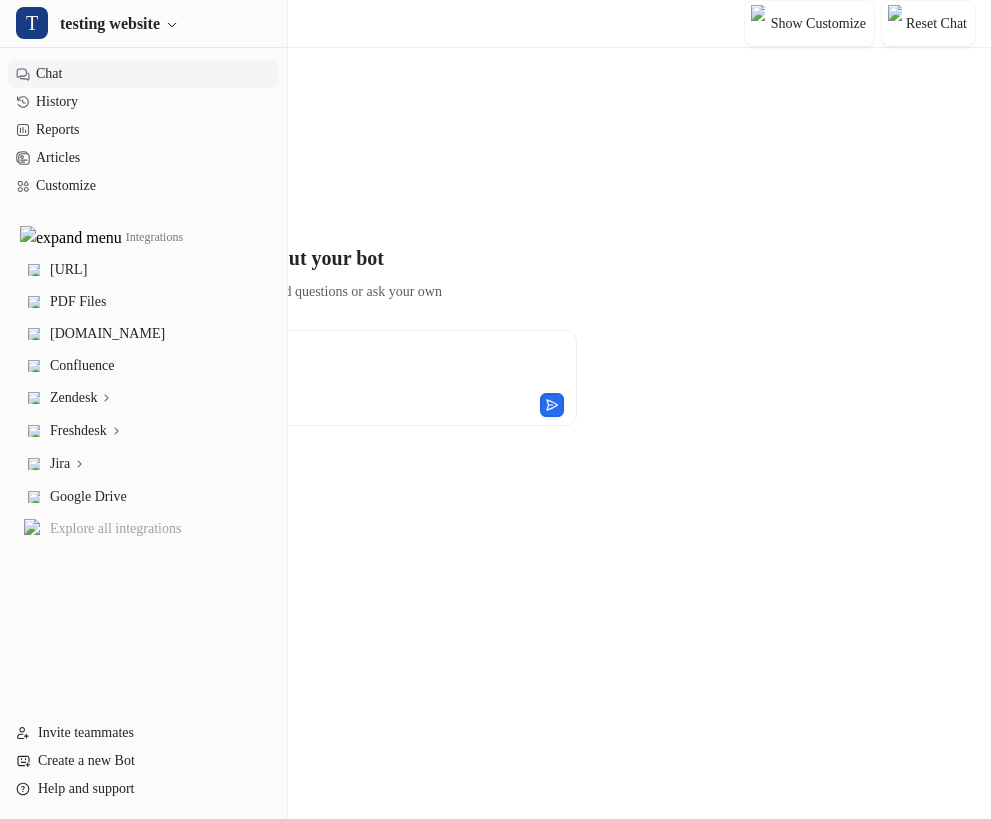 type on "**********" 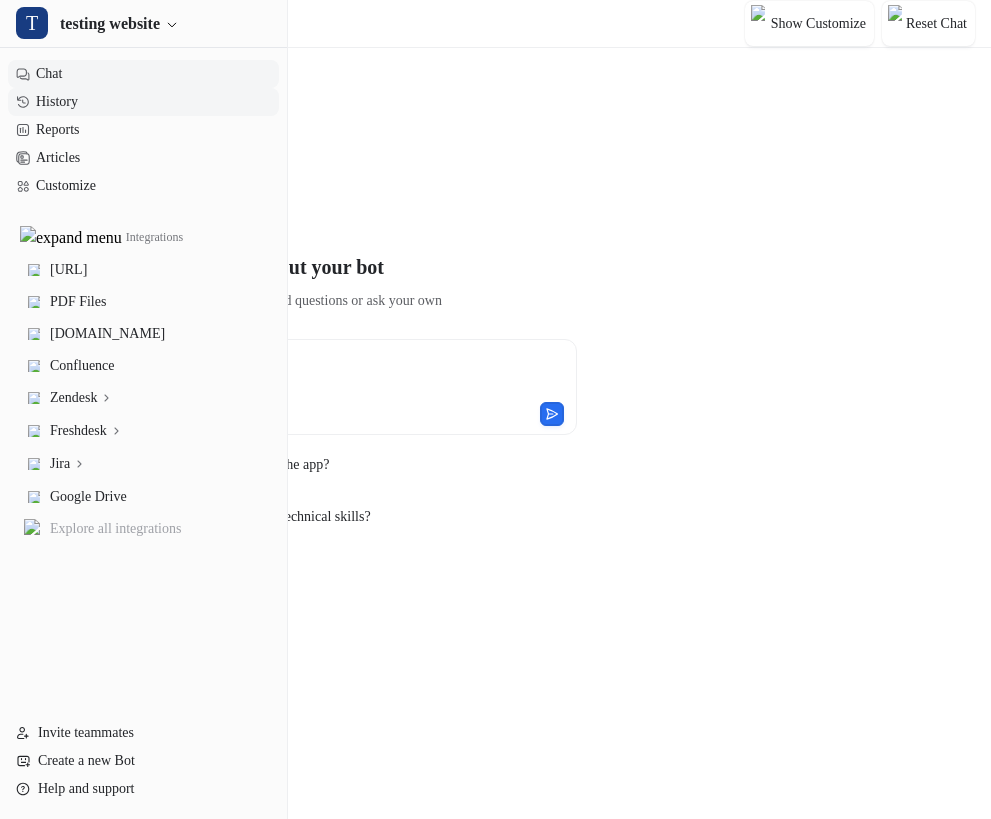 click on "History" at bounding box center [143, 102] 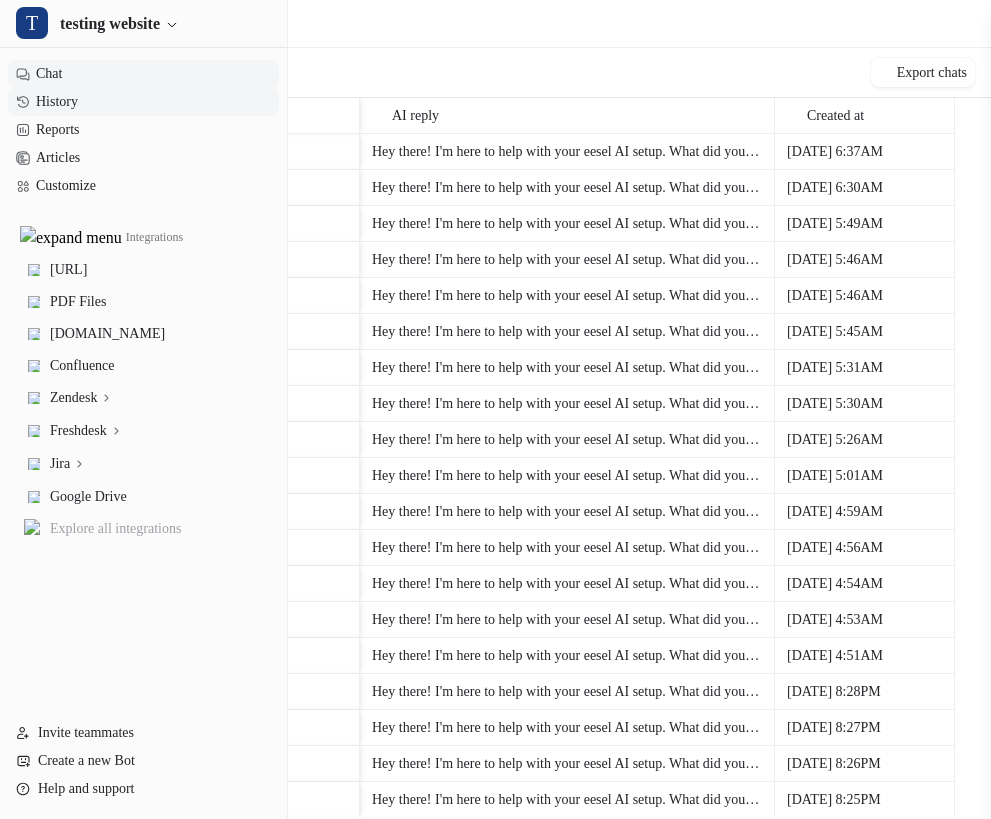click on "Chat" at bounding box center (143, 74) 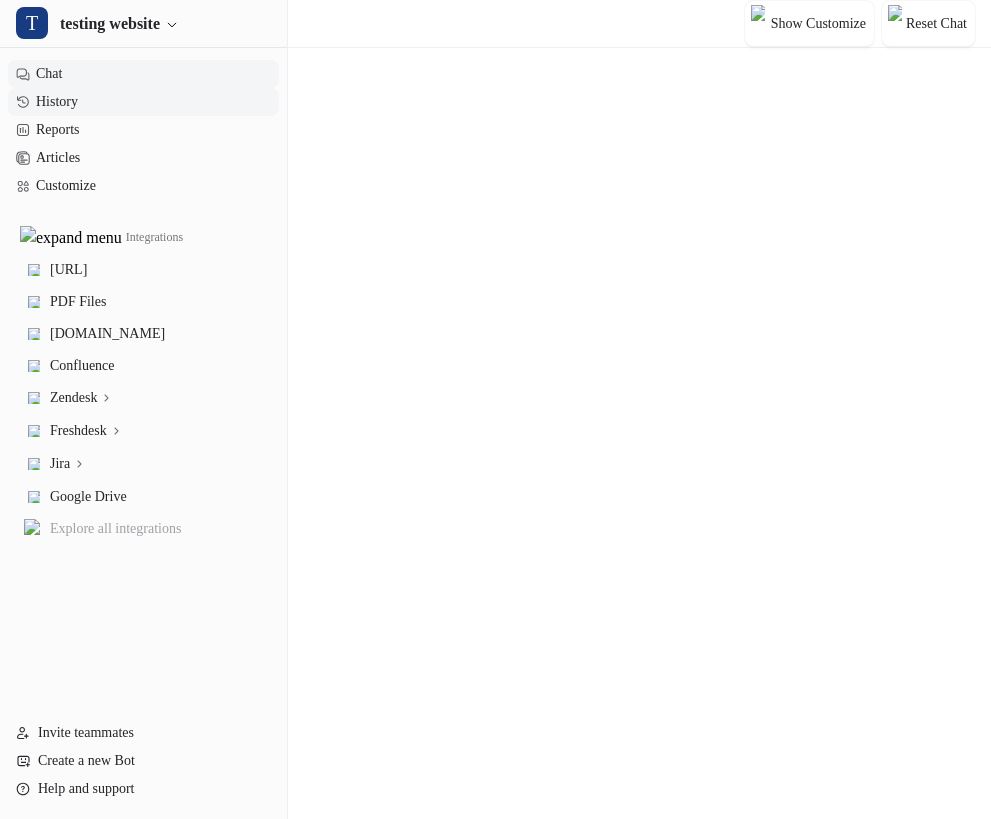 click on "History" at bounding box center [143, 102] 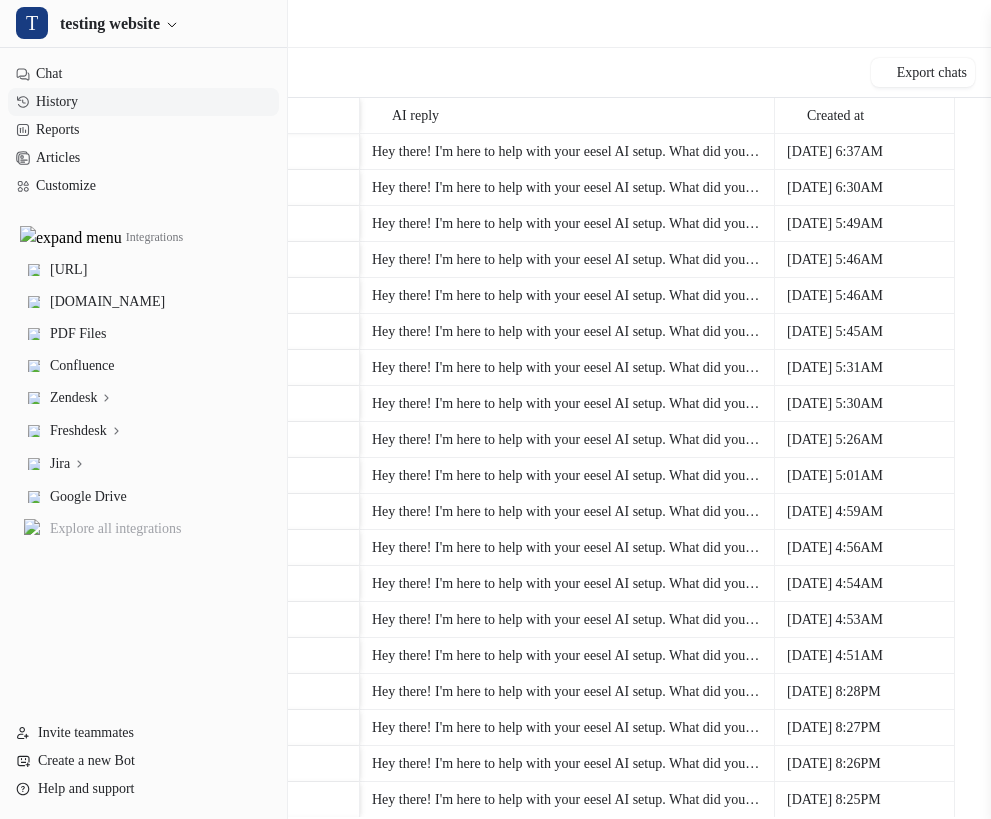 click 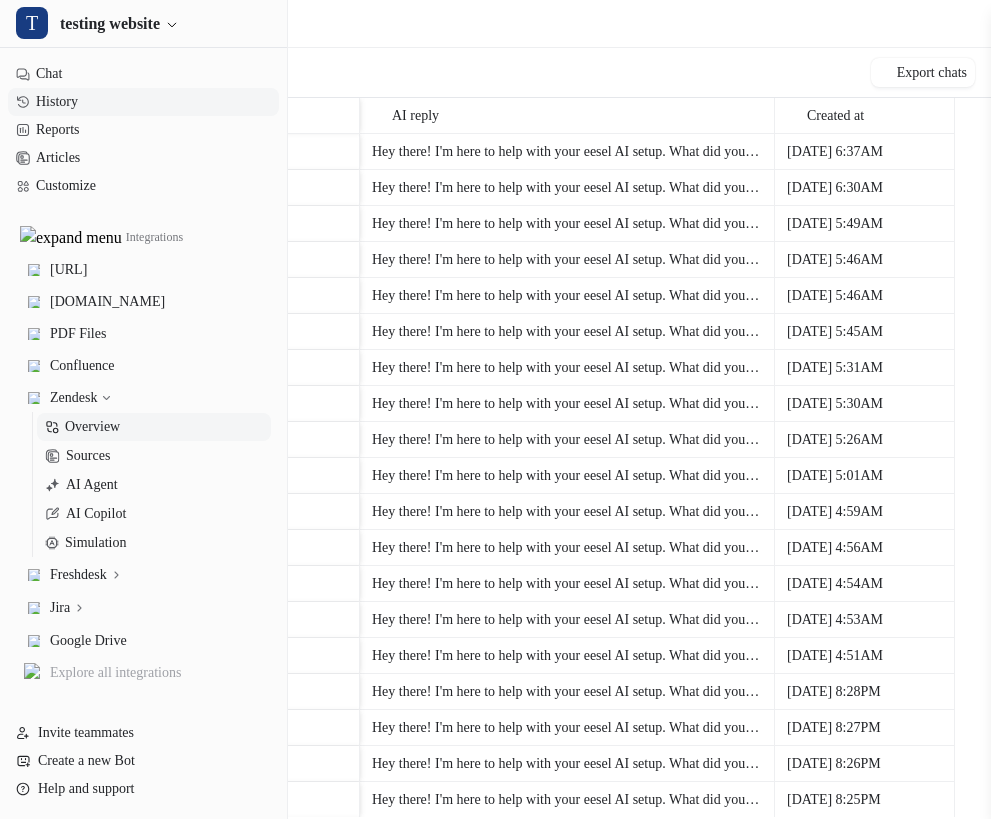 click on "Overview" at bounding box center [92, 427] 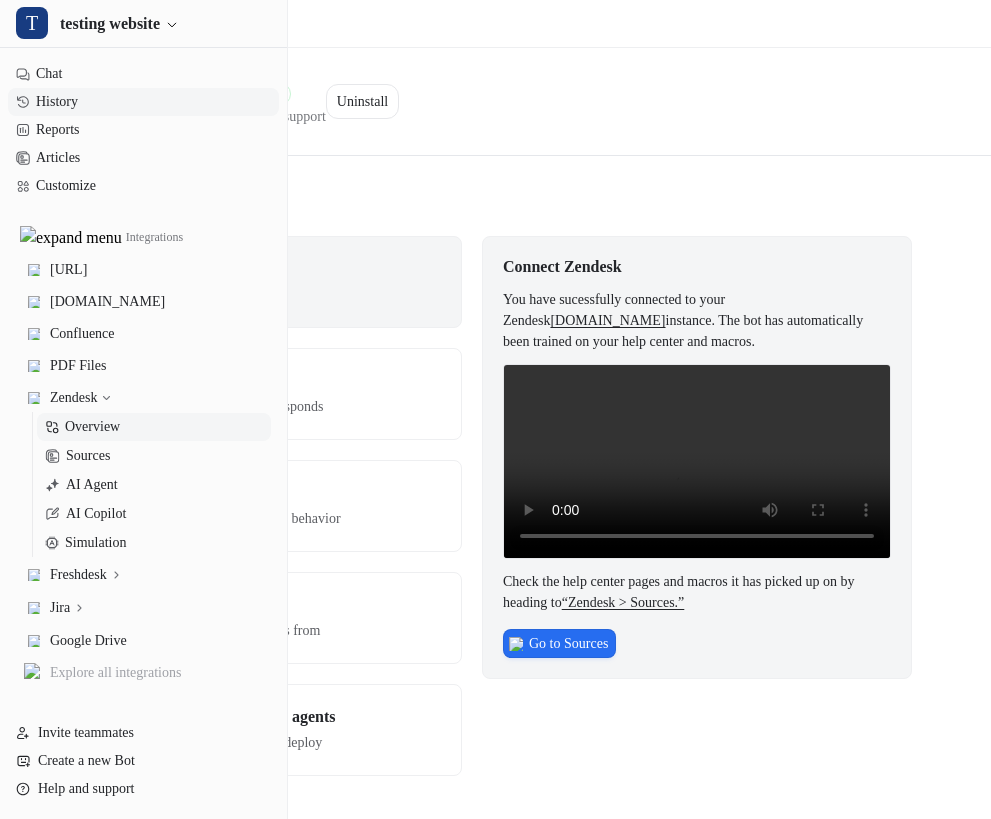 click on "History" at bounding box center (143, 102) 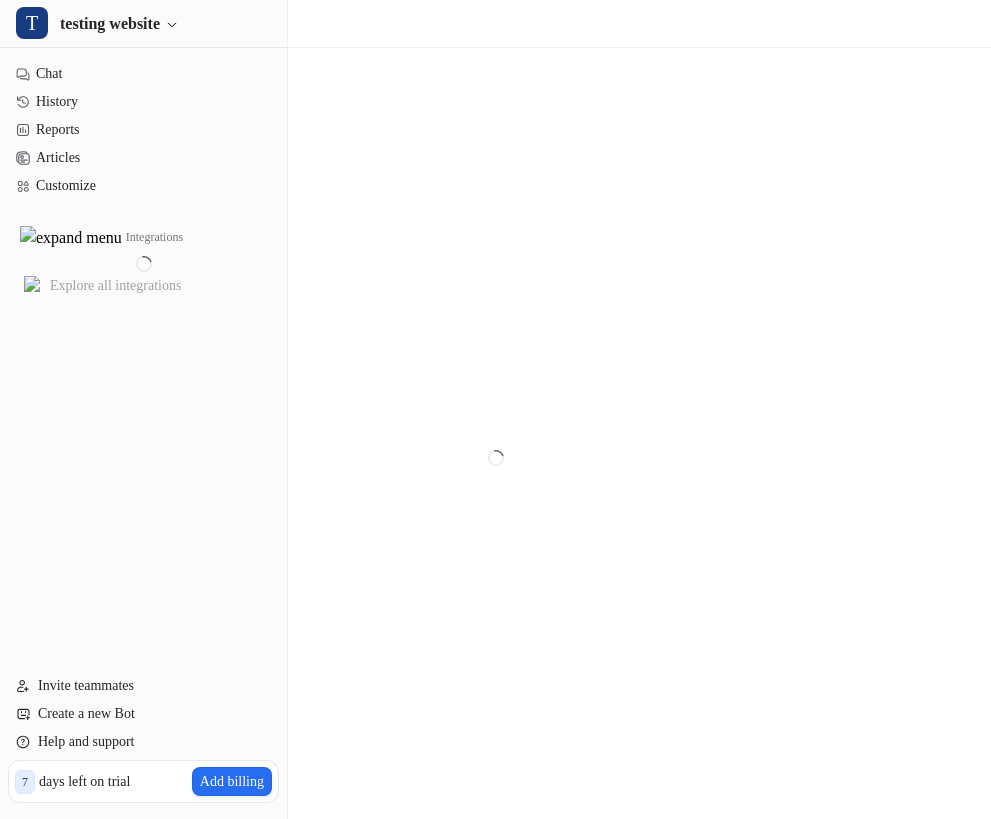 scroll, scrollTop: 0, scrollLeft: 0, axis: both 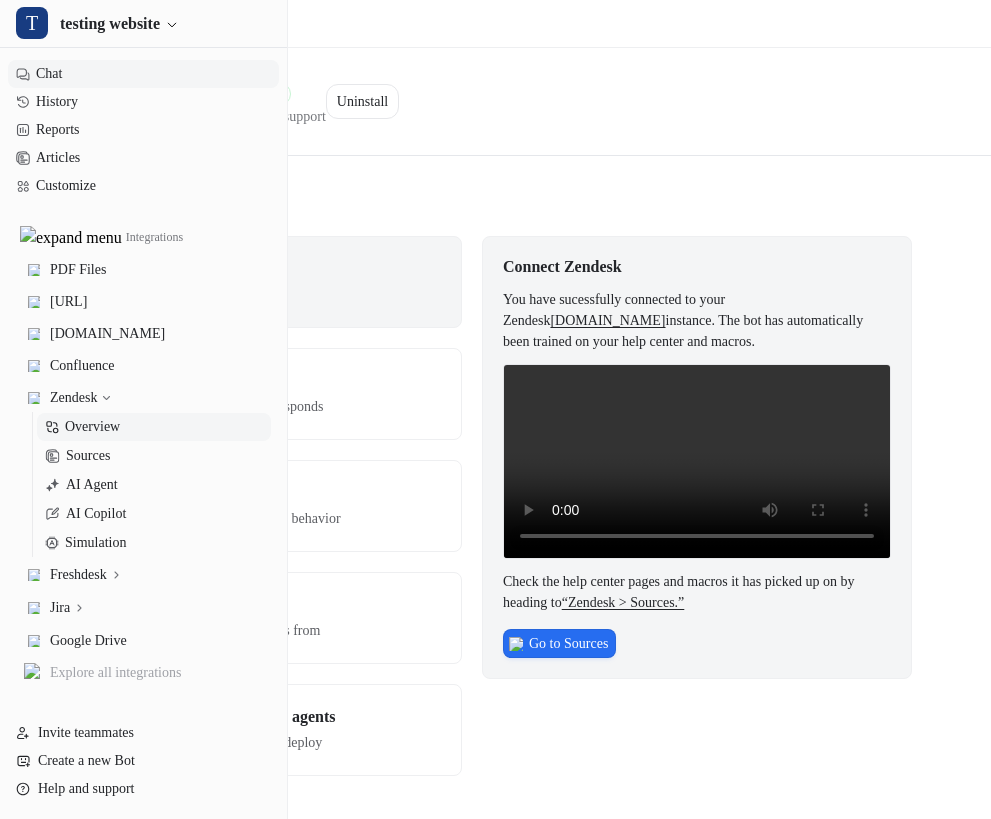 click on "Chat" at bounding box center [143, 74] 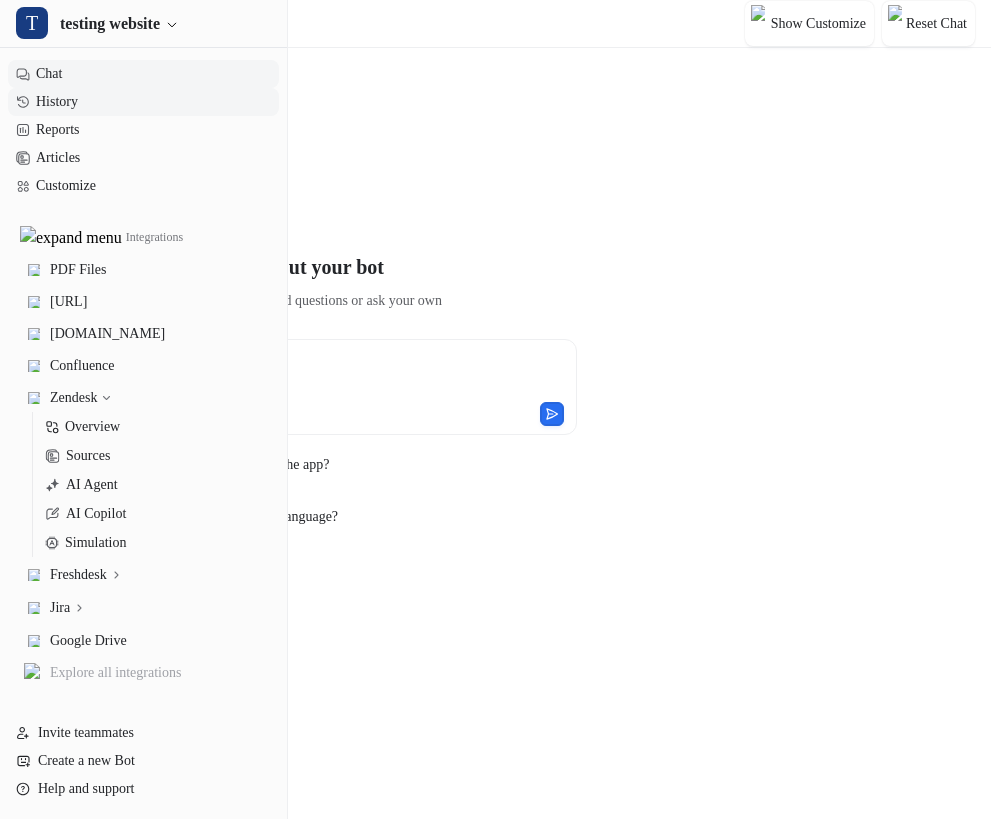 click on "History" at bounding box center [143, 102] 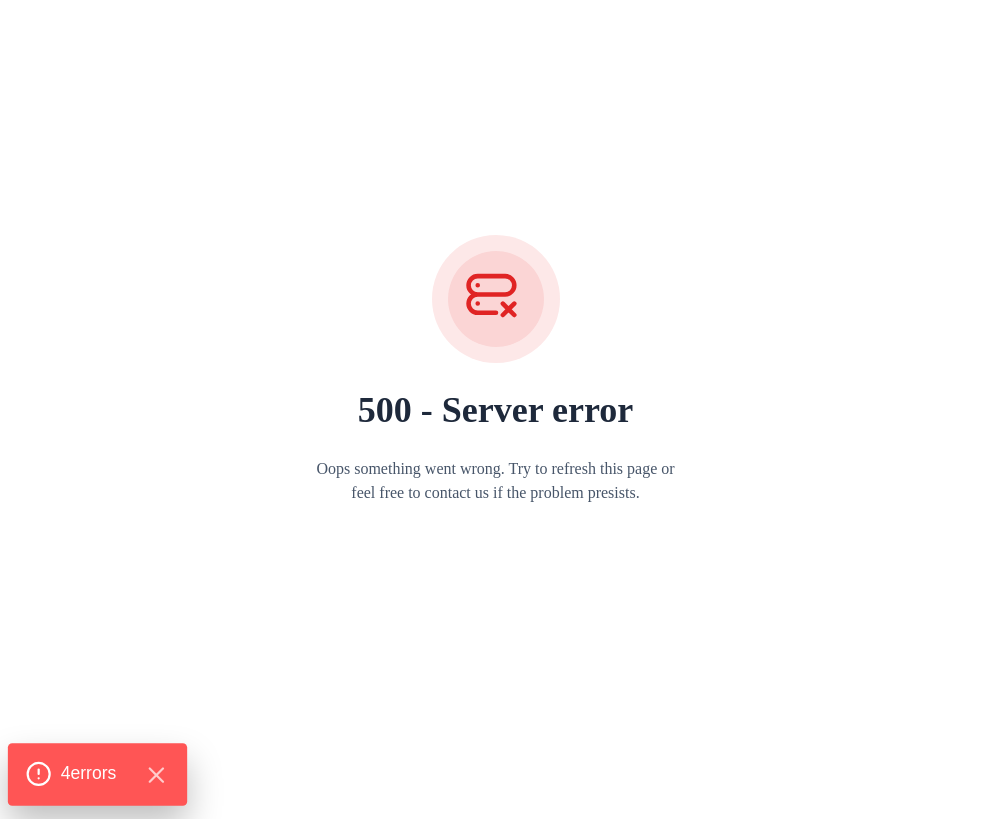 click on "4  error s" 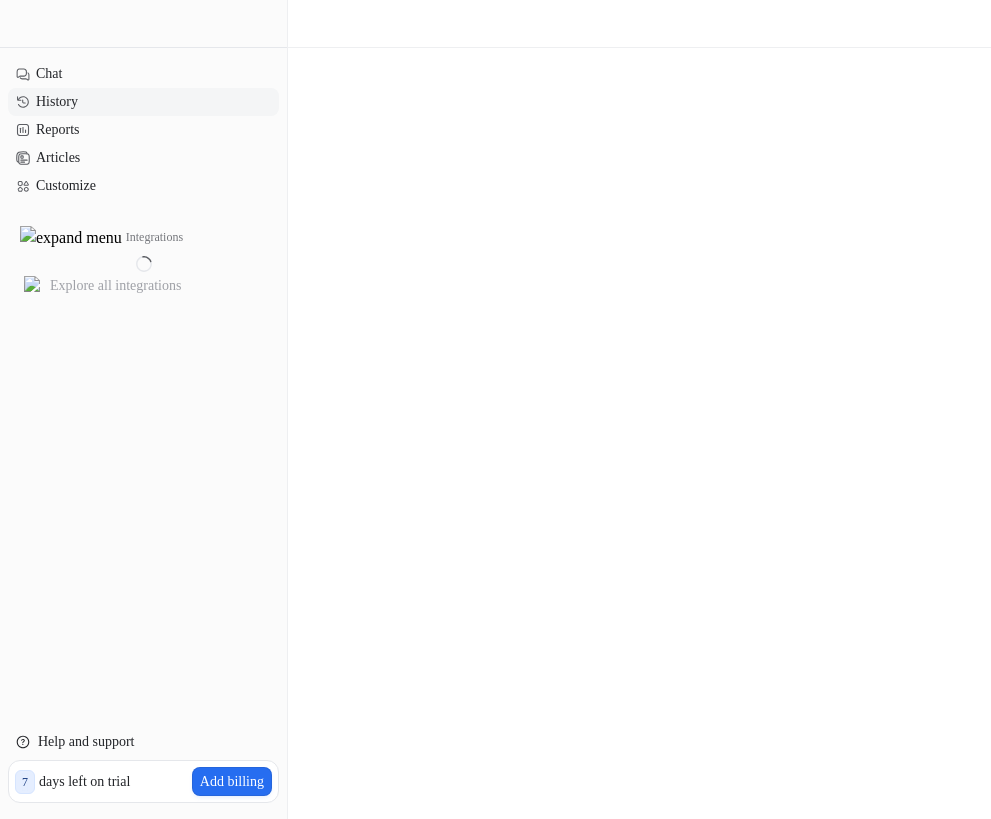 scroll, scrollTop: 0, scrollLeft: 0, axis: both 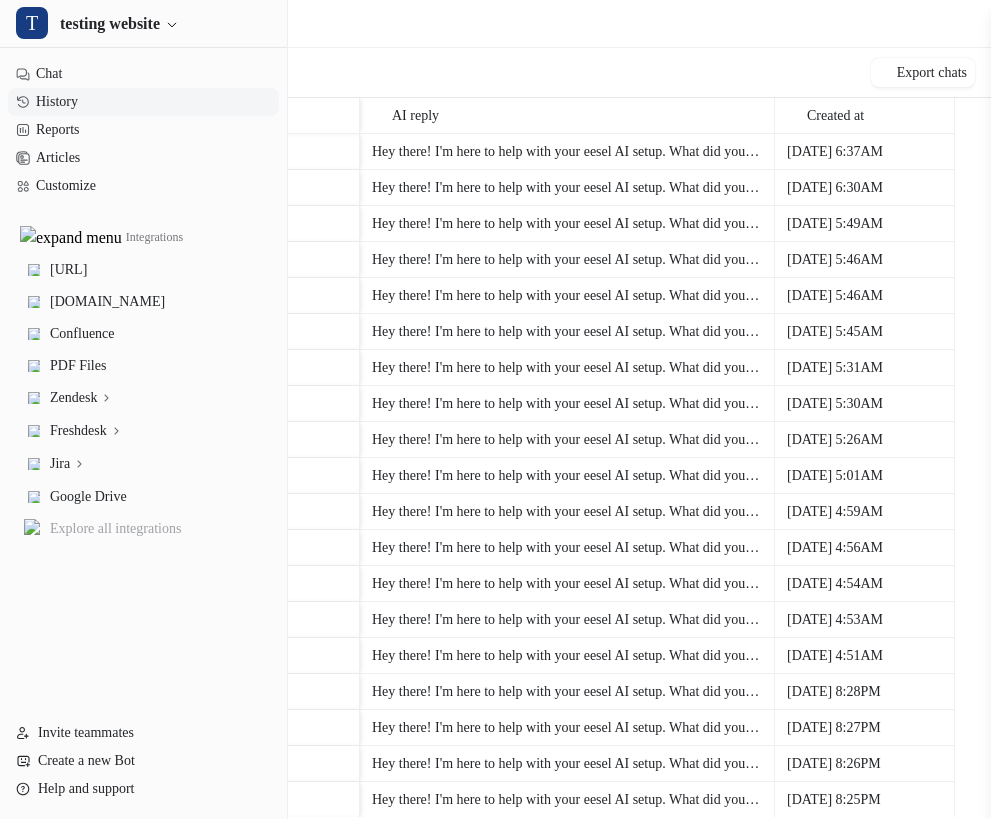 click on "Zendesk" at bounding box center (73, 398) 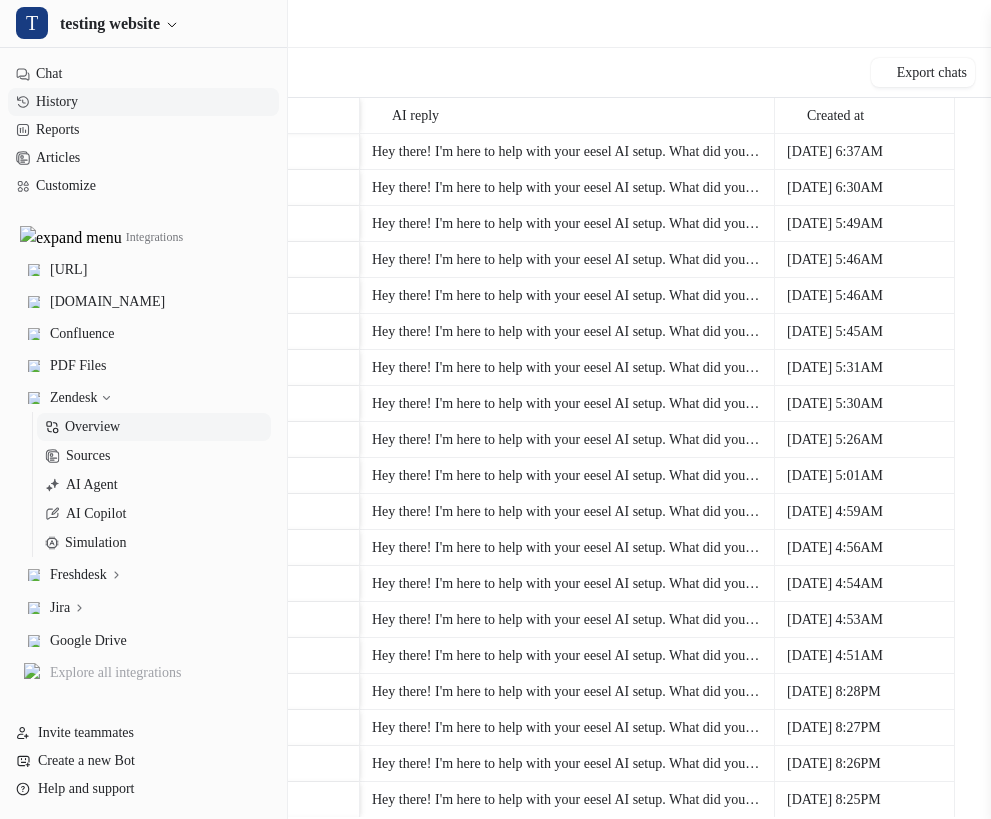 click on "Overview" at bounding box center [154, 427] 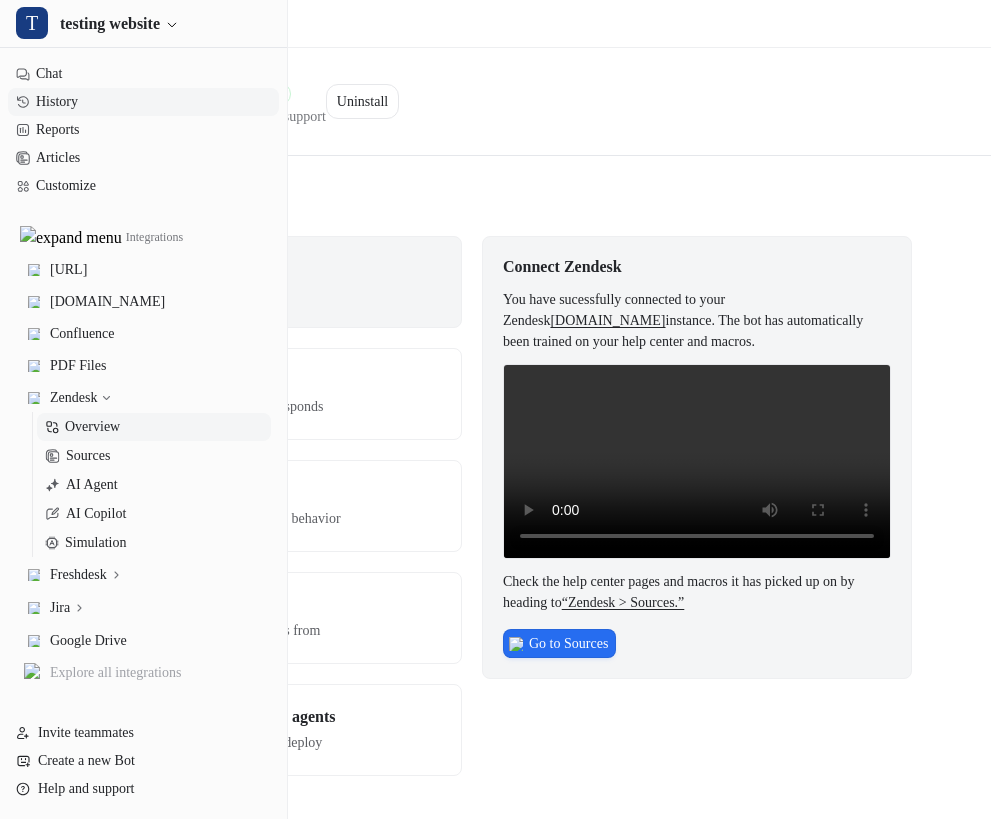 click on "History" at bounding box center (143, 102) 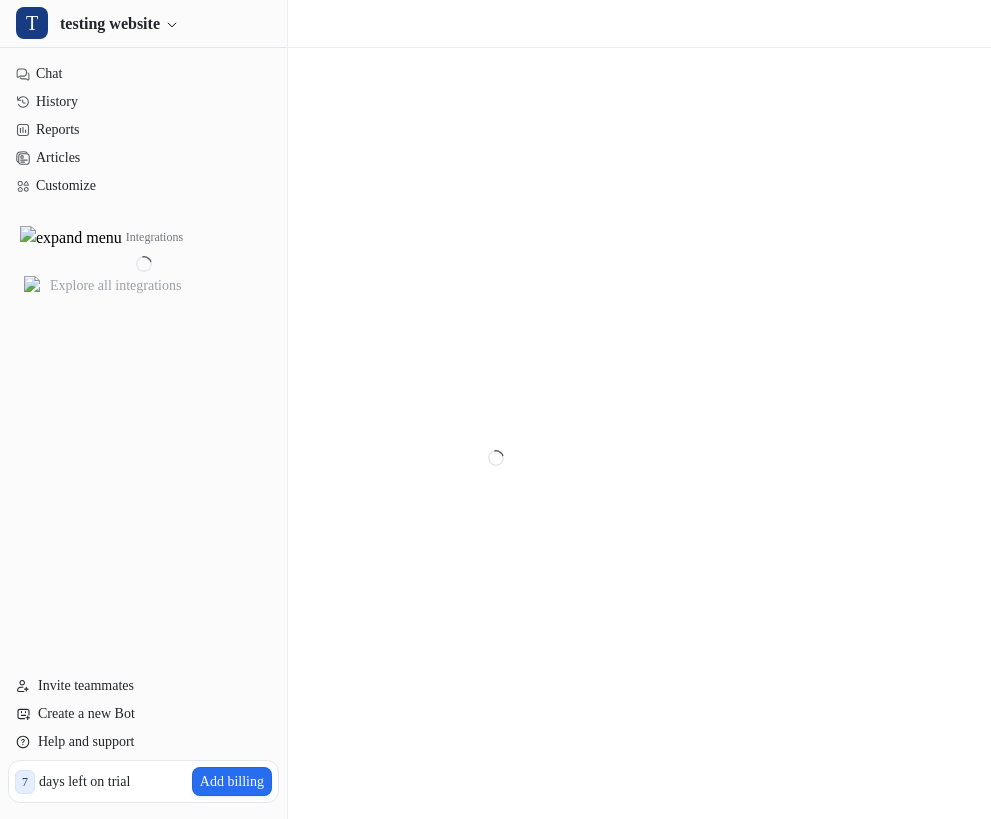 scroll, scrollTop: 0, scrollLeft: 0, axis: both 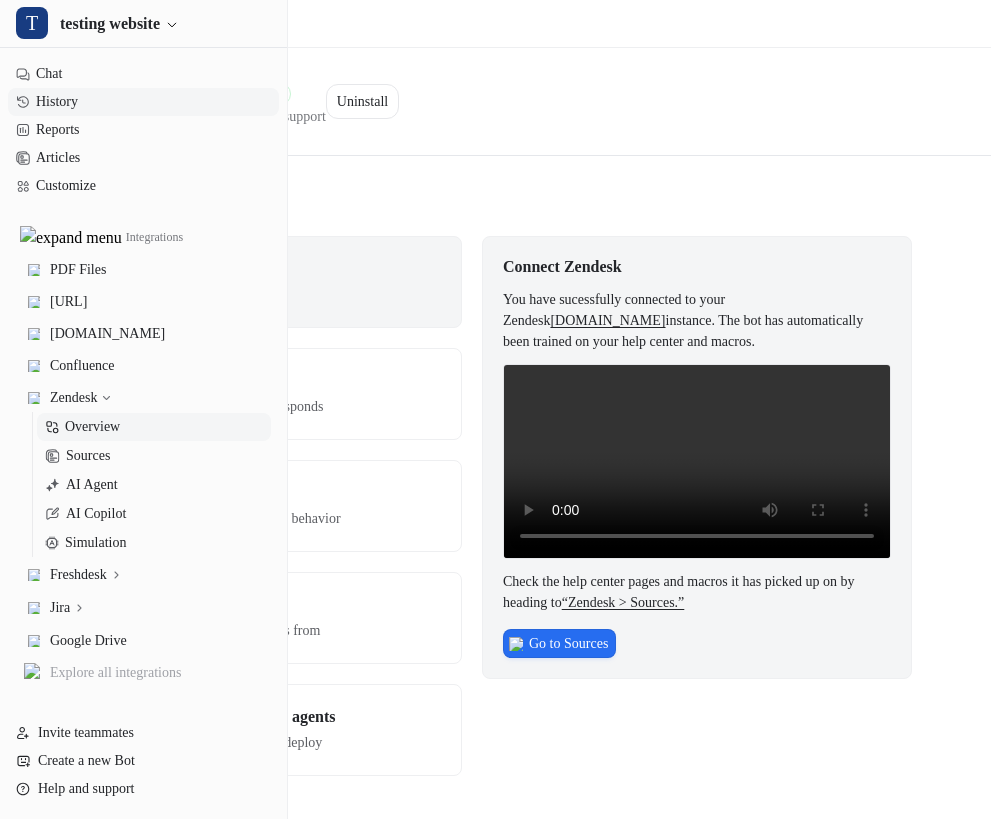 click on "History" at bounding box center [143, 102] 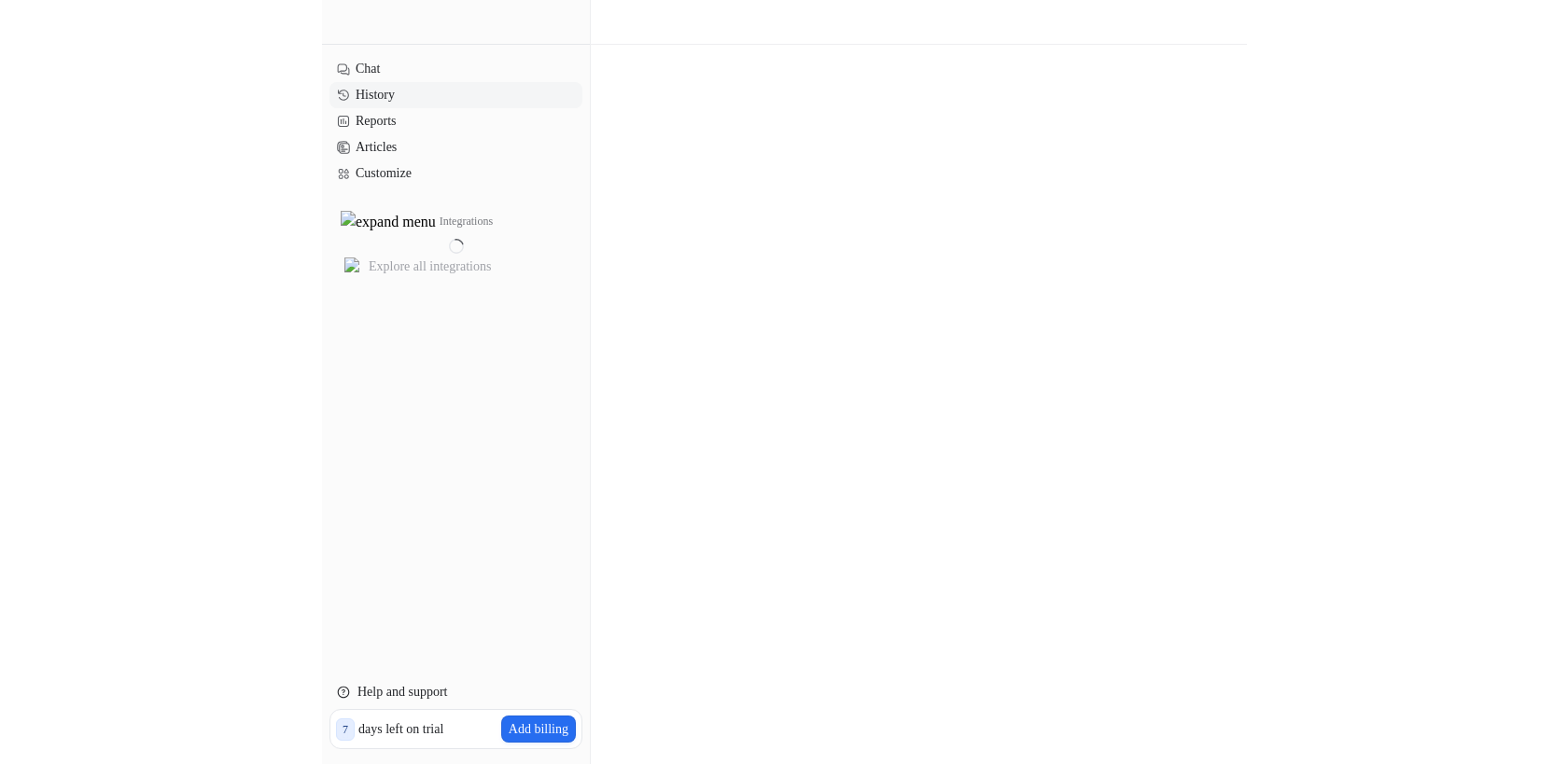scroll, scrollTop: 0, scrollLeft: 0, axis: both 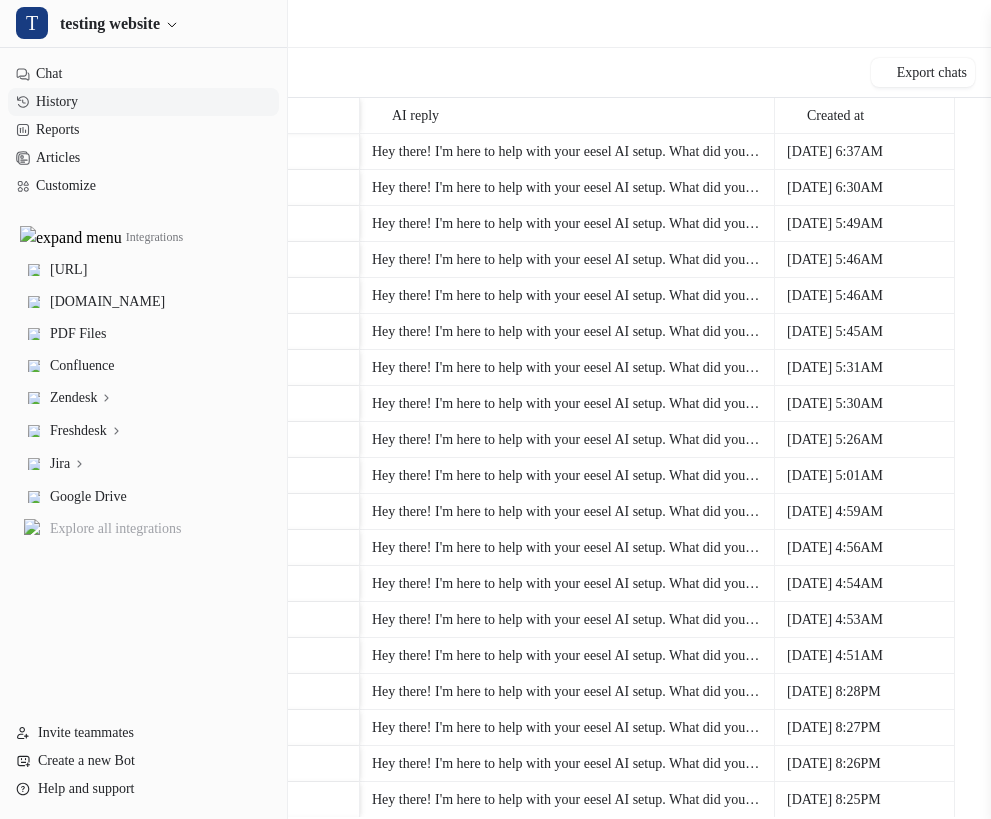 click 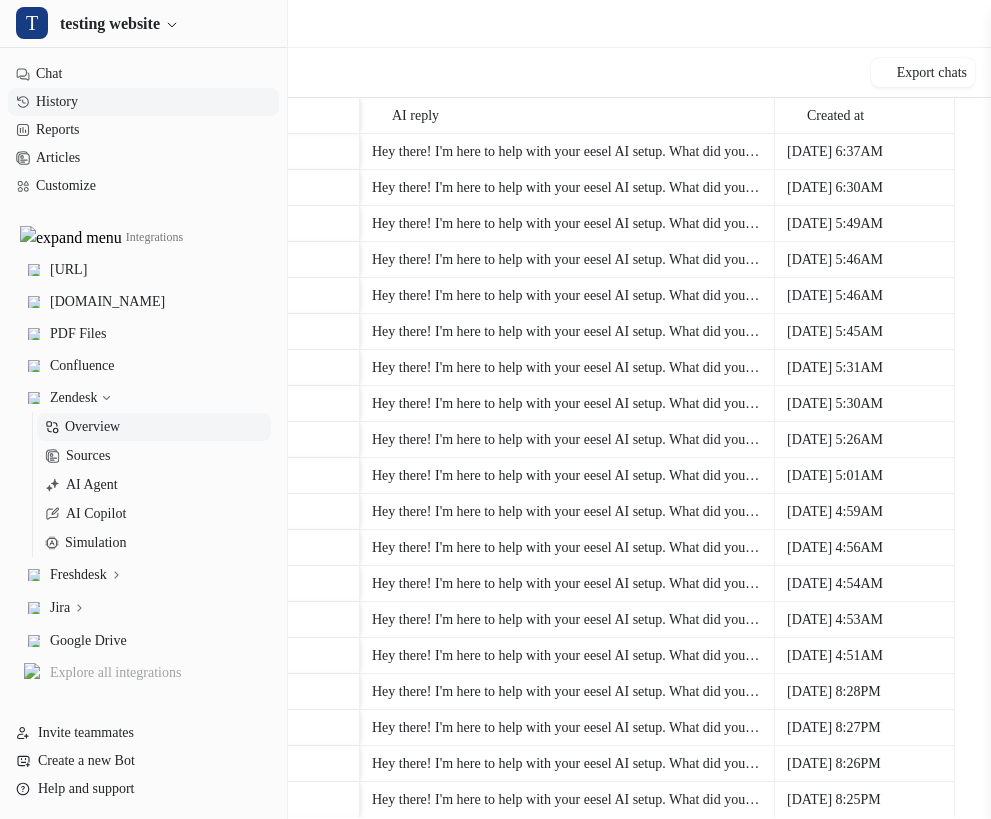 click on "Overview" at bounding box center [92, 427] 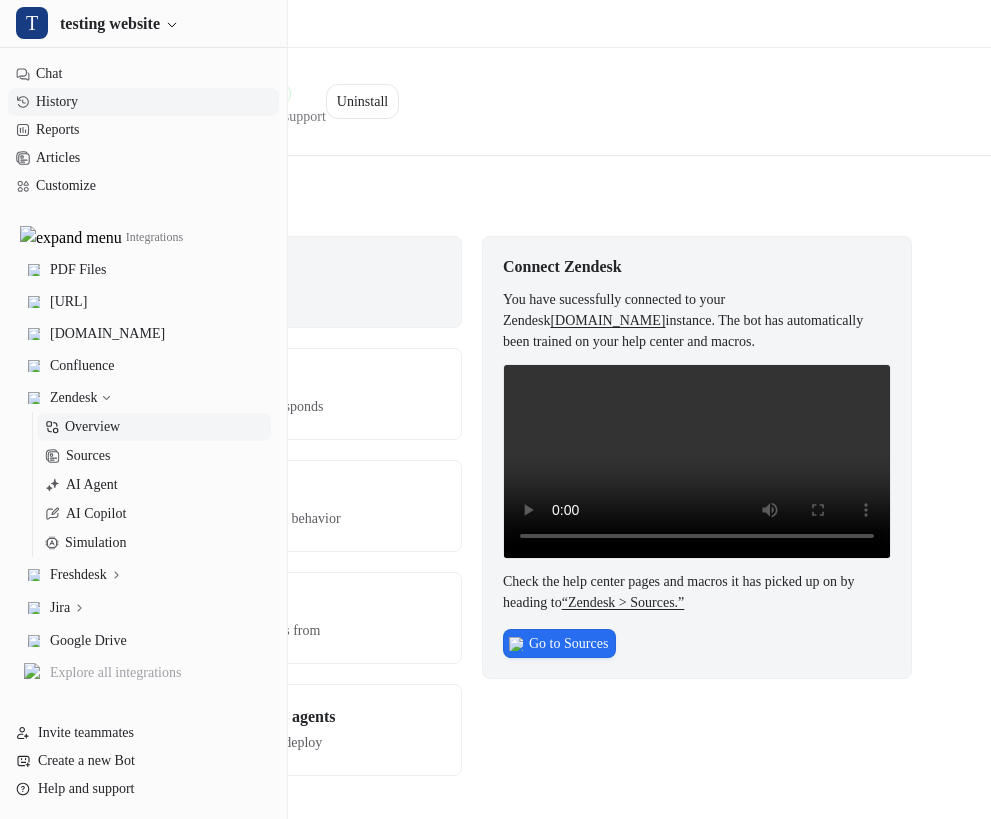 click on "History" at bounding box center [143, 102] 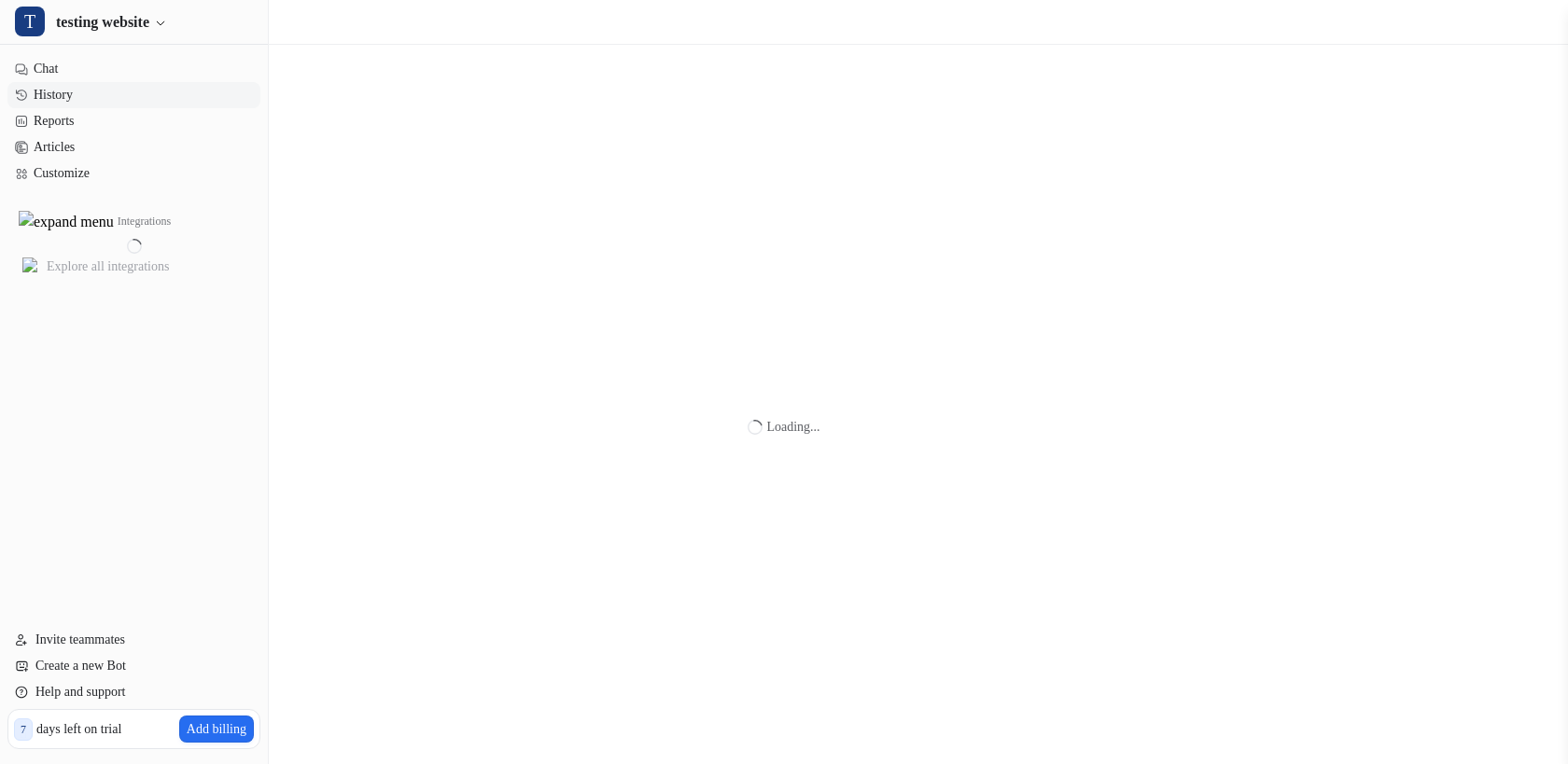 scroll, scrollTop: 0, scrollLeft: 0, axis: both 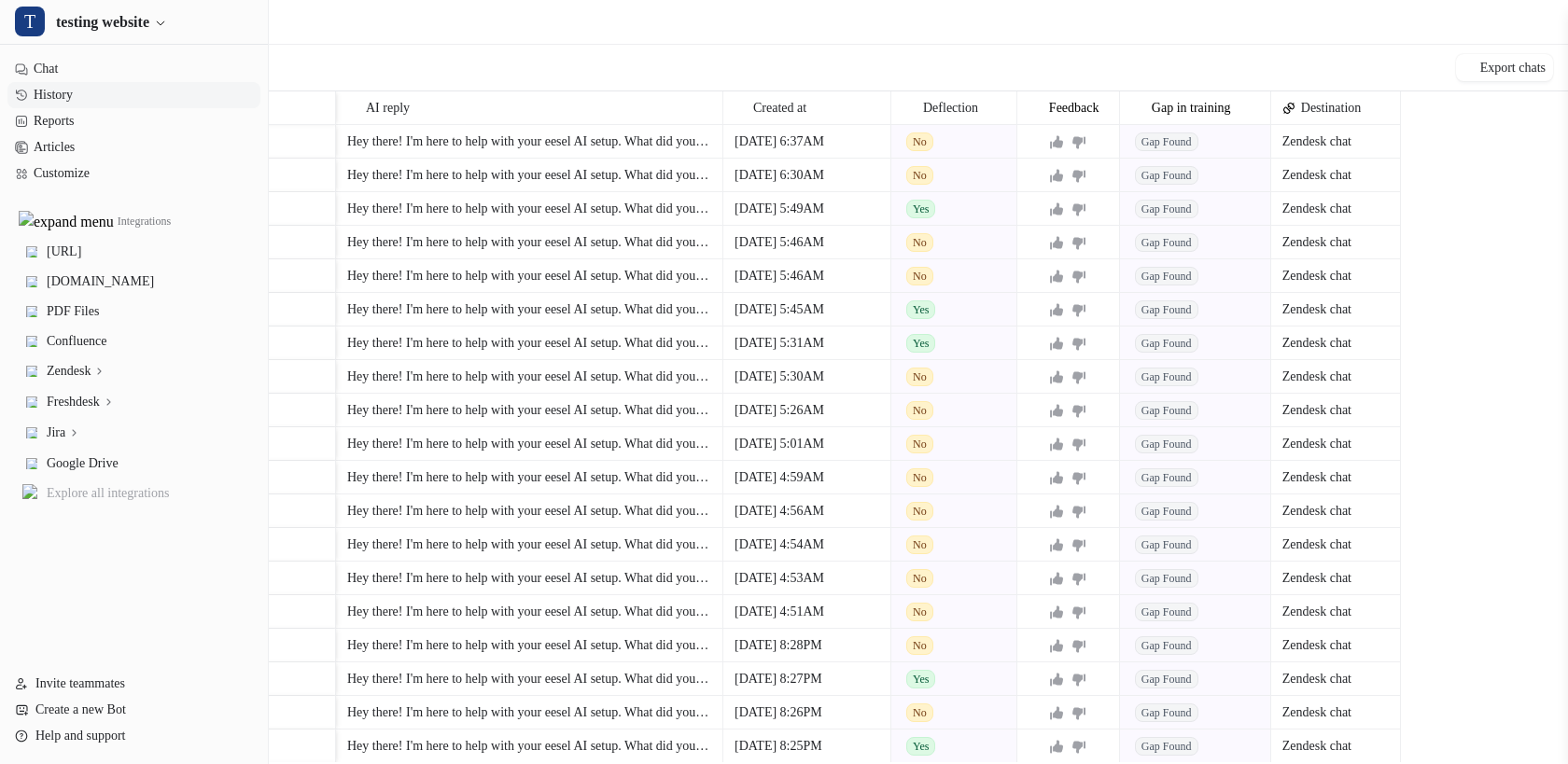 click on "Zendesk" at bounding box center (68, 371) 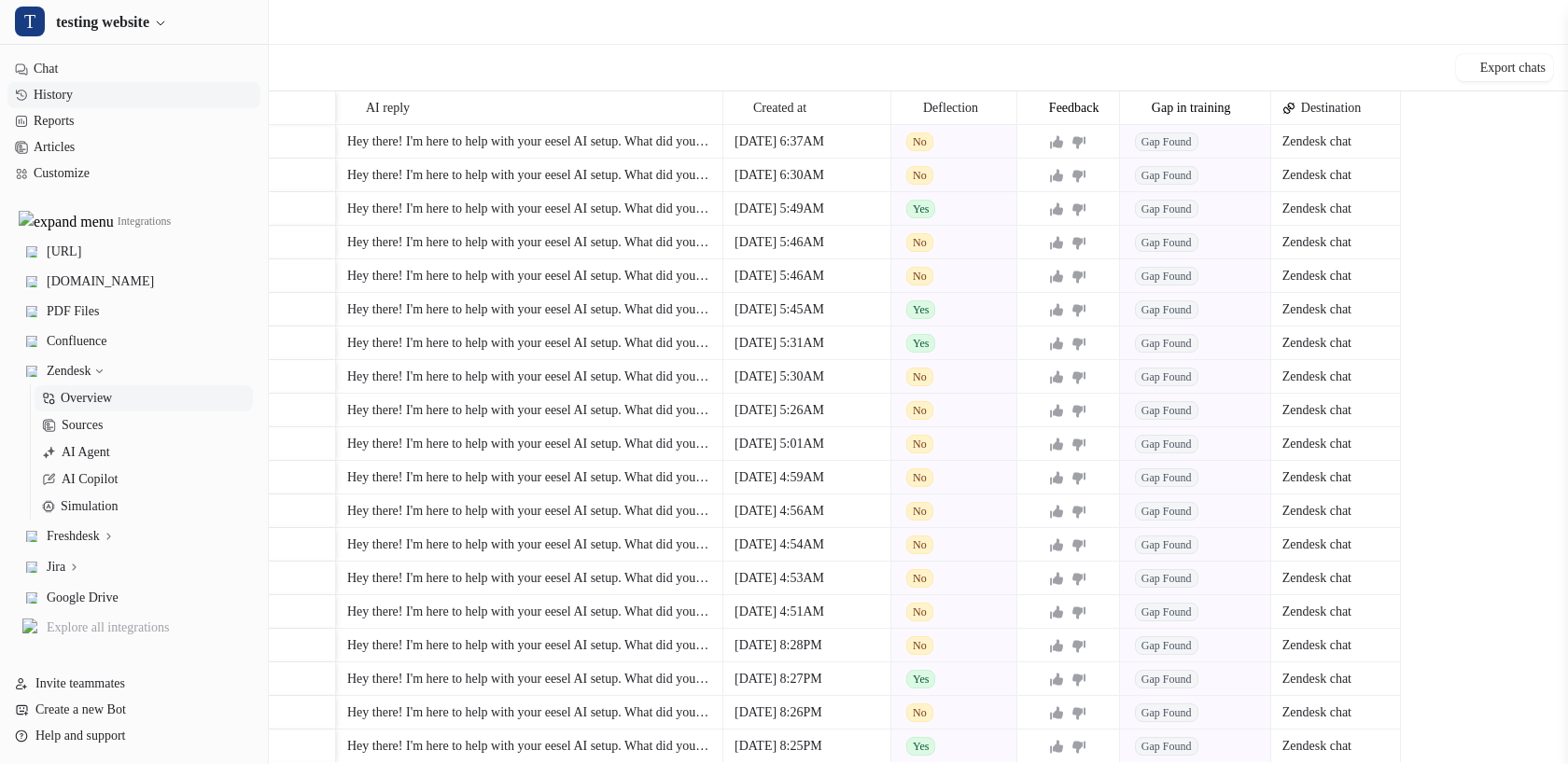 click on "Overview" at bounding box center [86, 398] 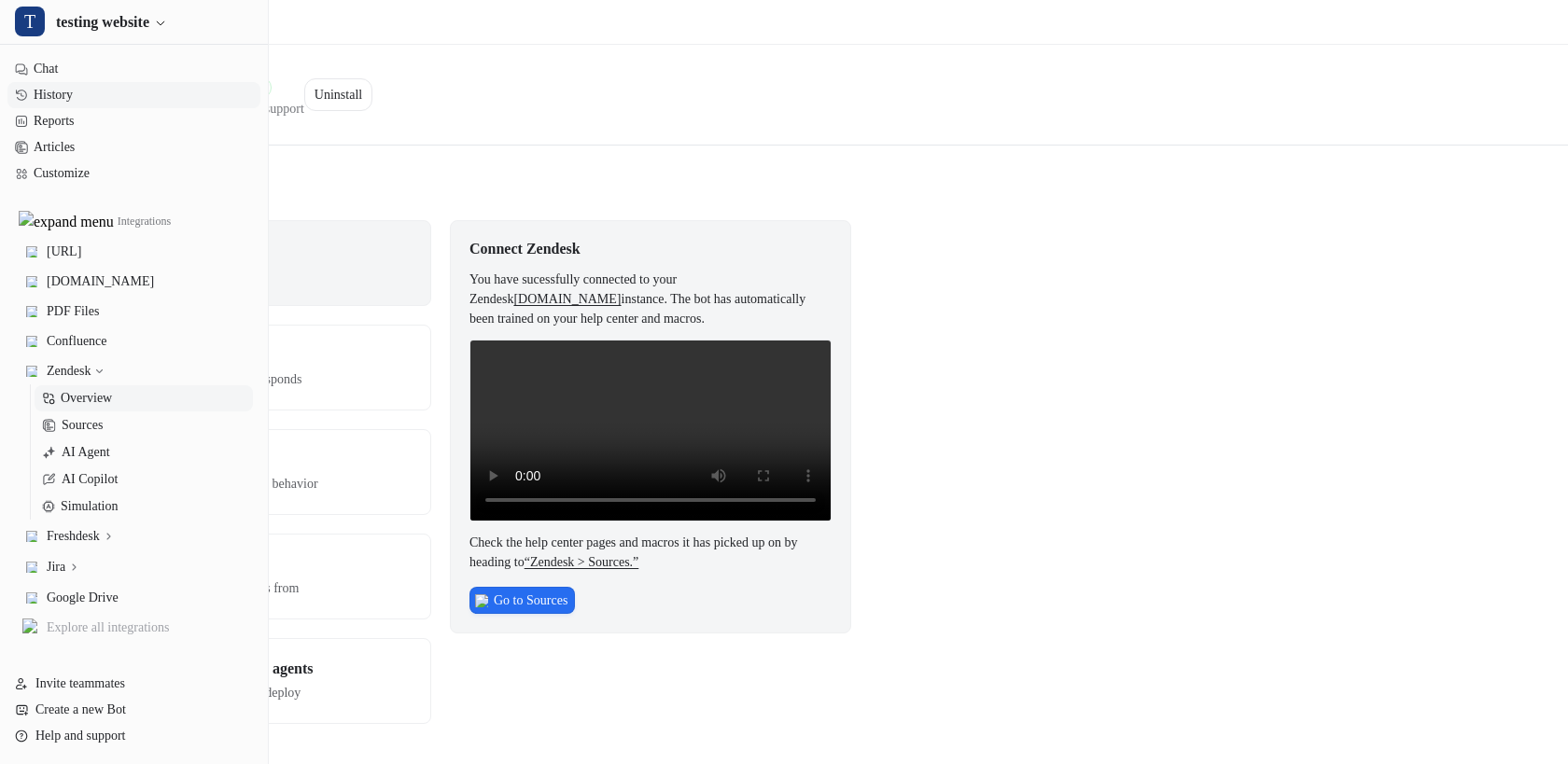 click on "History" at bounding box center [133, 95] 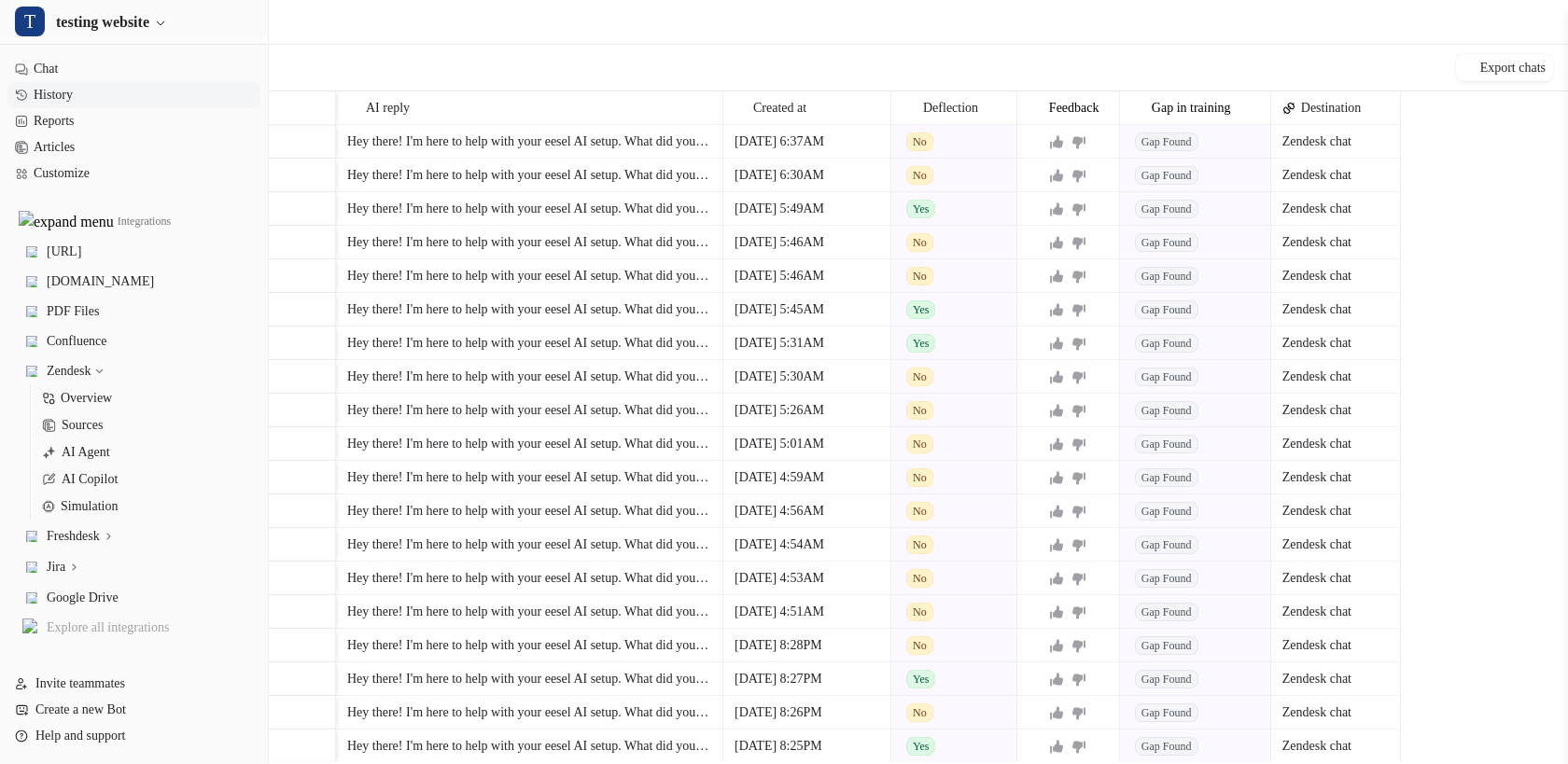 click on "Freshdesk" at bounding box center (73, 536) 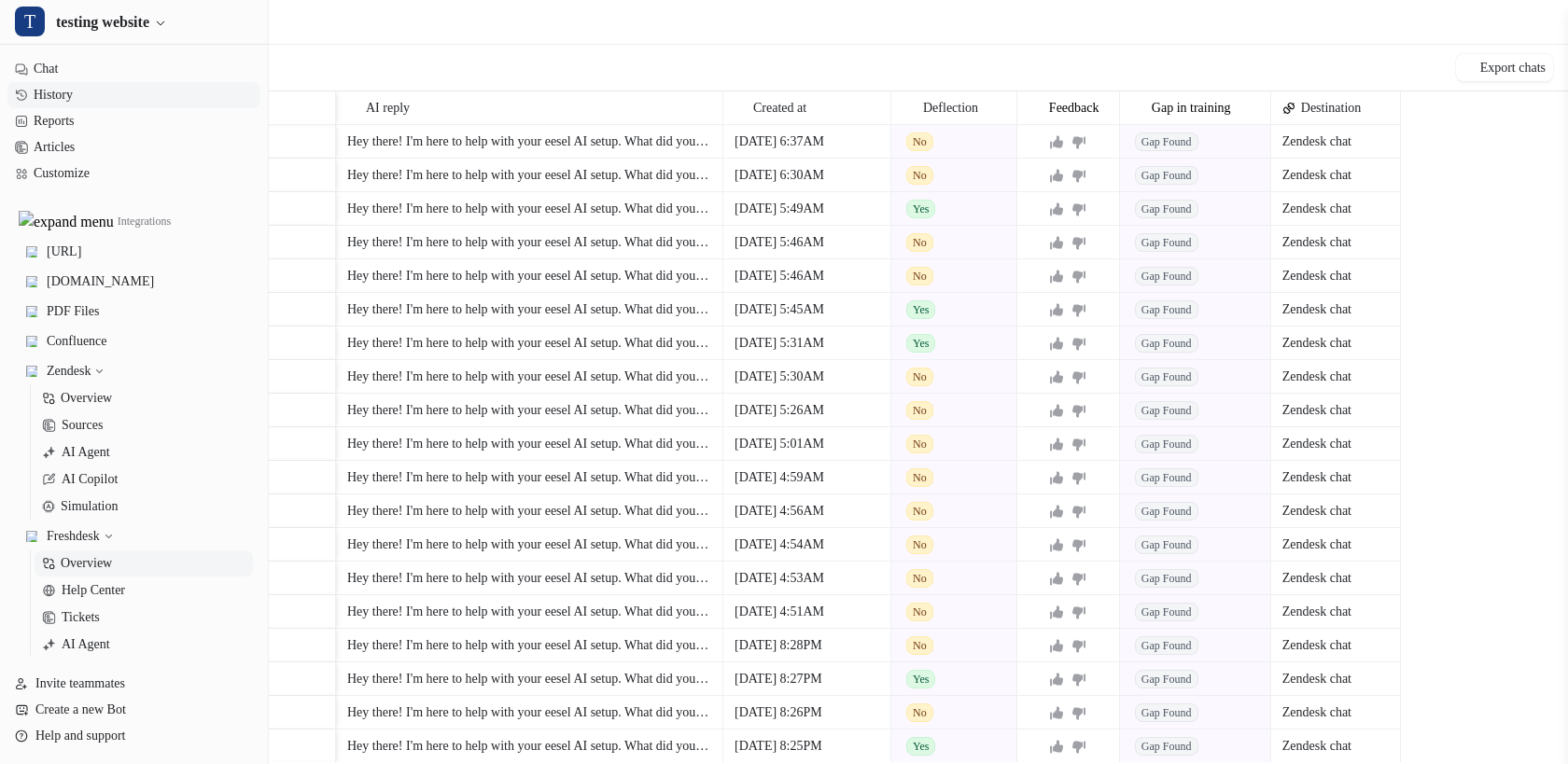 click on "Overview" at bounding box center (144, 563) 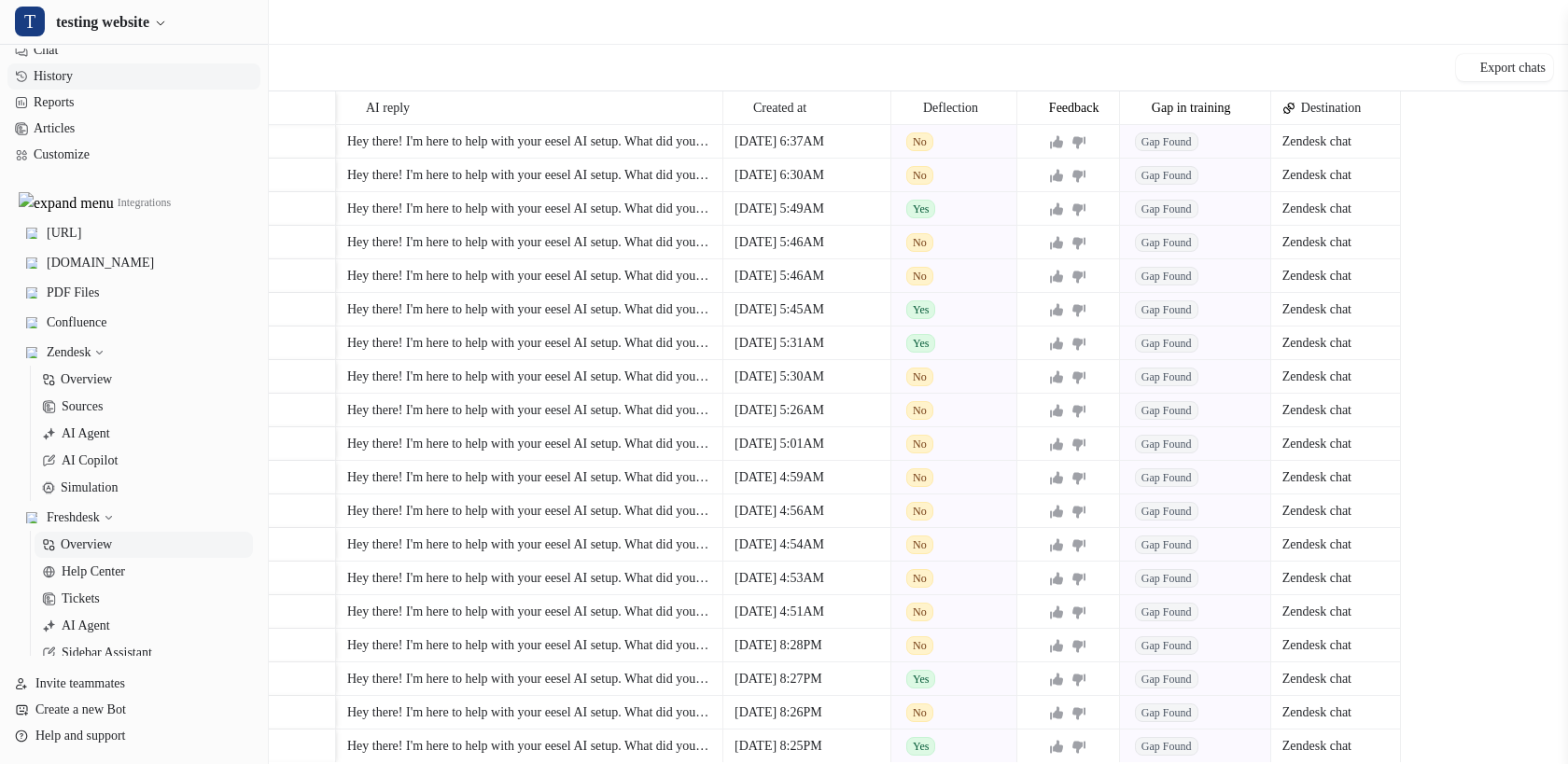 scroll, scrollTop: 23, scrollLeft: 0, axis: vertical 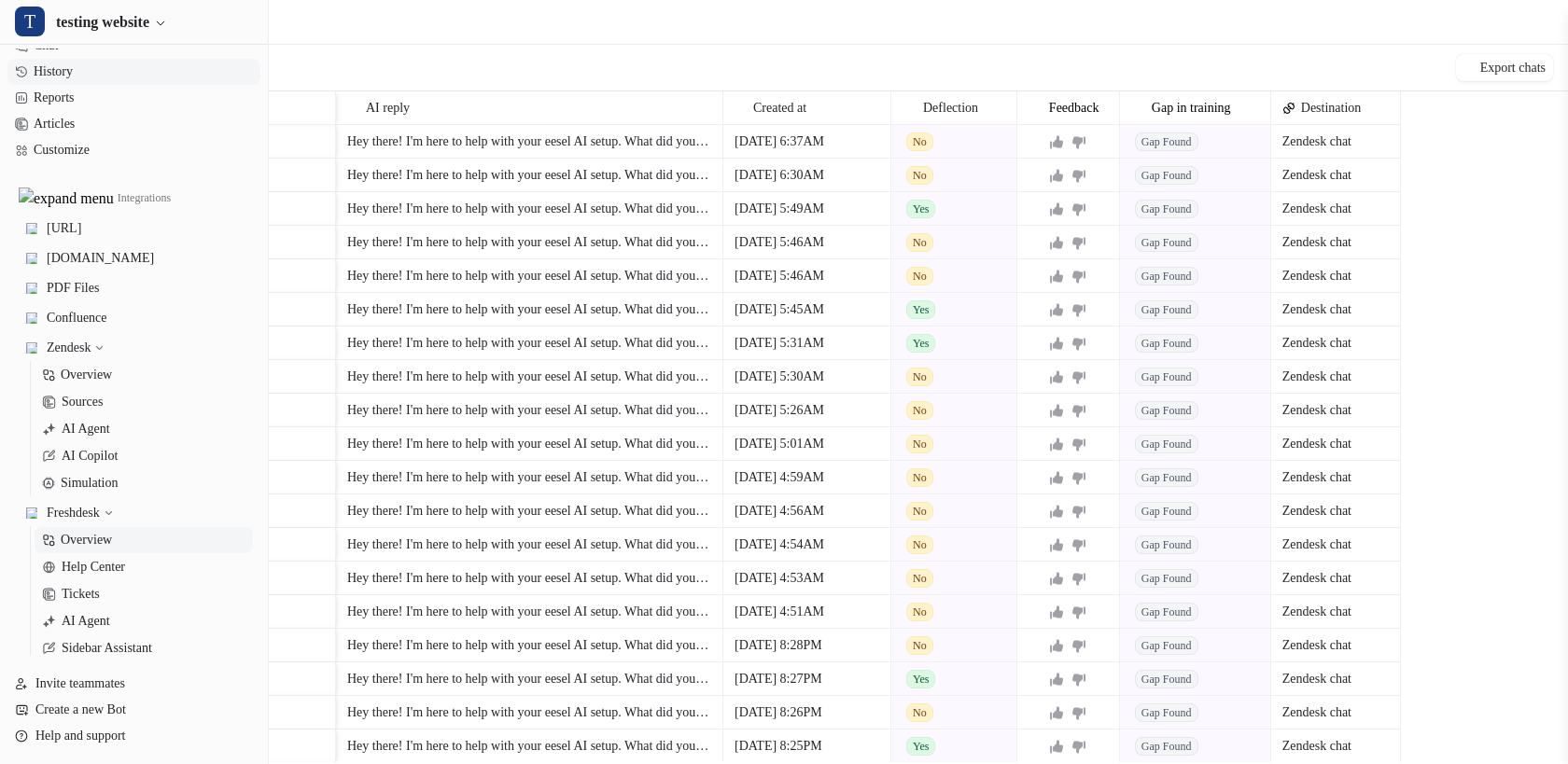 click on "Overview" at bounding box center [86, 540] 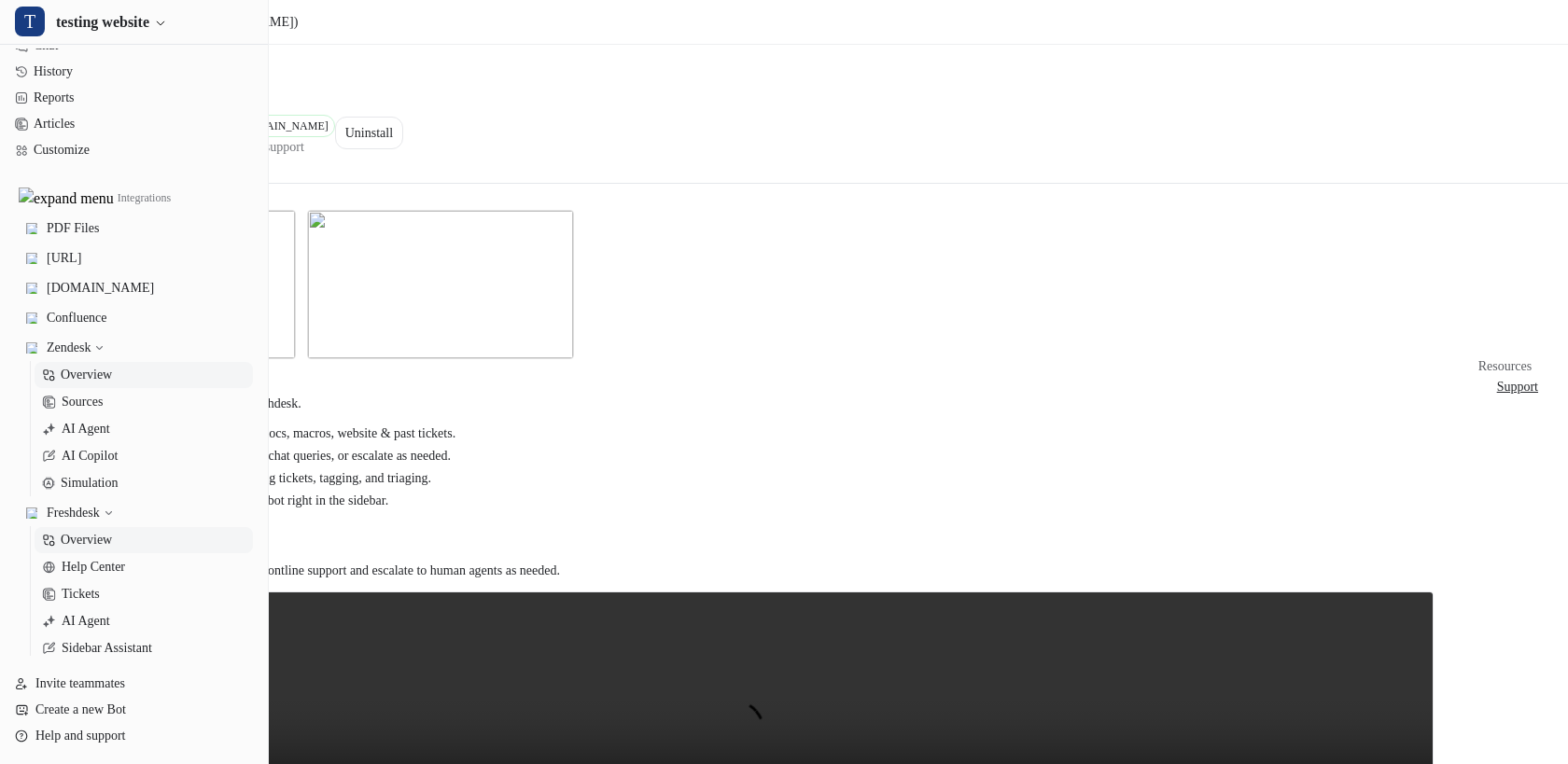 scroll, scrollTop: 0, scrollLeft: 0, axis: both 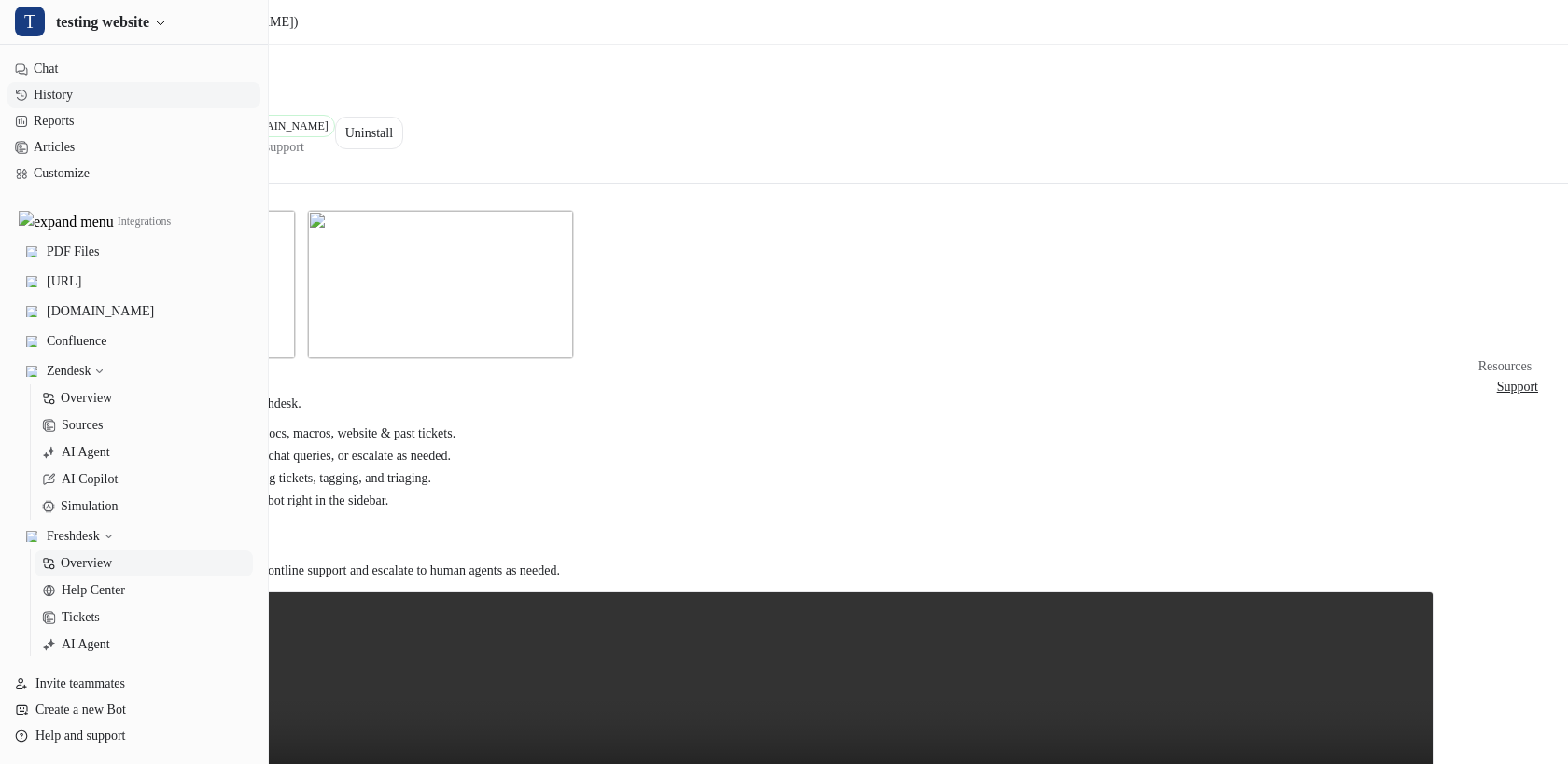 click on "History" at bounding box center [133, 95] 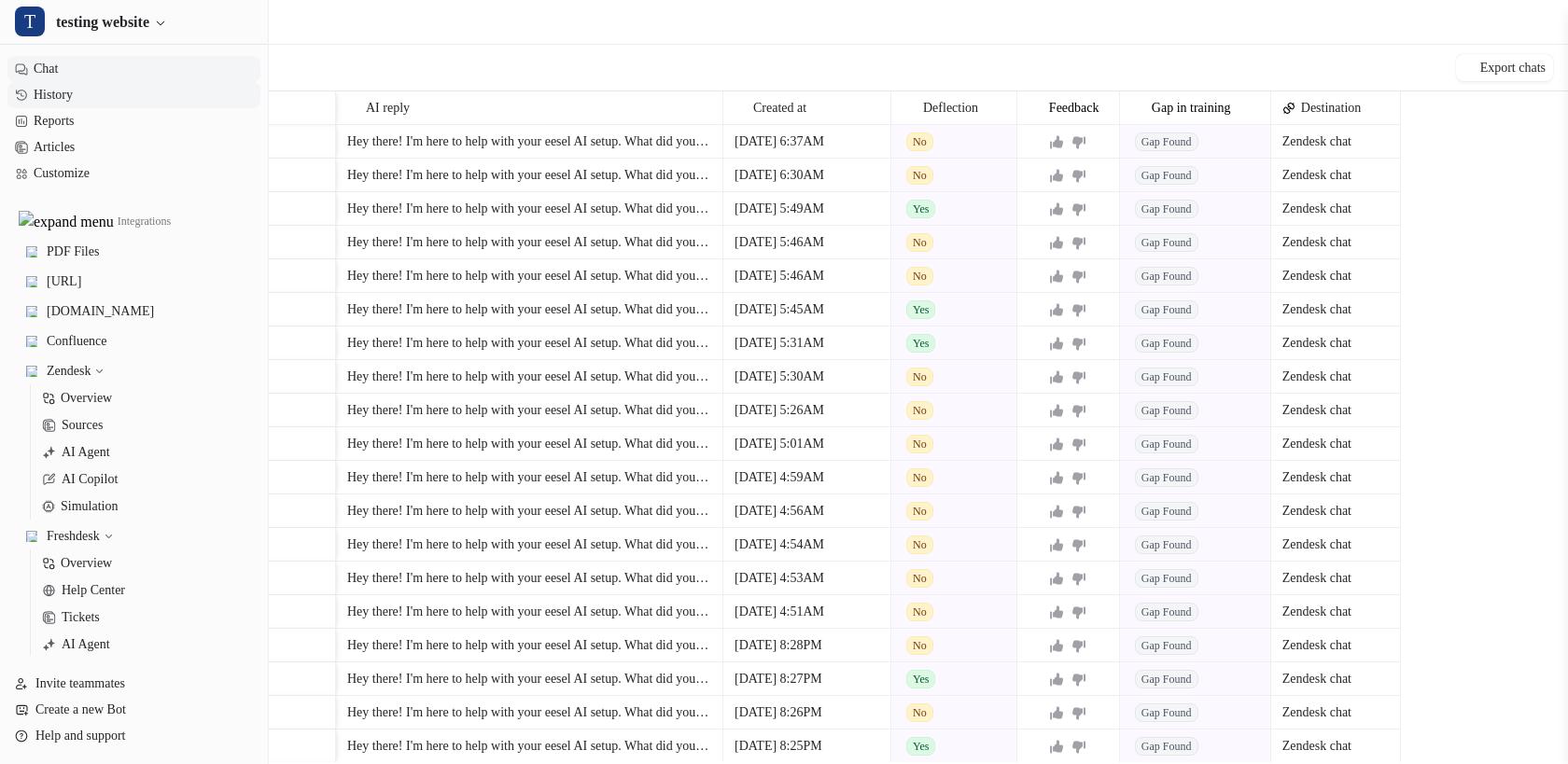 click on "Chat" at bounding box center (133, 69) 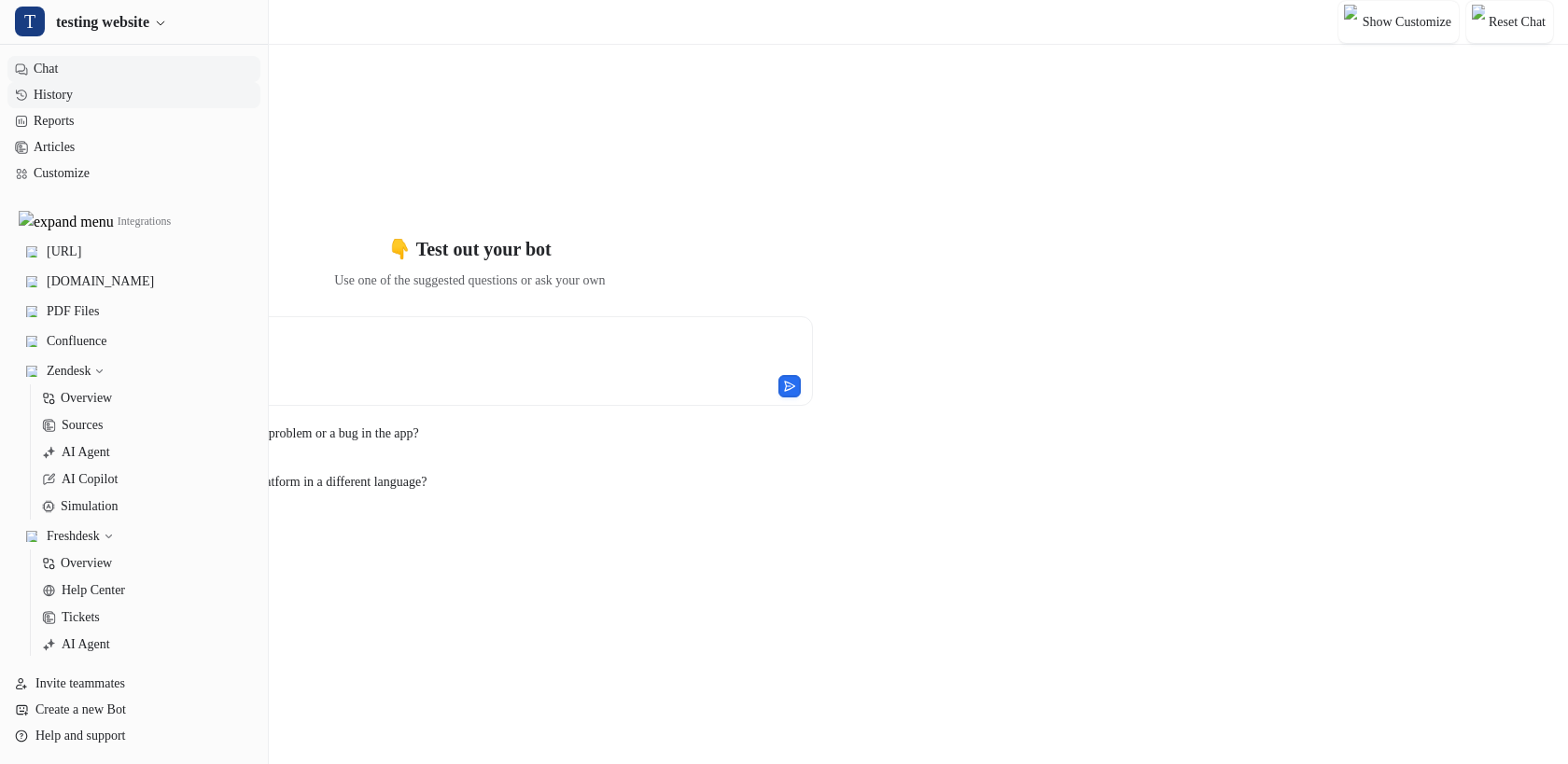 click on "History" at bounding box center [133, 95] 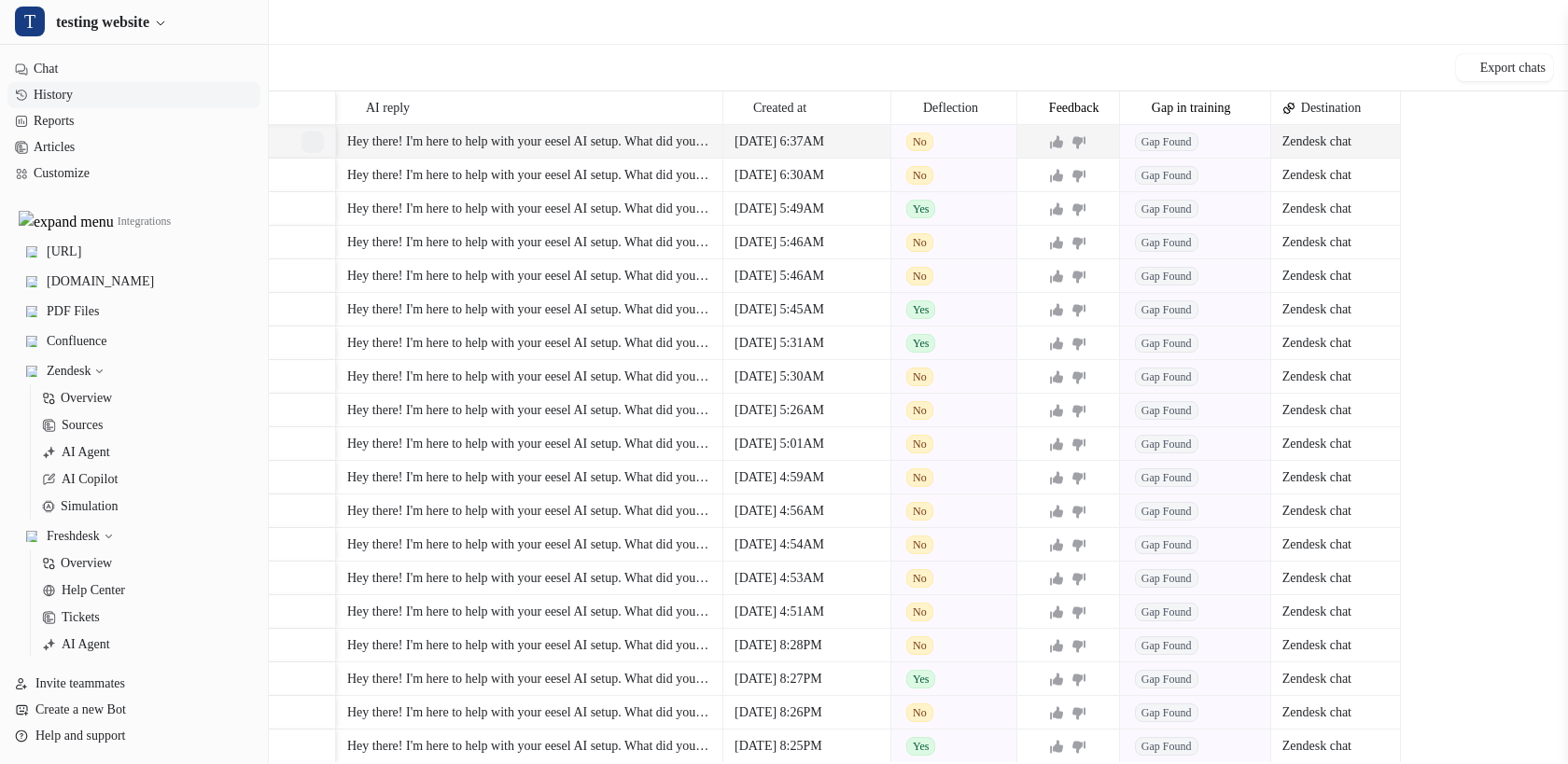 click at bounding box center [313, 142] 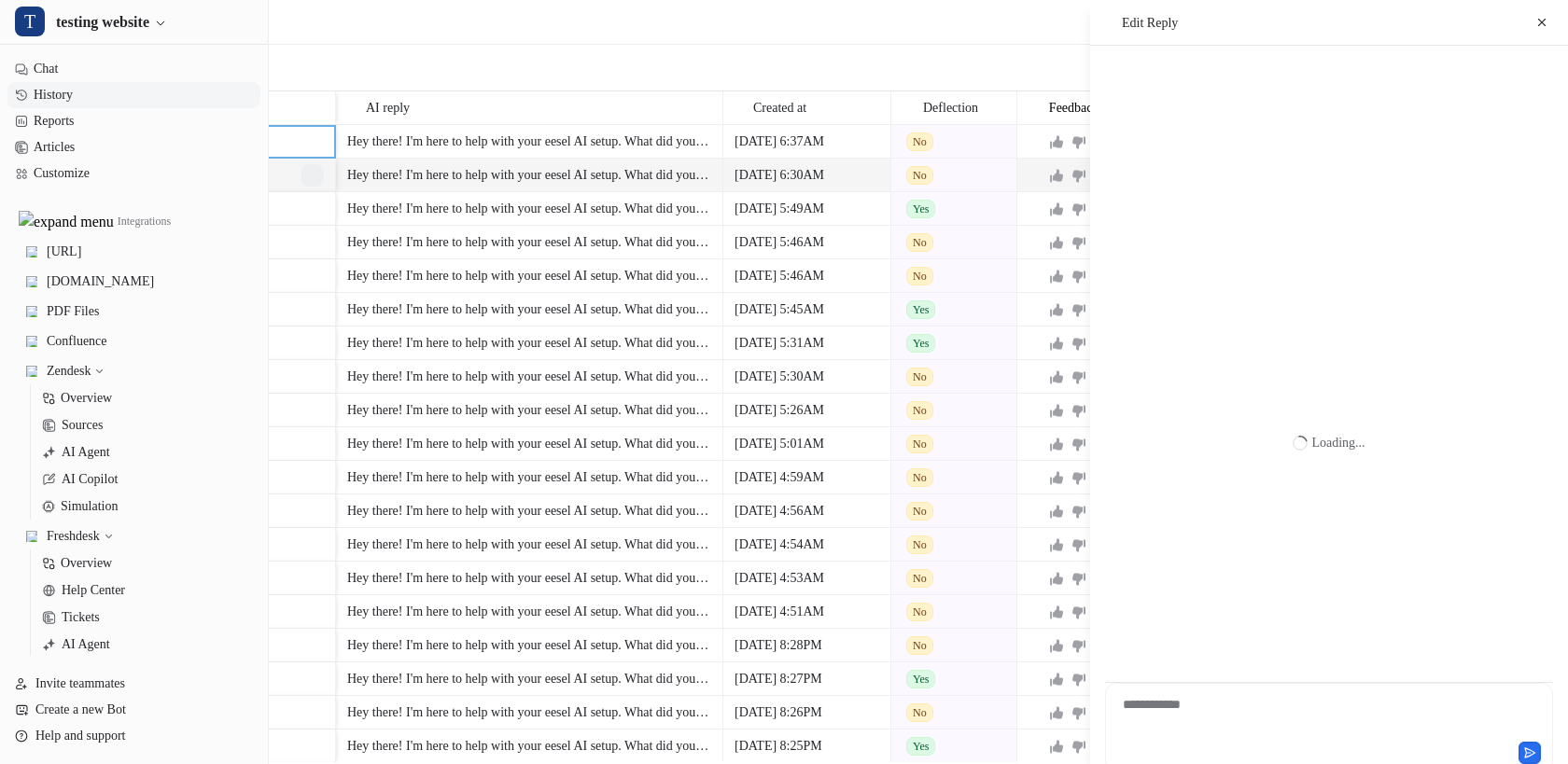 click at bounding box center (313, 175) 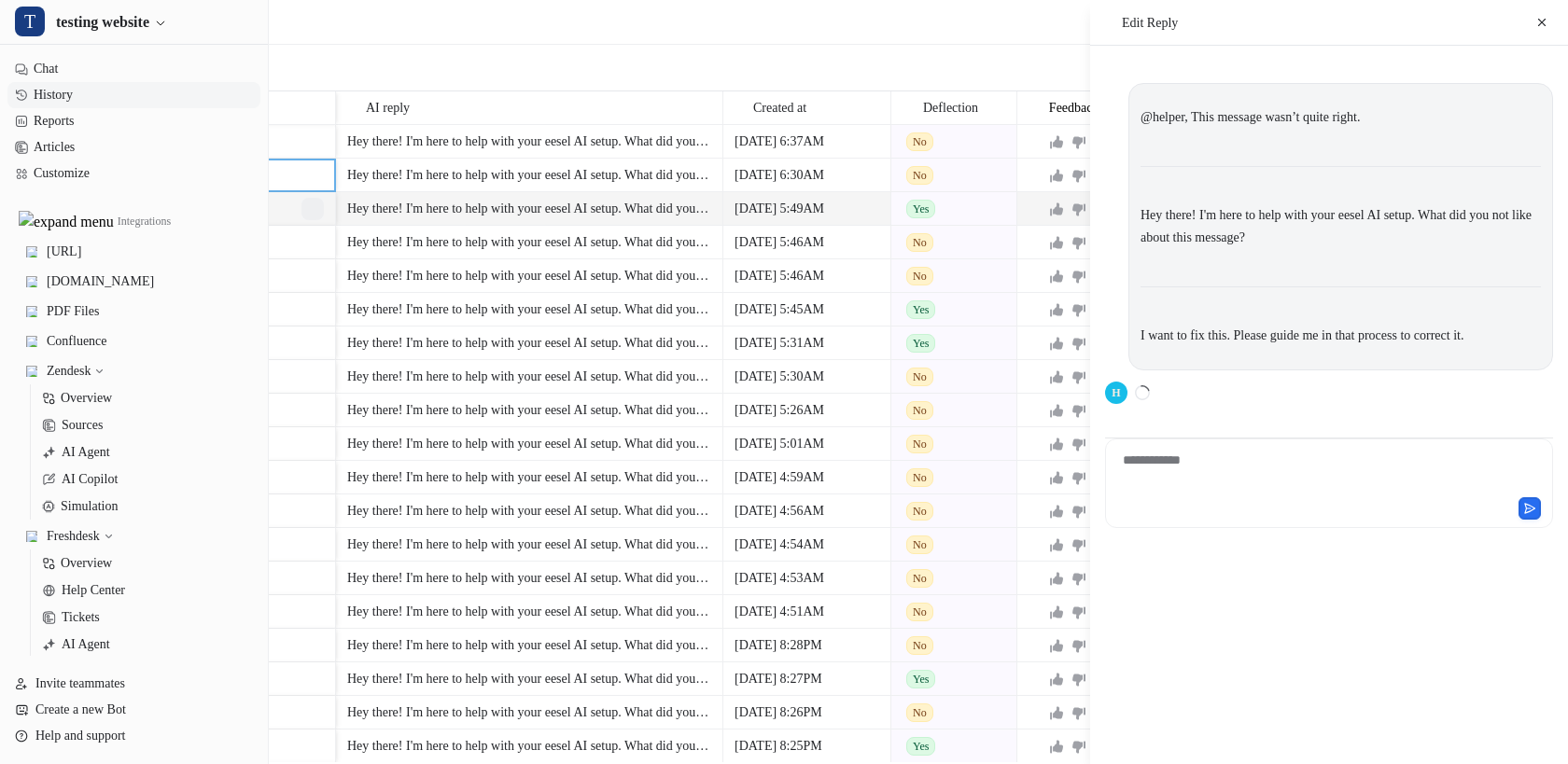 click at bounding box center (313, 209) 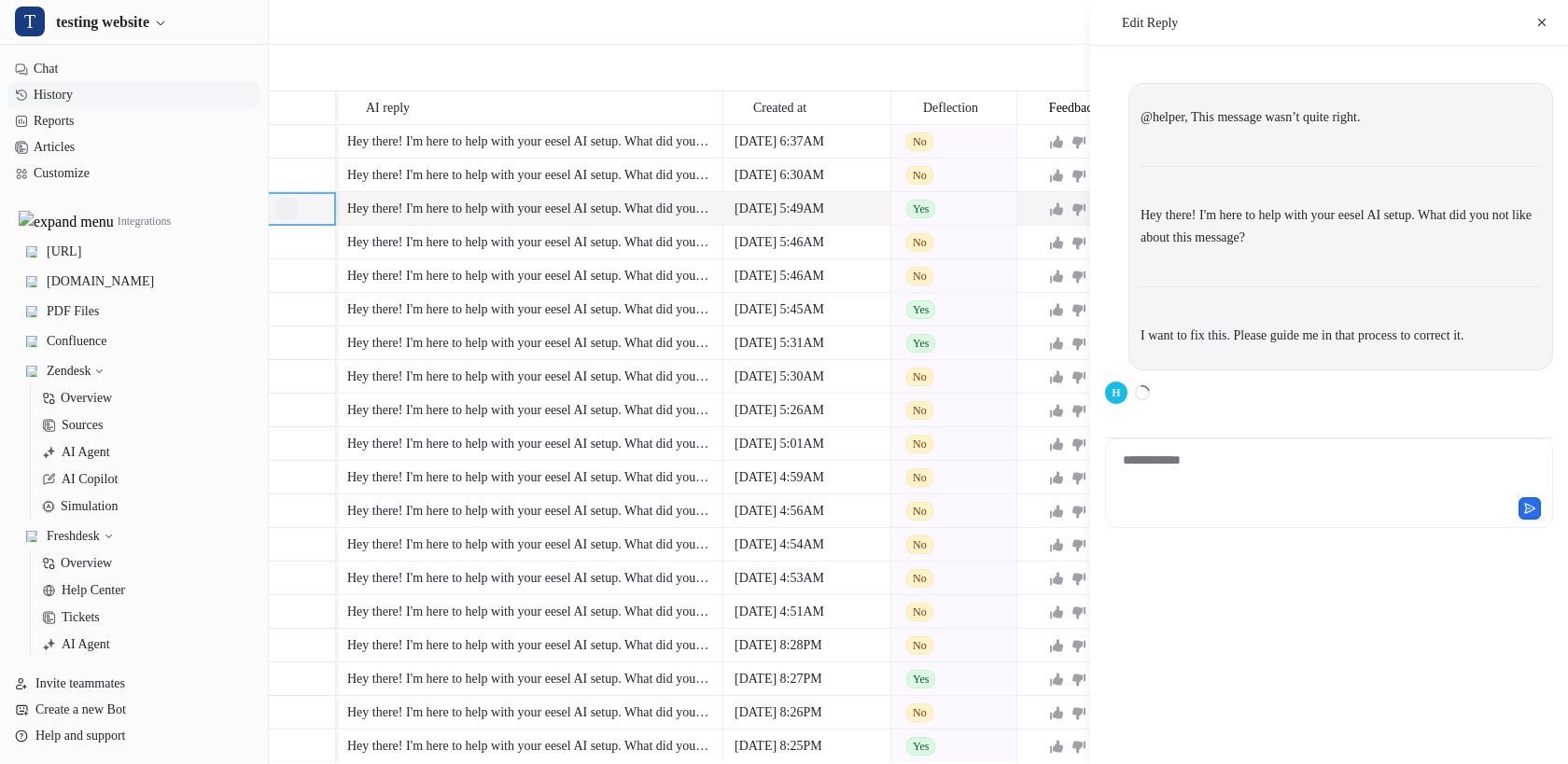 click at bounding box center [287, 209] 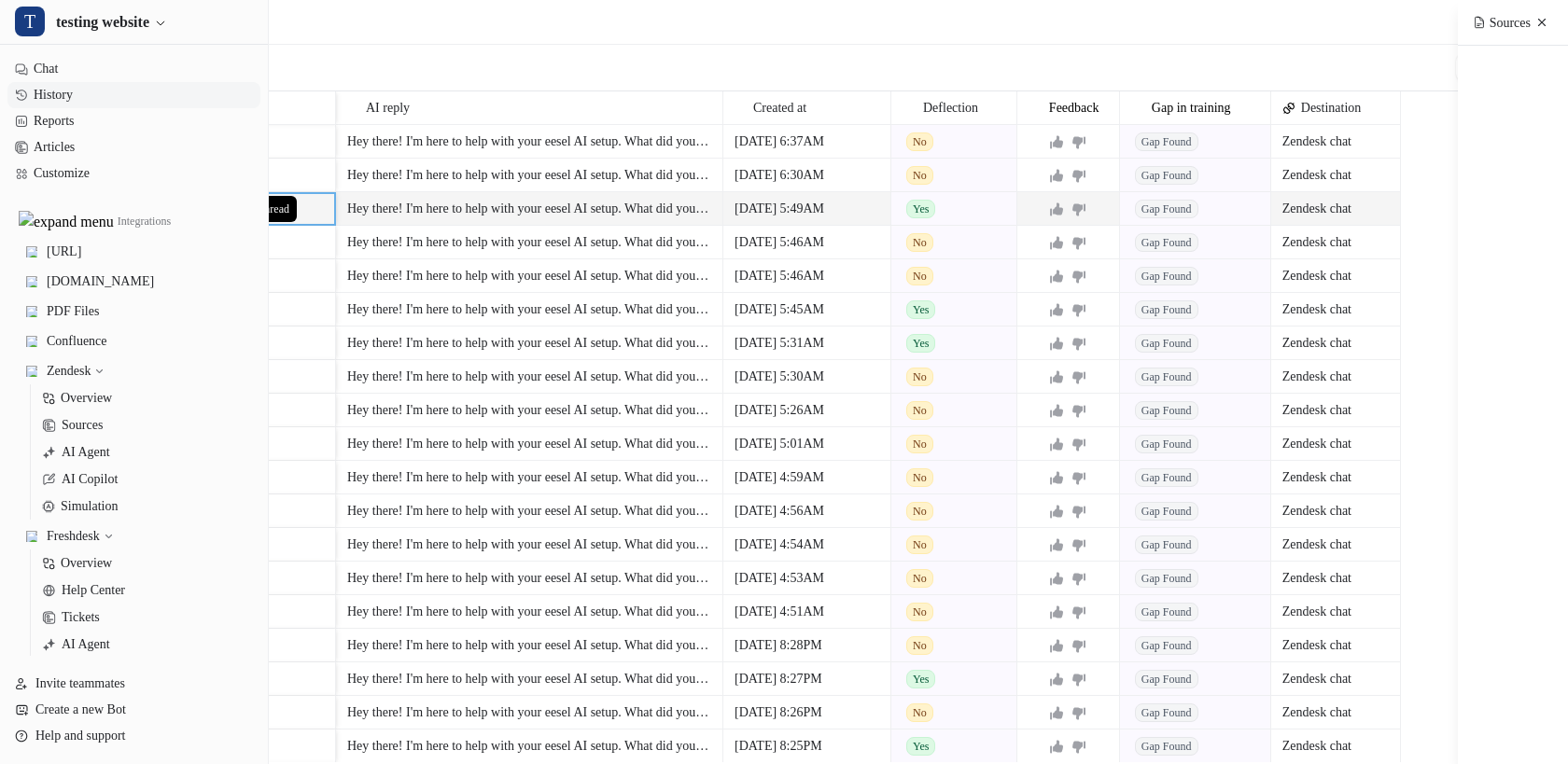 click at bounding box center (260, 209) 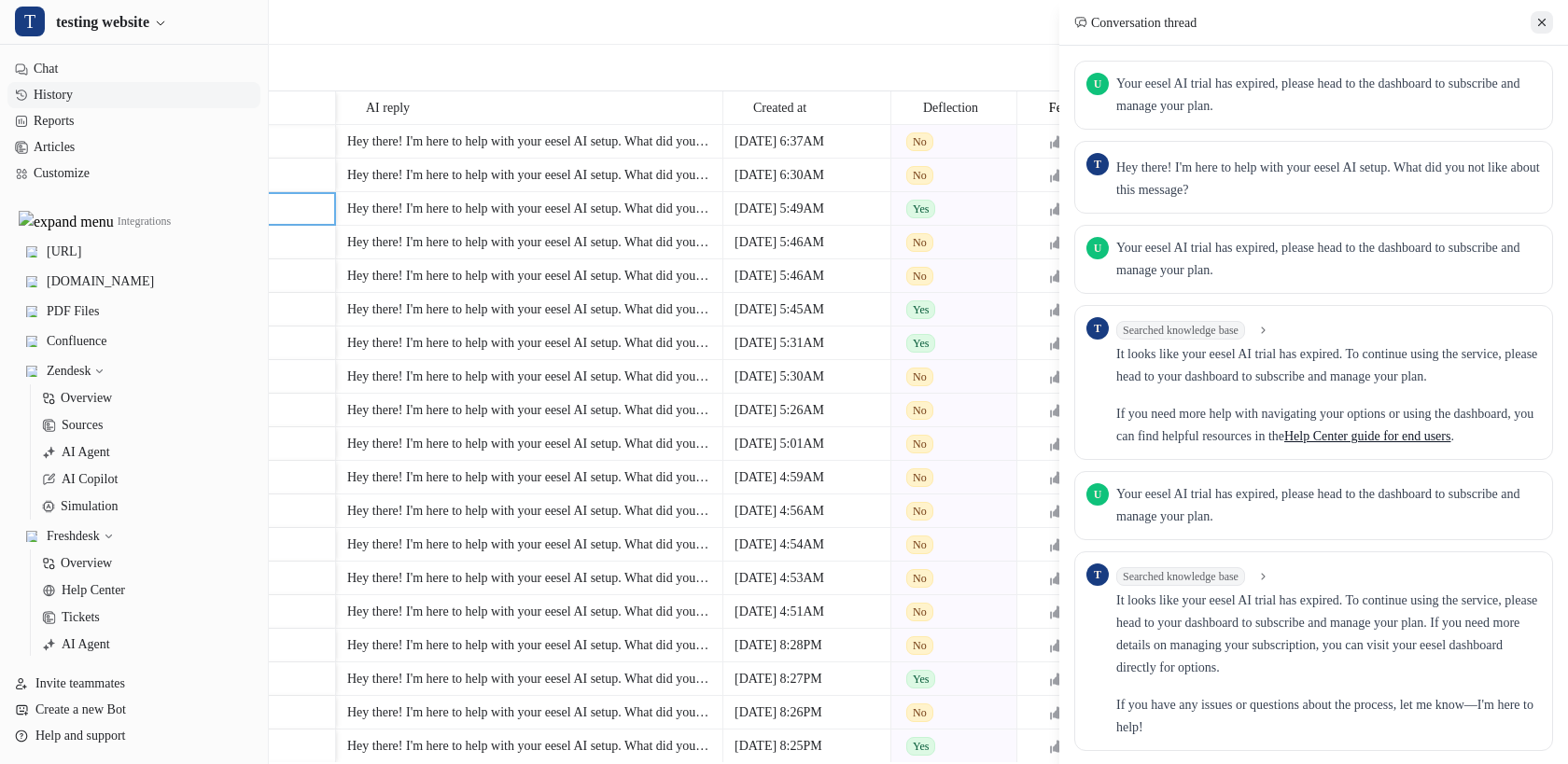click 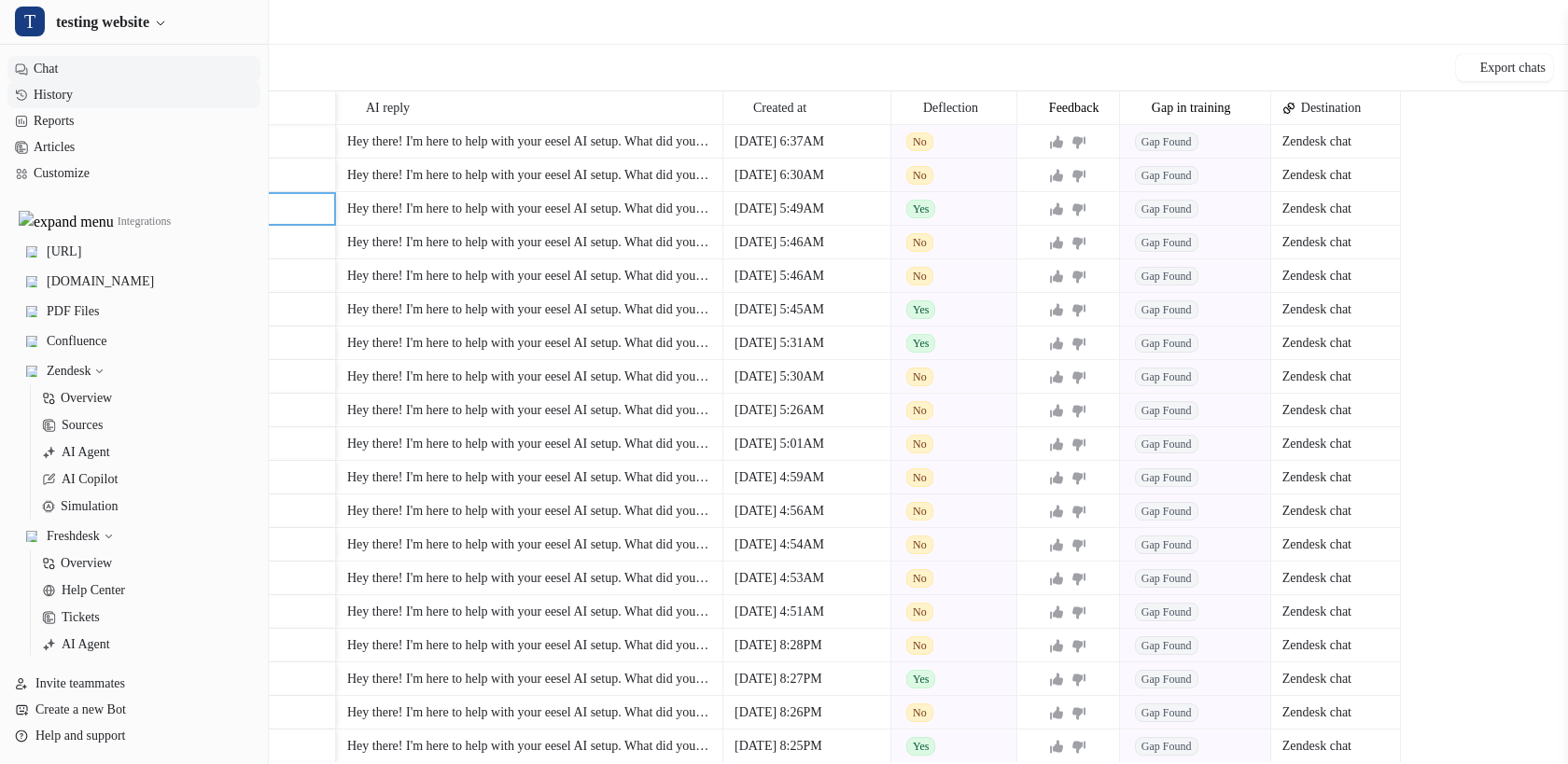 click on "Chat" at bounding box center [133, 69] 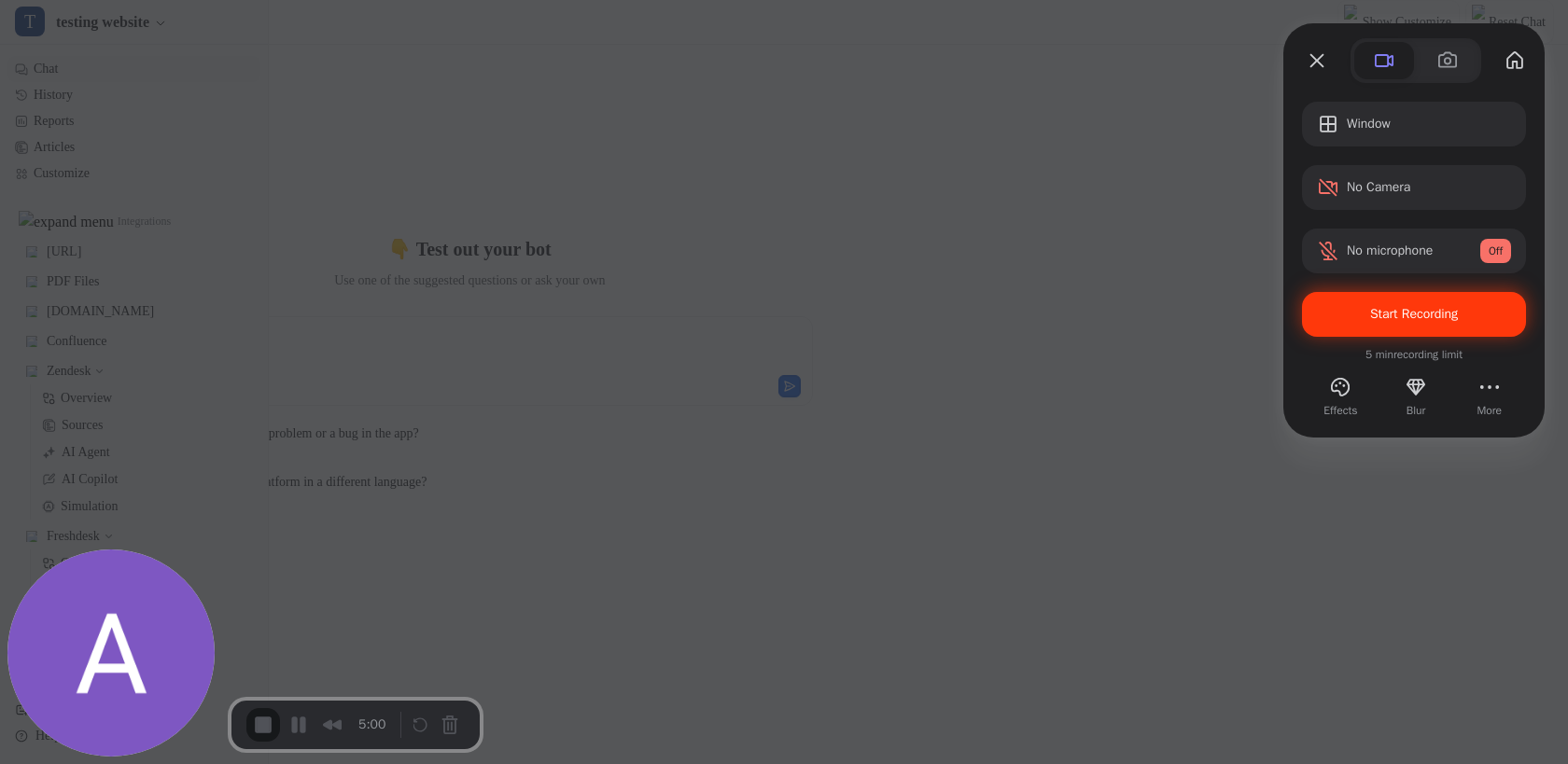click on "Start Recording" at bounding box center (1414, 314) 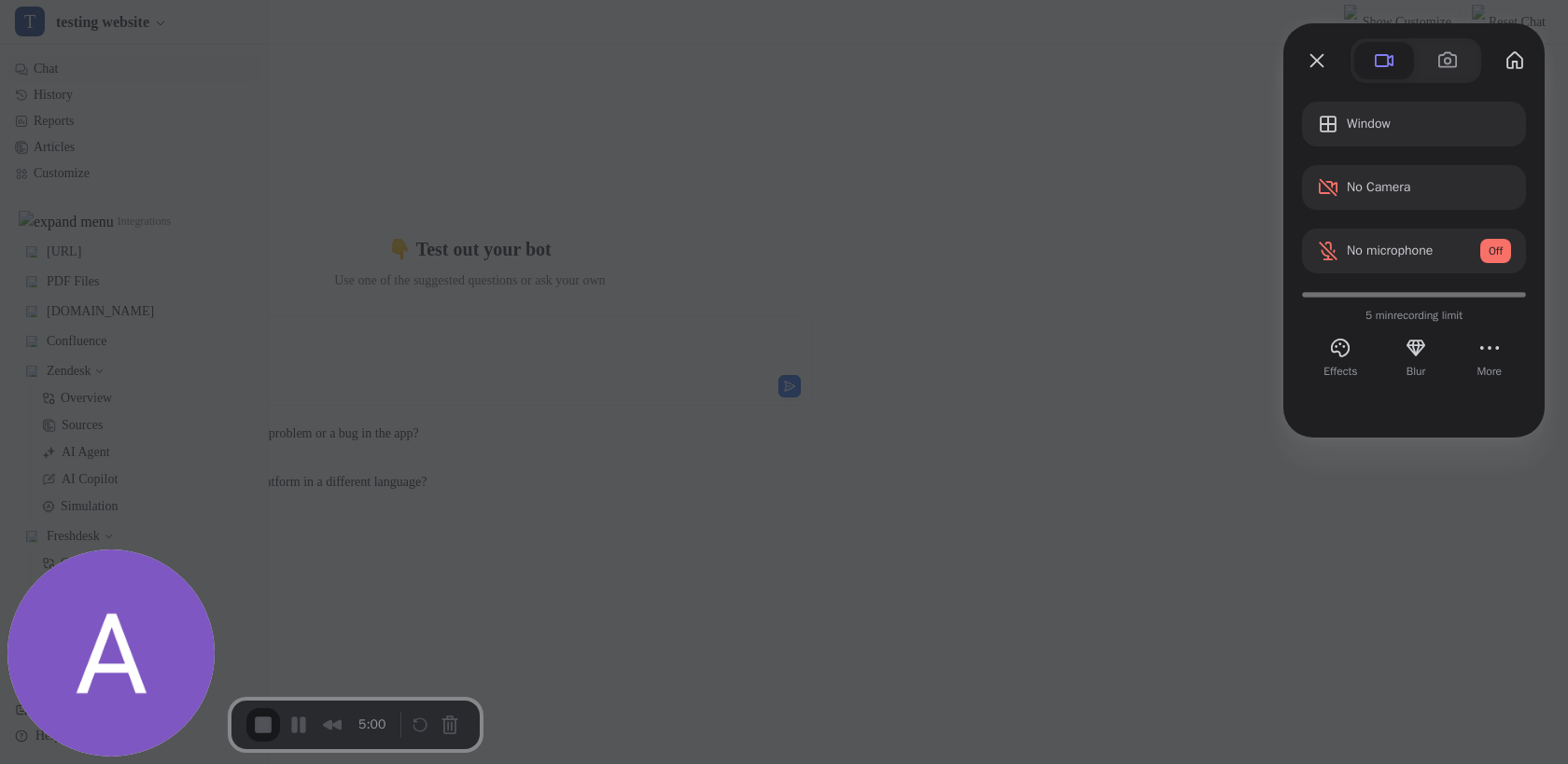 click on "Yes, proceed" at bounding box center (473, 1705) 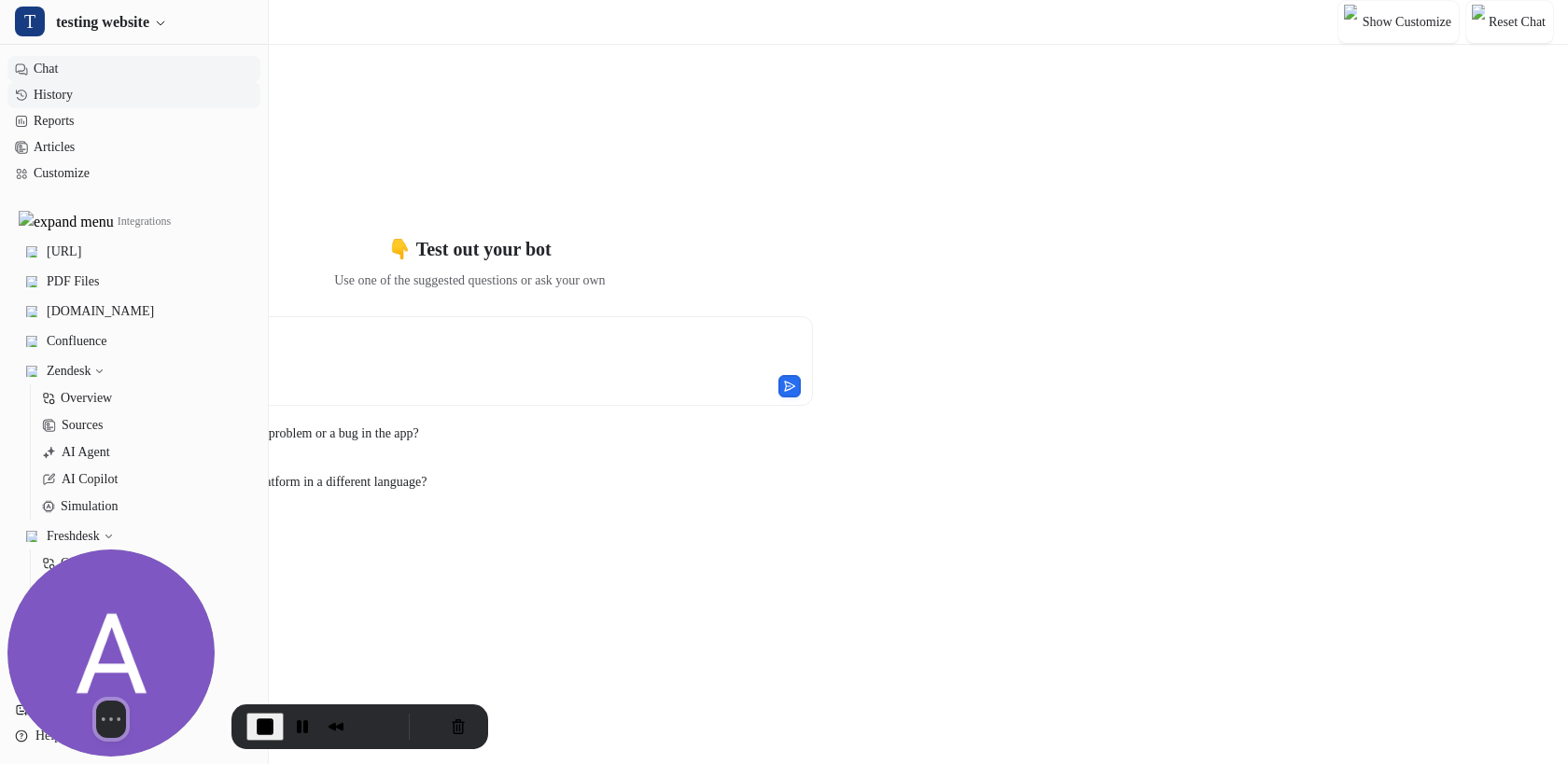 click on "History" at bounding box center (133, 95) 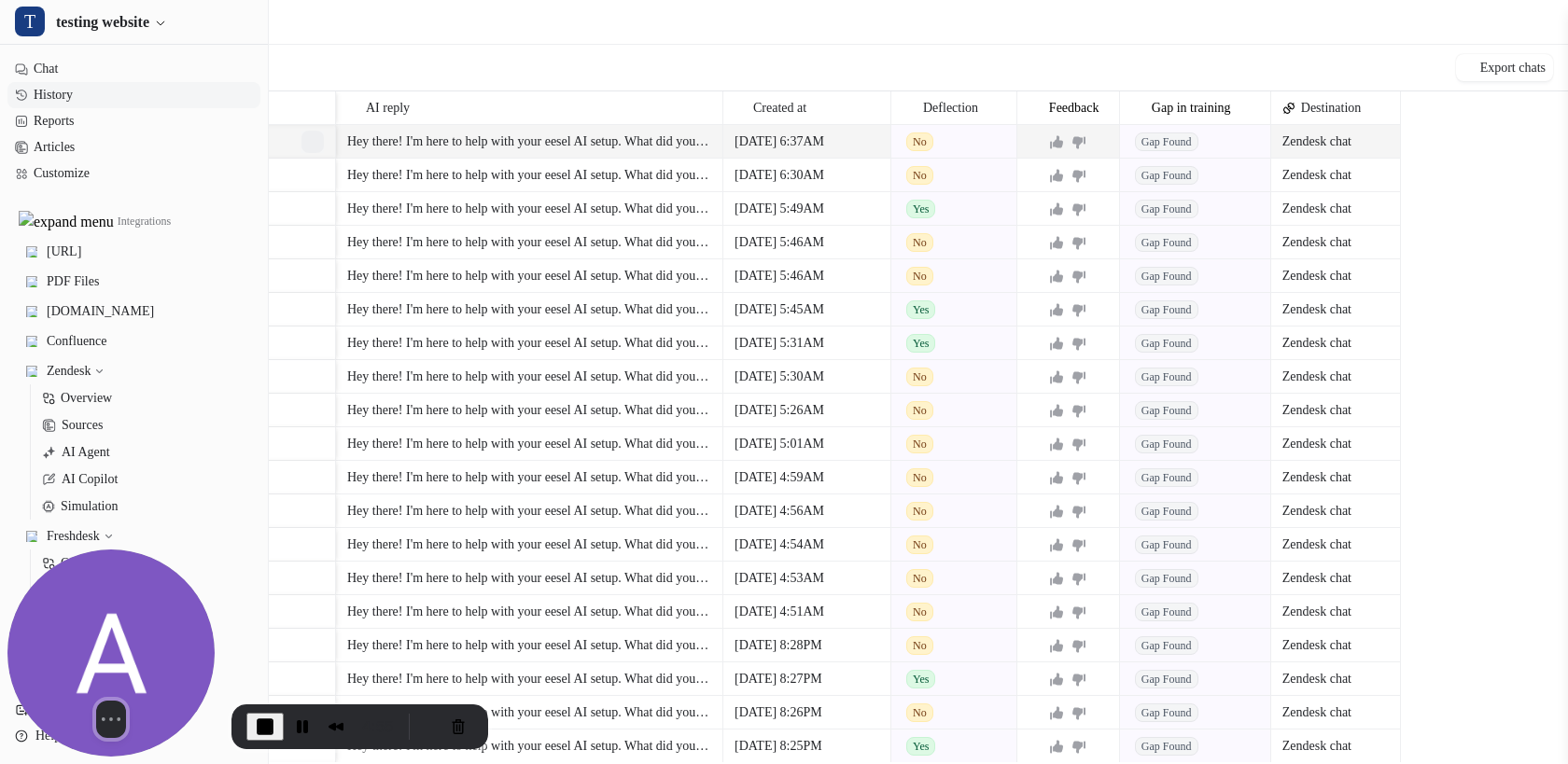 click at bounding box center [313, 142] 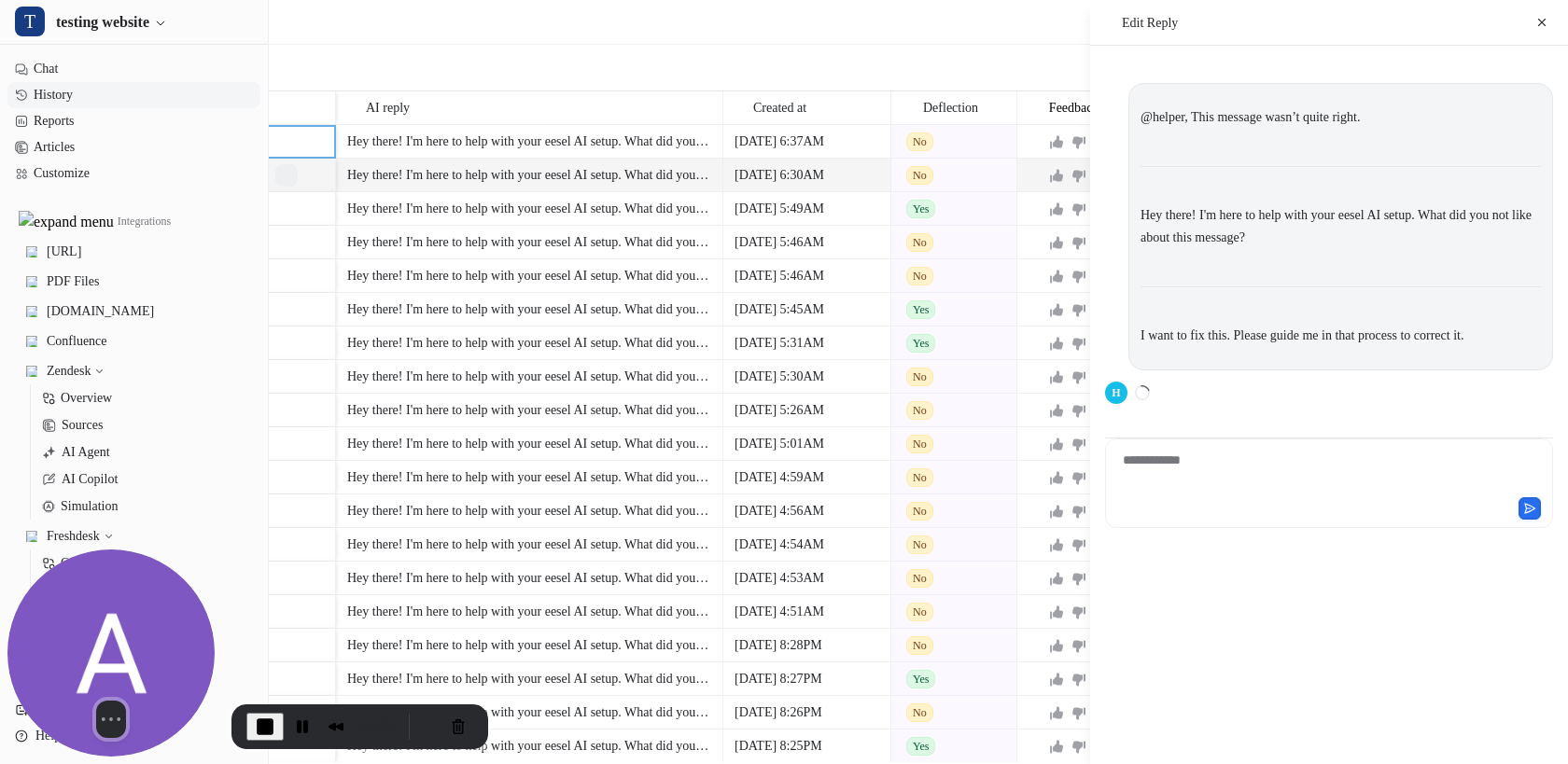 click at bounding box center (287, 175) 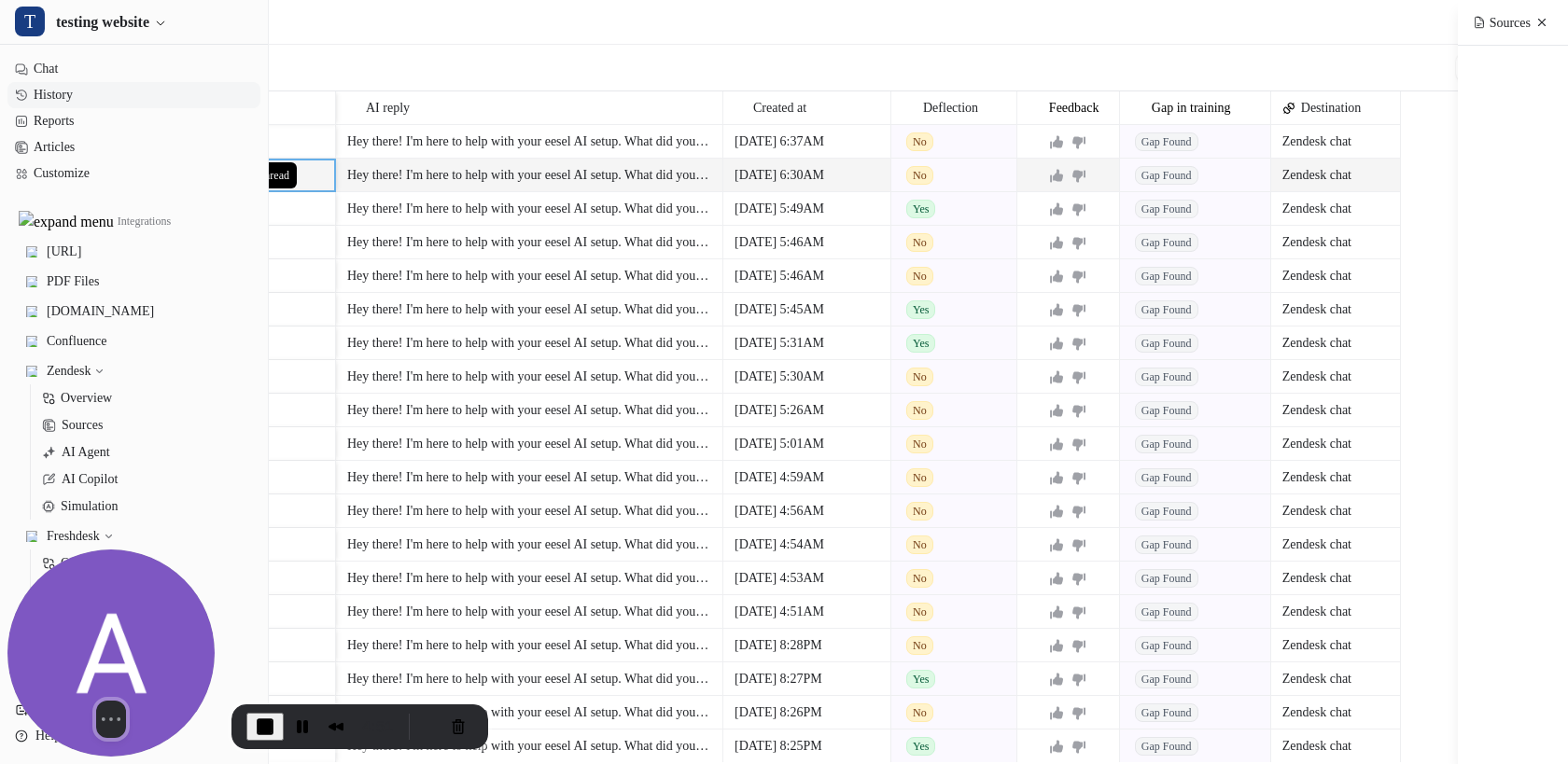 click at bounding box center (260, 175) 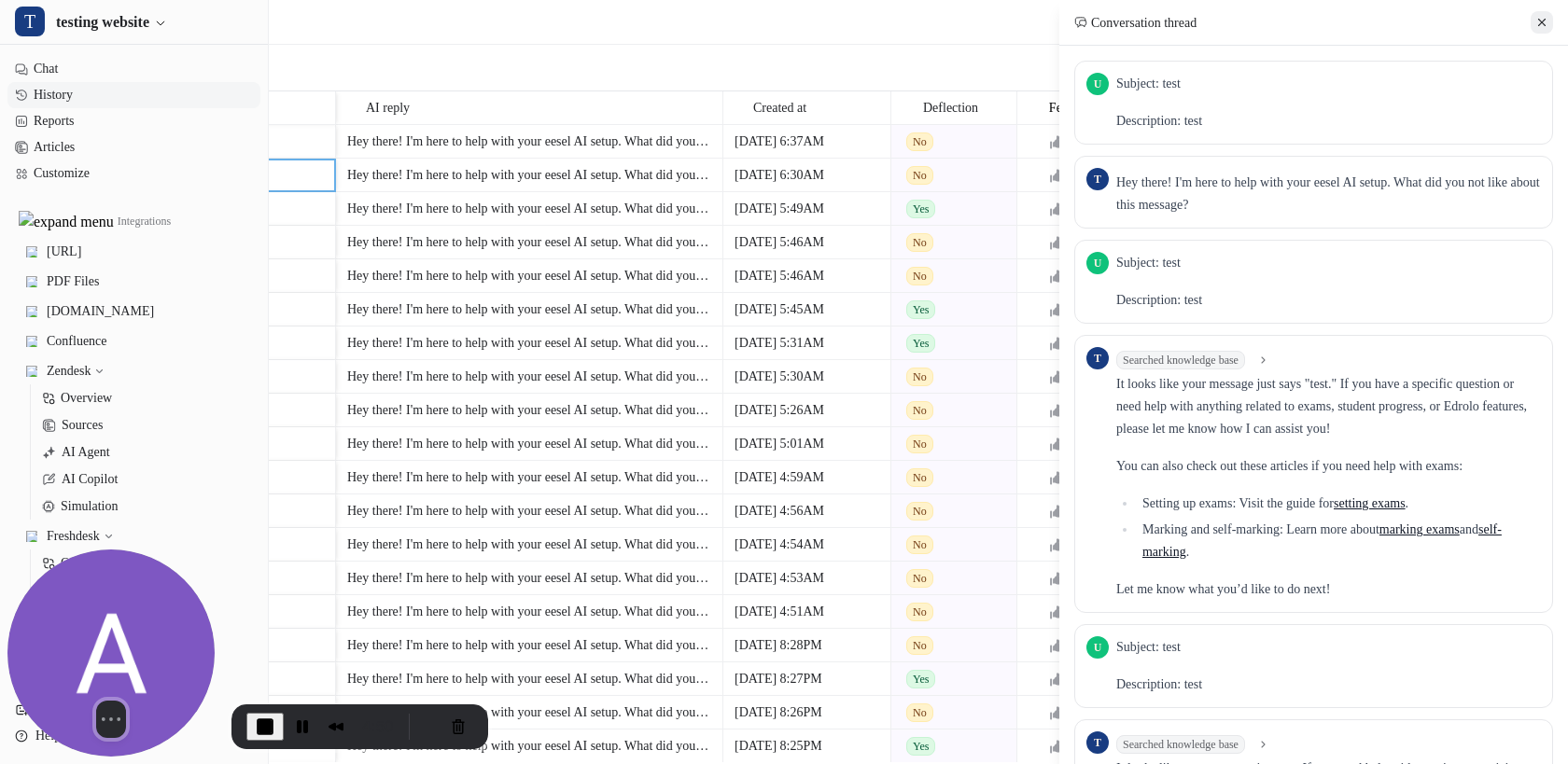 click 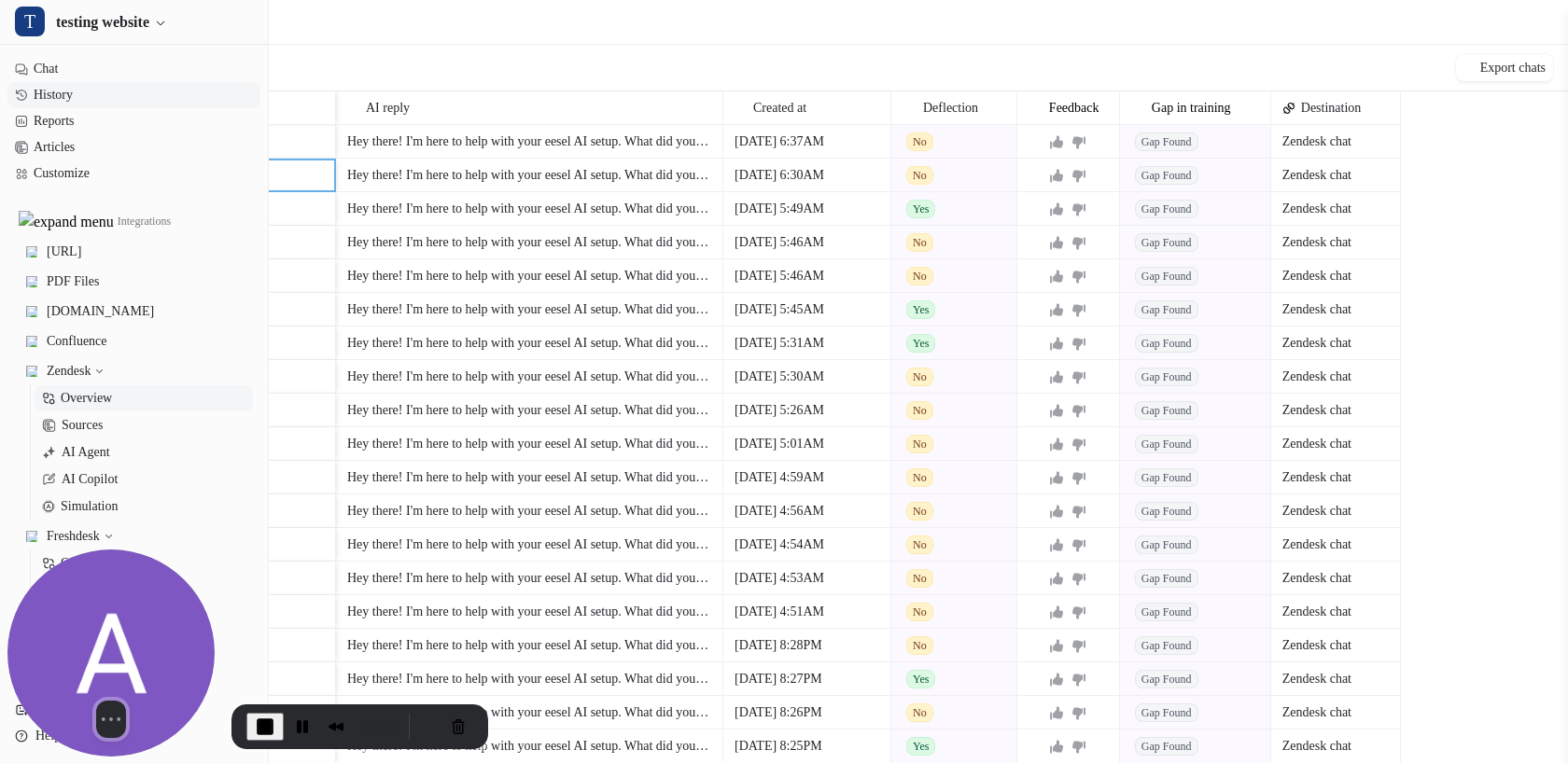click on "Overview" at bounding box center [144, 398] 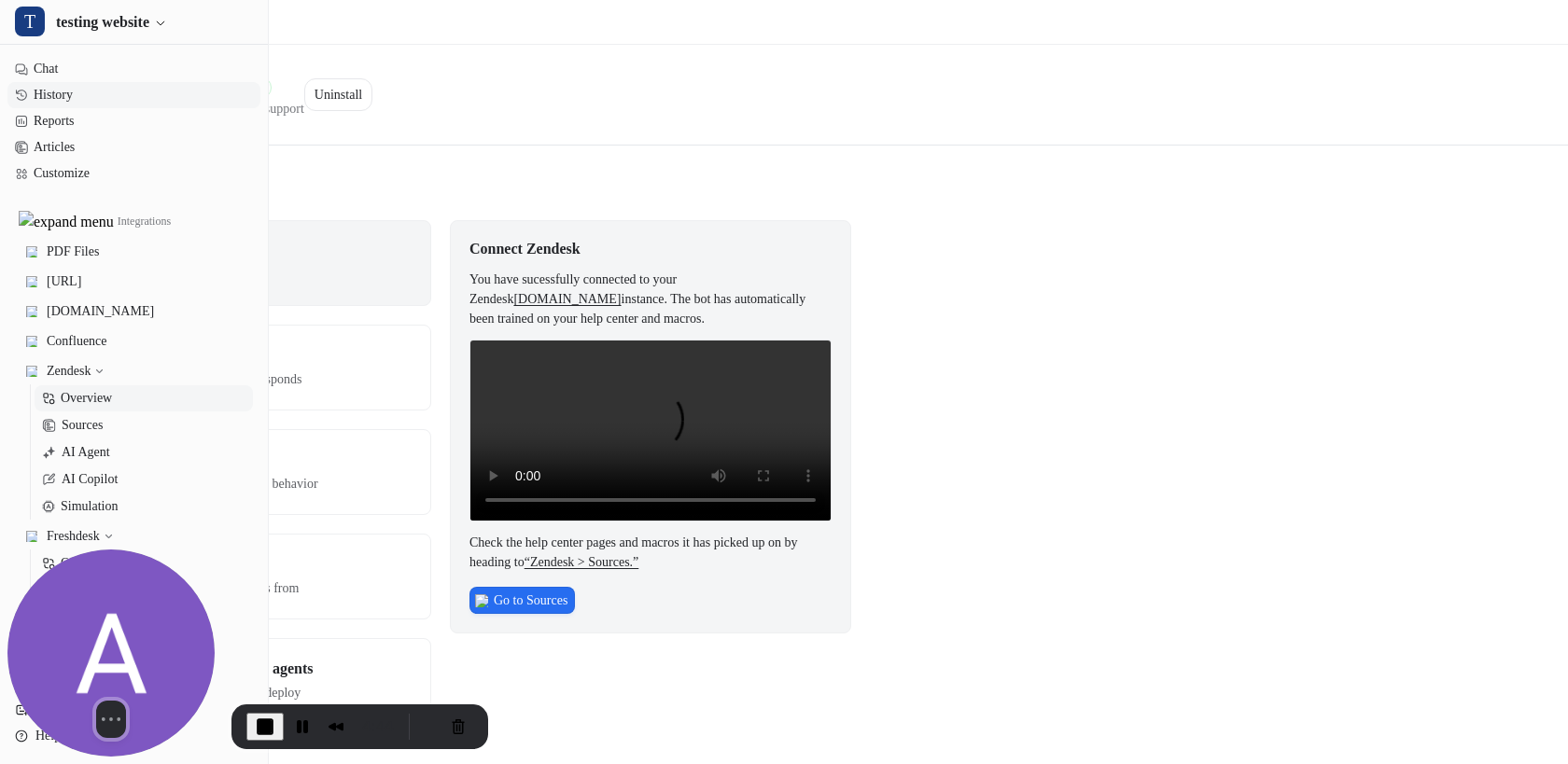 click on "History" at bounding box center (133, 95) 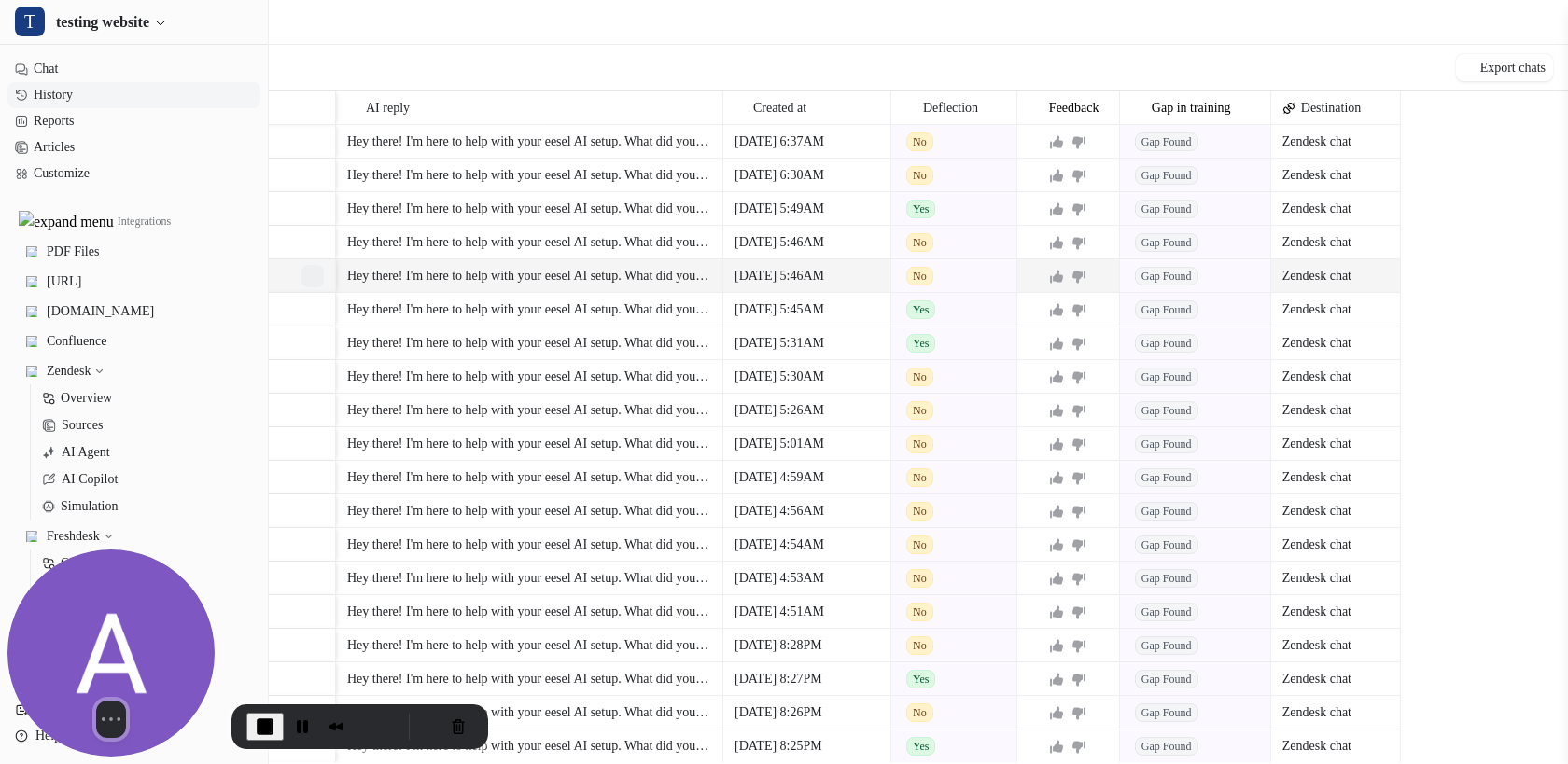 click on "Edit Reply" at bounding box center (313, 276) 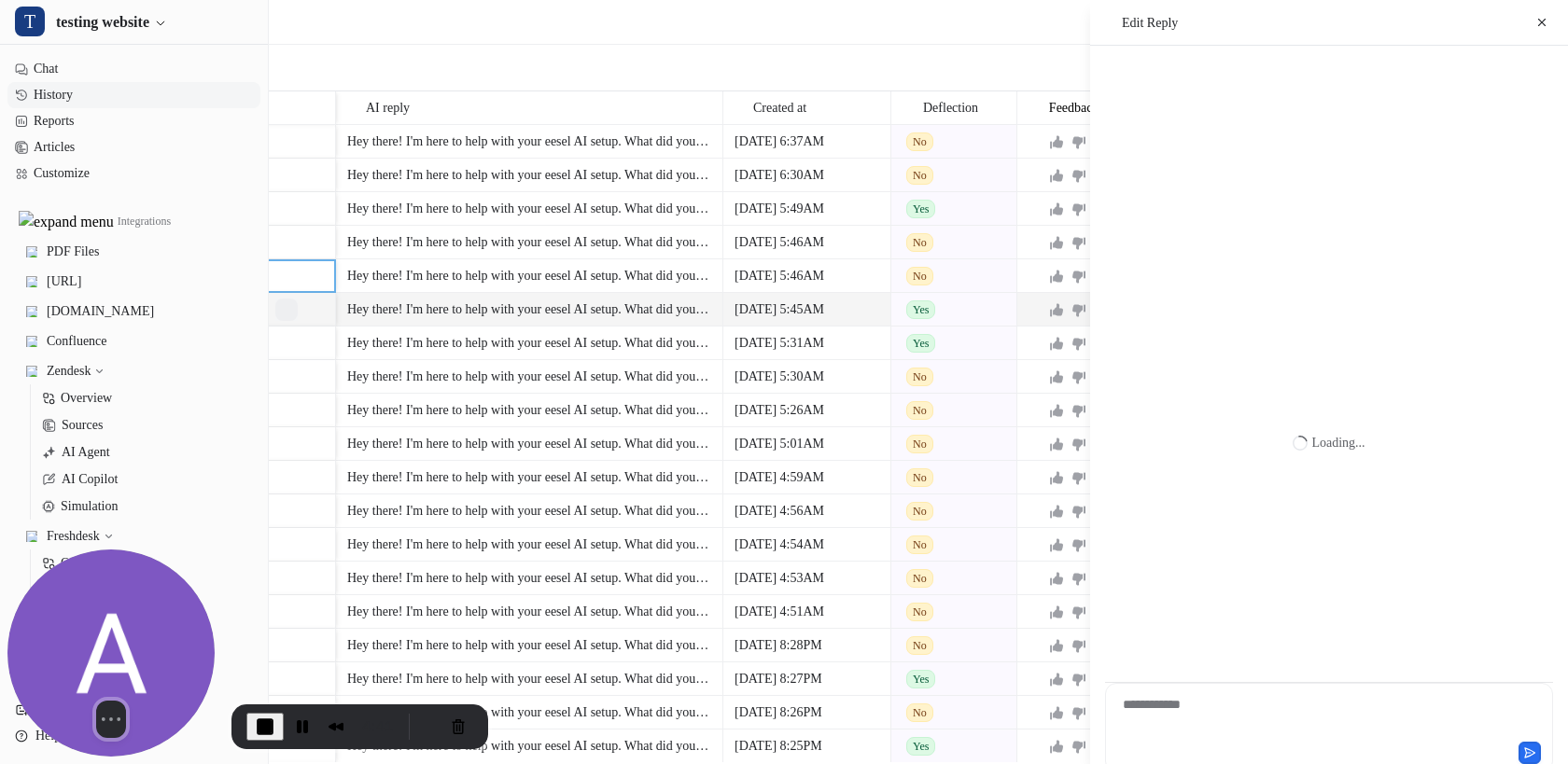 click on "View Sources" at bounding box center (287, 310) 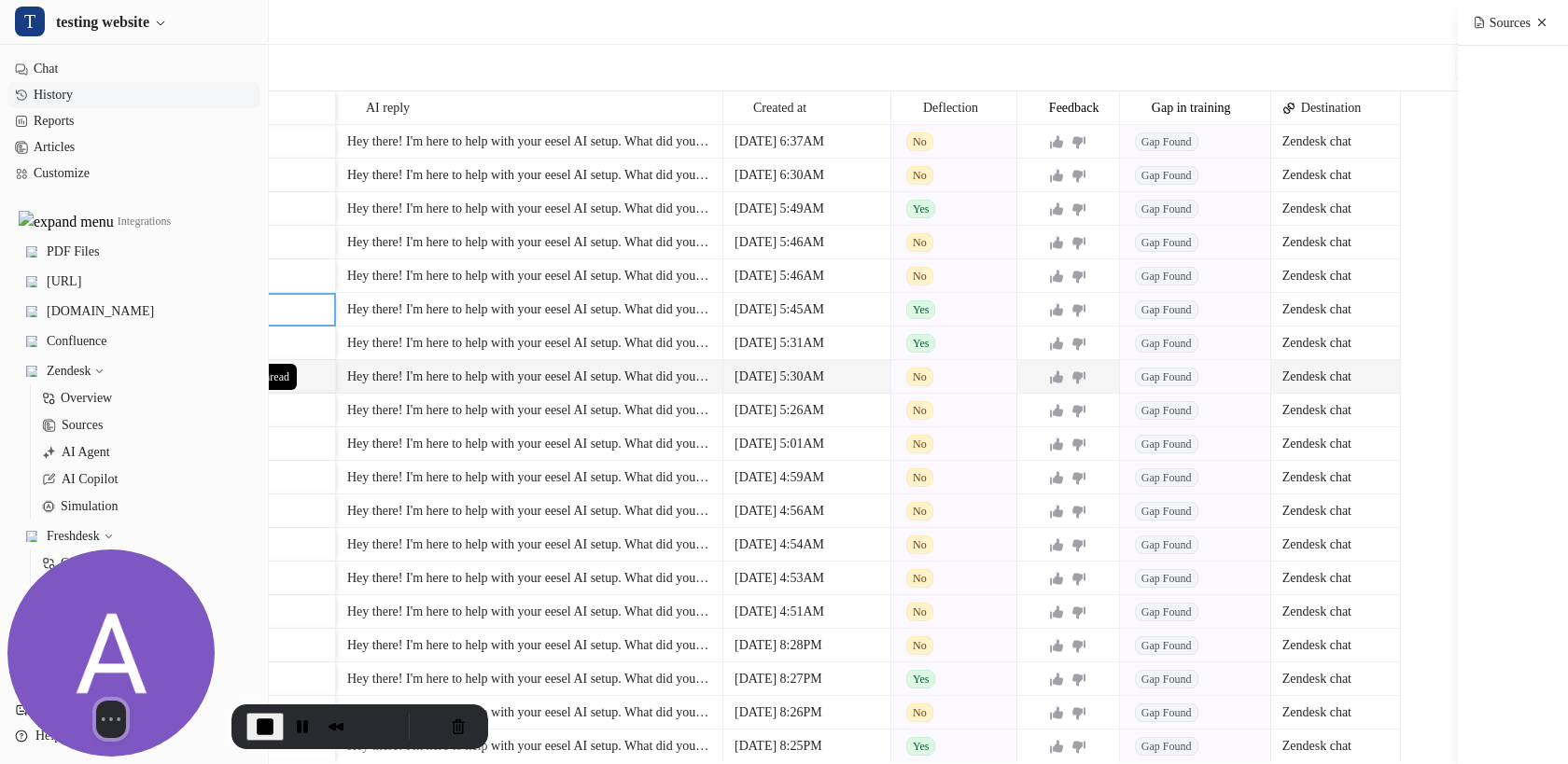 click at bounding box center (260, 377) 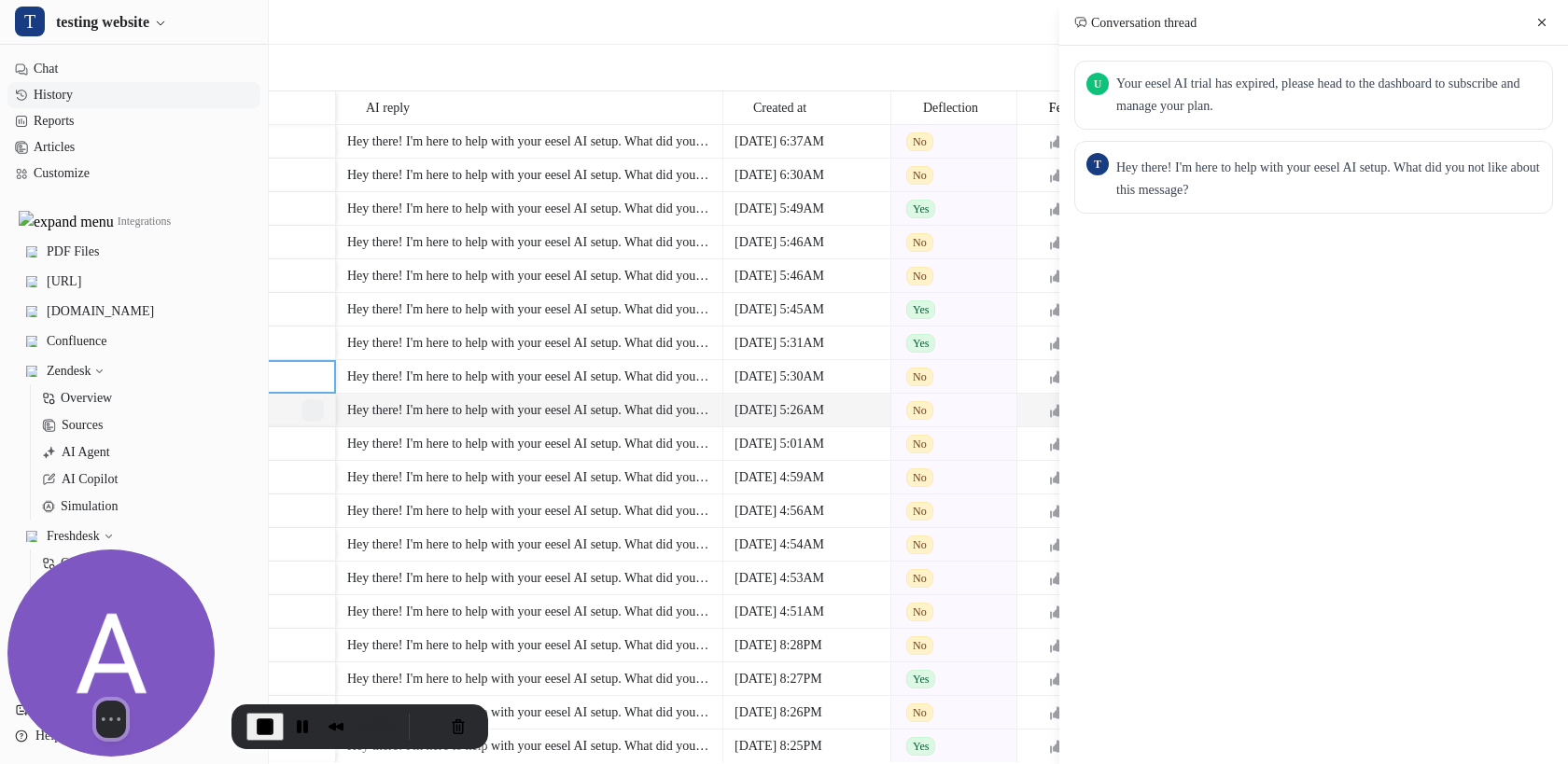 click at bounding box center [313, 410] 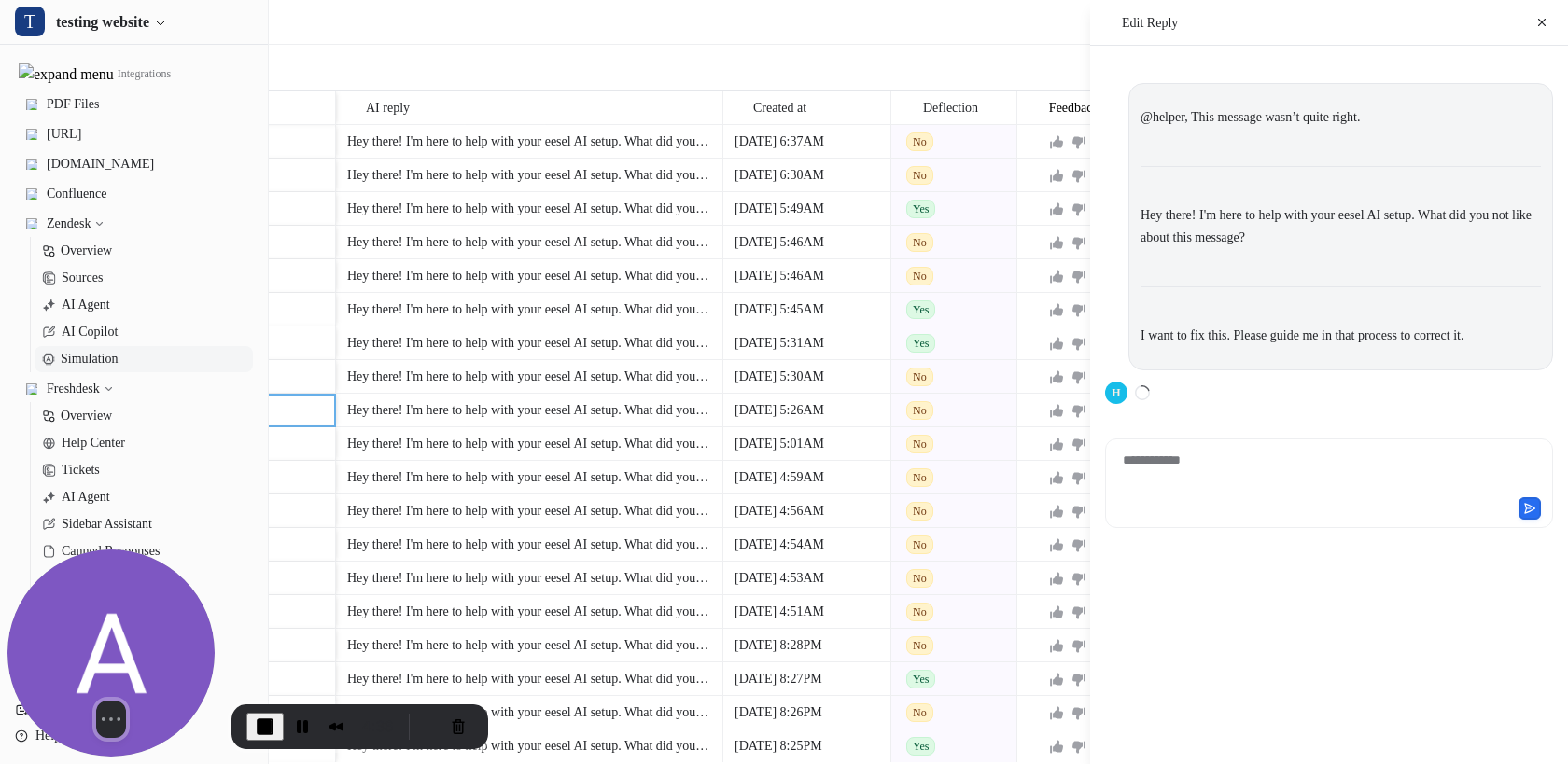 scroll, scrollTop: 170, scrollLeft: 0, axis: vertical 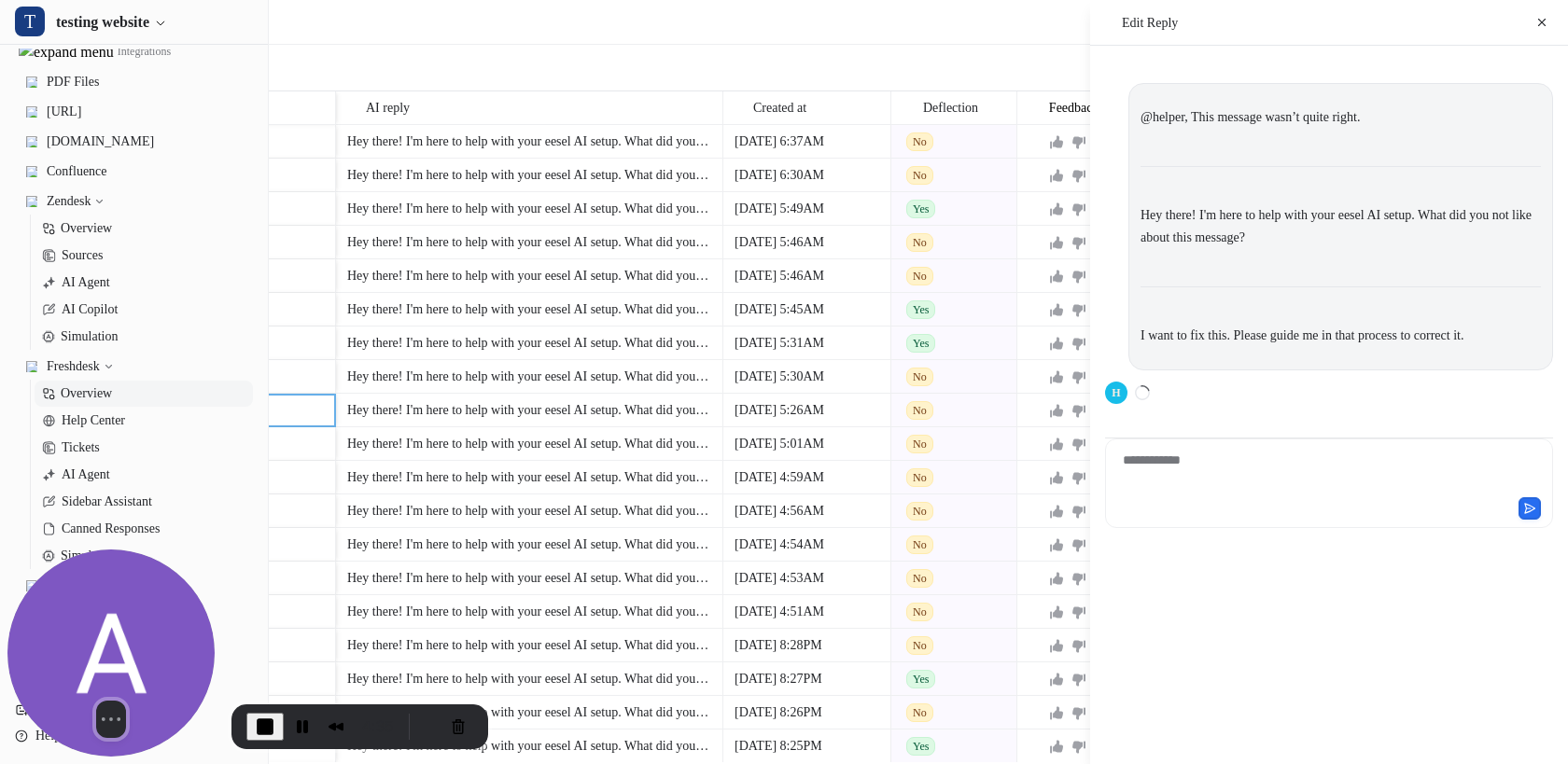click on "Overview" at bounding box center [86, 394] 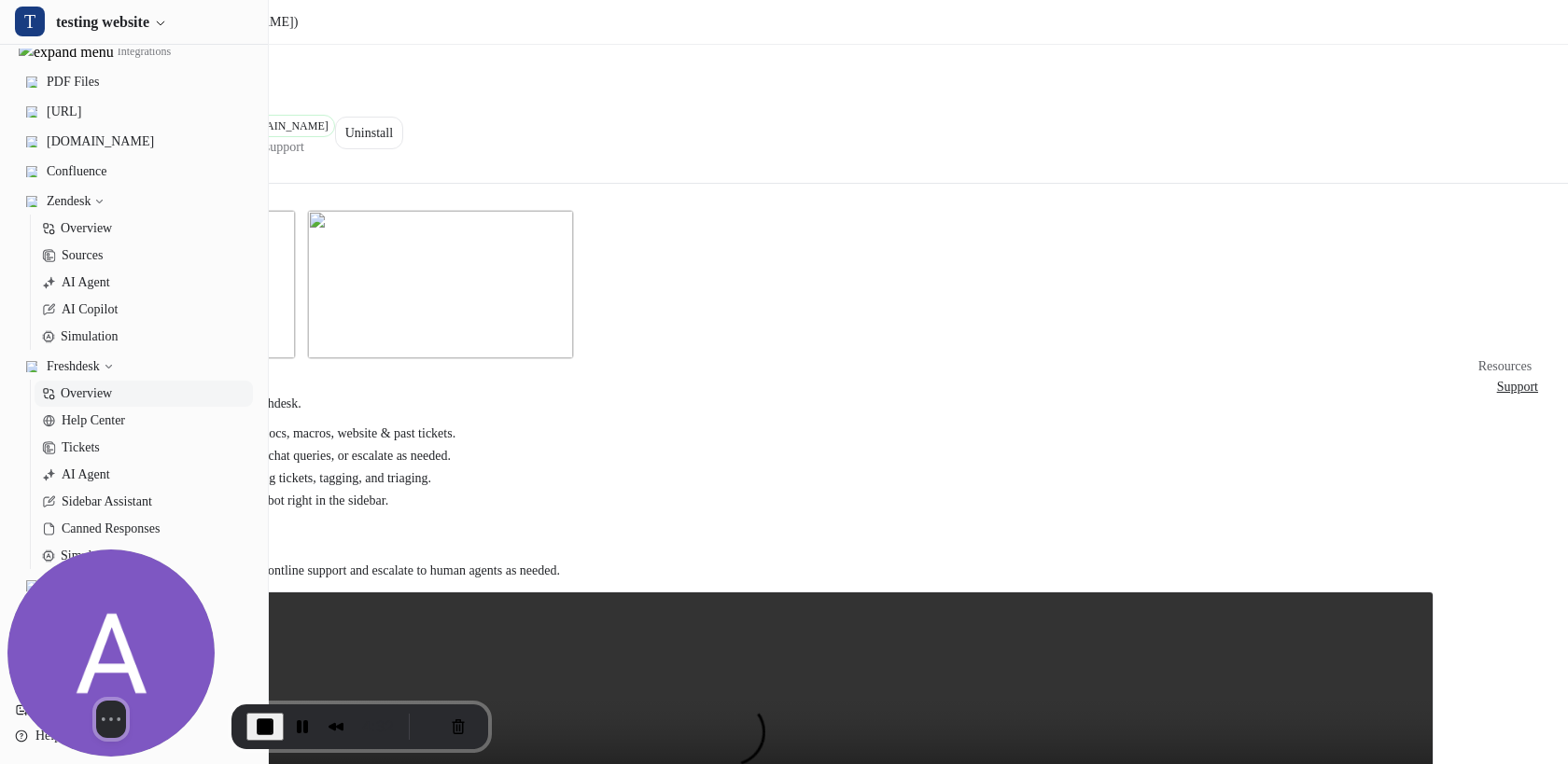 scroll, scrollTop: 0, scrollLeft: 0, axis: both 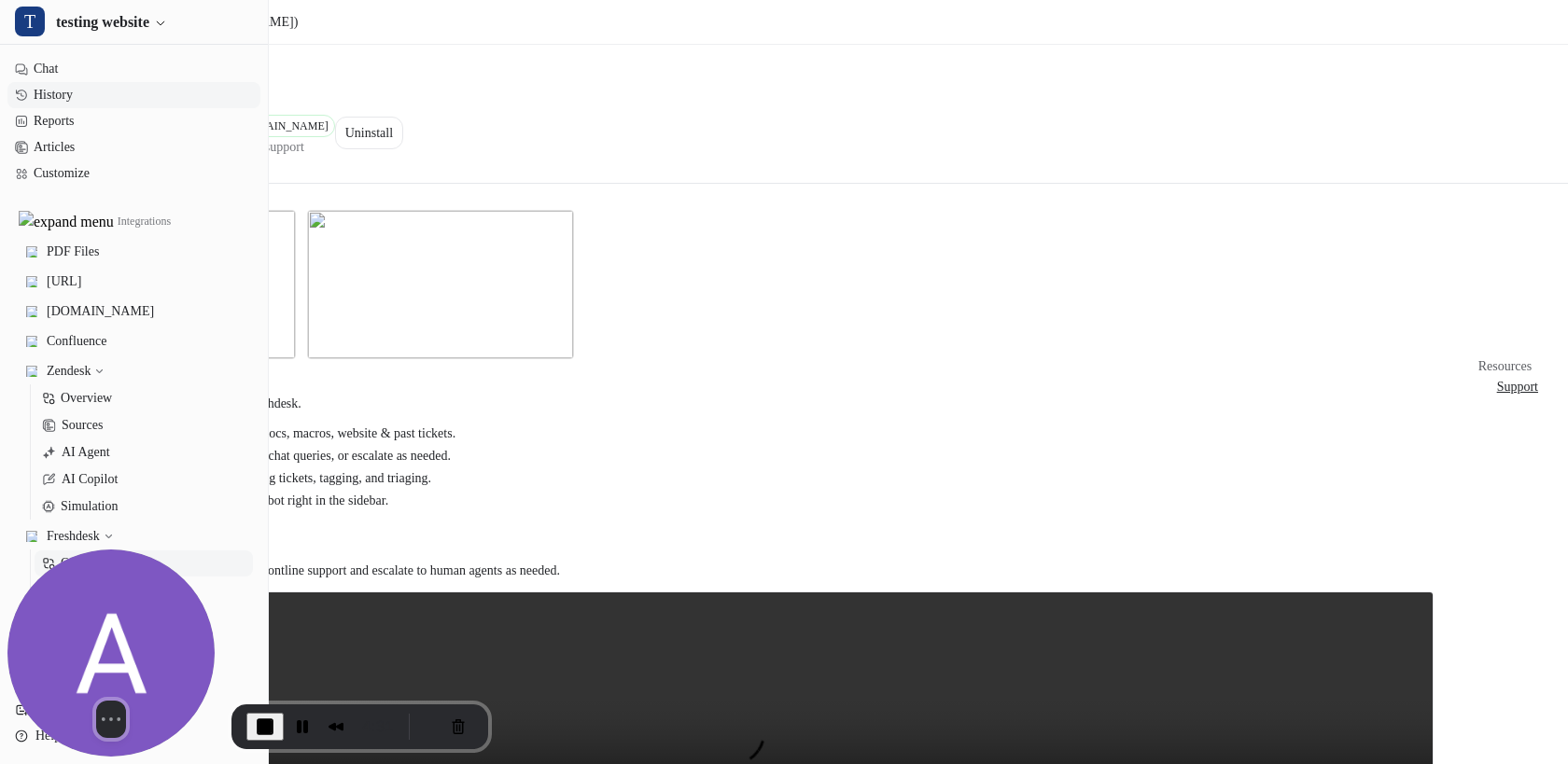 click on "History" at bounding box center [133, 95] 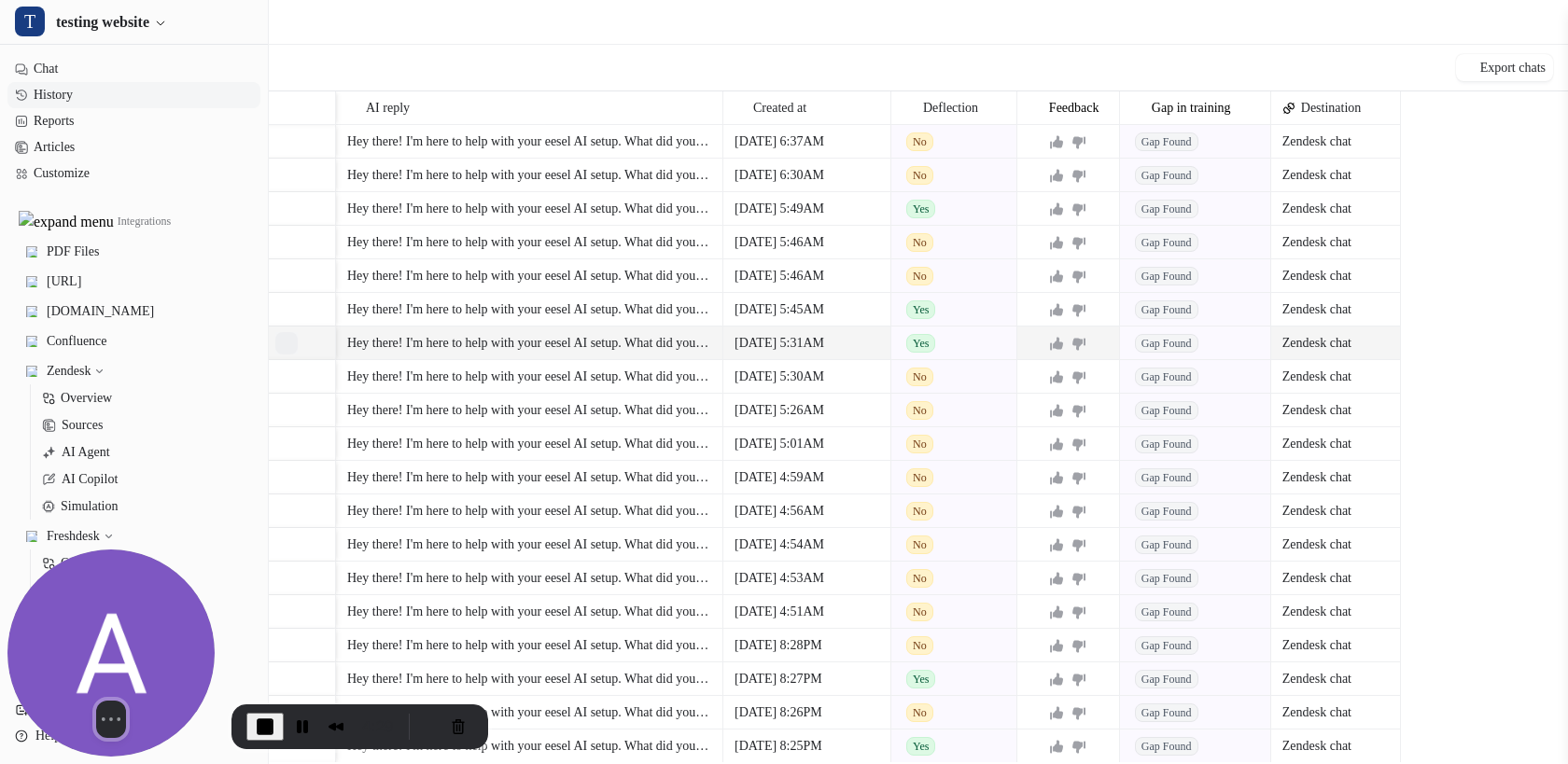 click at bounding box center [287, 343] 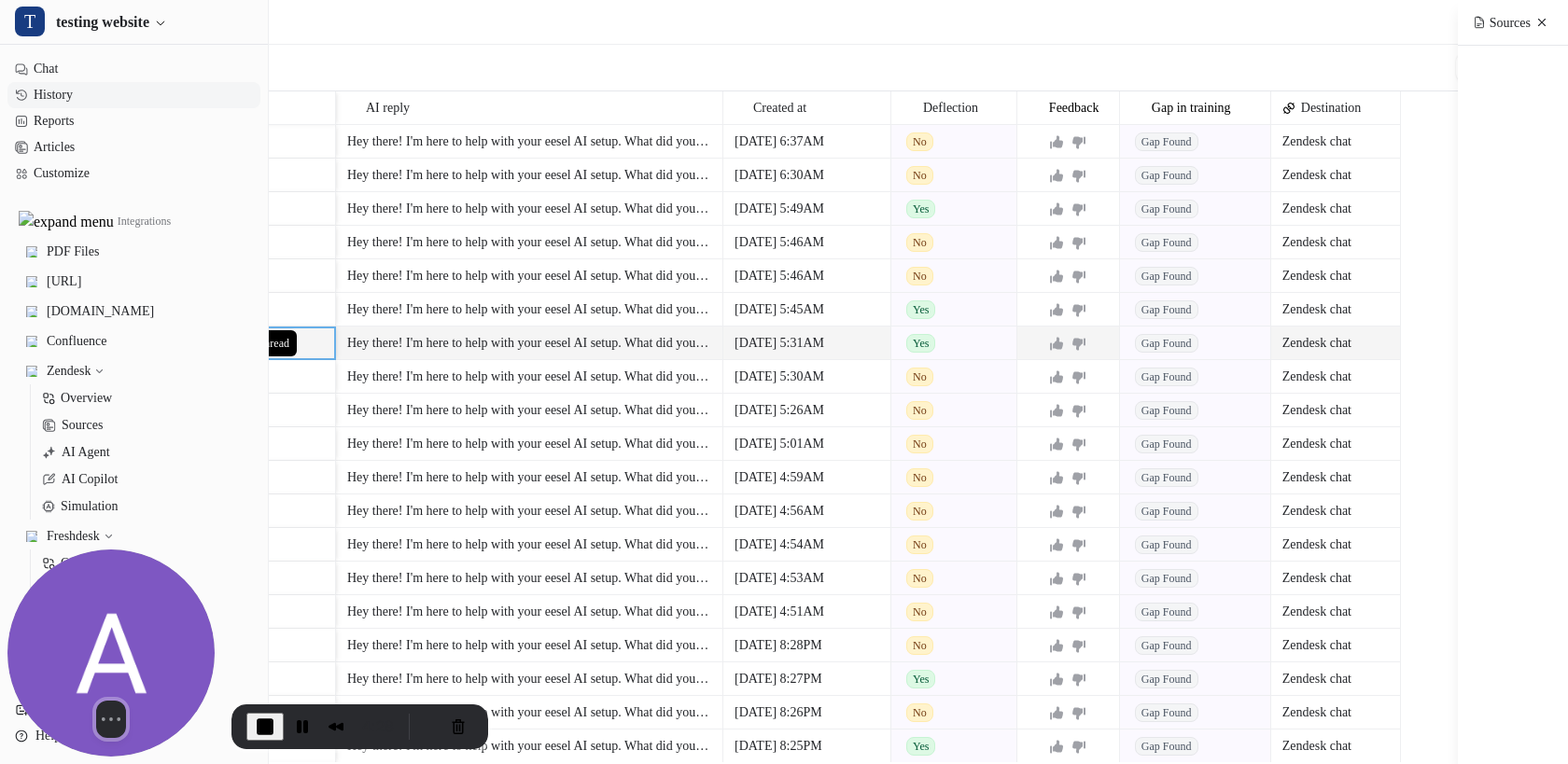 click at bounding box center (260, 343) 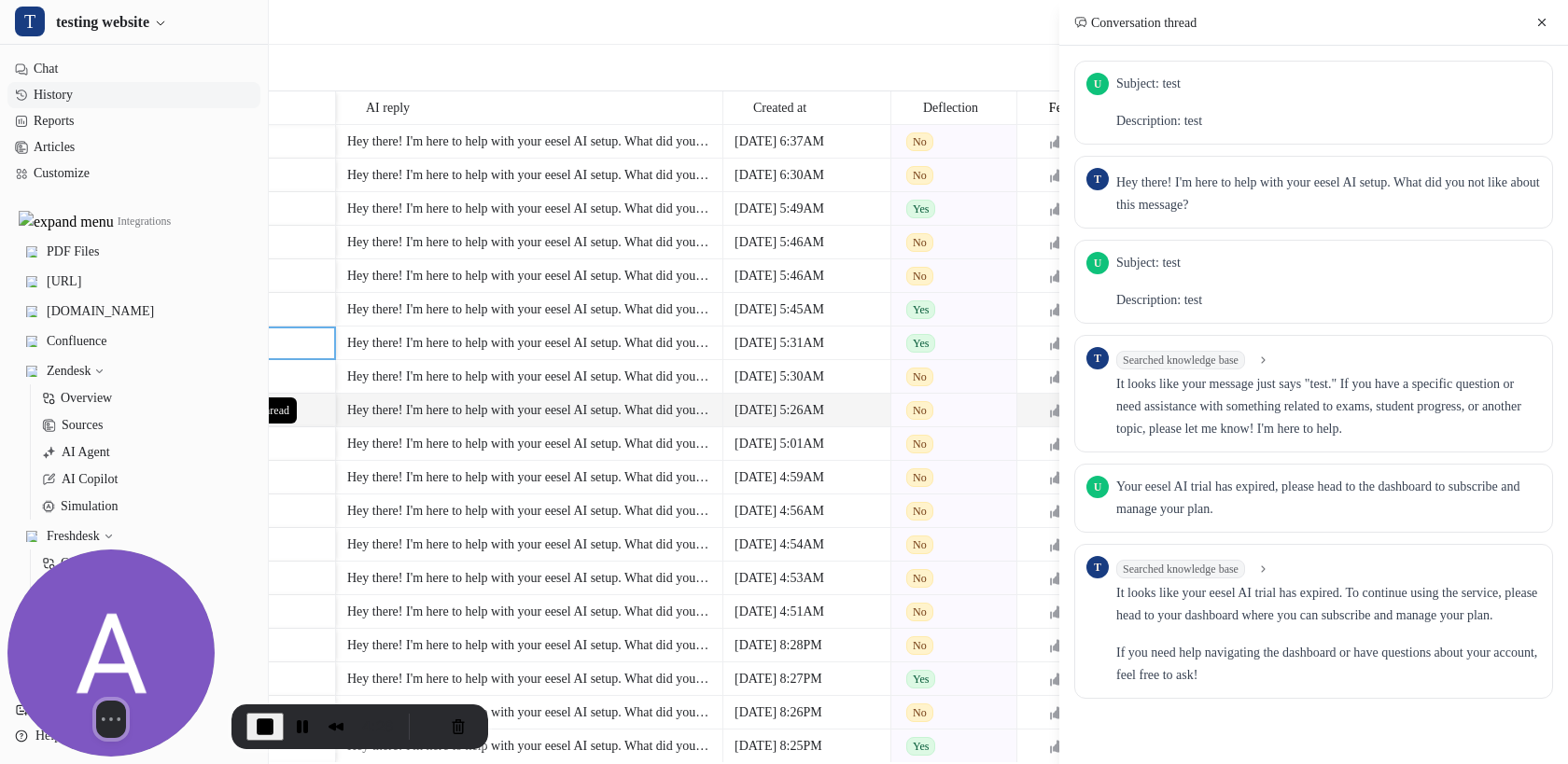 click at bounding box center (260, 410) 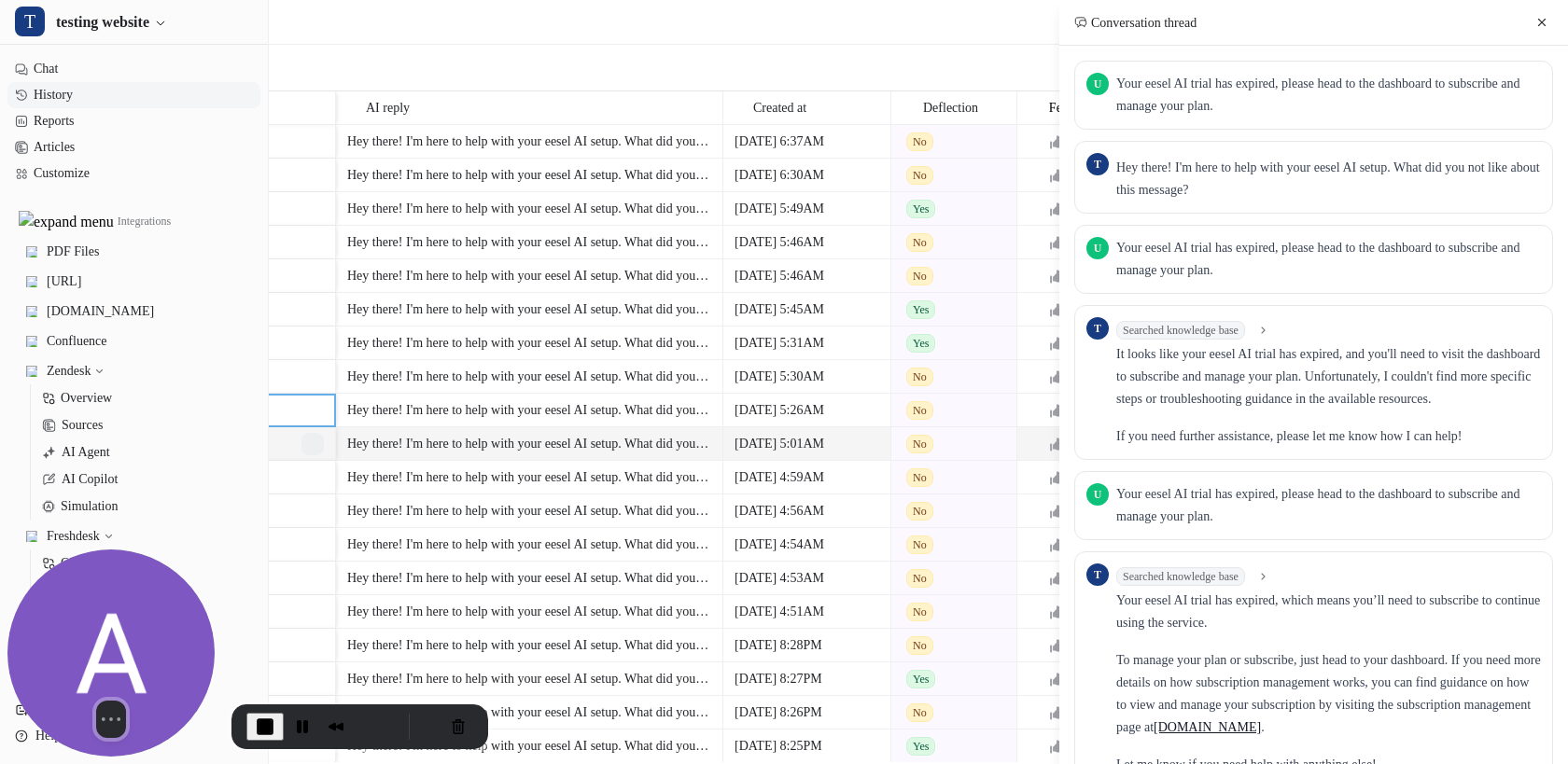 click at bounding box center [313, 444] 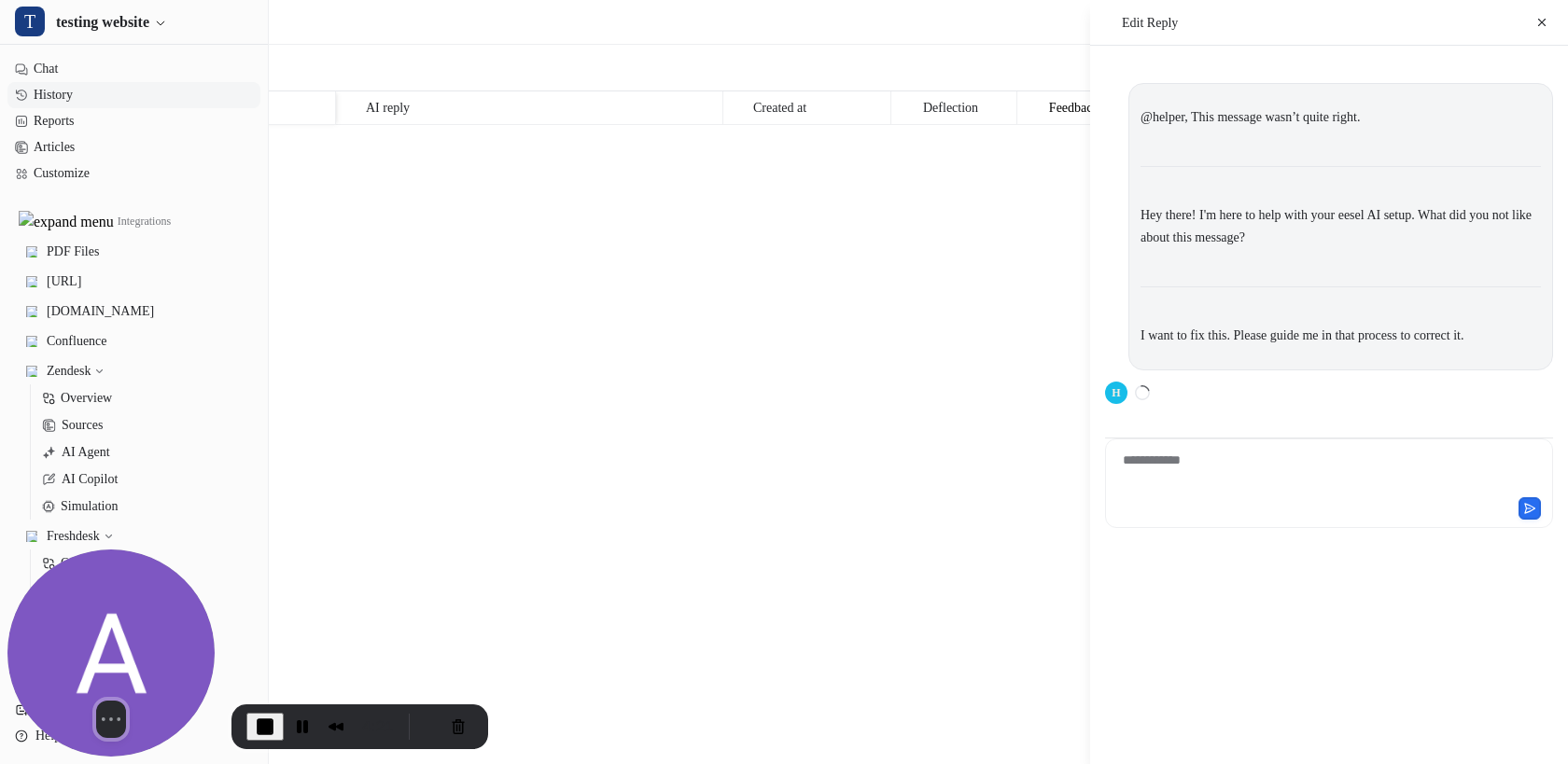 scroll, scrollTop: 6214, scrollLeft: 0, axis: vertical 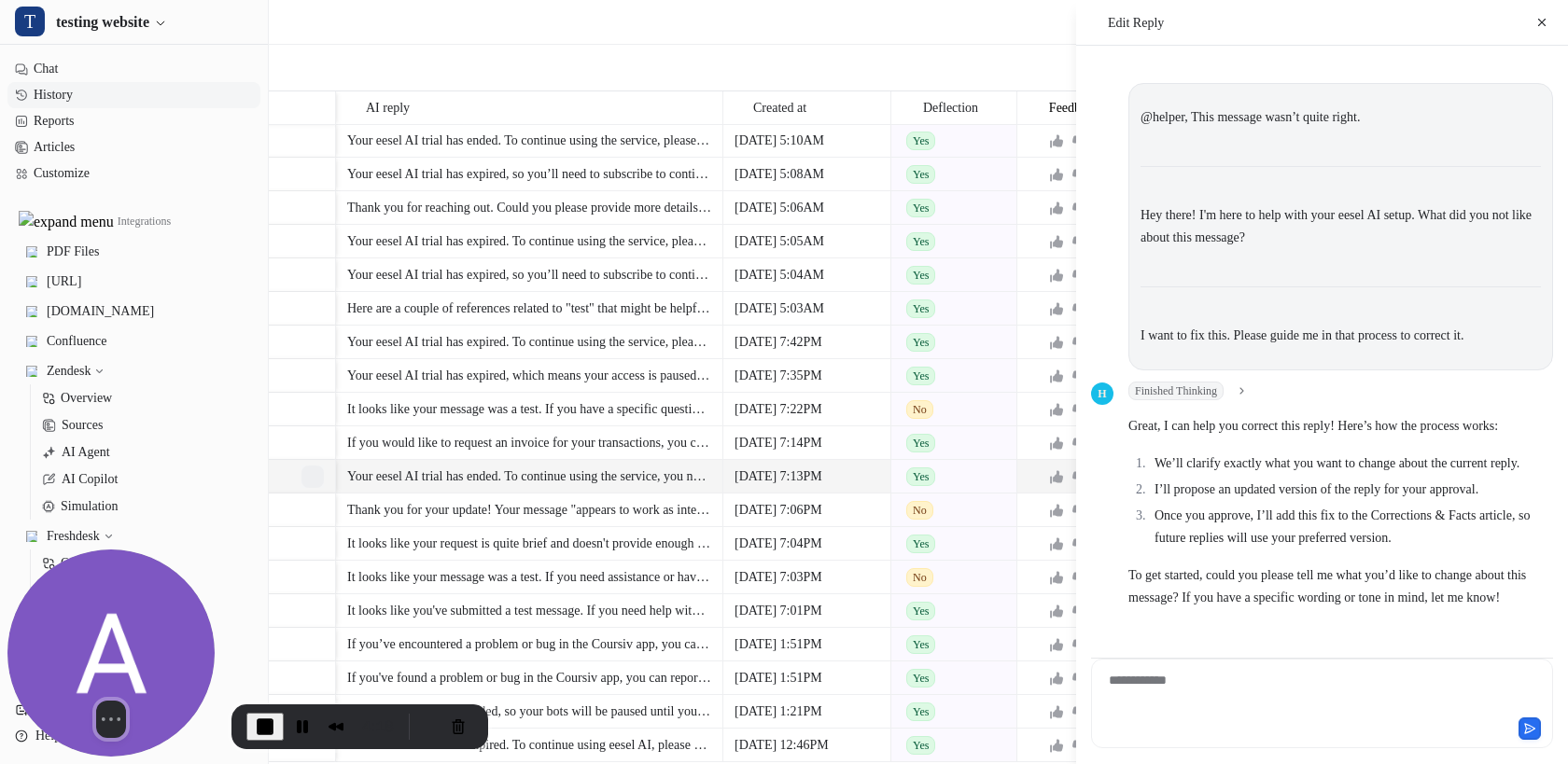 click at bounding box center [313, 477] 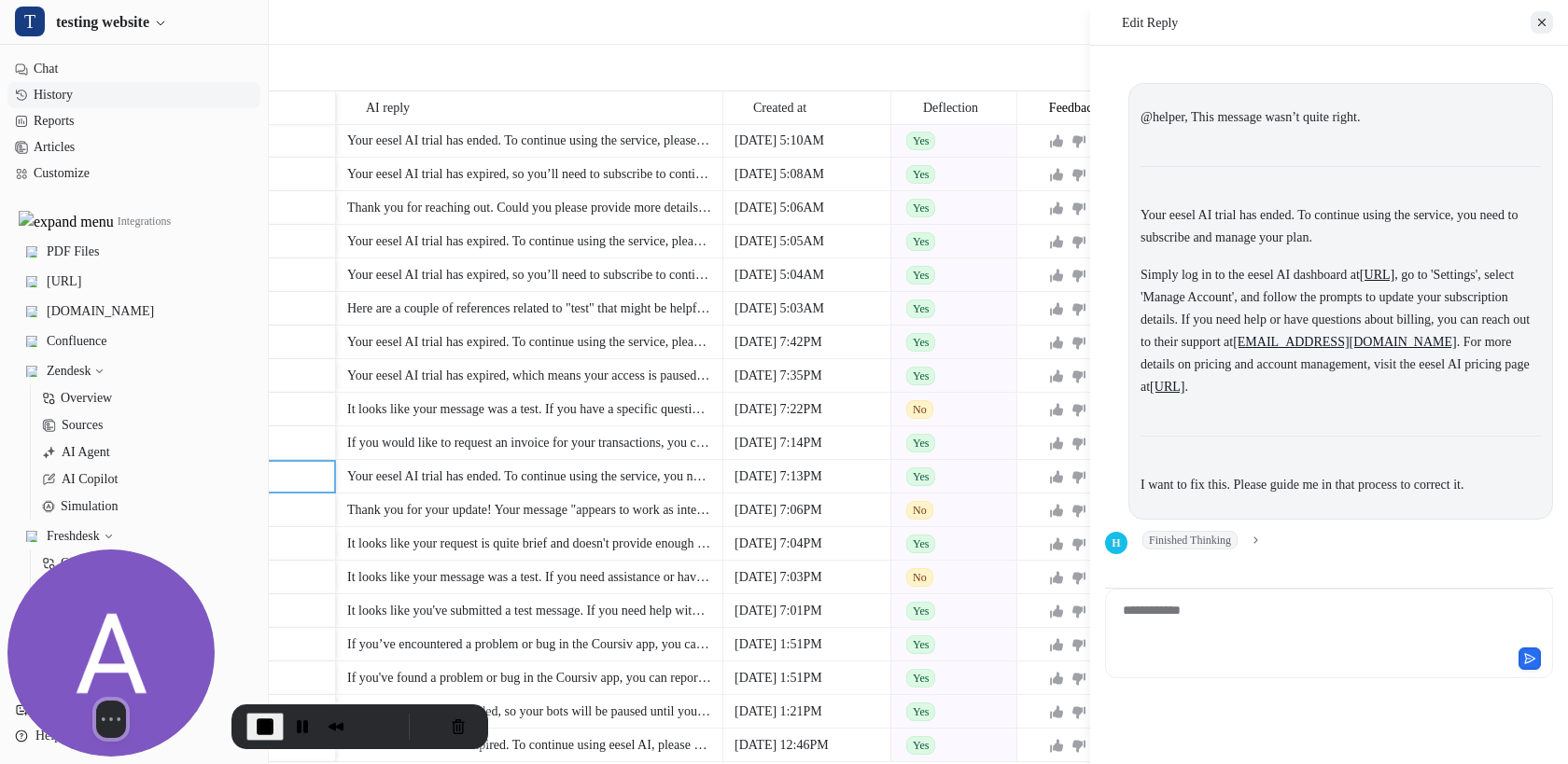 click 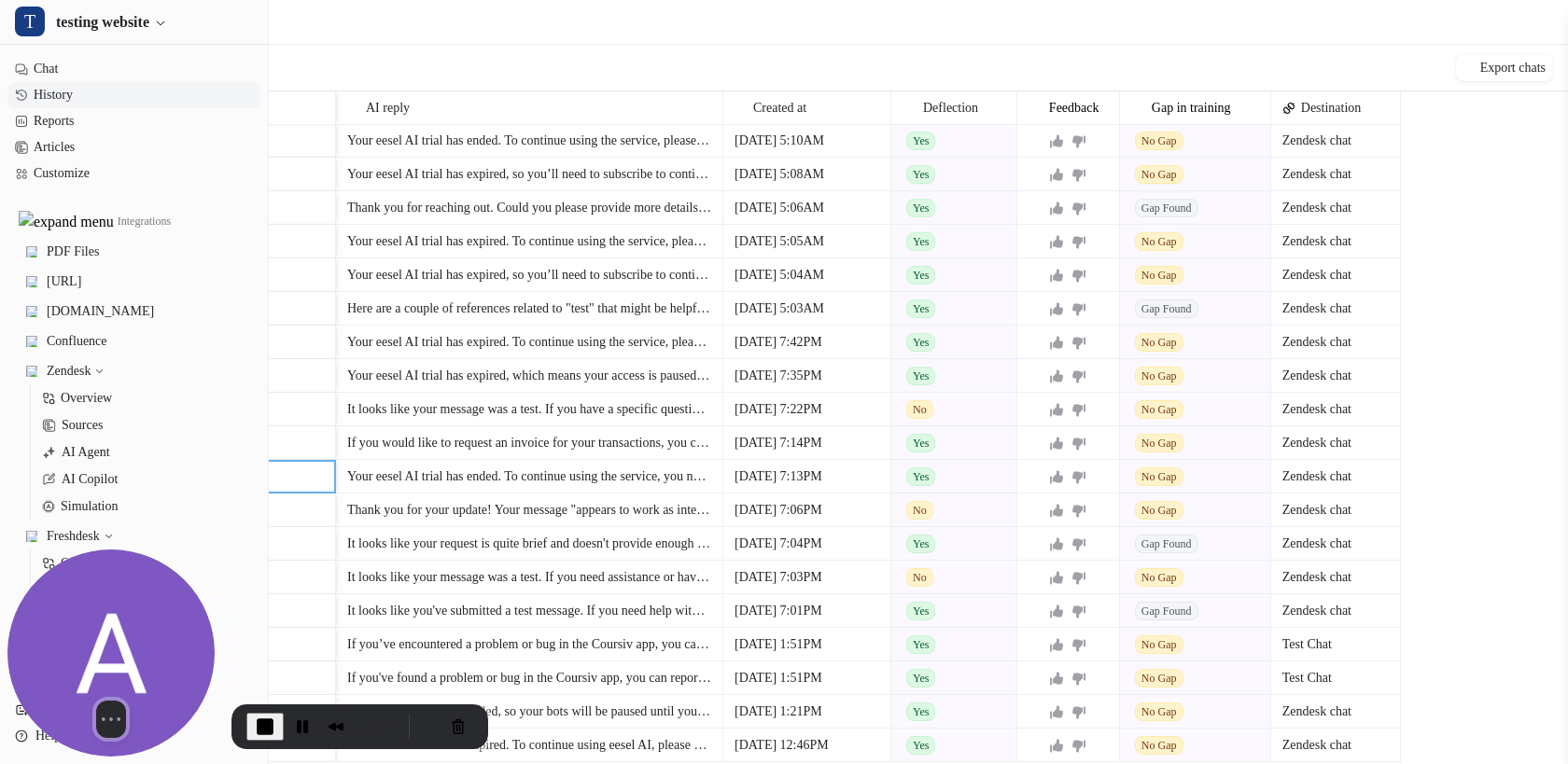 scroll, scrollTop: 273, scrollLeft: 0, axis: vertical 